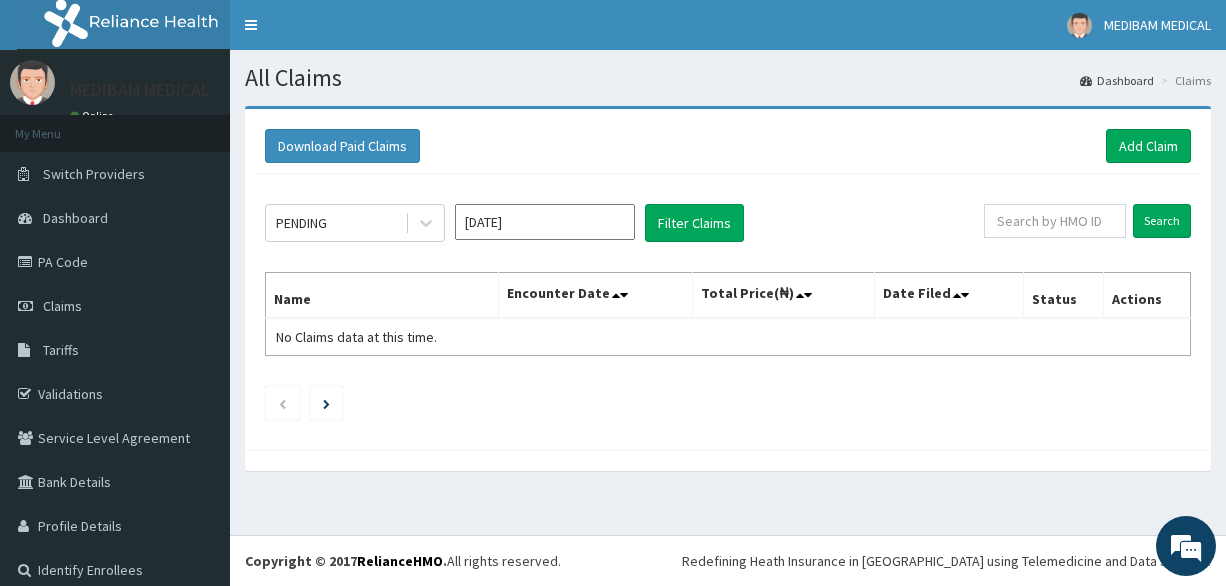 scroll, scrollTop: 0, scrollLeft: 0, axis: both 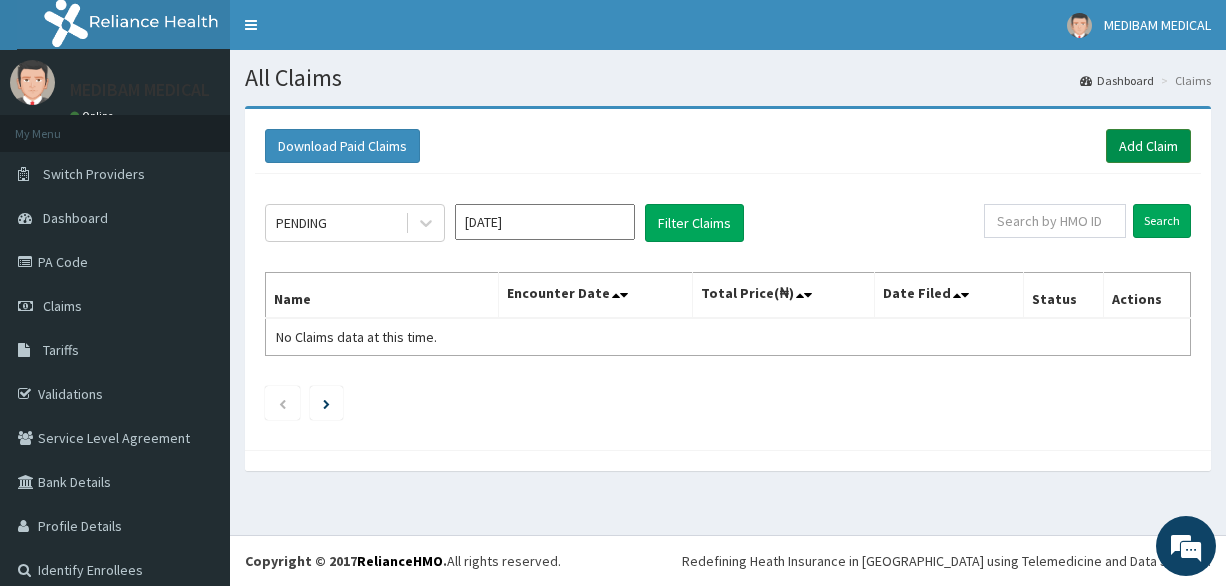 click on "Add Claim" at bounding box center (1148, 146) 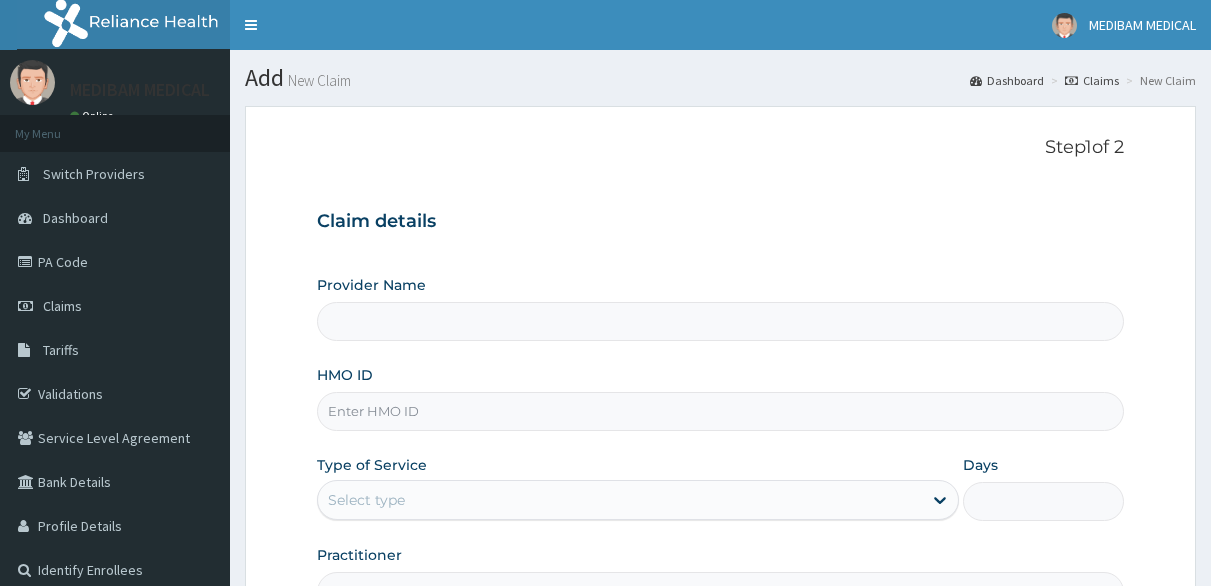 scroll, scrollTop: 0, scrollLeft: 0, axis: both 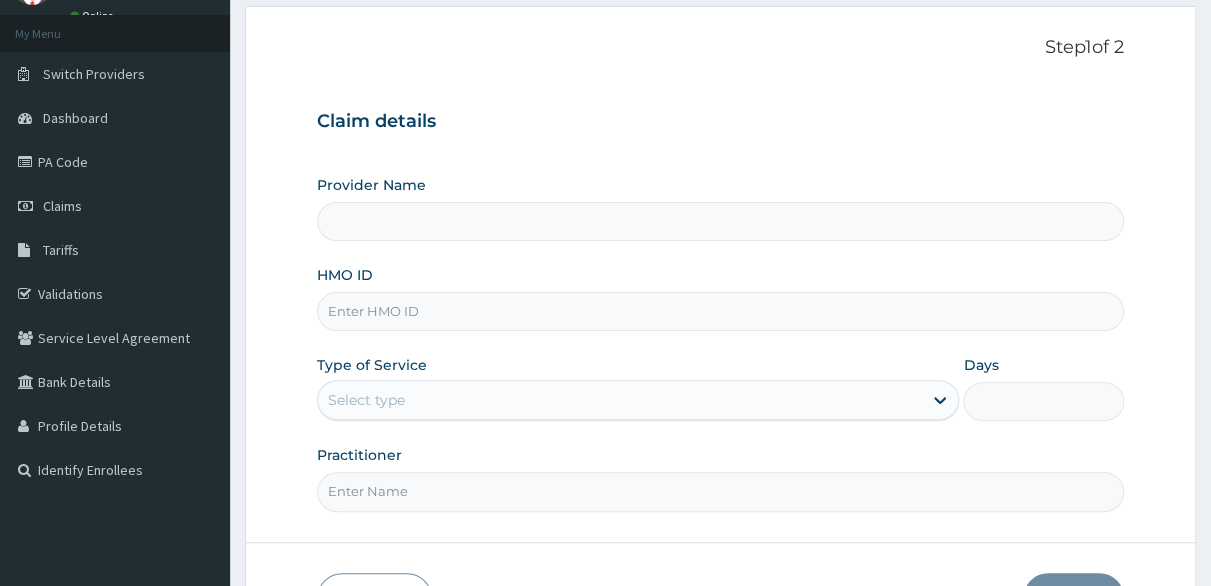 type on "Medibam Specialist Hospital" 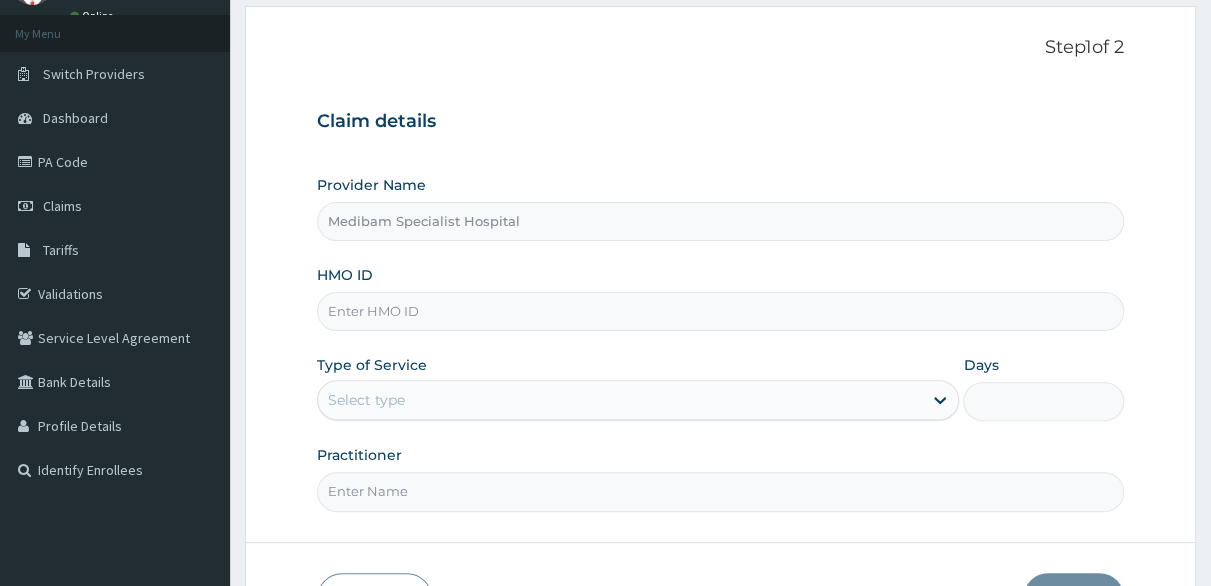 click on "HMO ID" at bounding box center [720, 311] 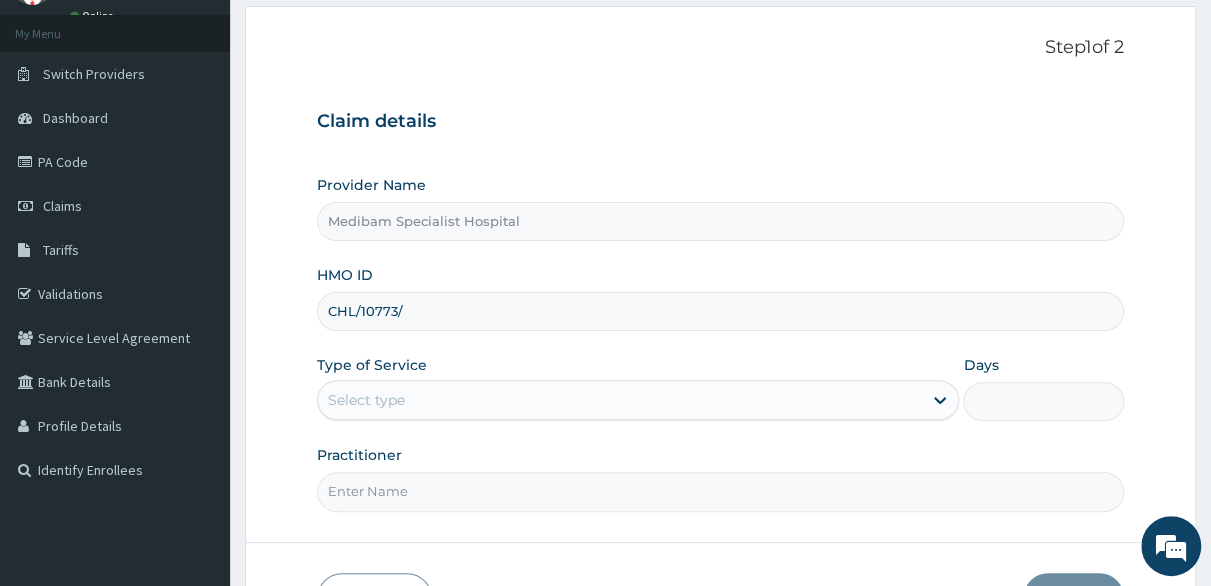 scroll, scrollTop: 0, scrollLeft: 0, axis: both 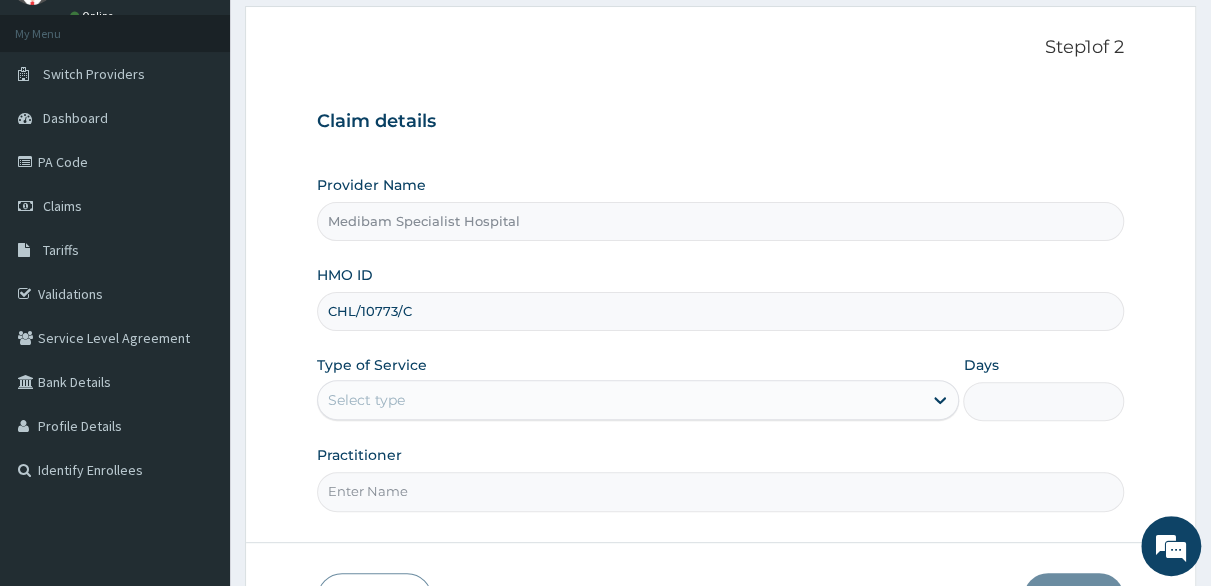 type on "CHL/10773/C" 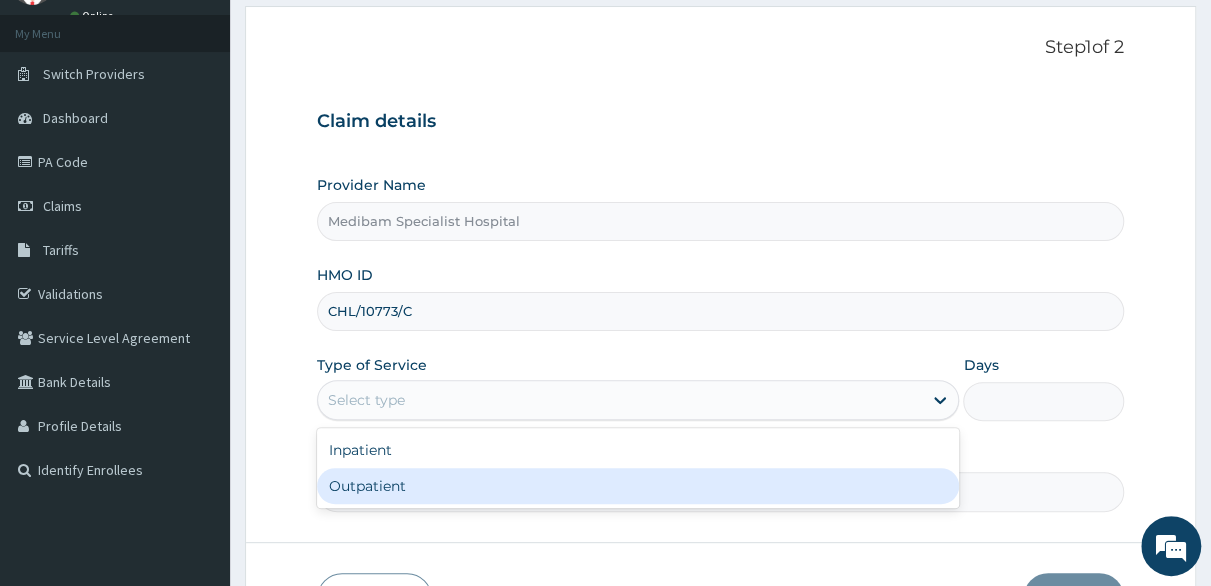 click on "Outpatient" at bounding box center [638, 486] 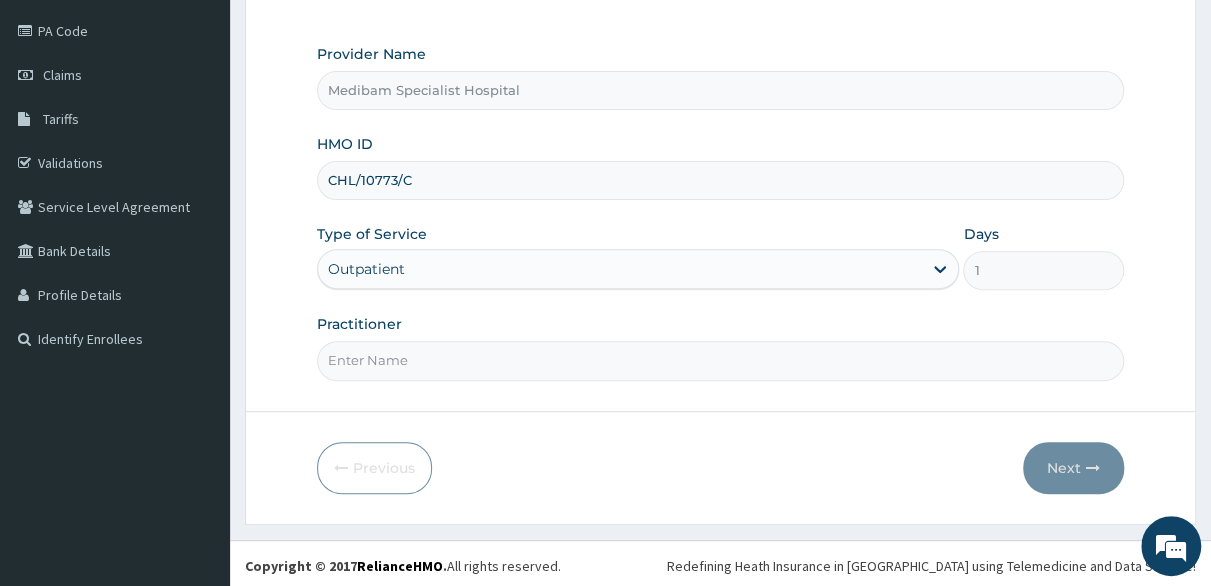 scroll, scrollTop: 232, scrollLeft: 0, axis: vertical 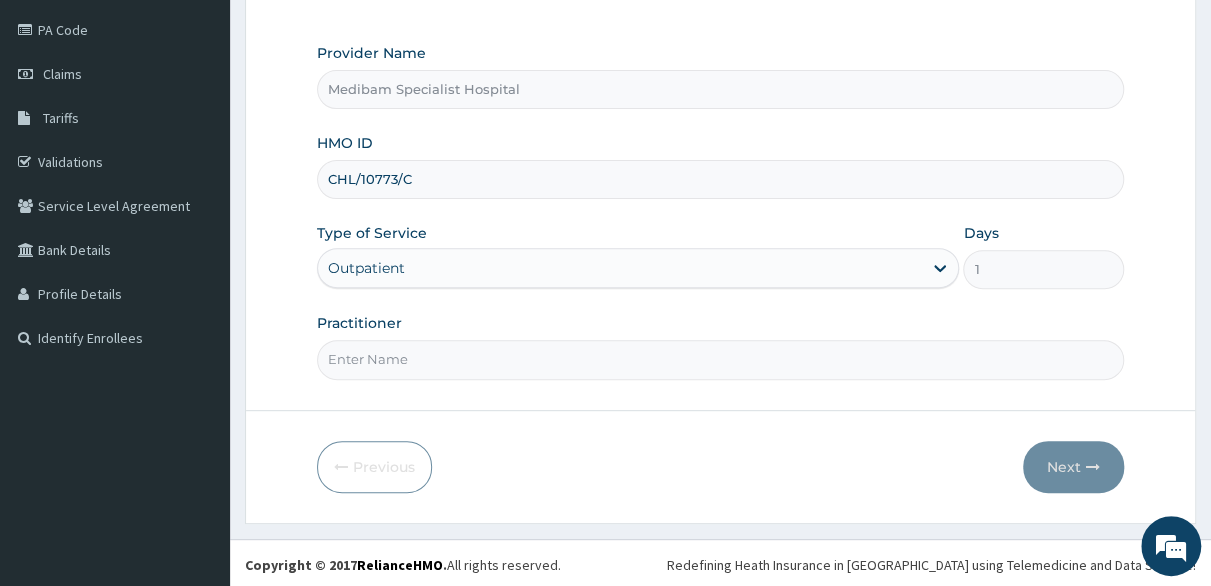 click on "Practitioner" at bounding box center (720, 359) 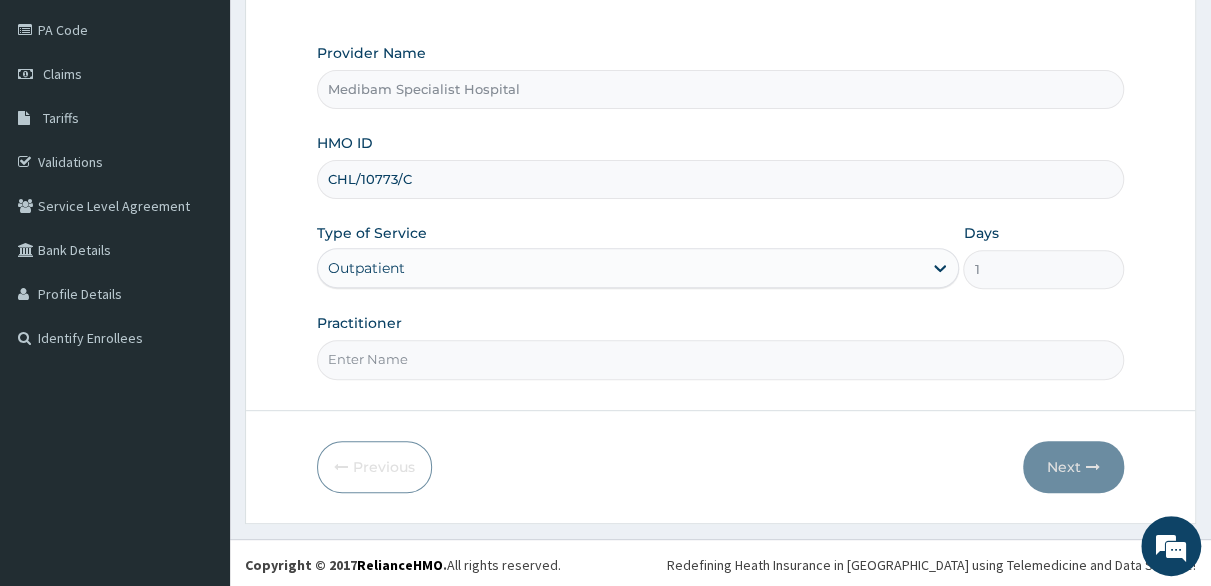 type on "[PERSON_NAME]" 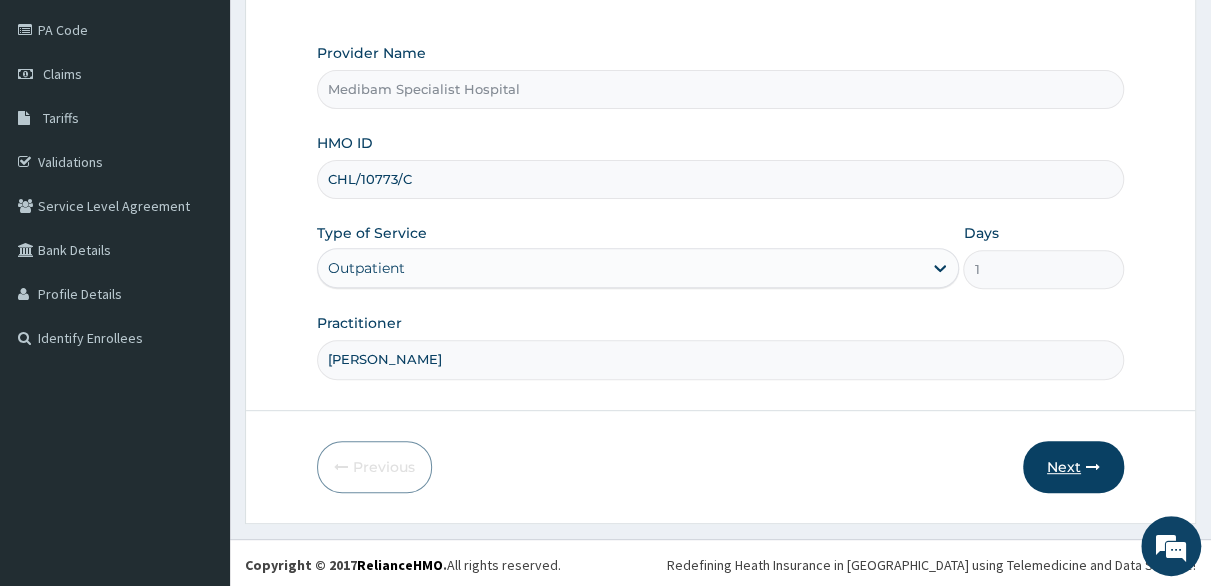 click on "Next" at bounding box center [1073, 467] 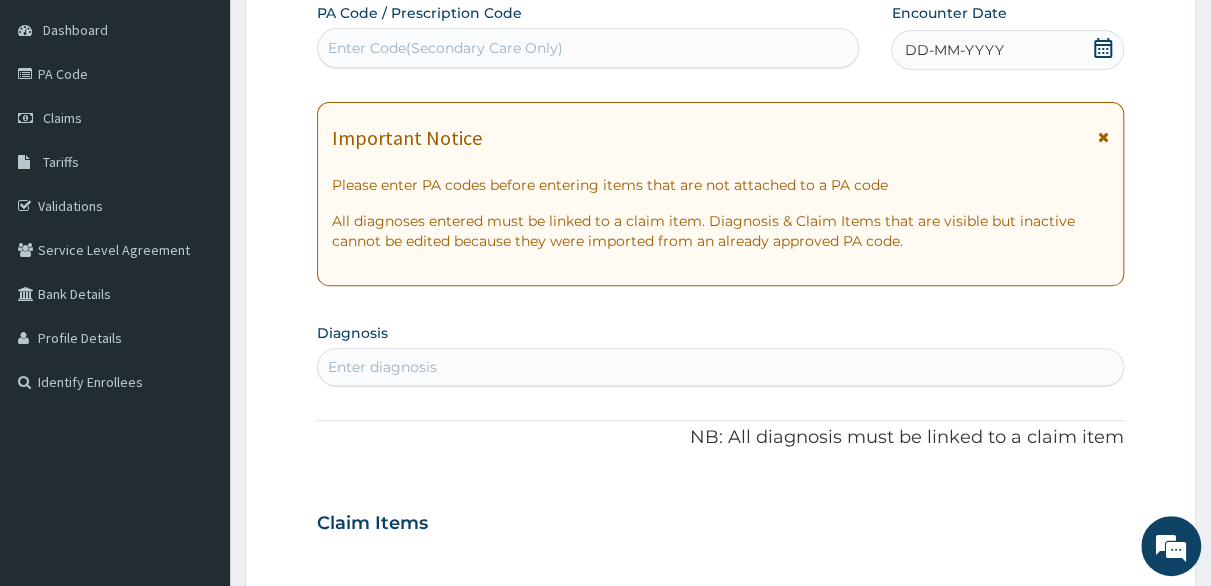 scroll, scrollTop: 132, scrollLeft: 0, axis: vertical 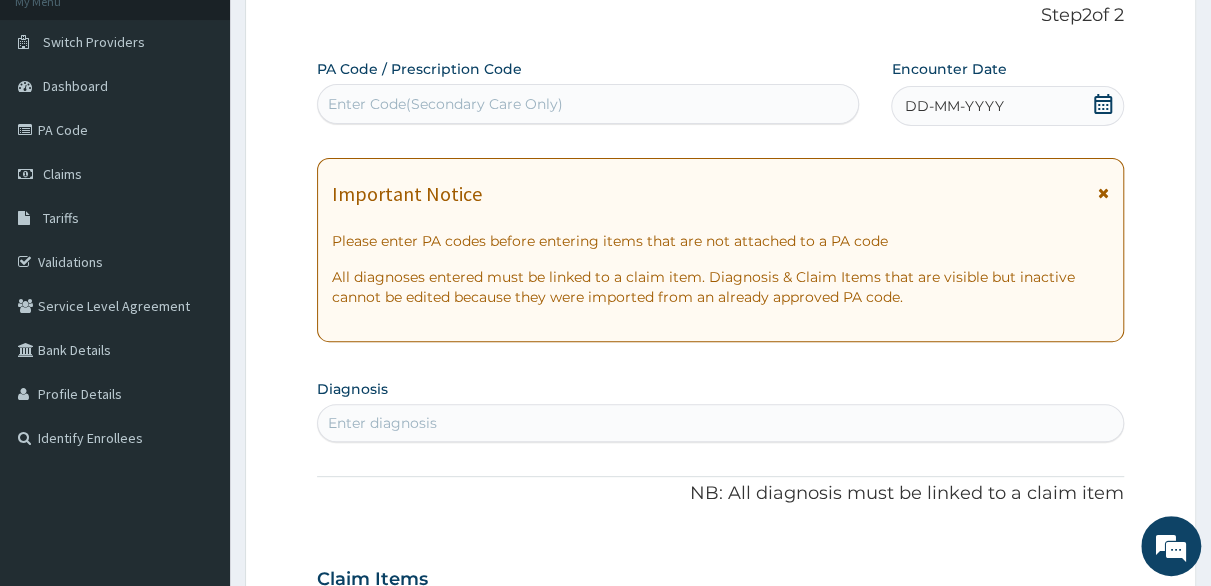 click 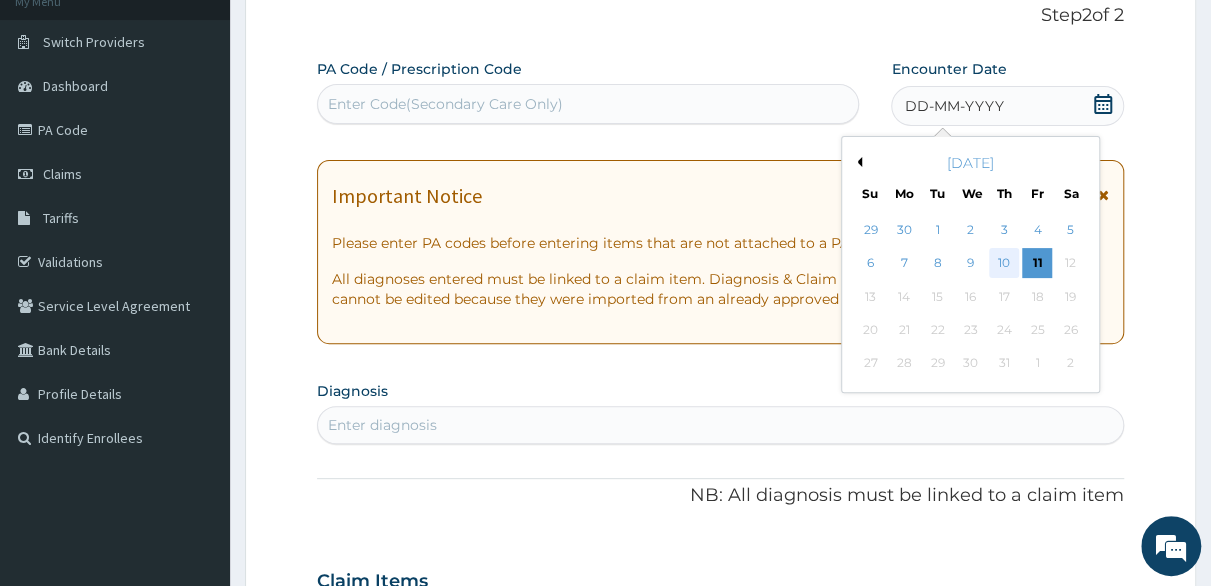click on "10" at bounding box center (1004, 264) 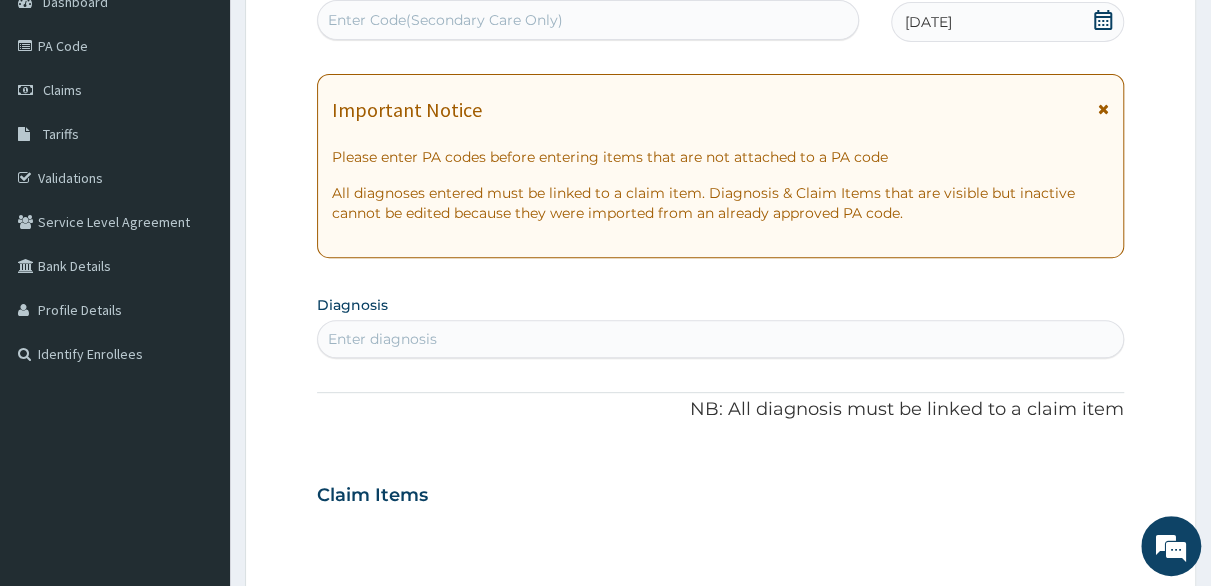 scroll, scrollTop: 332, scrollLeft: 0, axis: vertical 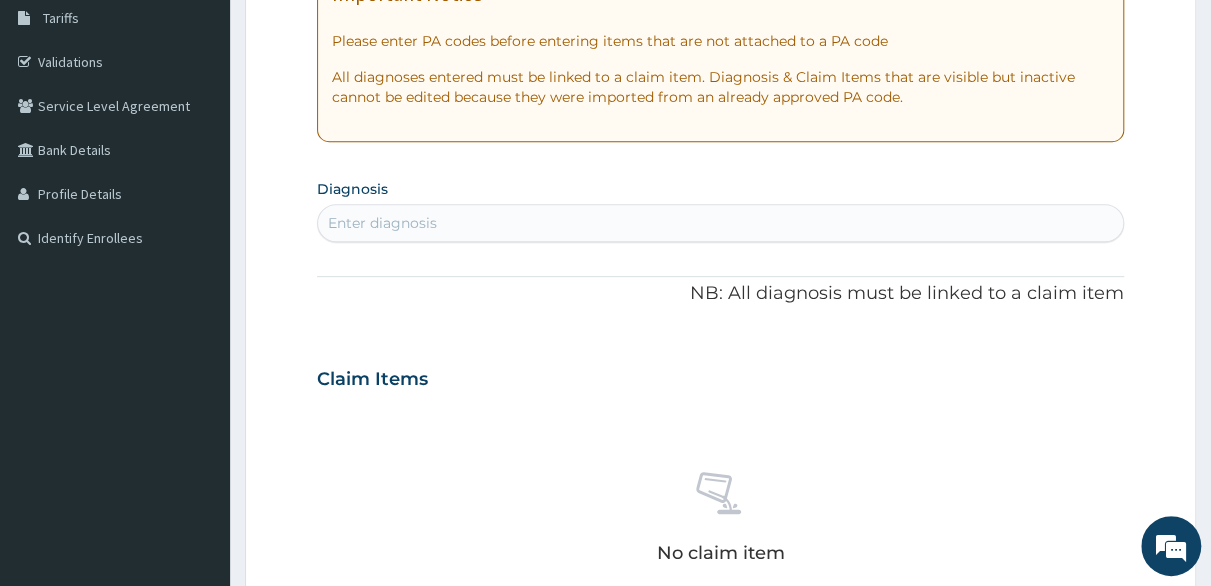click on "Enter diagnosis" at bounding box center (720, 223) 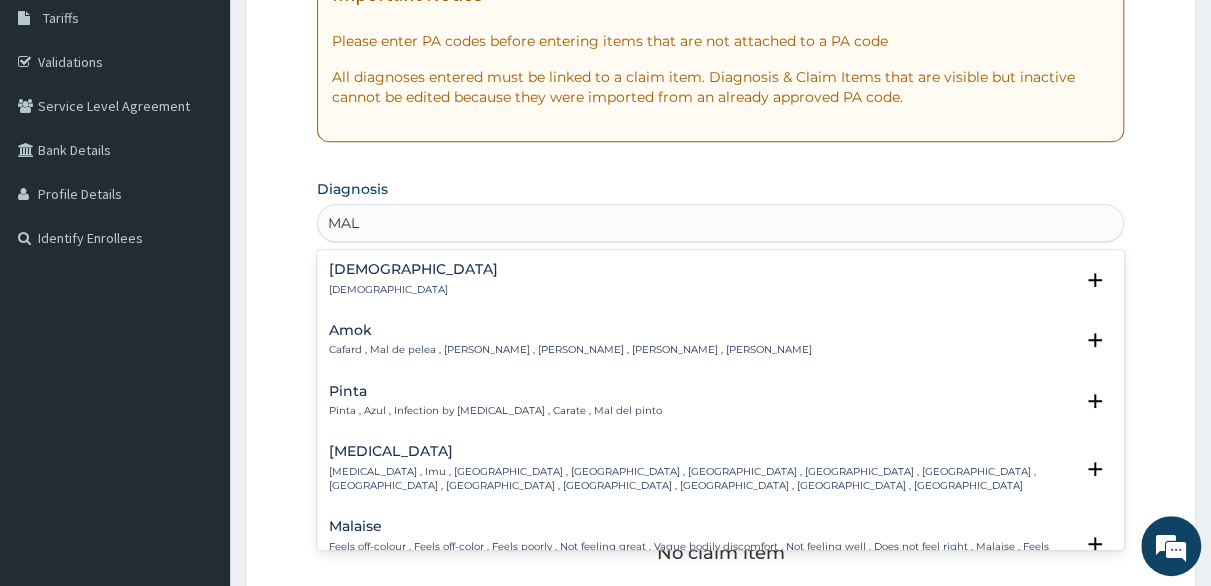 type on "MALA" 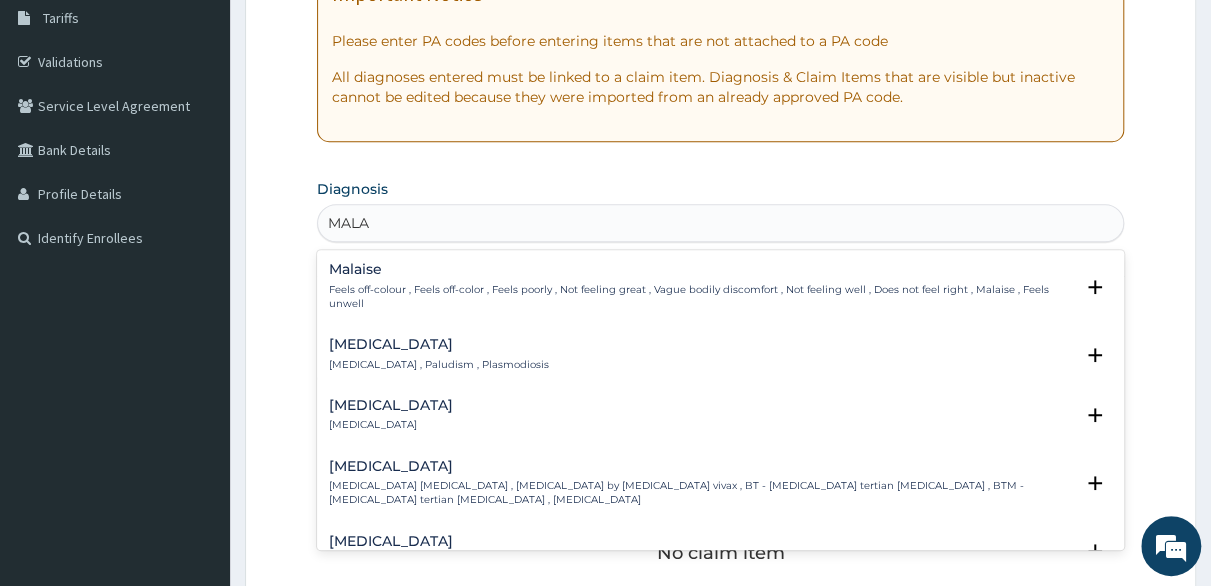 click on "Malaria Malaria , Paludism , Plasmodiosis" at bounding box center (439, 354) 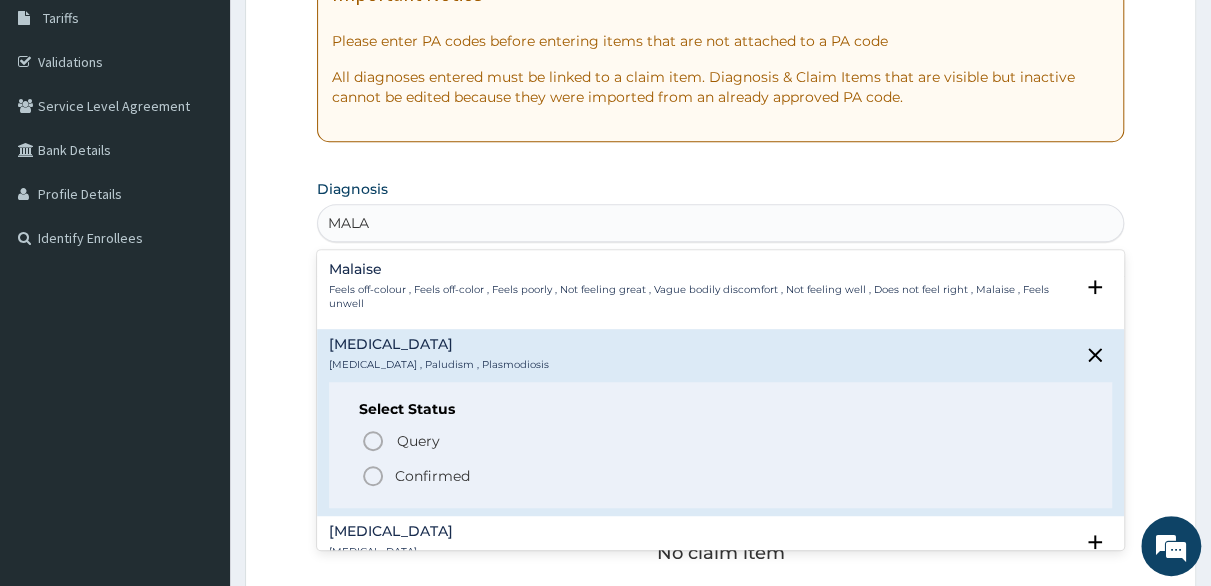 click 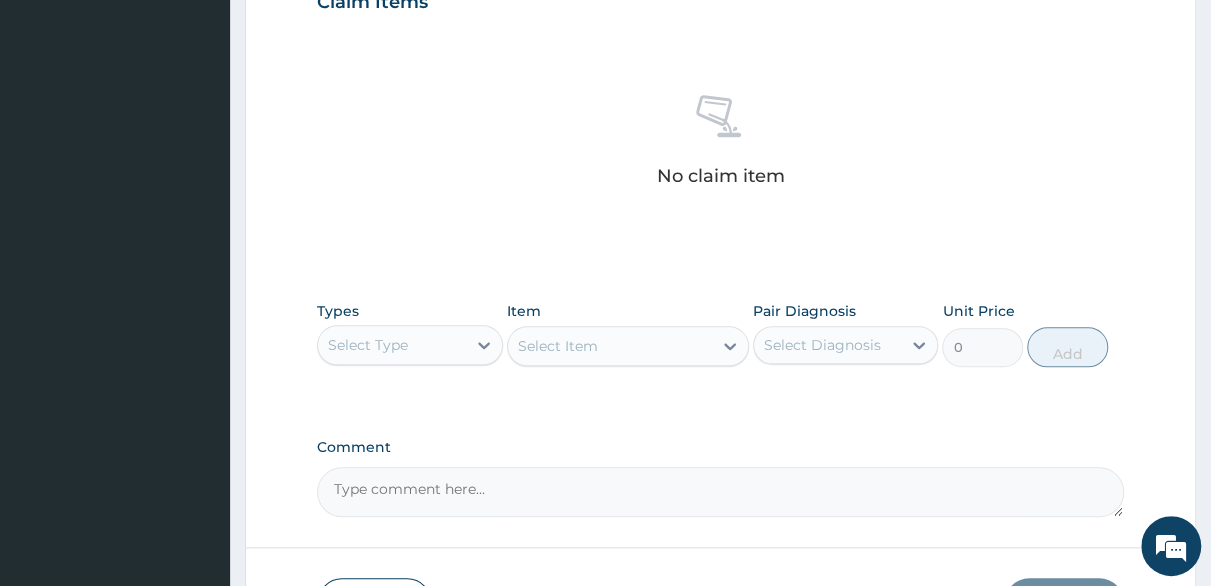 scroll, scrollTop: 732, scrollLeft: 0, axis: vertical 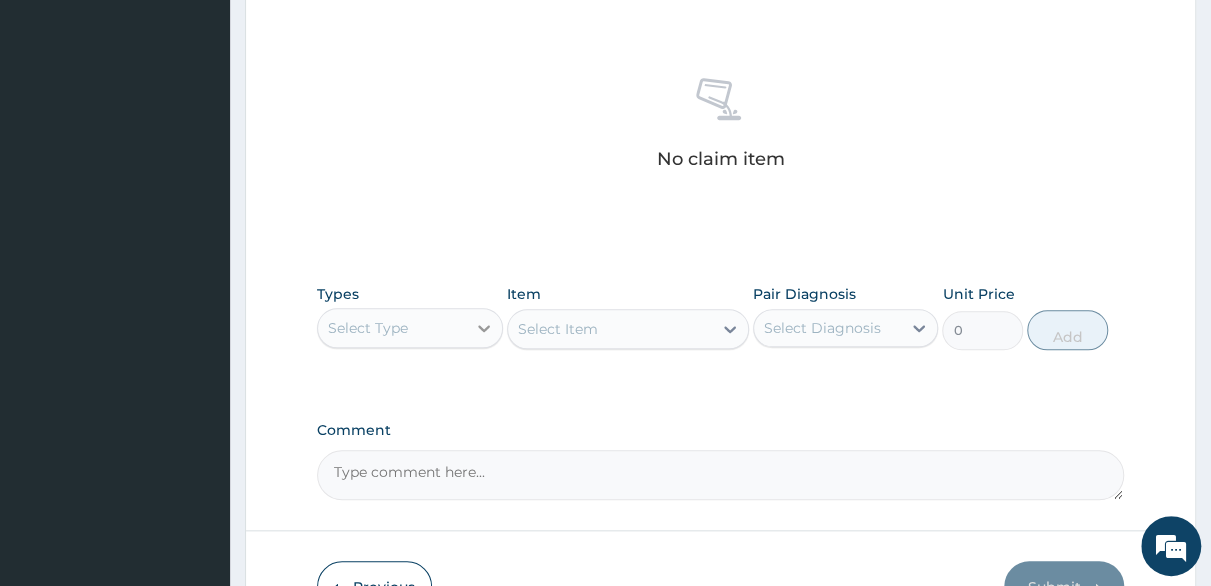 click 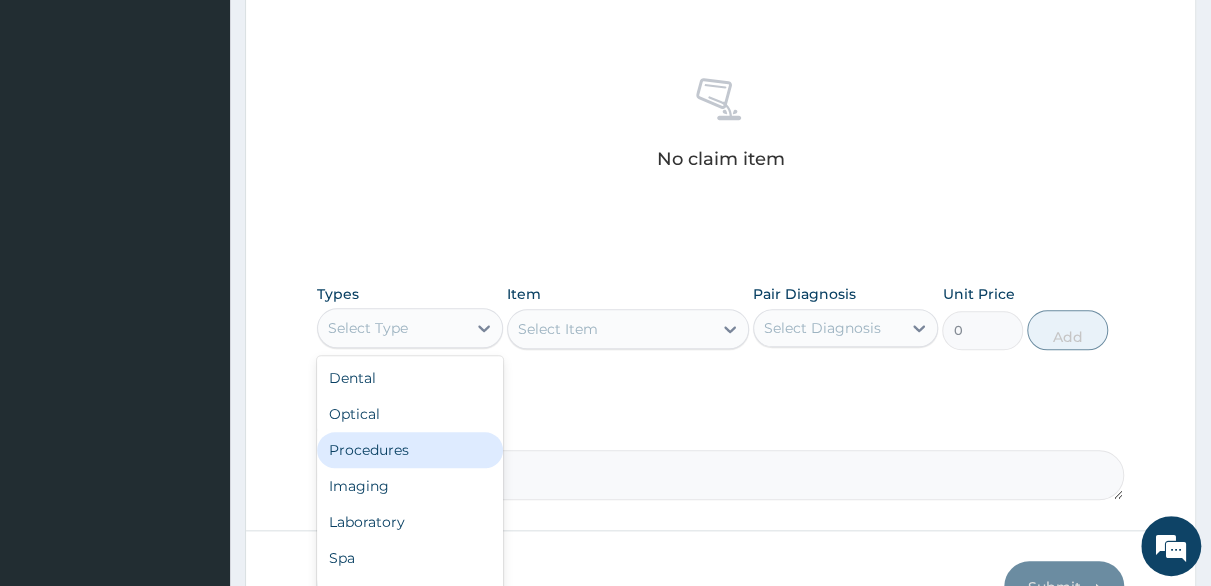 drag, startPoint x: 390, startPoint y: 454, endPoint x: 484, endPoint y: 417, distance: 101.0198 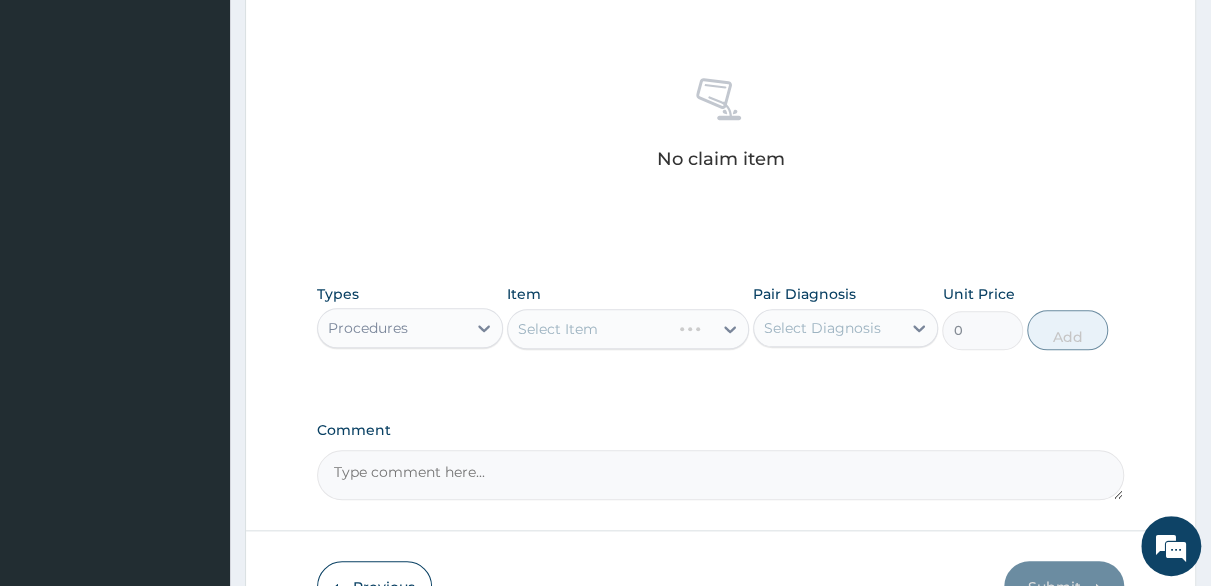 click on "Select Item" at bounding box center [628, 329] 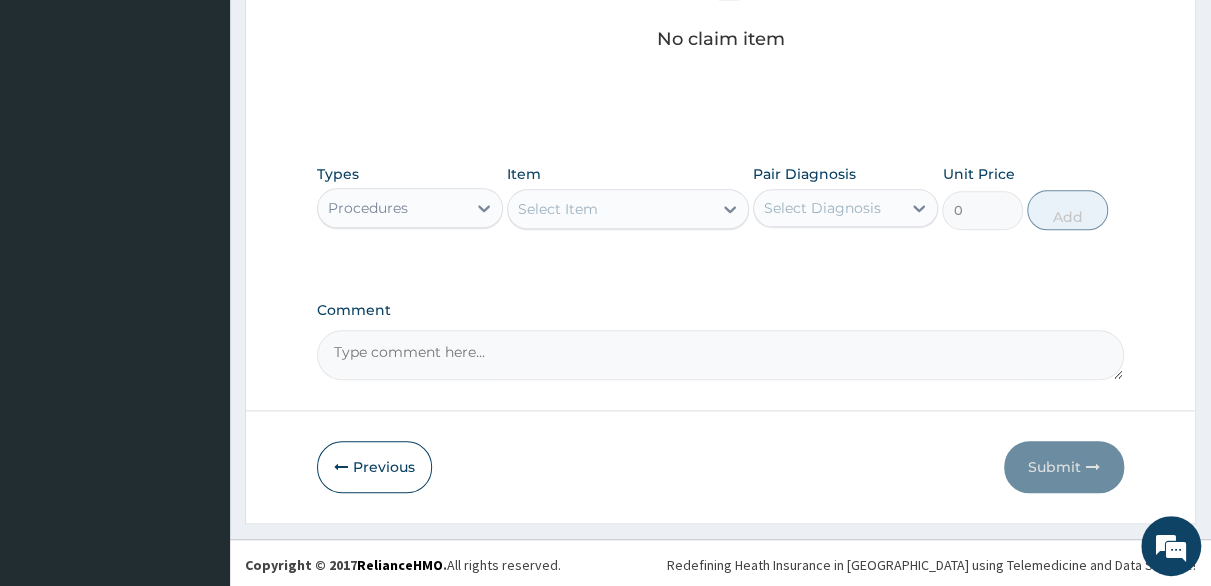 scroll, scrollTop: 852, scrollLeft: 0, axis: vertical 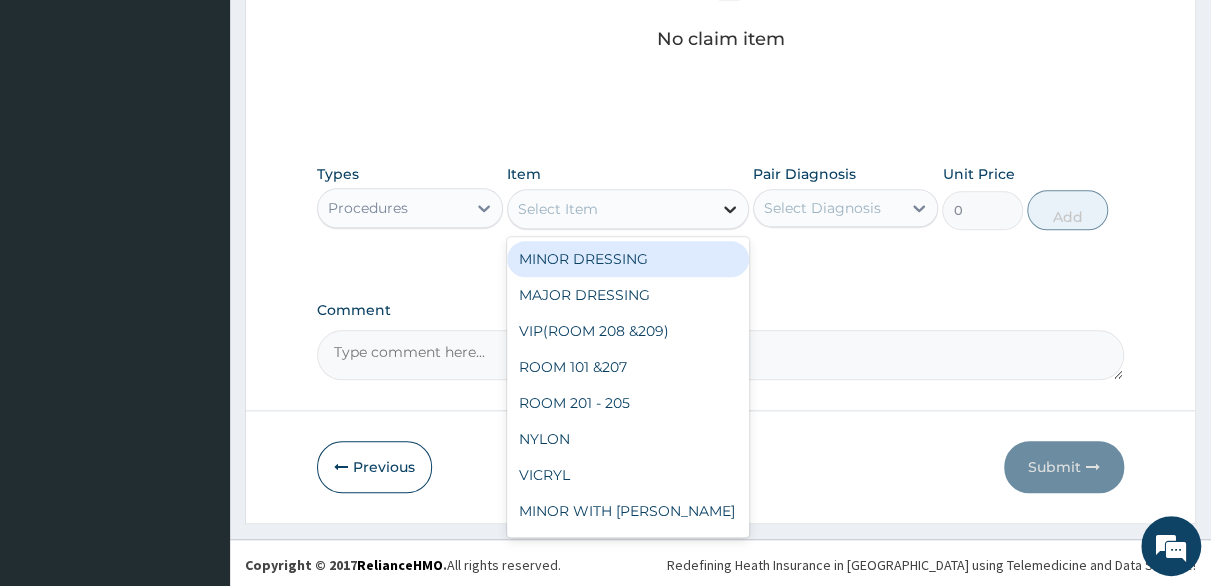 click 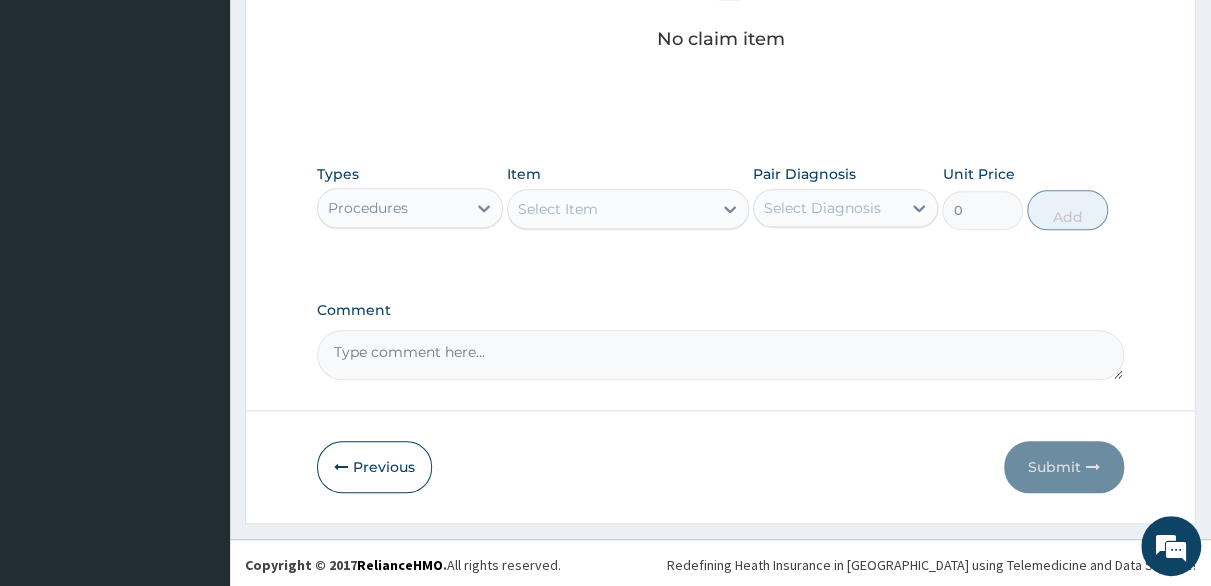 click on "Select Item" at bounding box center [558, 209] 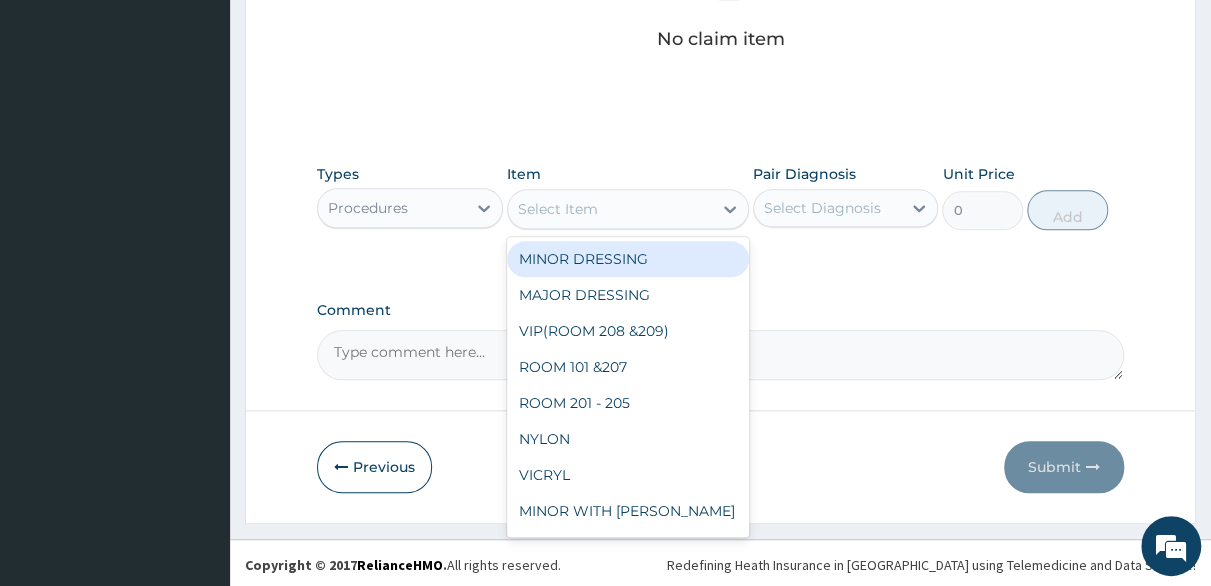 click on "Select Item" at bounding box center [558, 209] 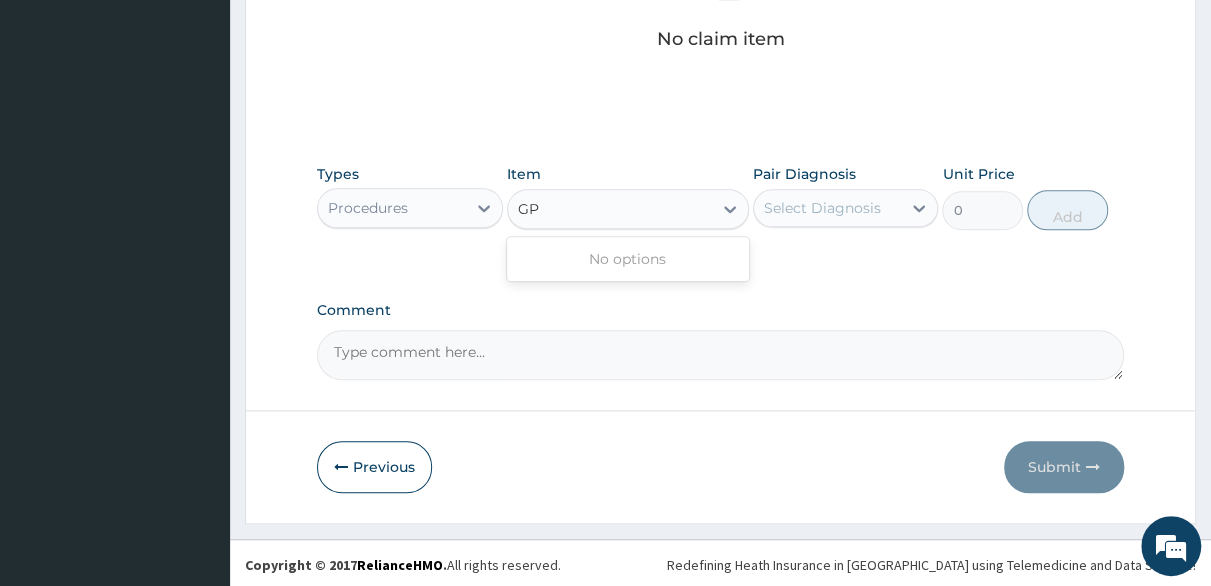 type on "G" 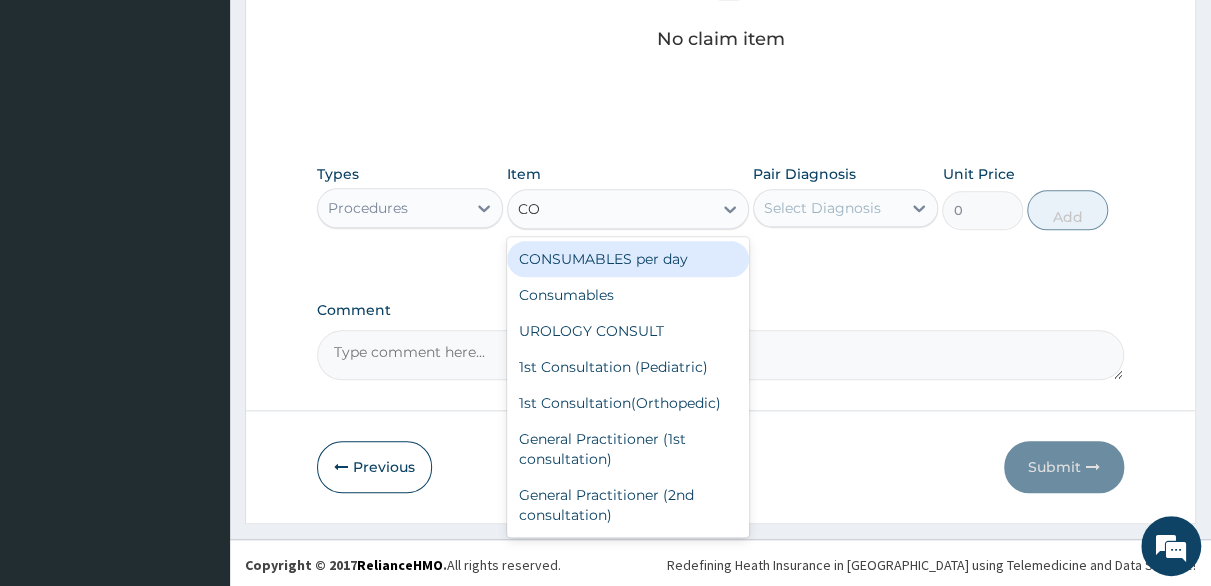 type on "CON" 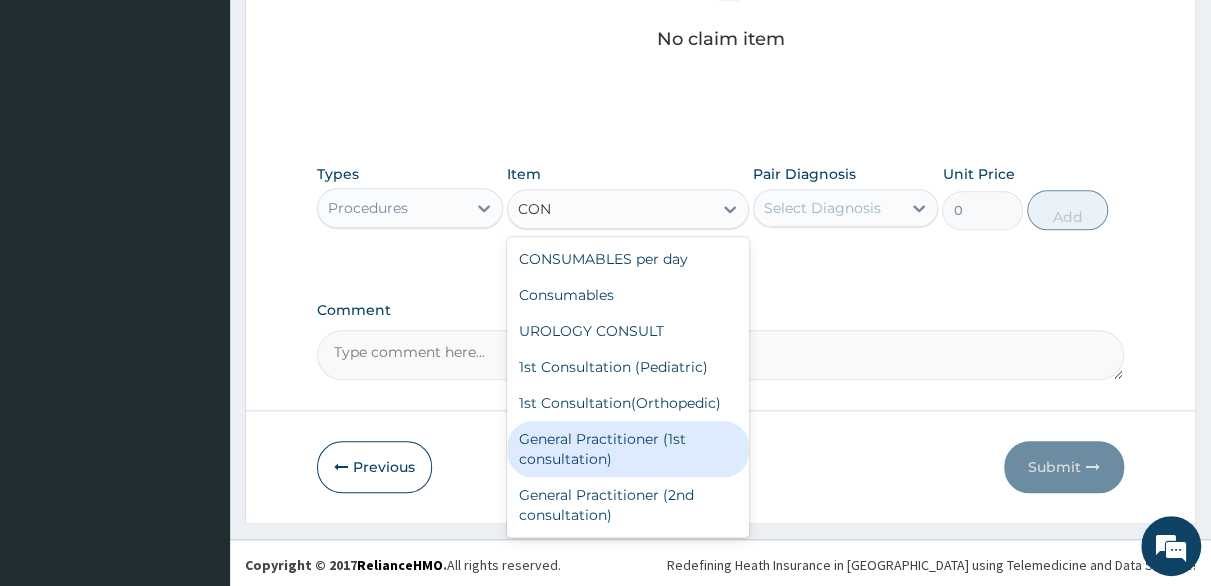 click on "General Practitioner (1st consultation)" at bounding box center (628, 449) 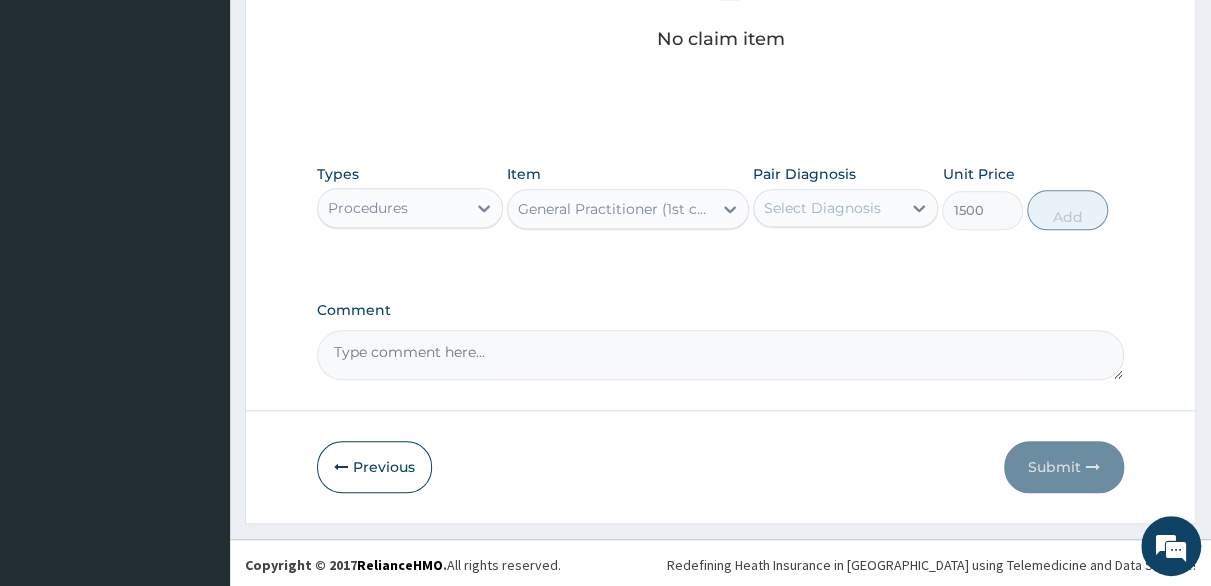 drag, startPoint x: 908, startPoint y: 203, endPoint x: 894, endPoint y: 208, distance: 14.866069 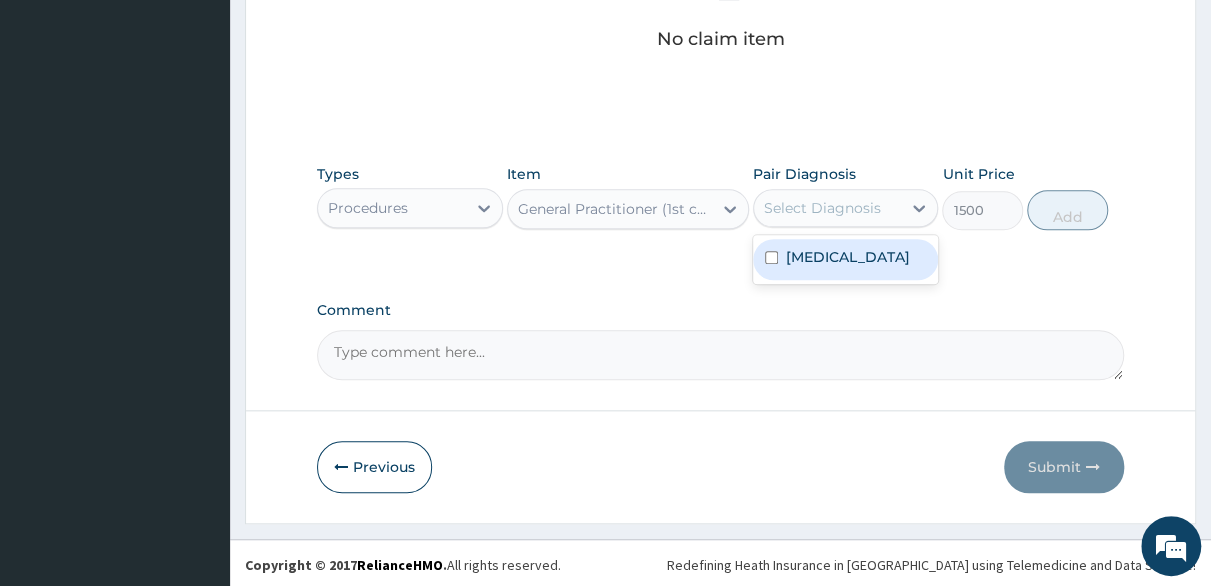 click at bounding box center (771, 257) 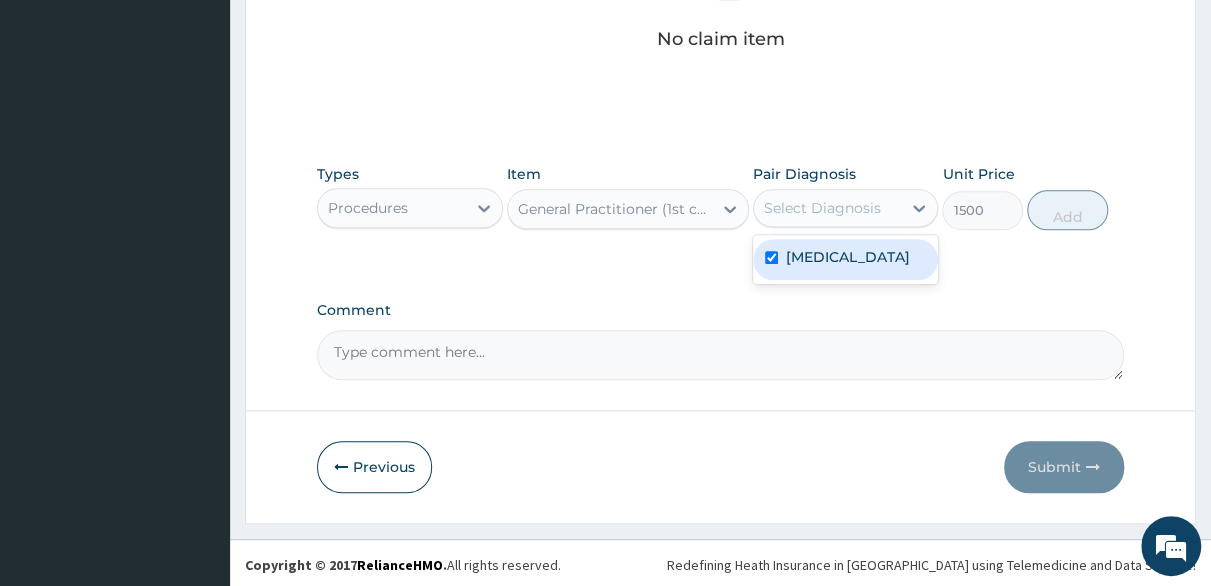 checkbox on "true" 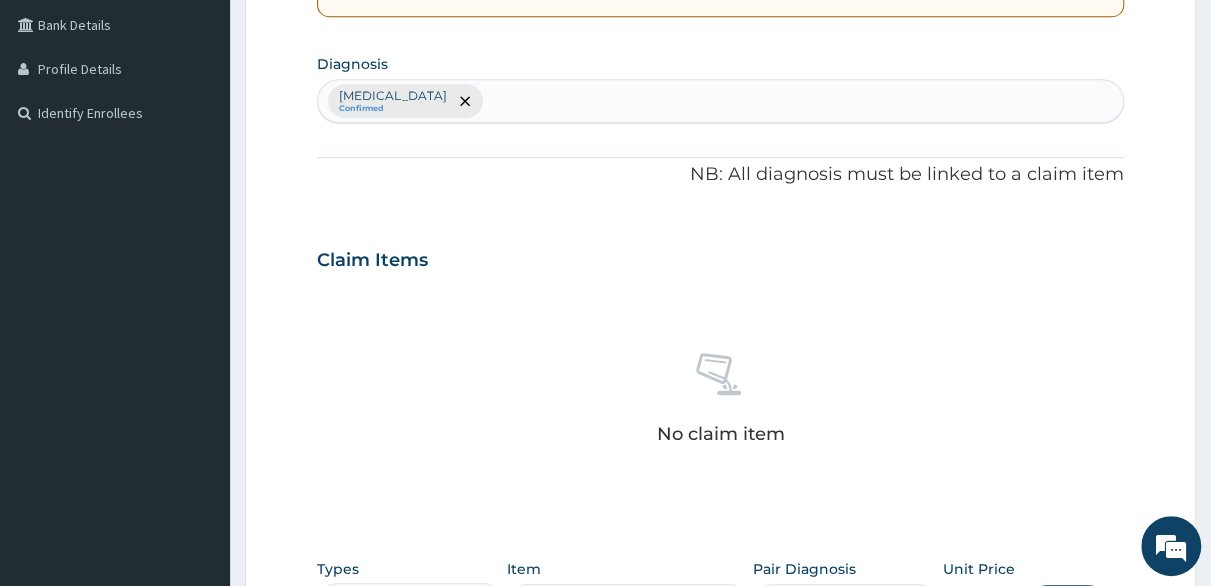 scroll, scrollTop: 452, scrollLeft: 0, axis: vertical 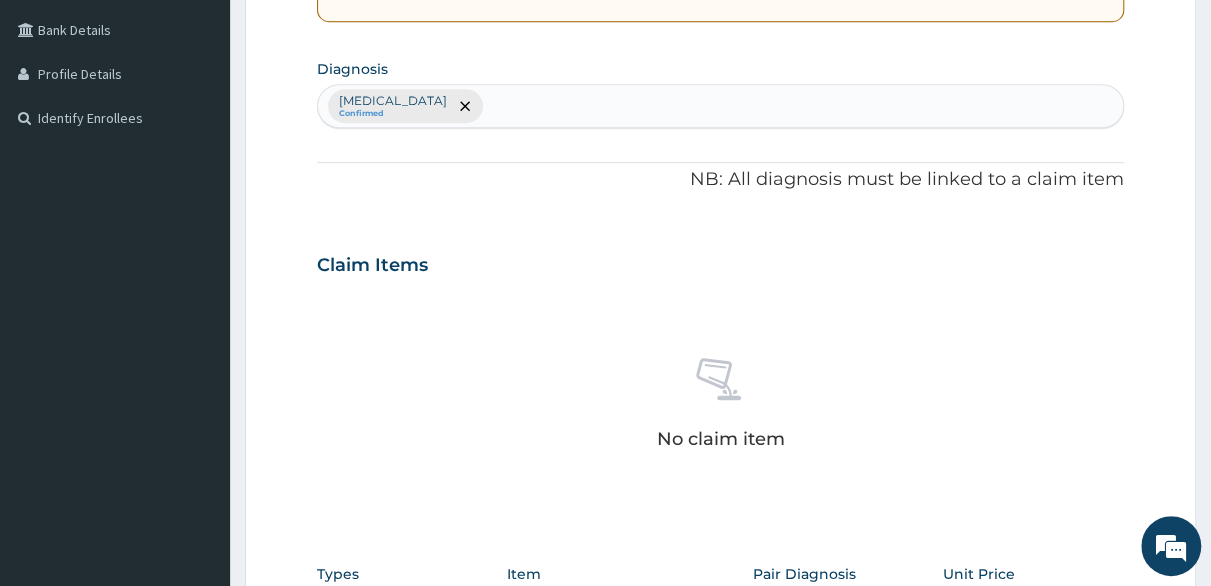 click on "Malaria Confirmed" at bounding box center [720, 106] 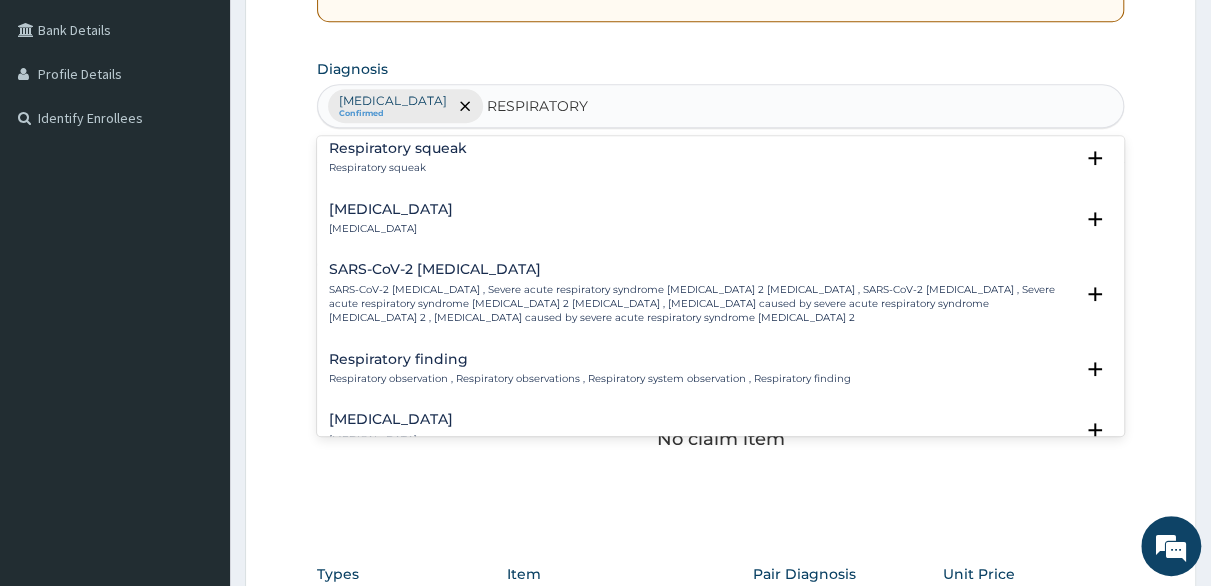 scroll, scrollTop: 600, scrollLeft: 0, axis: vertical 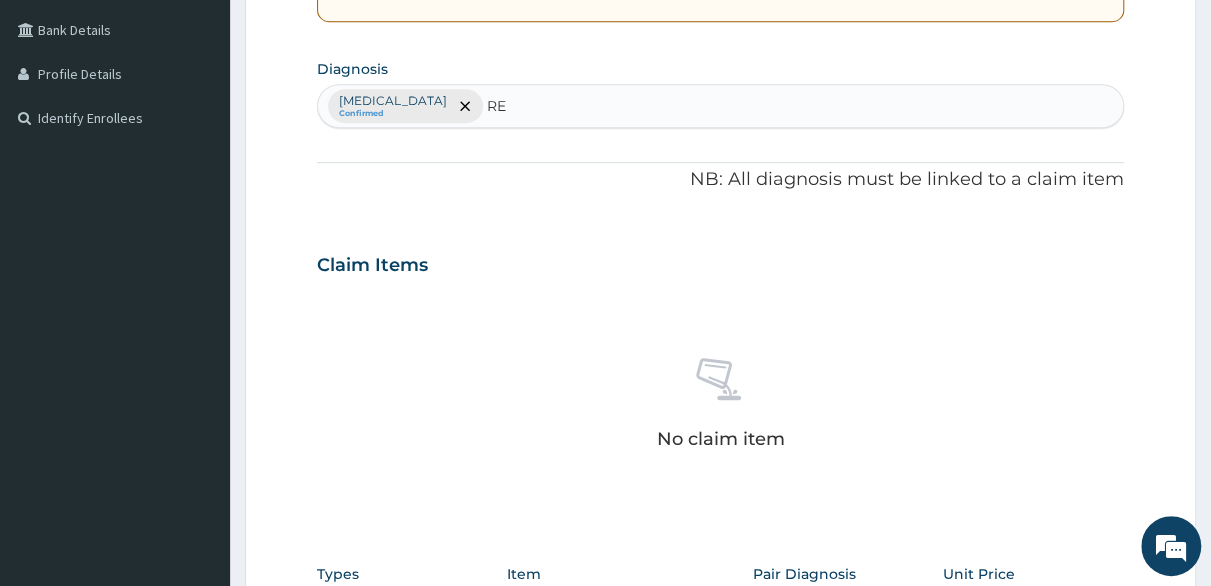 type on "R" 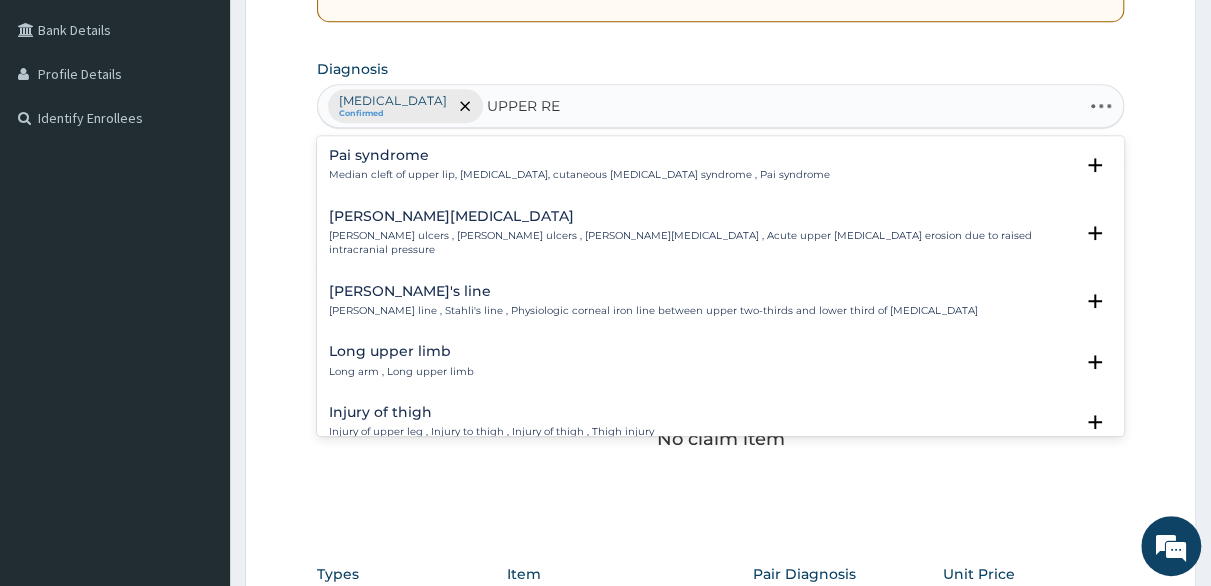 type on "UPPER RES" 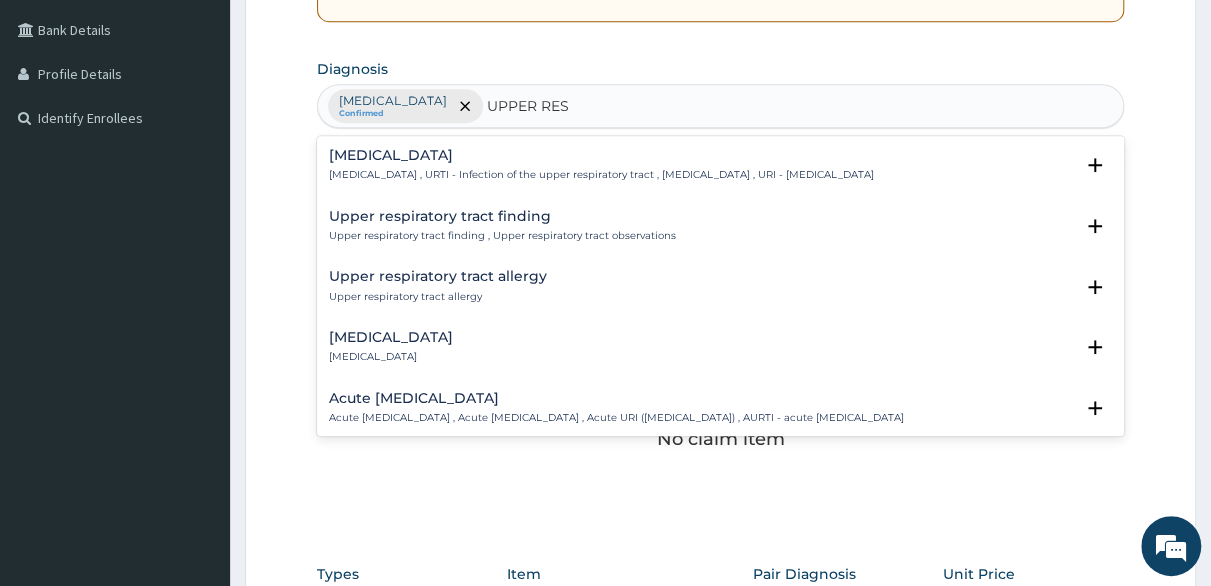 click on "Upper respiratory infection" at bounding box center [601, 155] 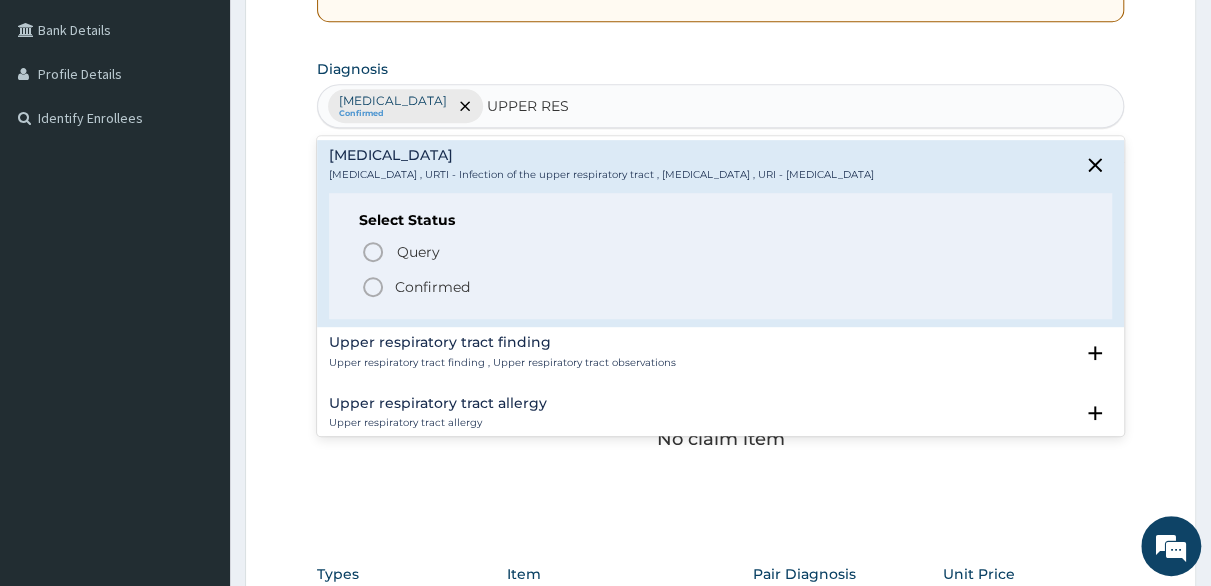 click 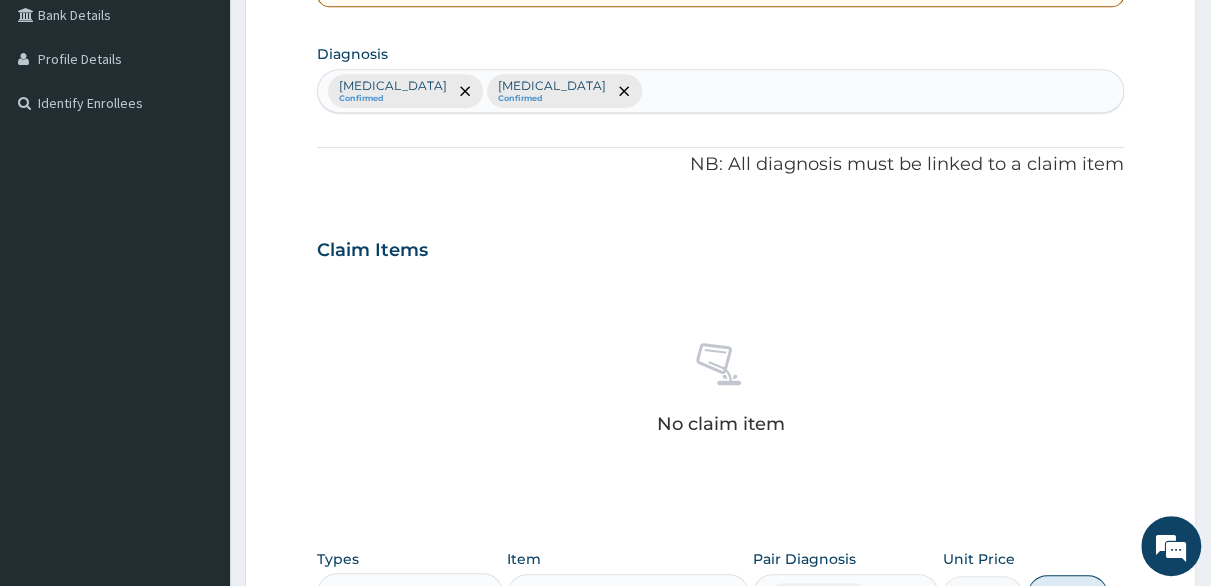 scroll, scrollTop: 652, scrollLeft: 0, axis: vertical 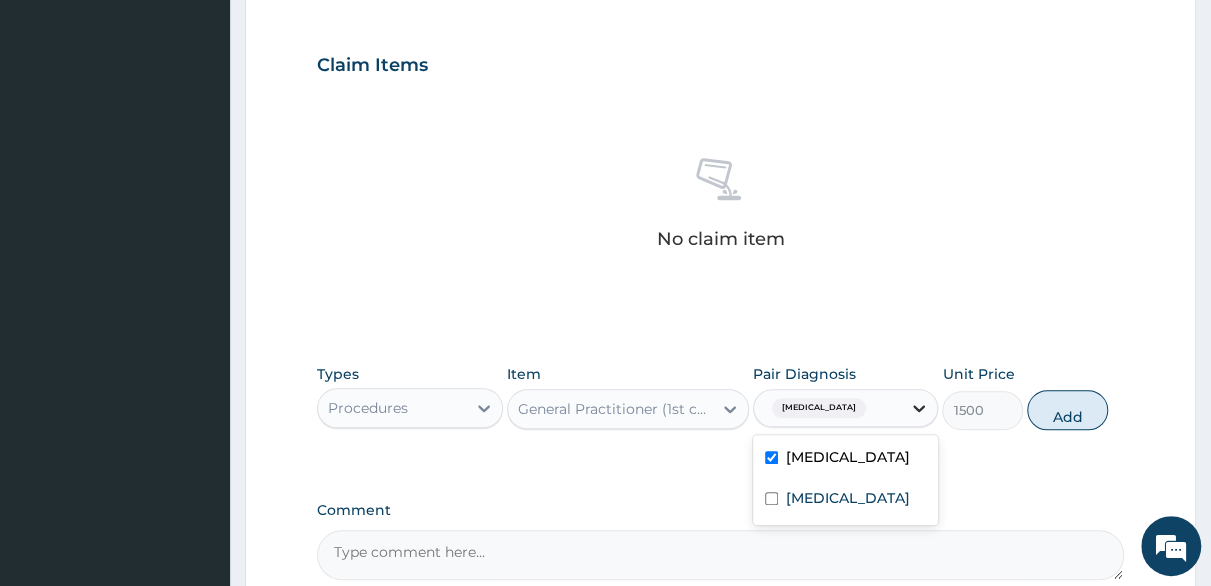 click 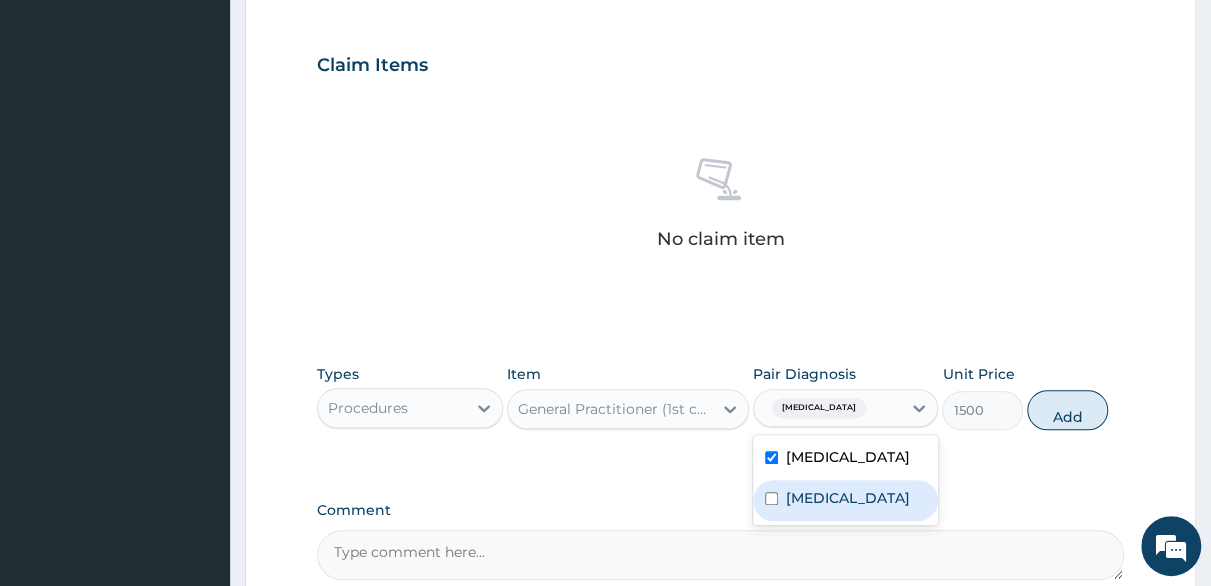 drag, startPoint x: 768, startPoint y: 508, endPoint x: 958, endPoint y: 479, distance: 192.20041 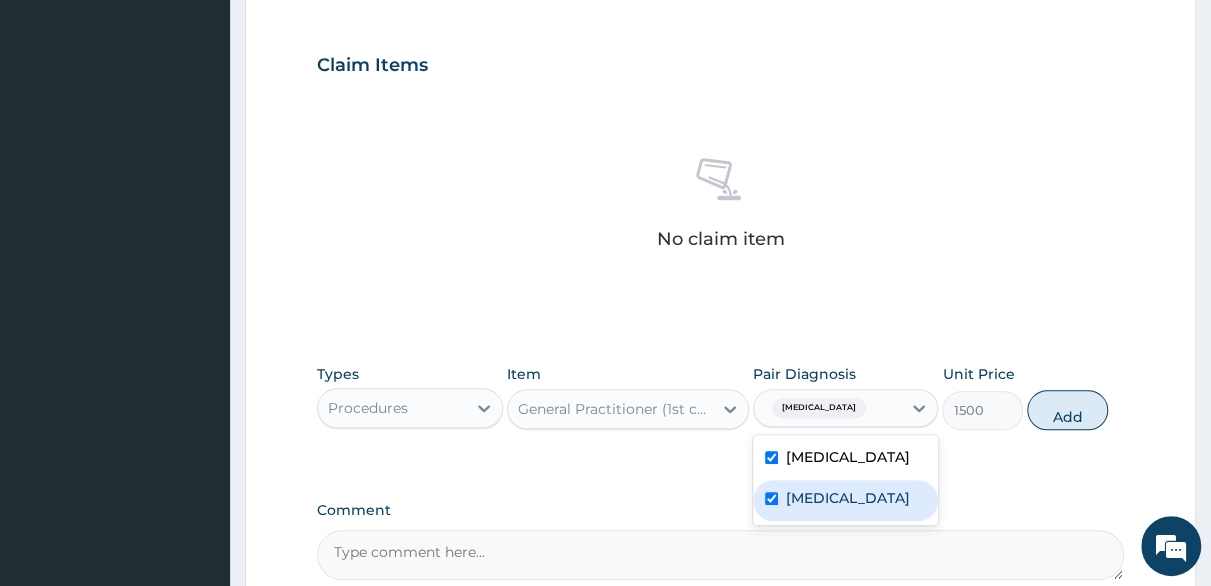 checkbox on "true" 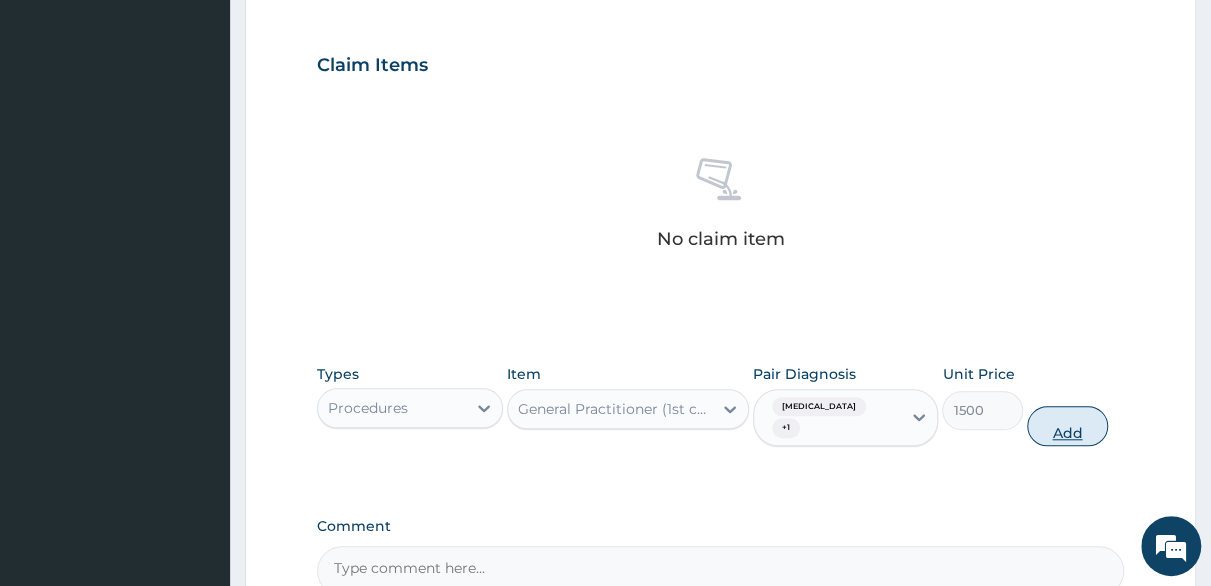 click on "Add" at bounding box center (1067, 426) 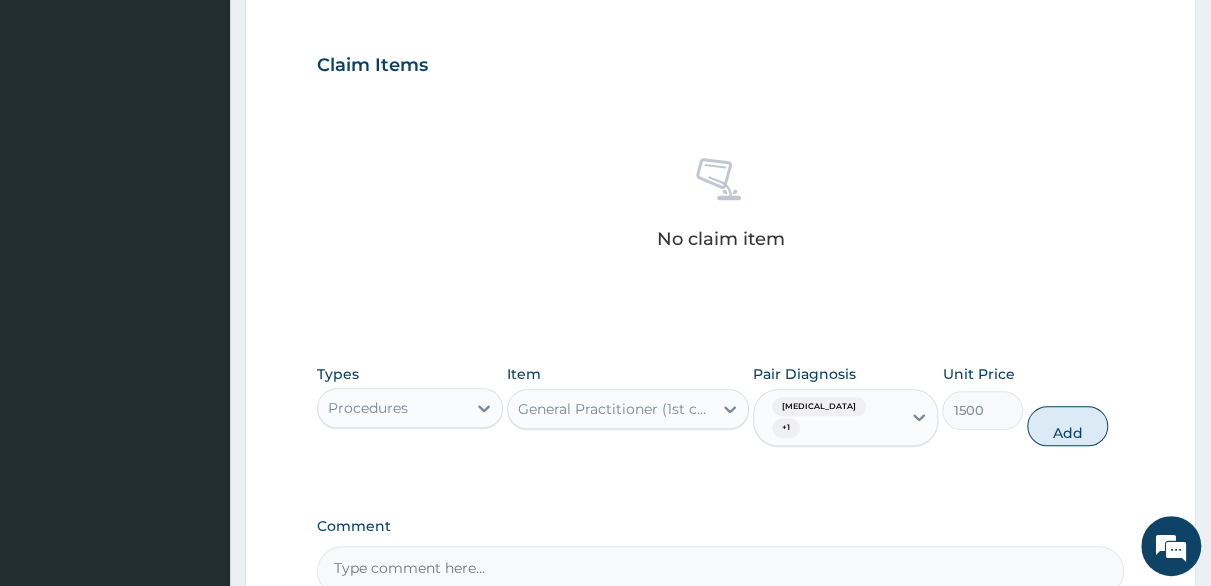 type on "0" 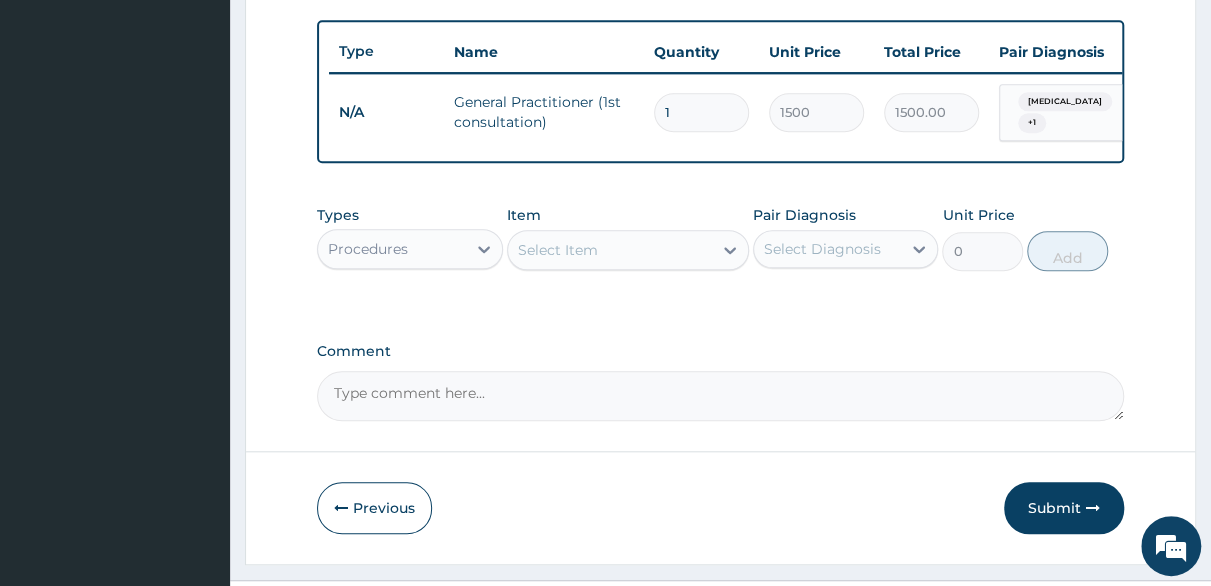 scroll, scrollTop: 773, scrollLeft: 0, axis: vertical 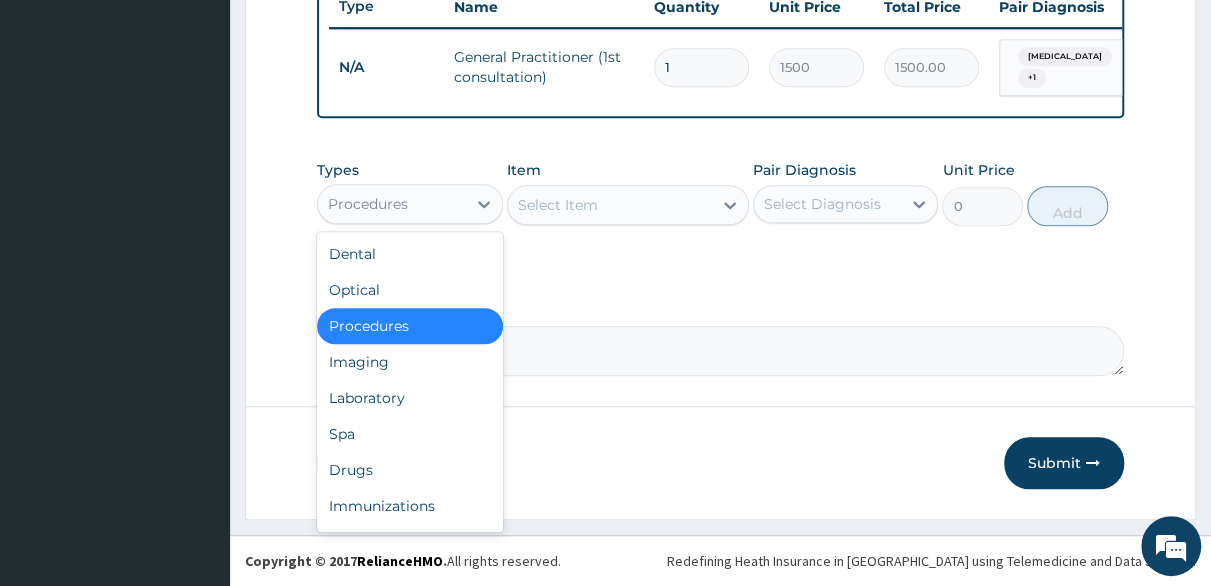 drag, startPoint x: 482, startPoint y: 203, endPoint x: 477, endPoint y: 228, distance: 25.495098 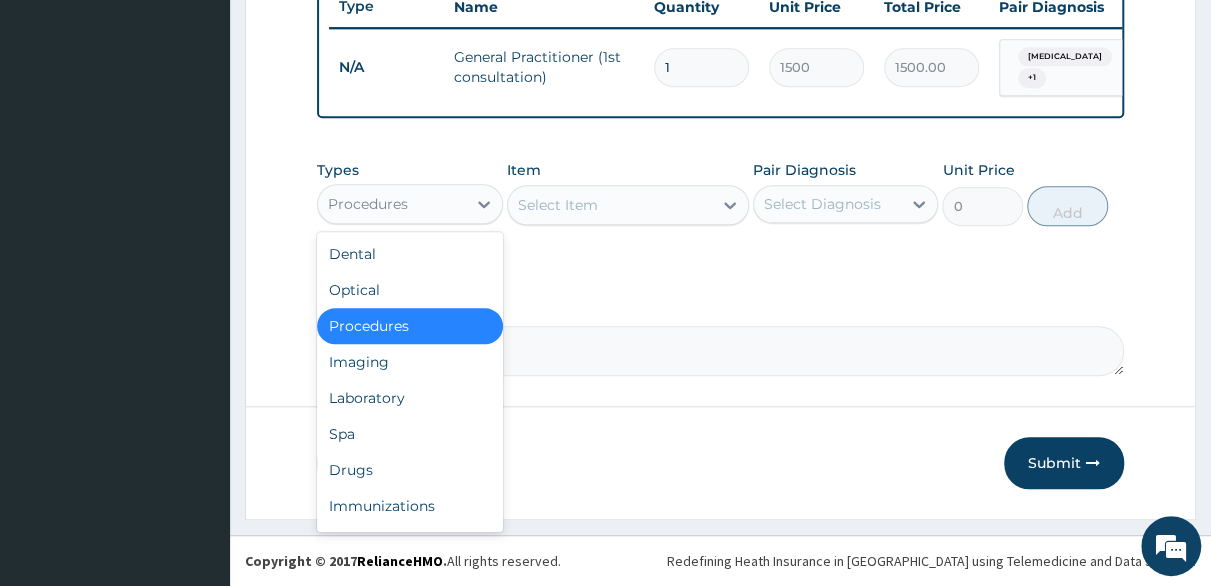 click 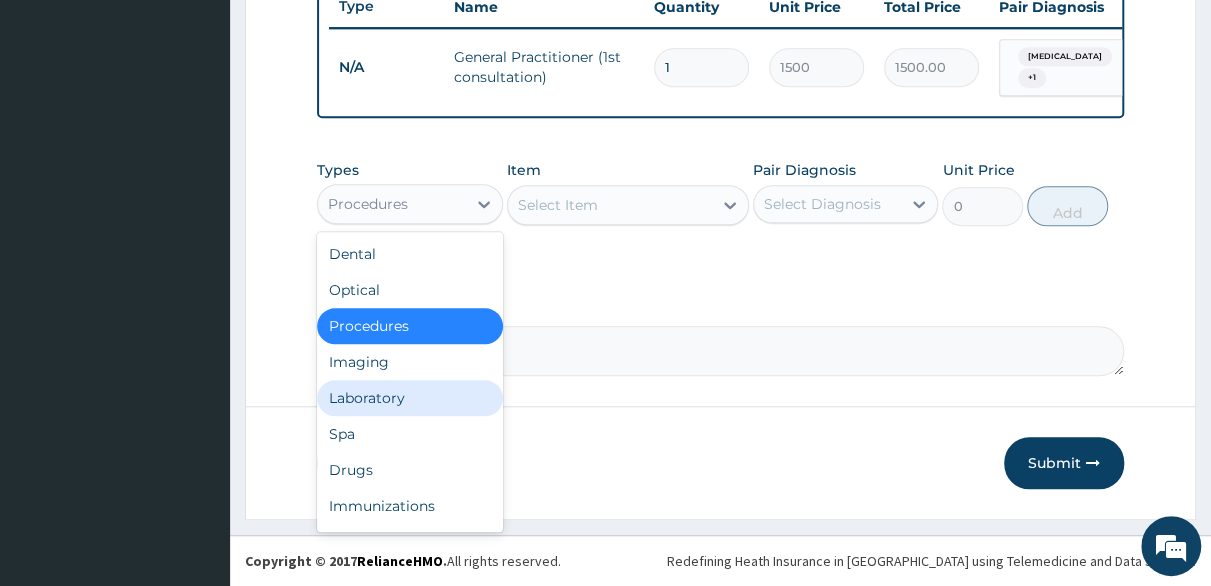 drag, startPoint x: 406, startPoint y: 401, endPoint x: 462, endPoint y: 355, distance: 72.47068 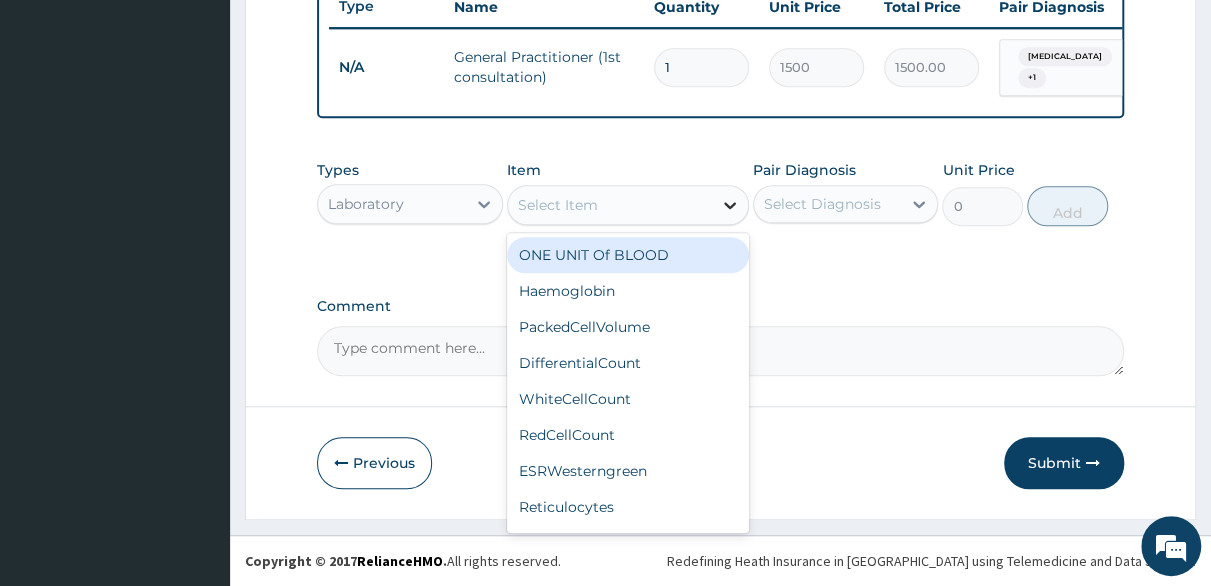 click 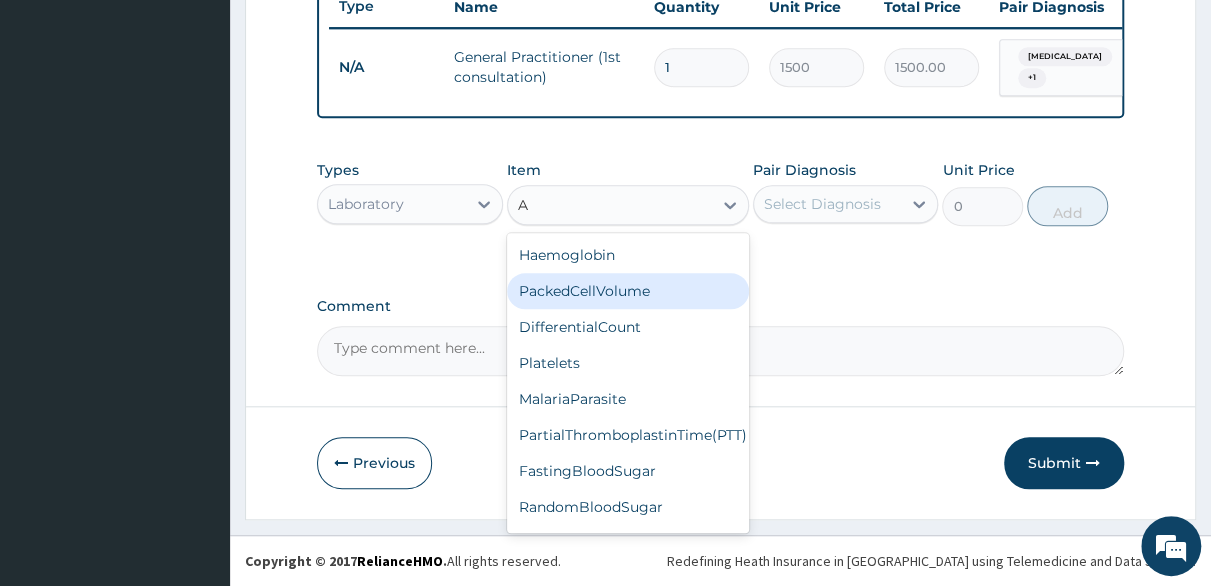 type on "A" 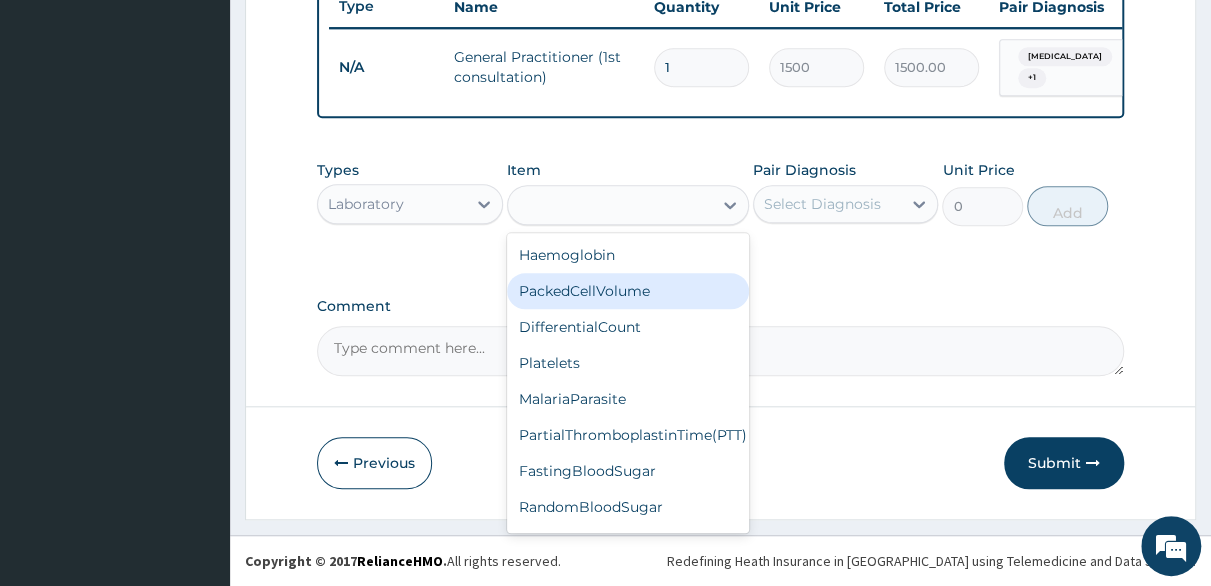 drag, startPoint x: 870, startPoint y: 292, endPoint x: 793, endPoint y: 275, distance: 78.854294 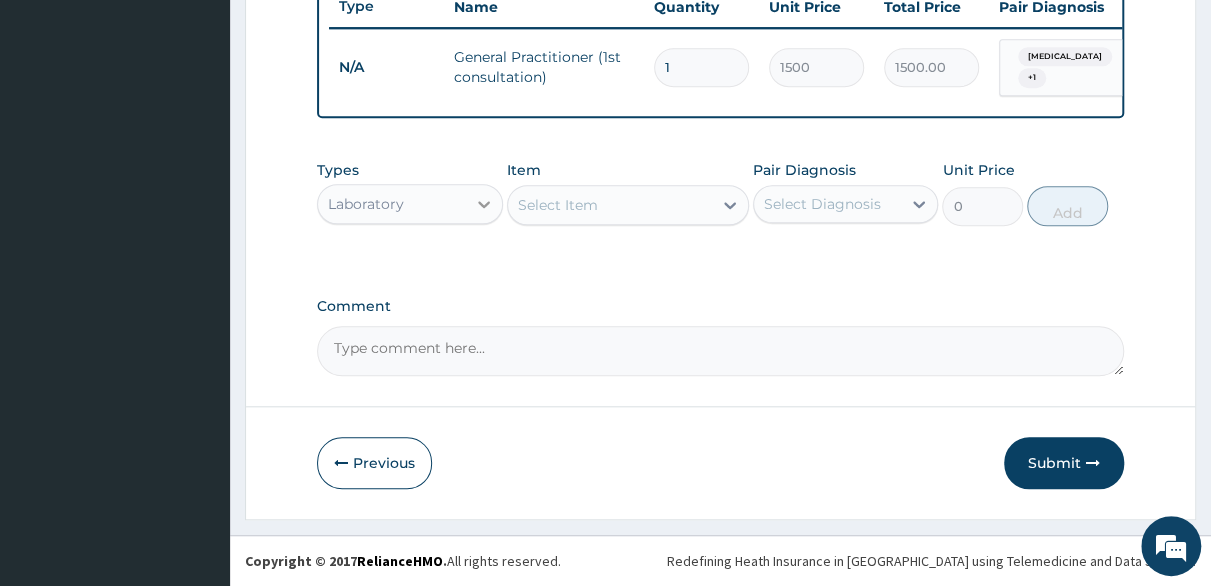 click 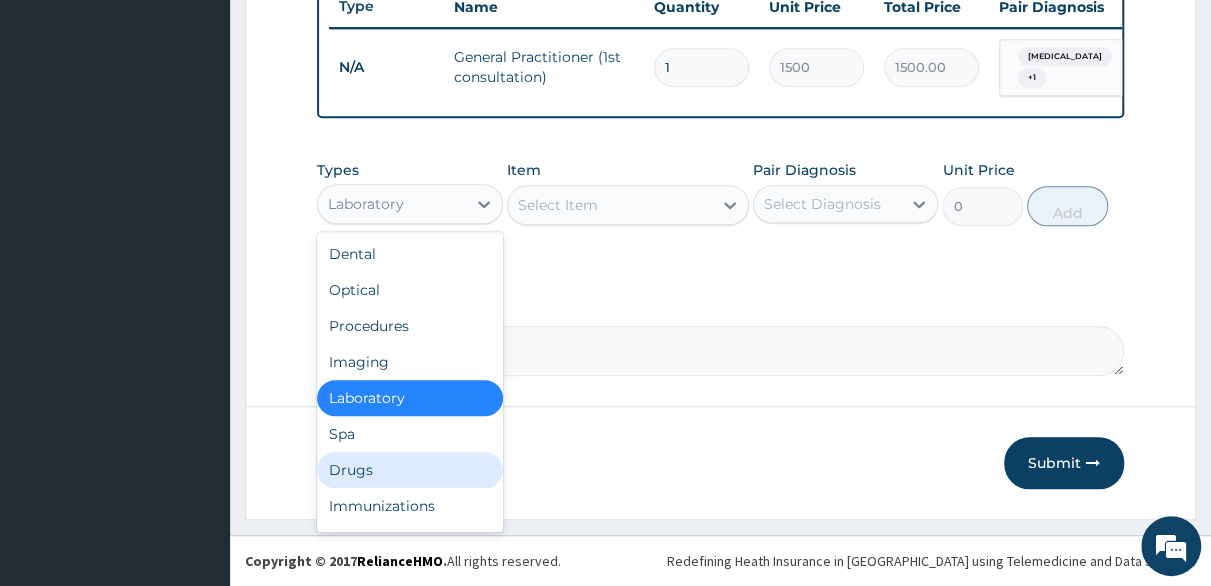 drag, startPoint x: 442, startPoint y: 463, endPoint x: 539, endPoint y: 329, distance: 165.42369 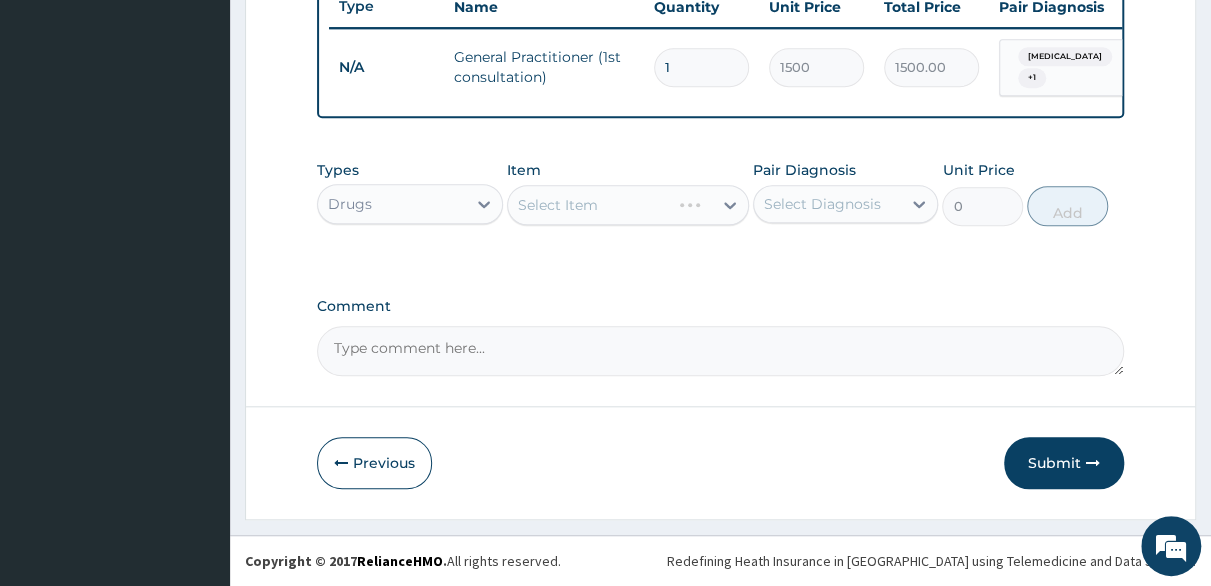 click on "Select Item" at bounding box center (628, 205) 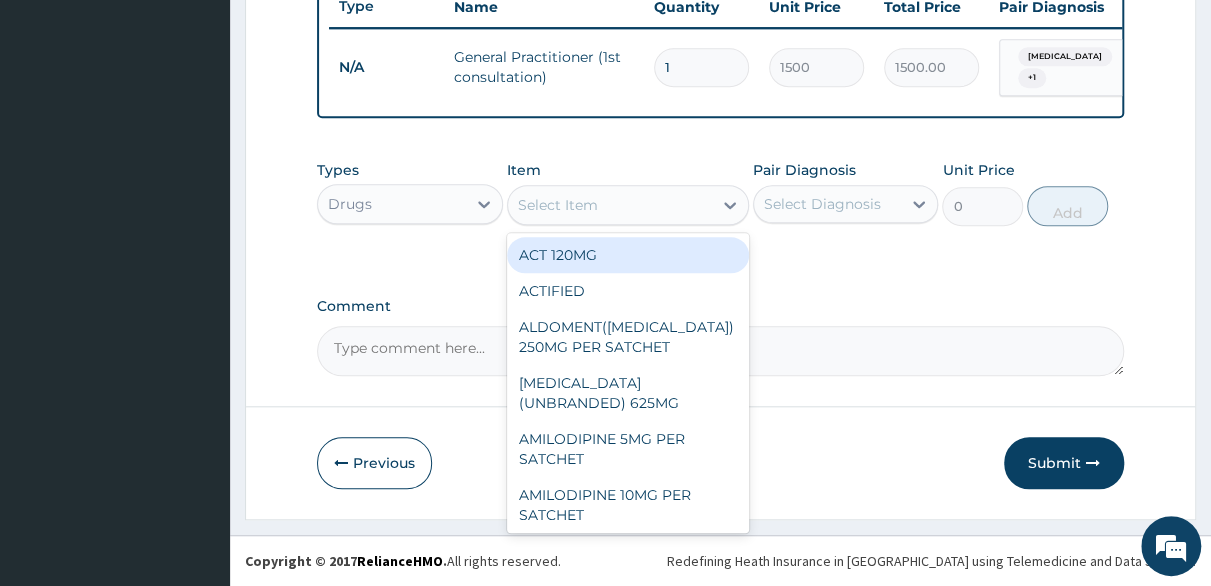 click on "Select Item" at bounding box center [558, 205] 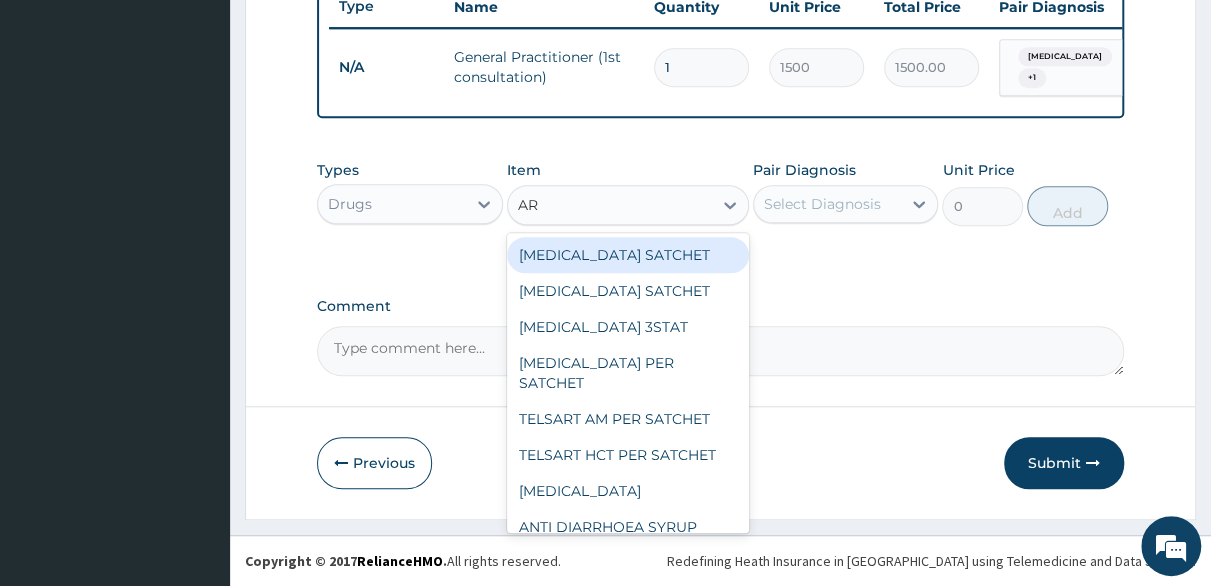 type on "ART" 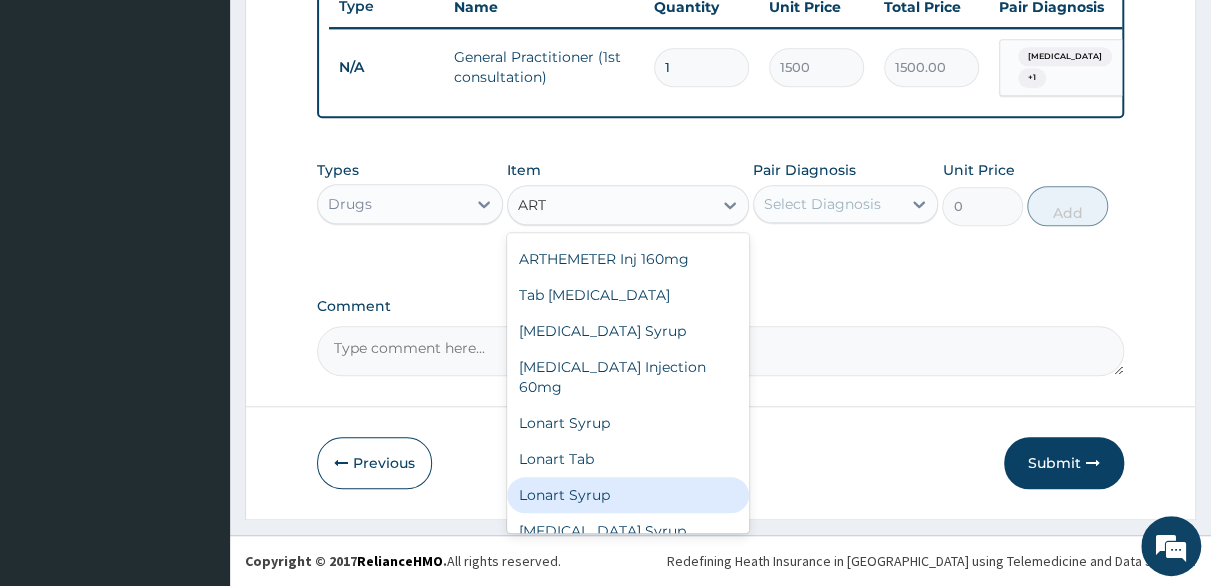 click on "Lonart Syrup" at bounding box center [628, 495] 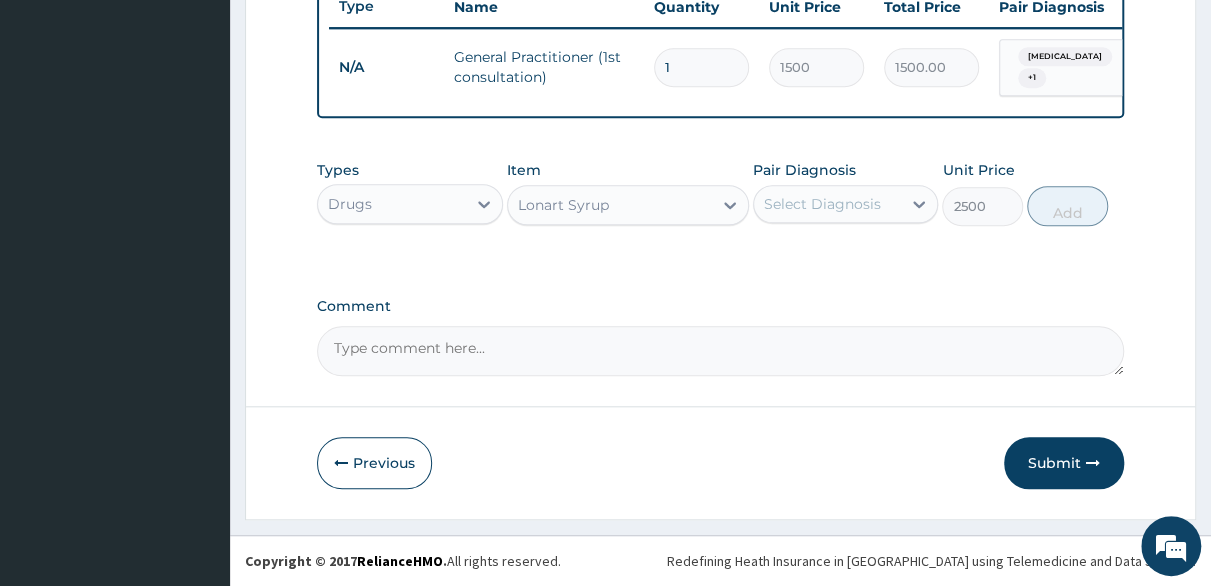 drag, startPoint x: 912, startPoint y: 197, endPoint x: 870, endPoint y: 209, distance: 43.68066 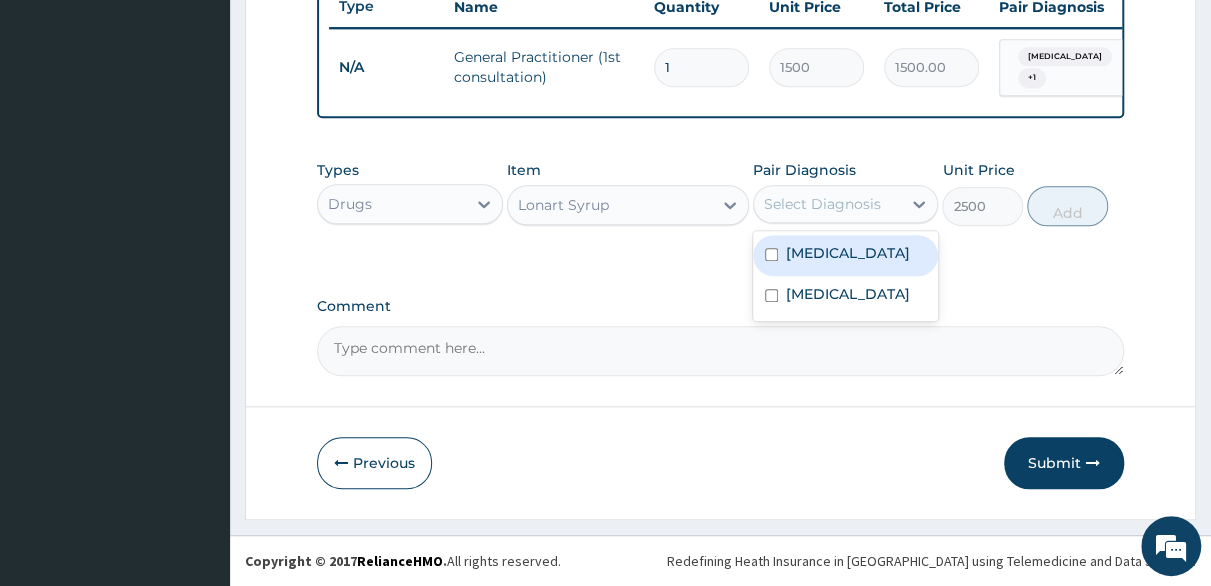 click at bounding box center (771, 254) 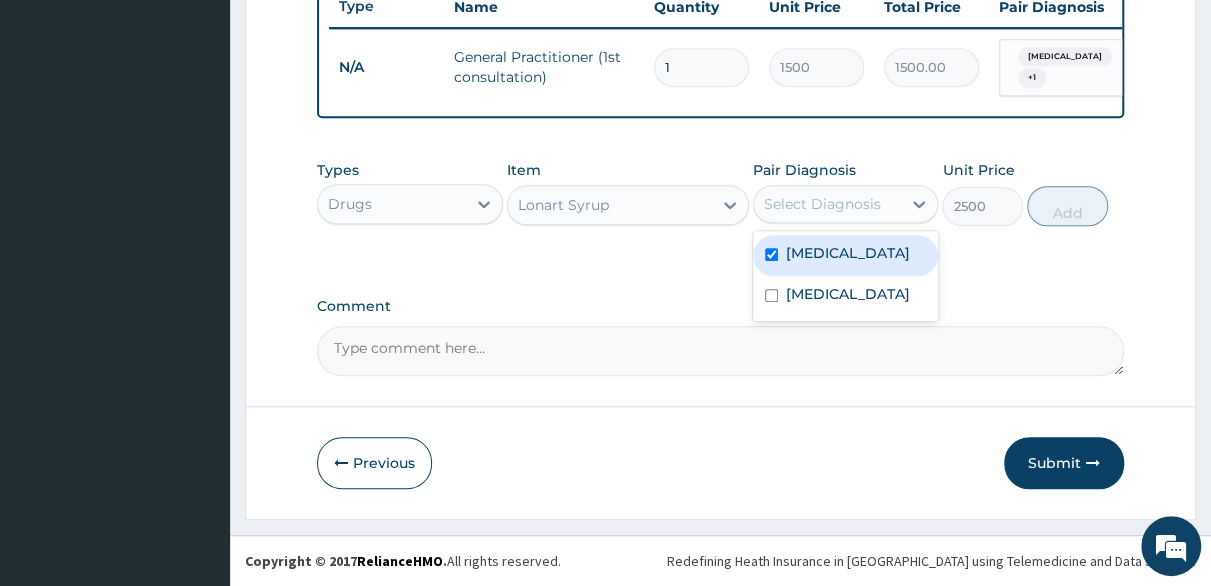 checkbox on "true" 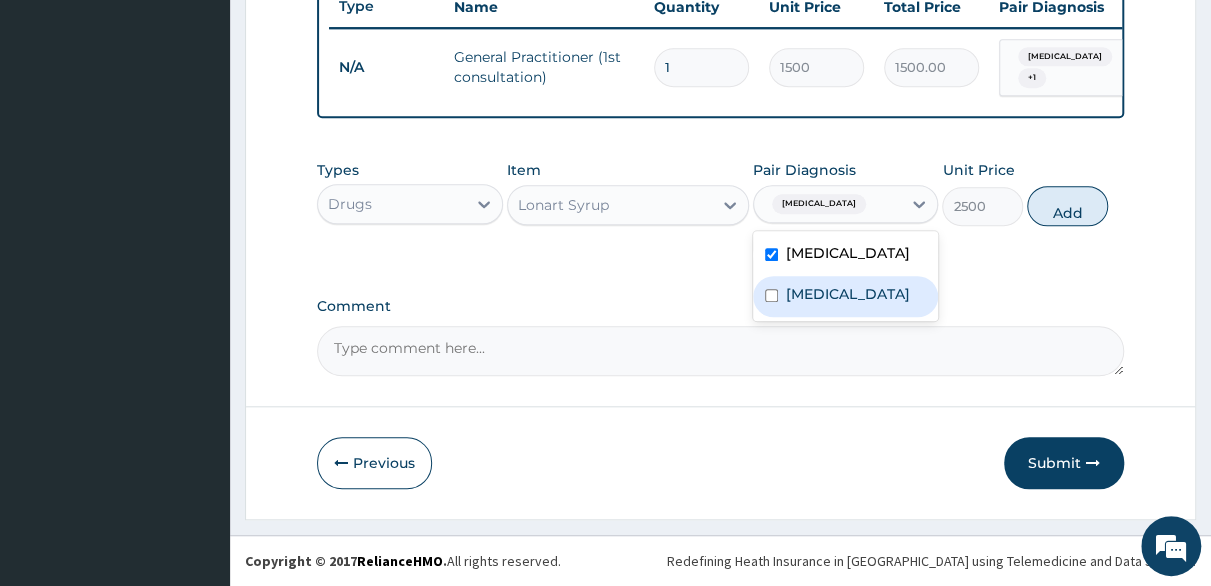 click at bounding box center [771, 295] 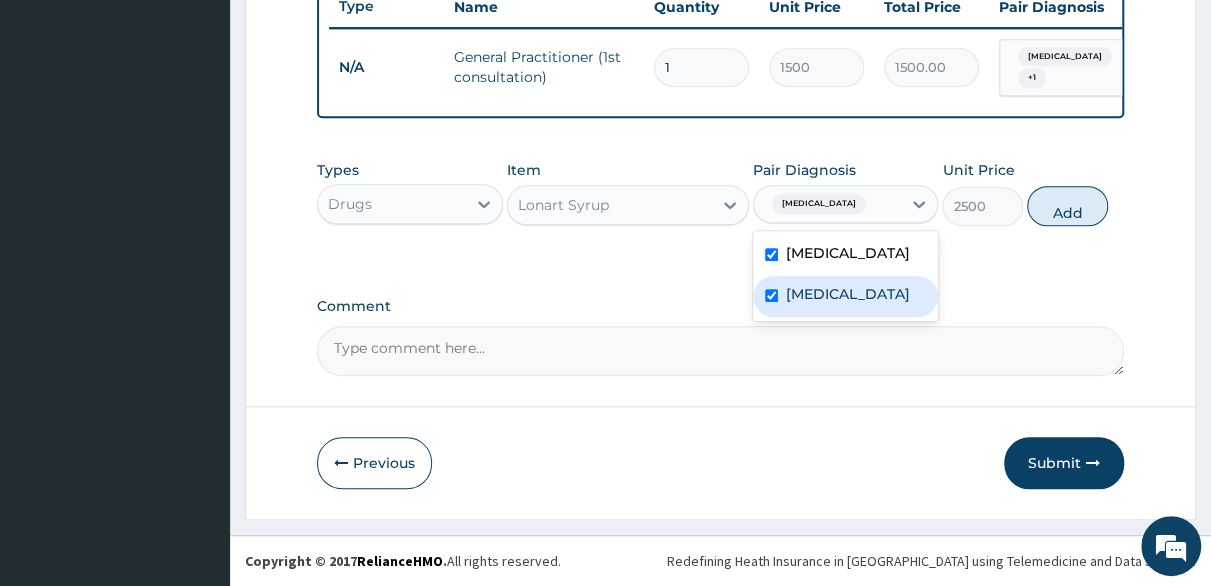 checkbox on "true" 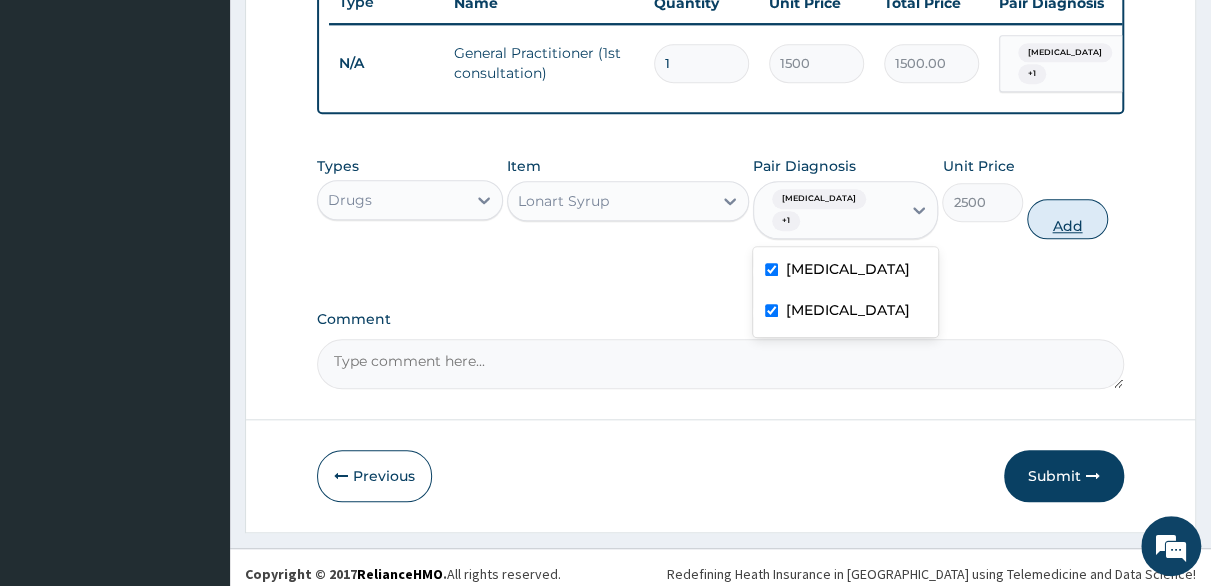 click on "Add" at bounding box center (1067, 219) 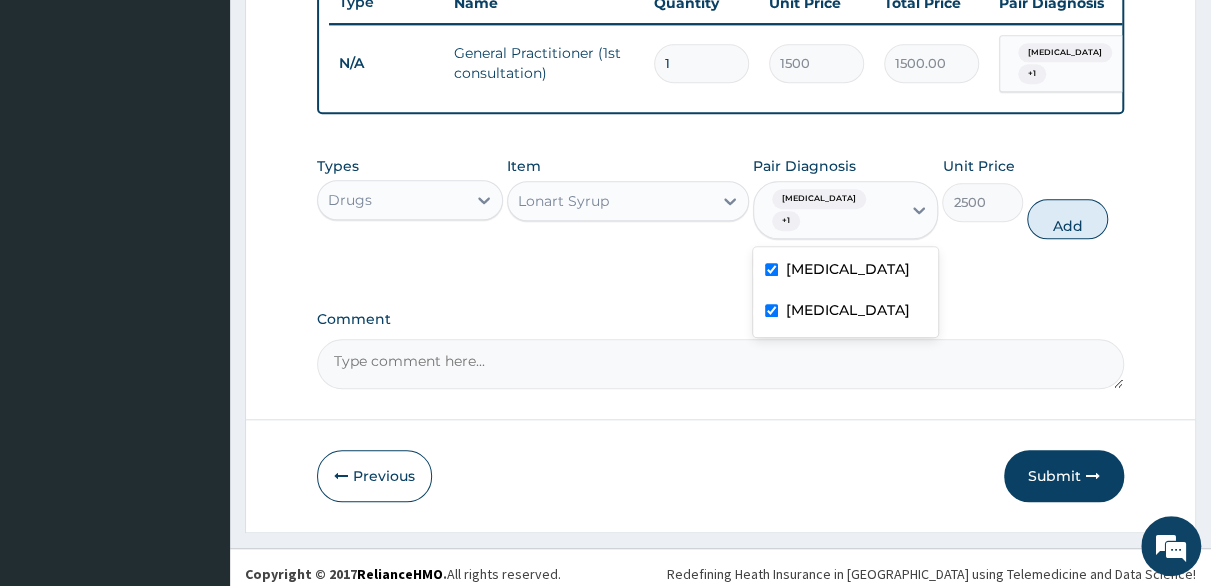type on "0" 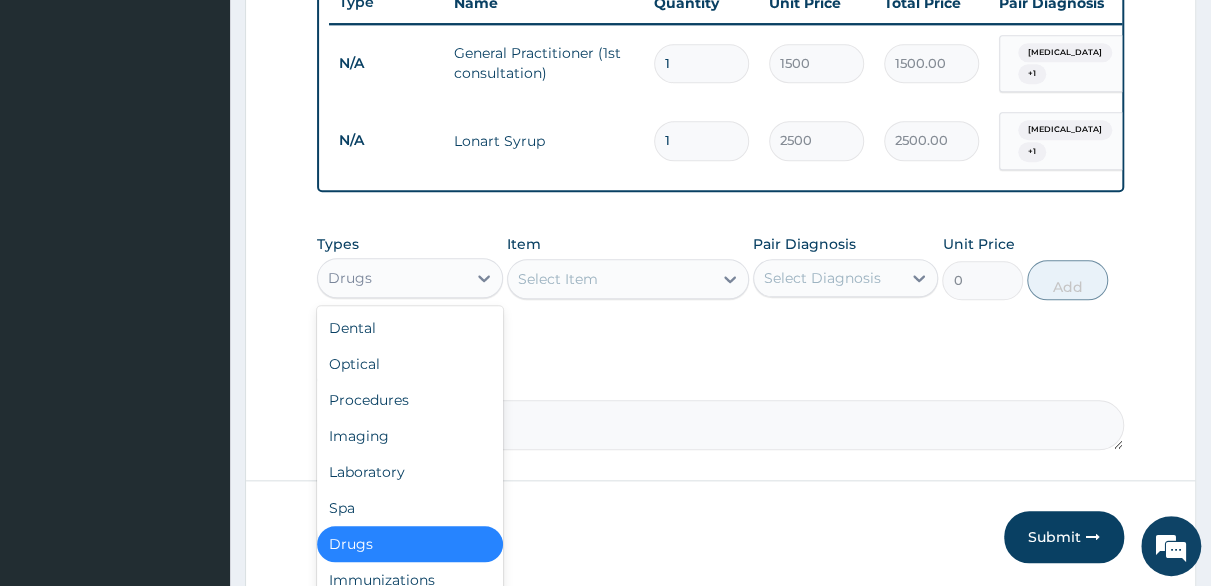 drag, startPoint x: 487, startPoint y: 279, endPoint x: 537, endPoint y: 257, distance: 54.626 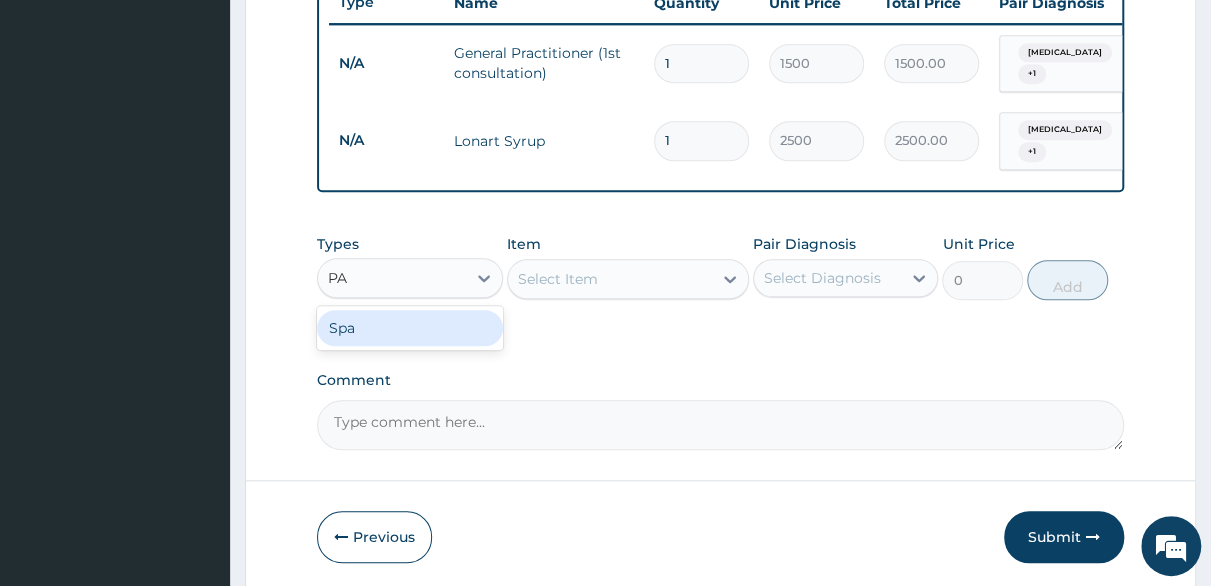 type on "P" 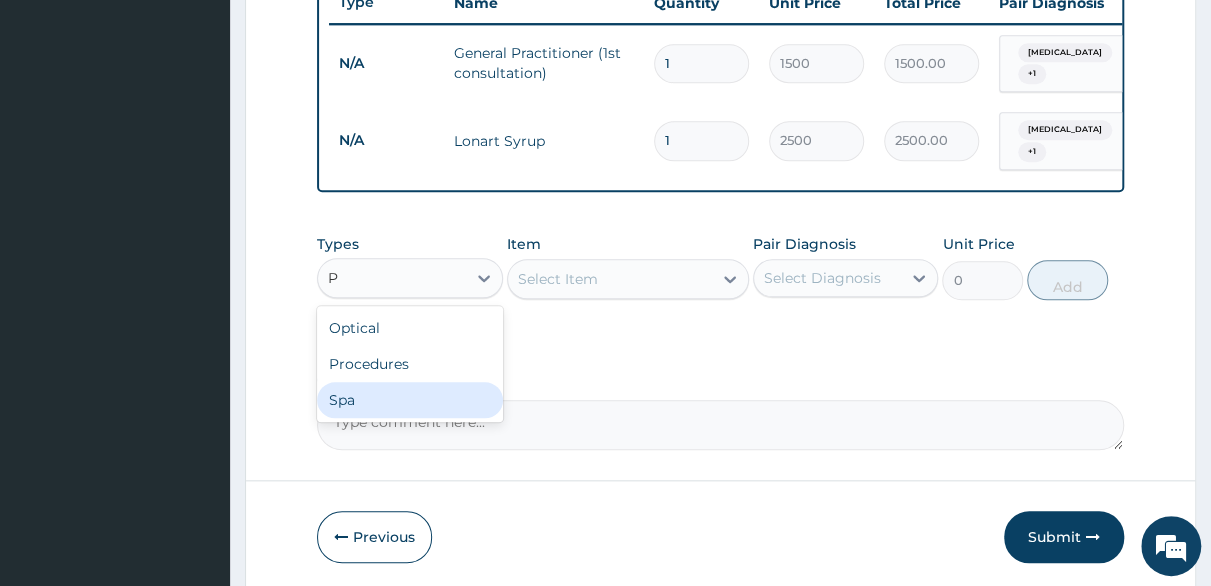 type 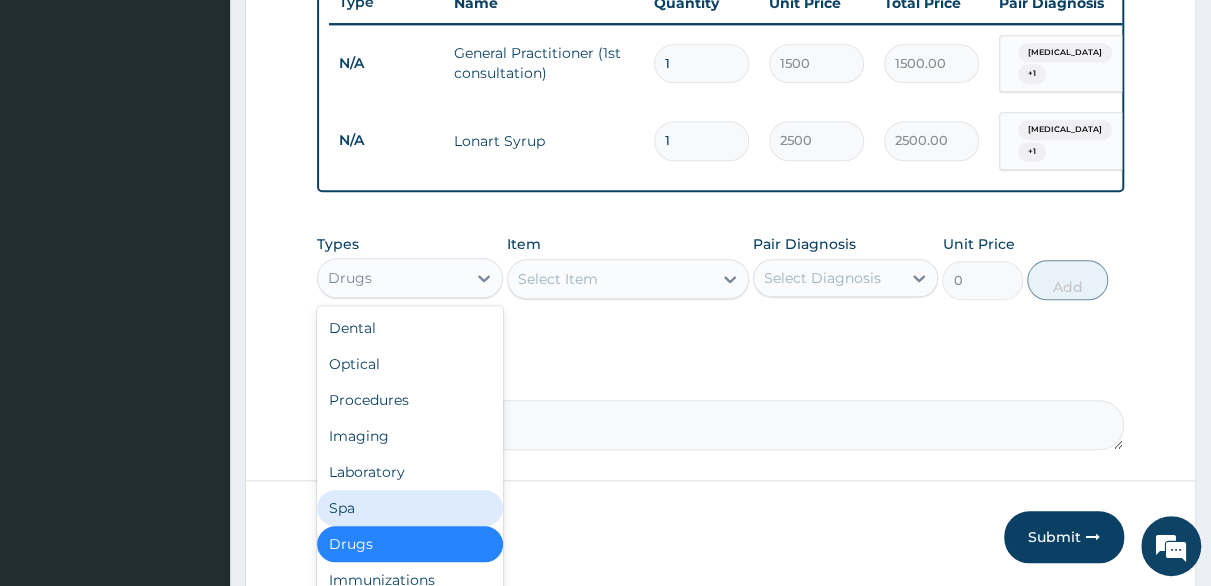 click on "Select Item" at bounding box center (610, 279) 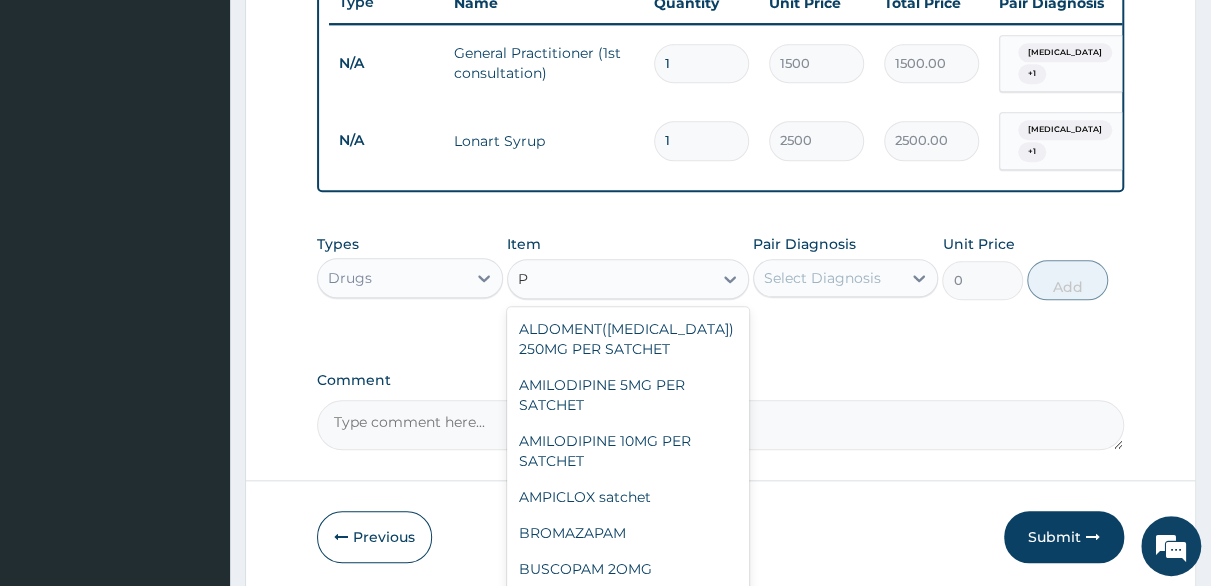 type on "PC" 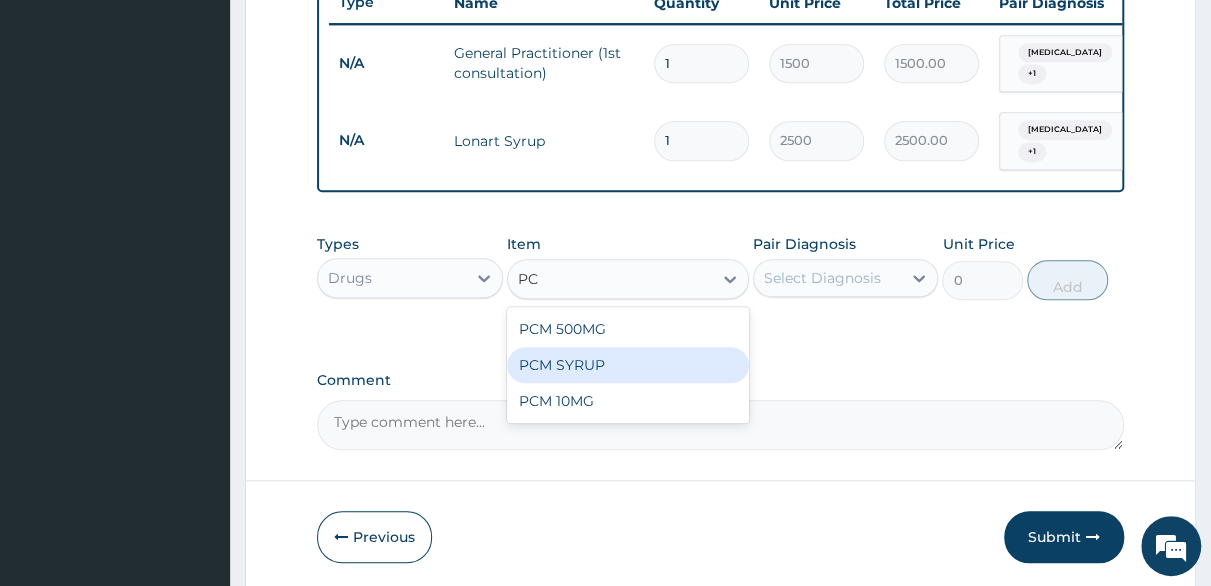 click on "PCM  SYRUP" at bounding box center [628, 365] 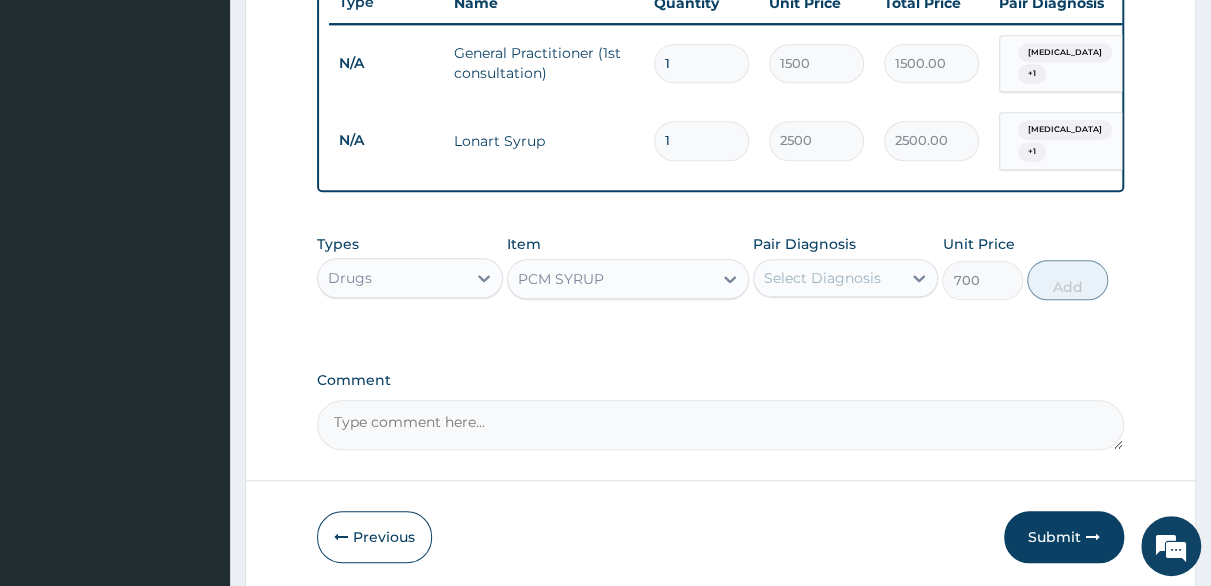 drag, startPoint x: 908, startPoint y: 269, endPoint x: 854, endPoint y: 282, distance: 55.542778 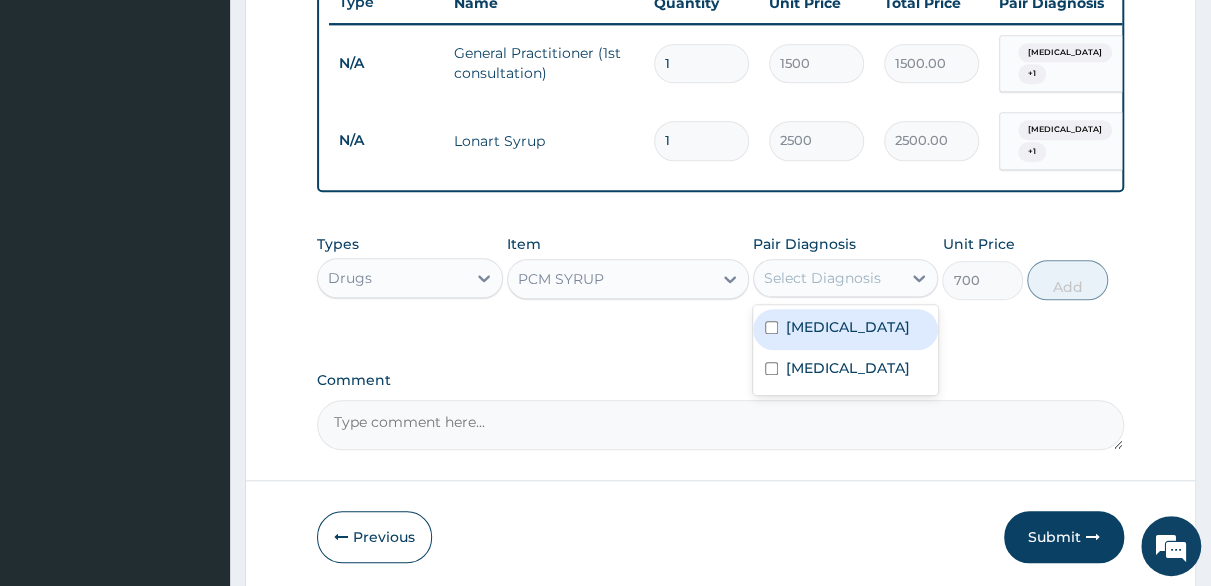 click at bounding box center [771, 327] 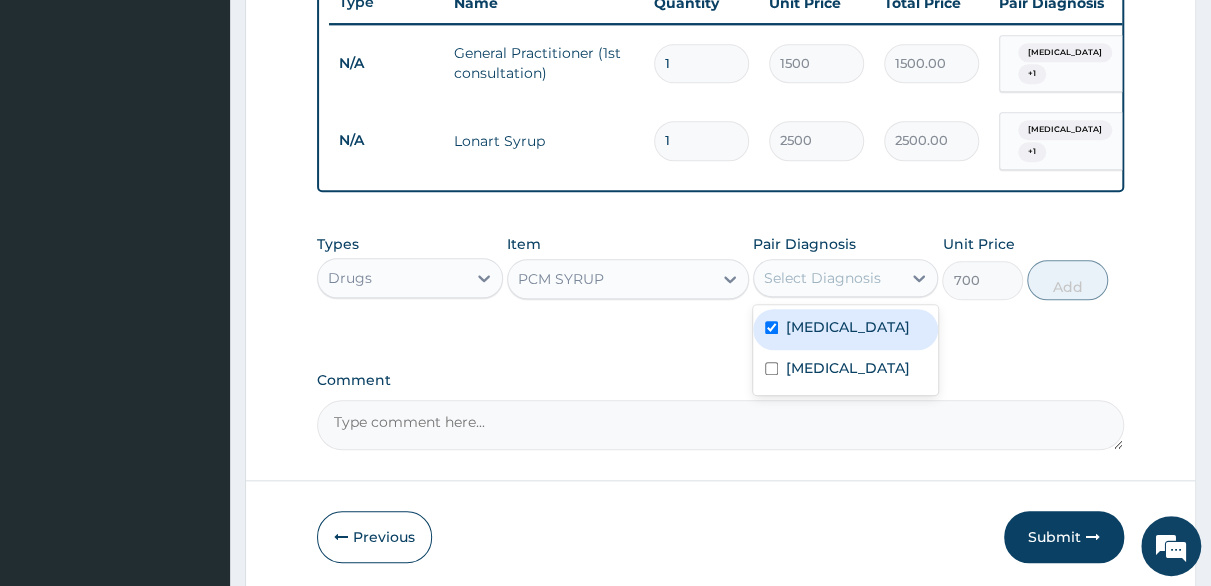 checkbox on "true" 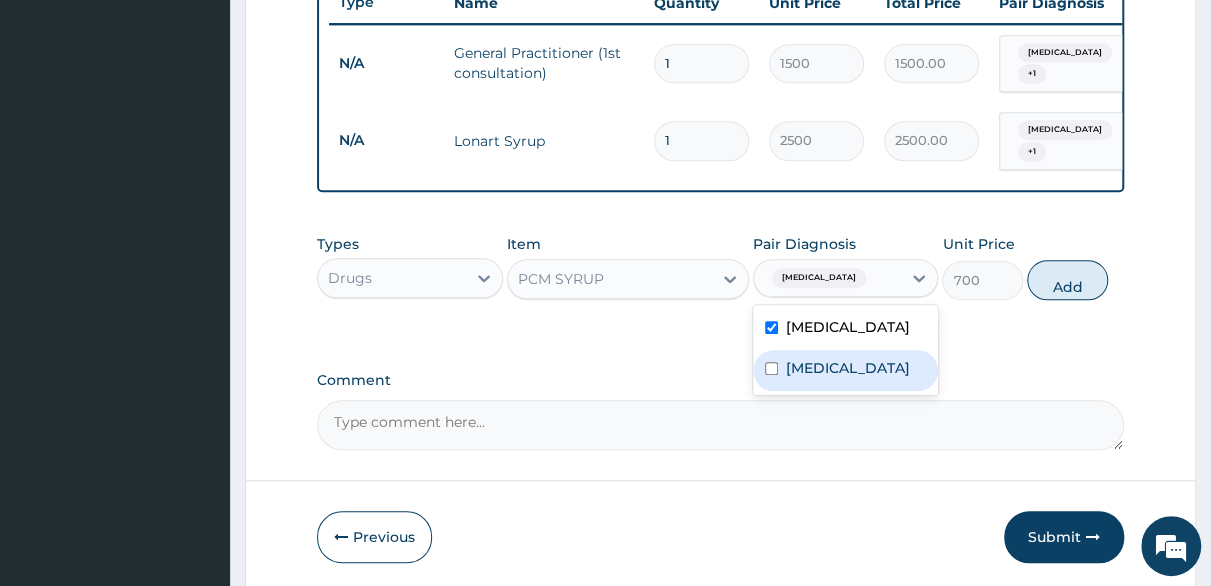 click at bounding box center [771, 368] 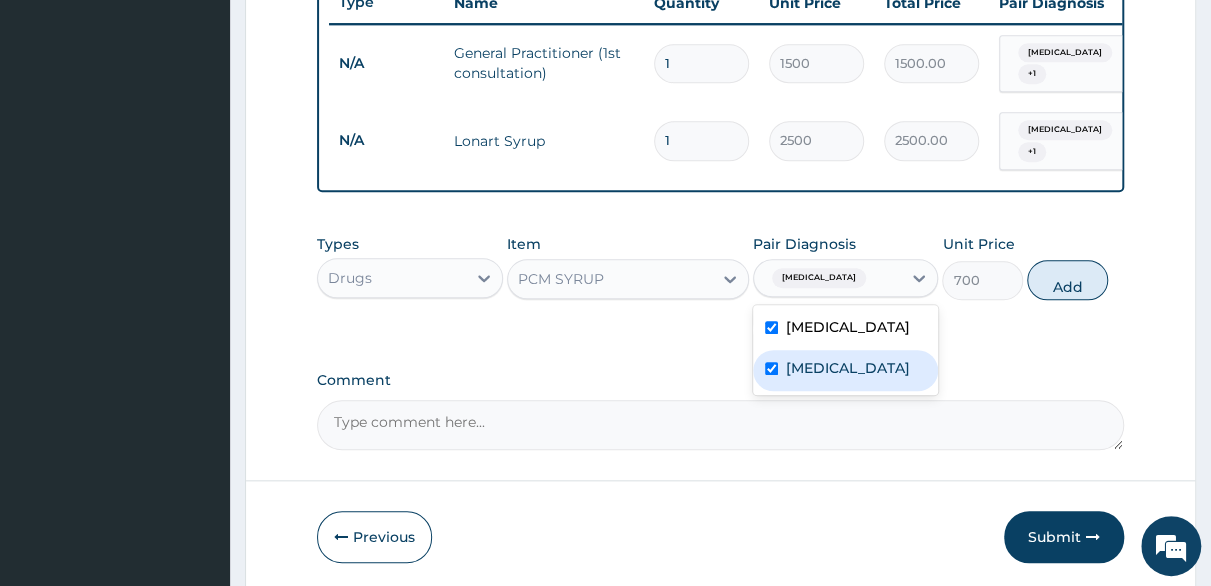 checkbox on "true" 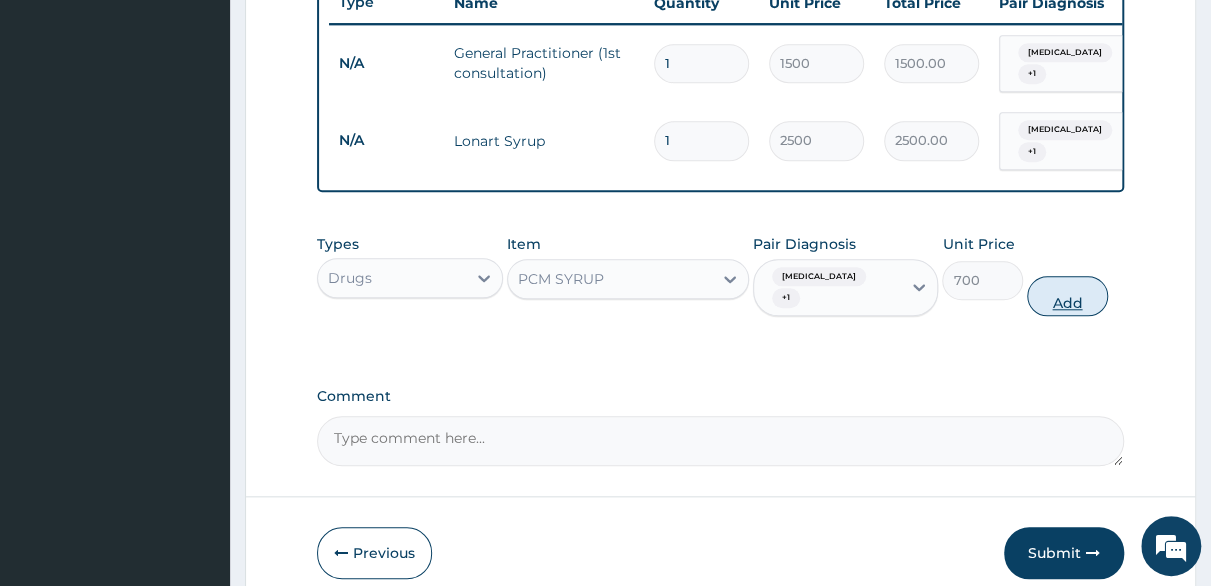click on "Add" at bounding box center [1067, 296] 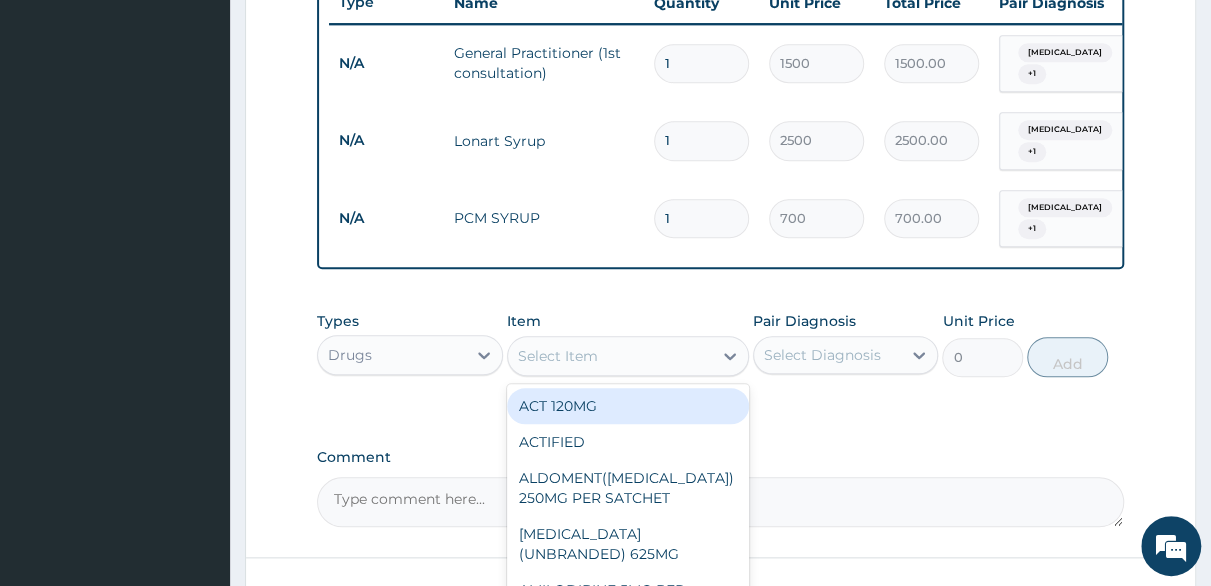 click on "Select Item" at bounding box center [610, 356] 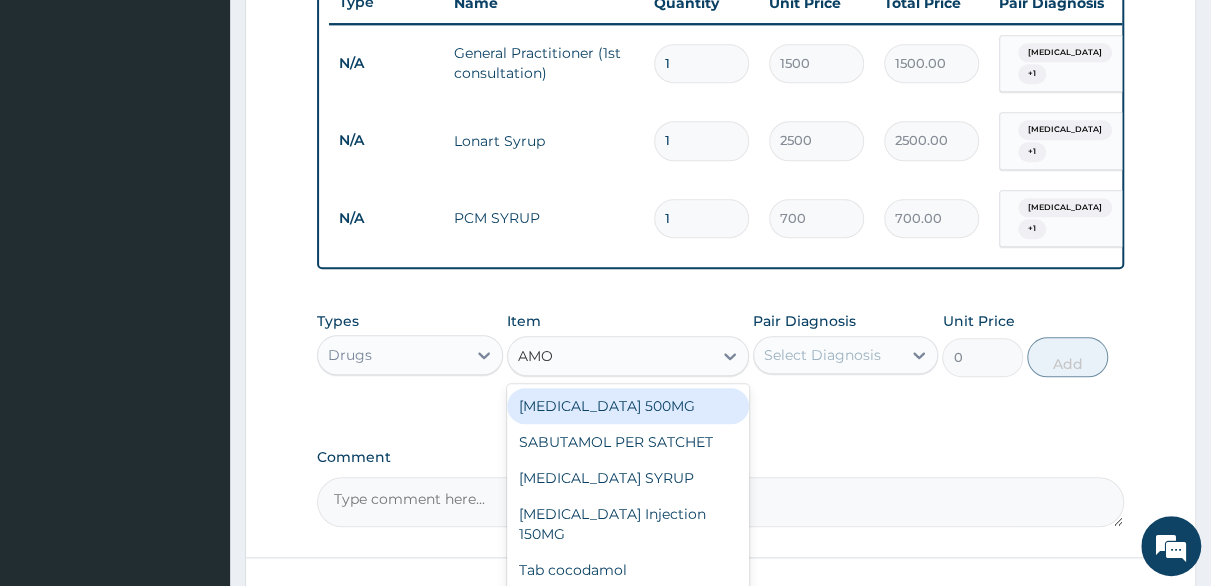 type on "AMOX" 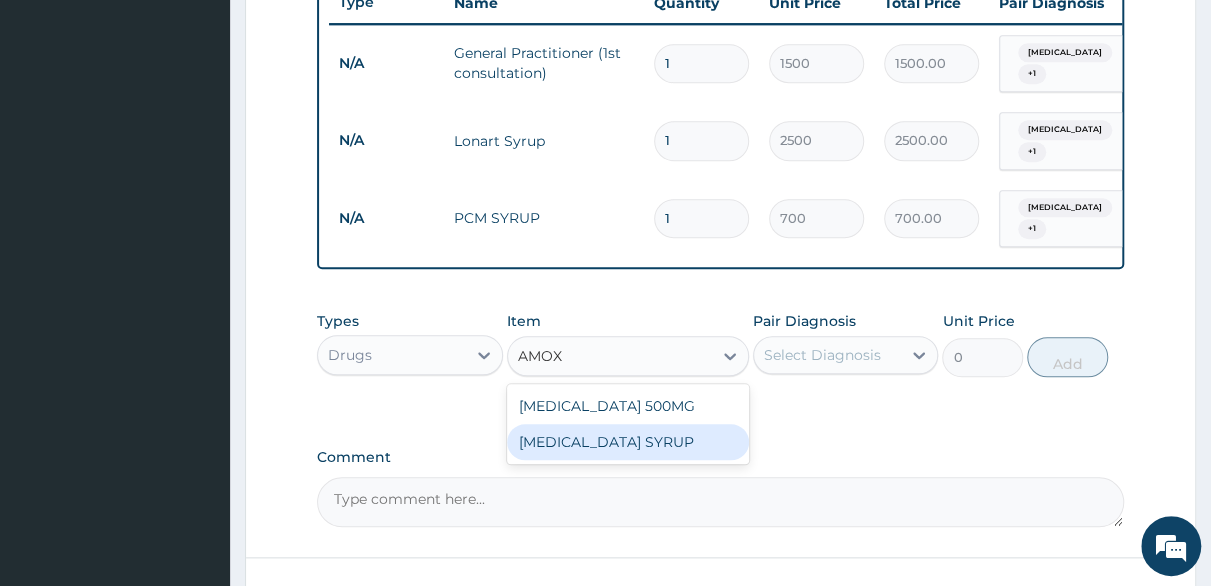 click on "AMOXICILLIN SYRUP" at bounding box center (628, 442) 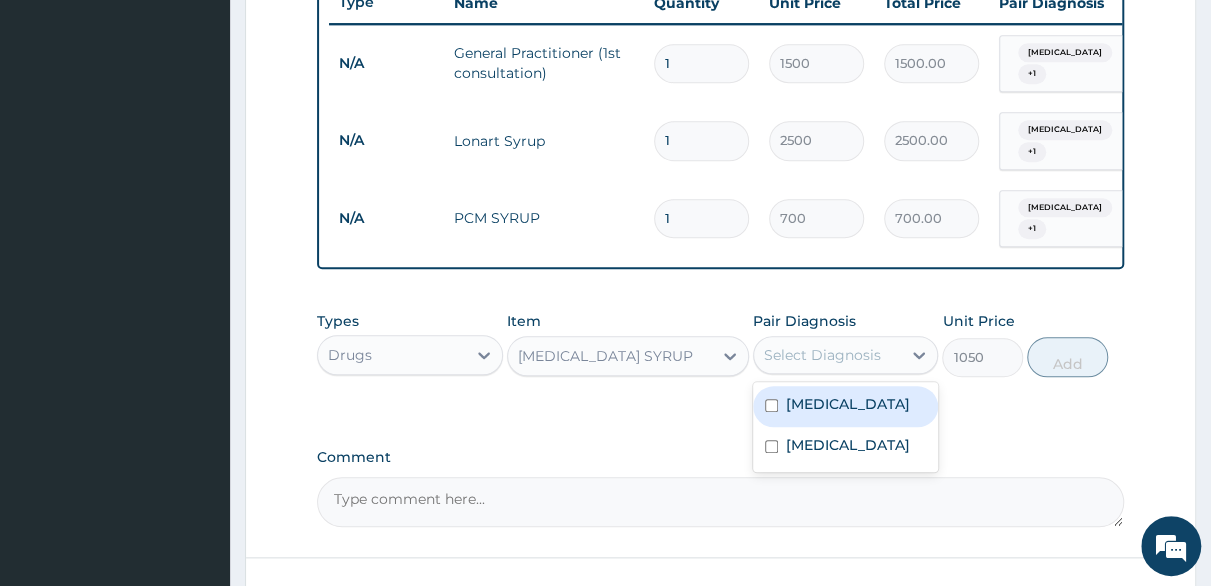 click on "Select Diagnosis" at bounding box center [828, 355] 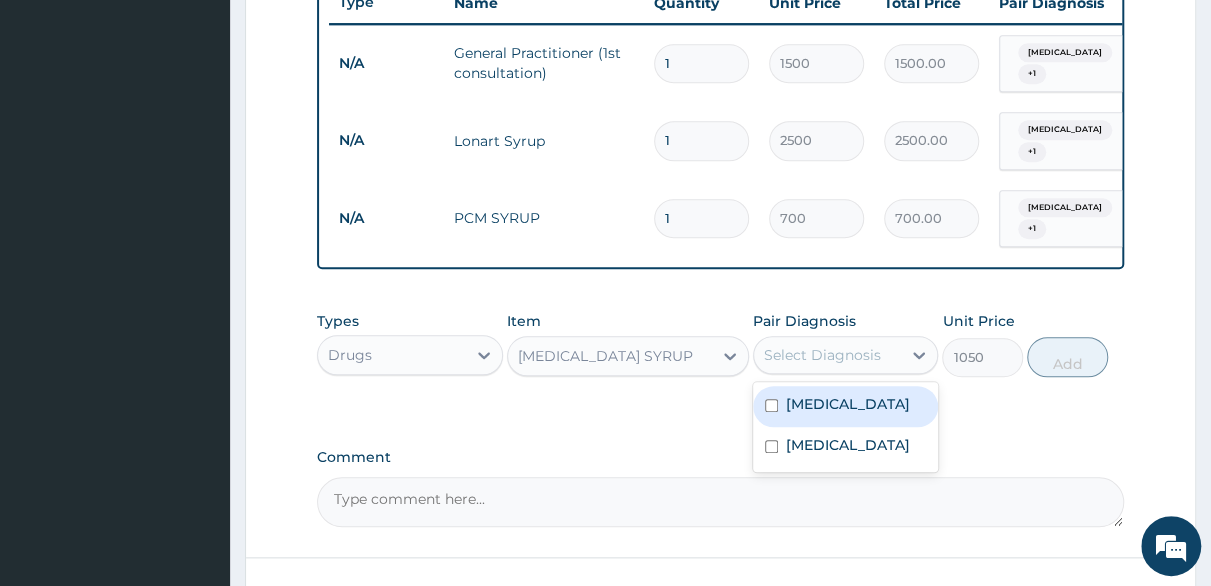 click at bounding box center [771, 405] 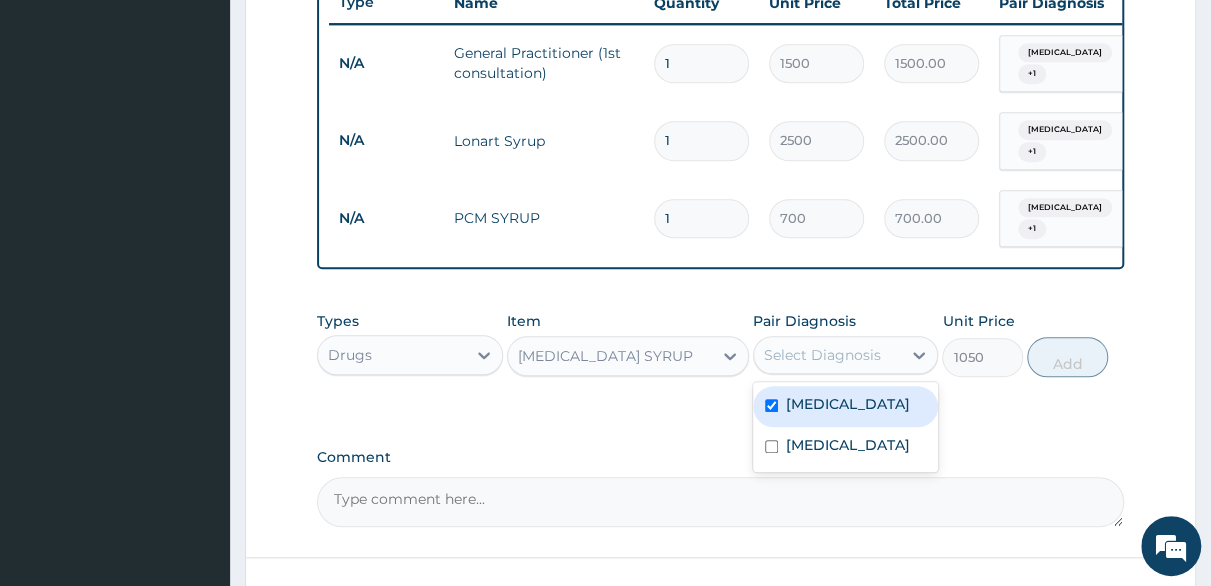 checkbox on "true" 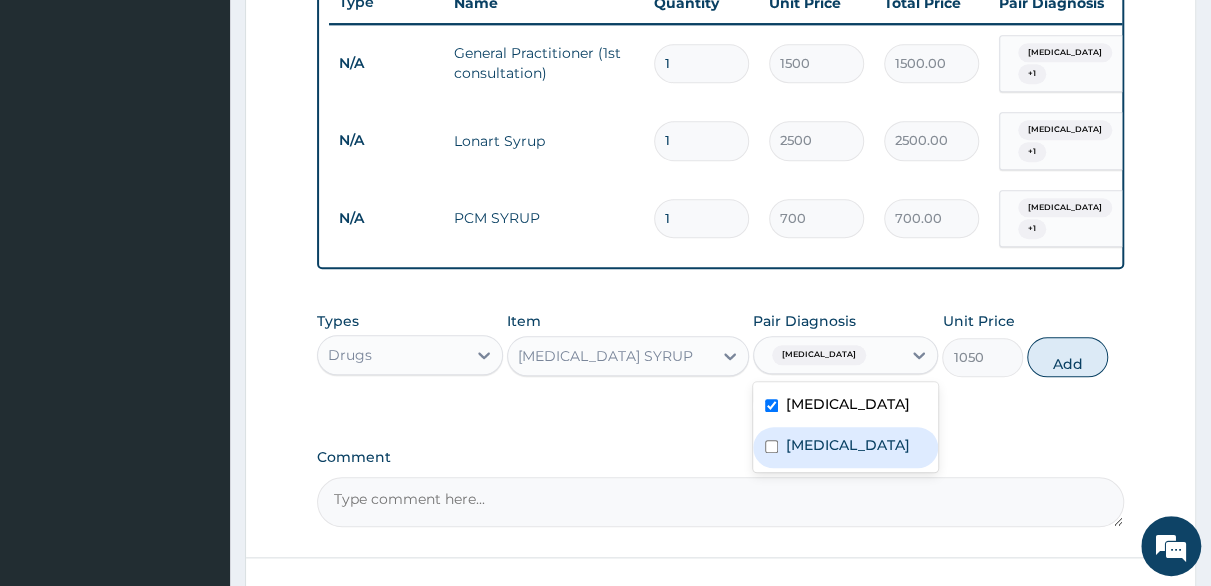 click on "Upper respiratory infection" at bounding box center [846, 447] 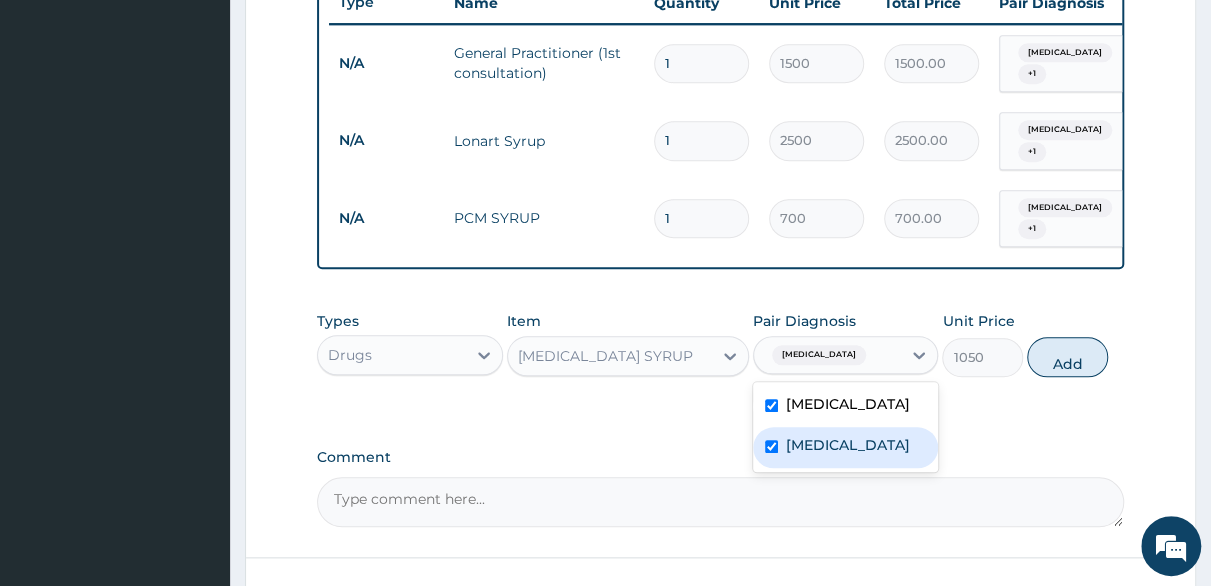 checkbox on "true" 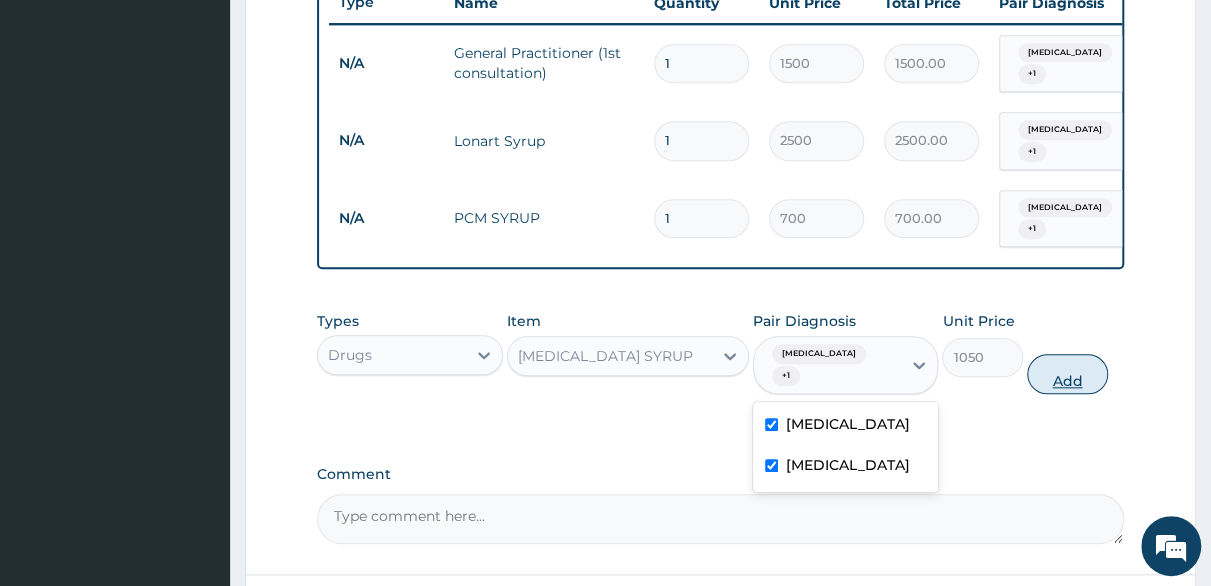 click on "Add" at bounding box center (1067, 374) 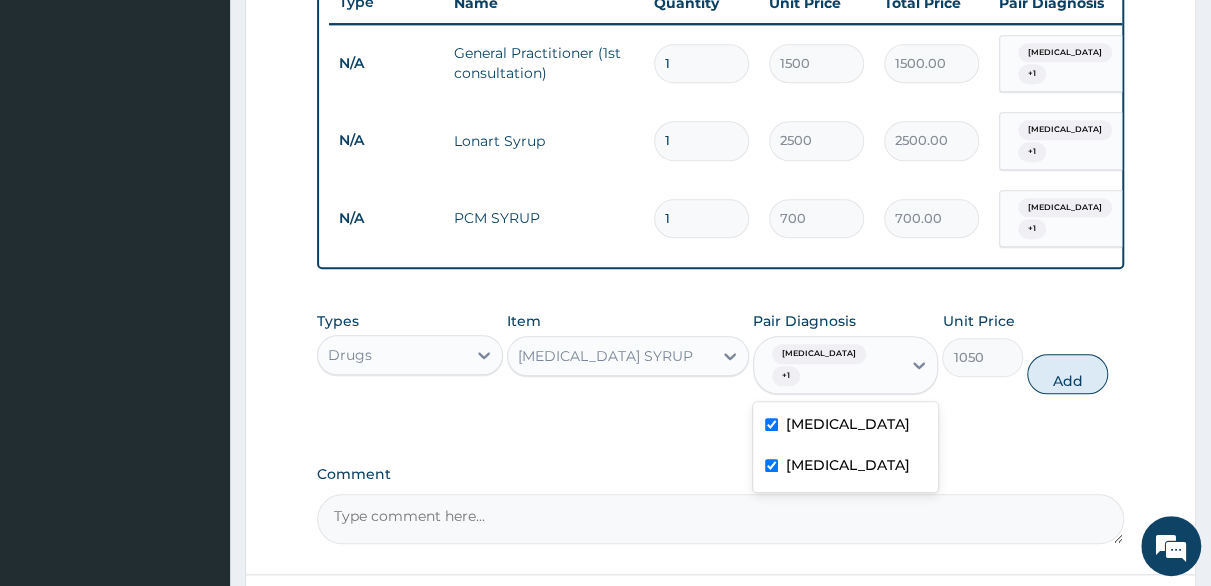 type on "0" 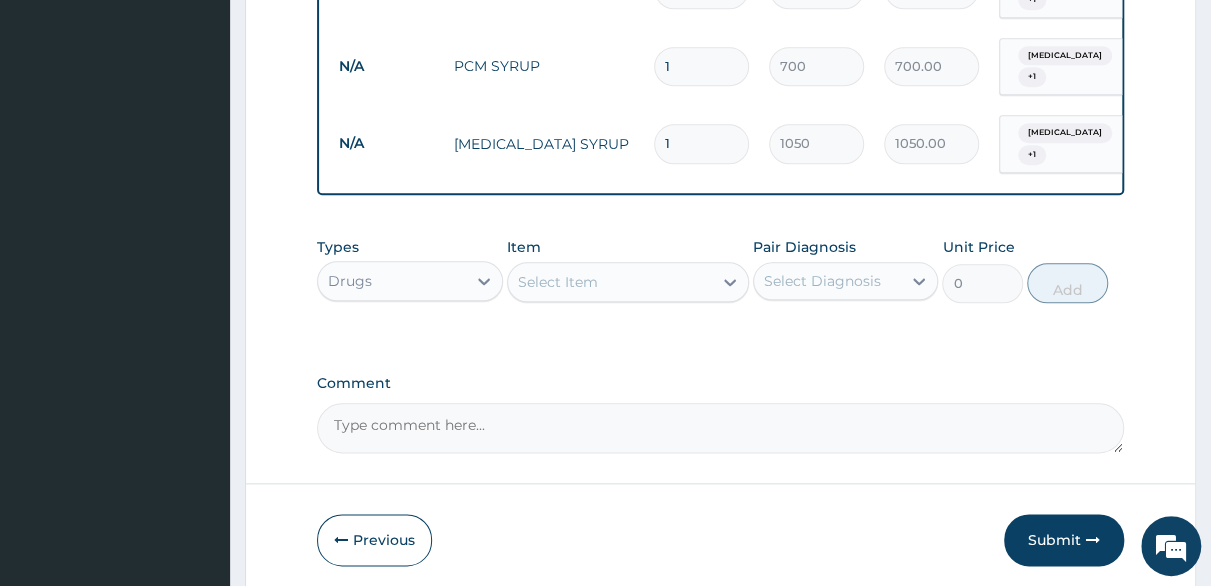 scroll, scrollTop: 973, scrollLeft: 0, axis: vertical 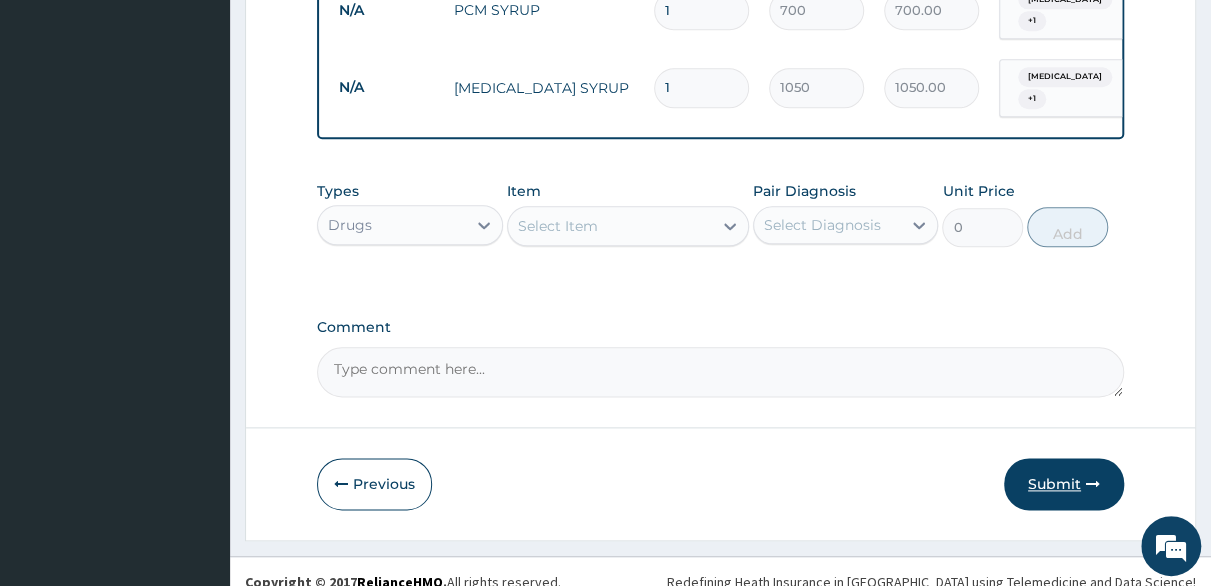 click on "Submit" at bounding box center (1064, 484) 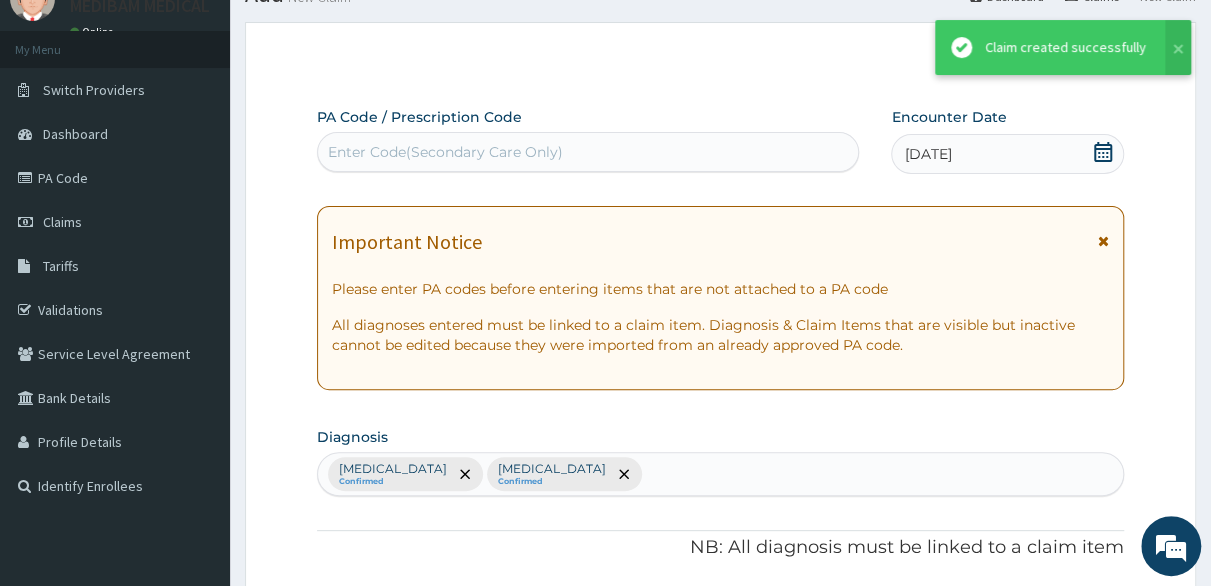 scroll, scrollTop: 981, scrollLeft: 0, axis: vertical 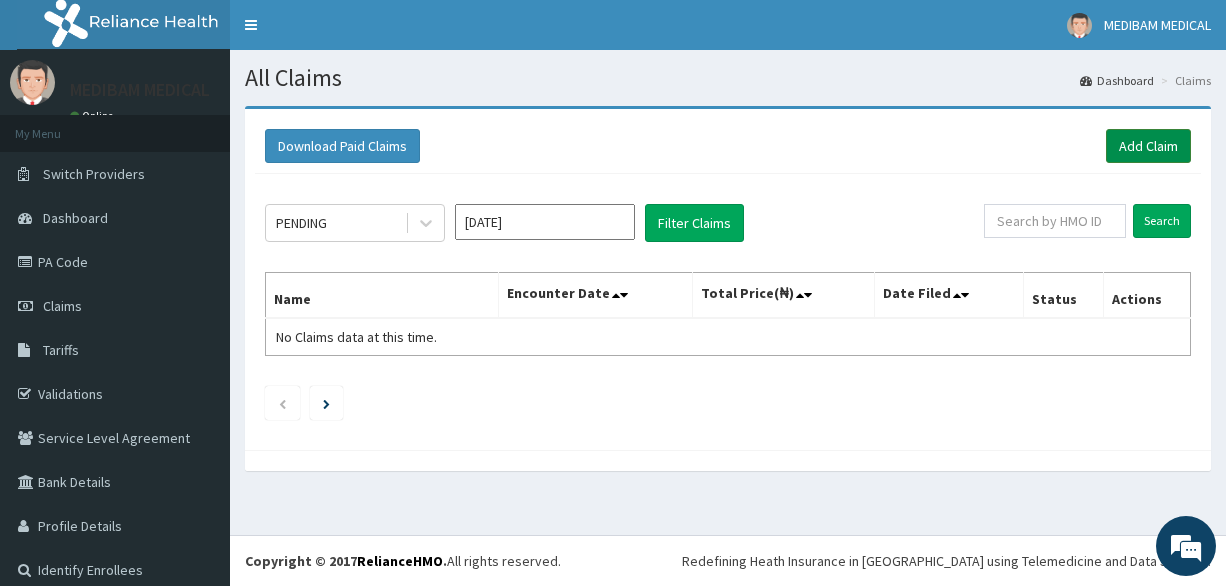 click on "Add Claim" at bounding box center (1148, 146) 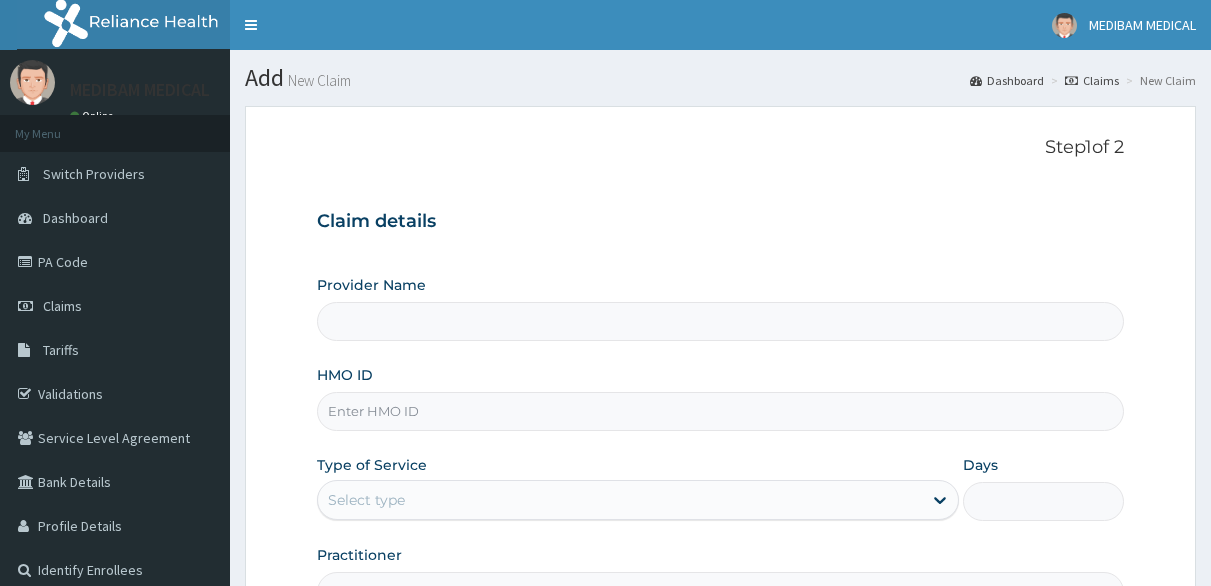 scroll, scrollTop: 0, scrollLeft: 0, axis: both 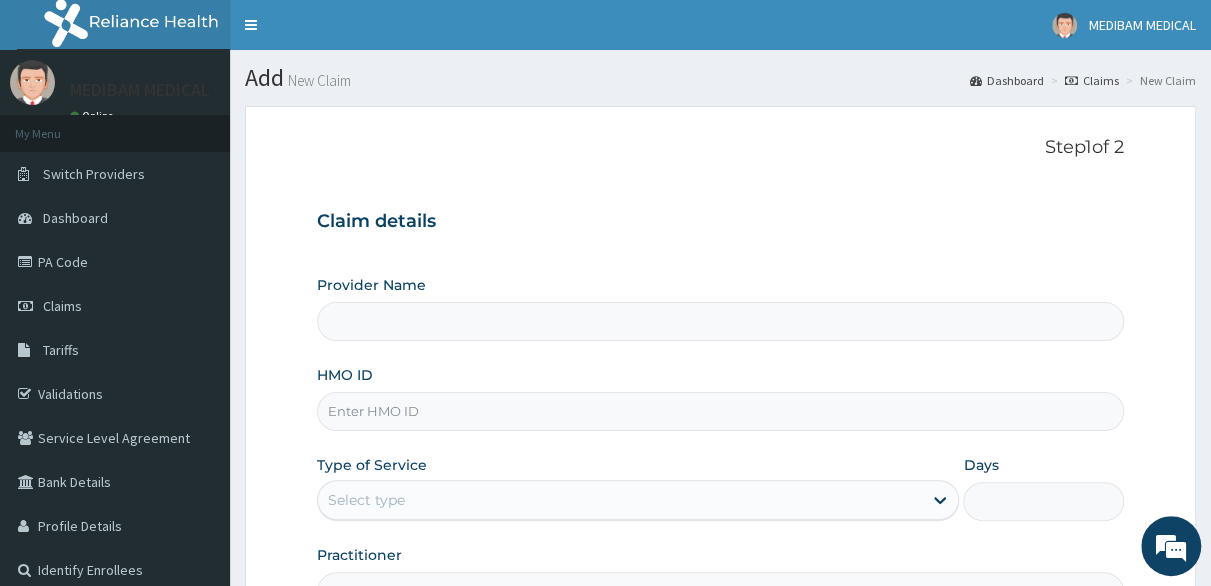 type on "Medibam Specialist Hospital" 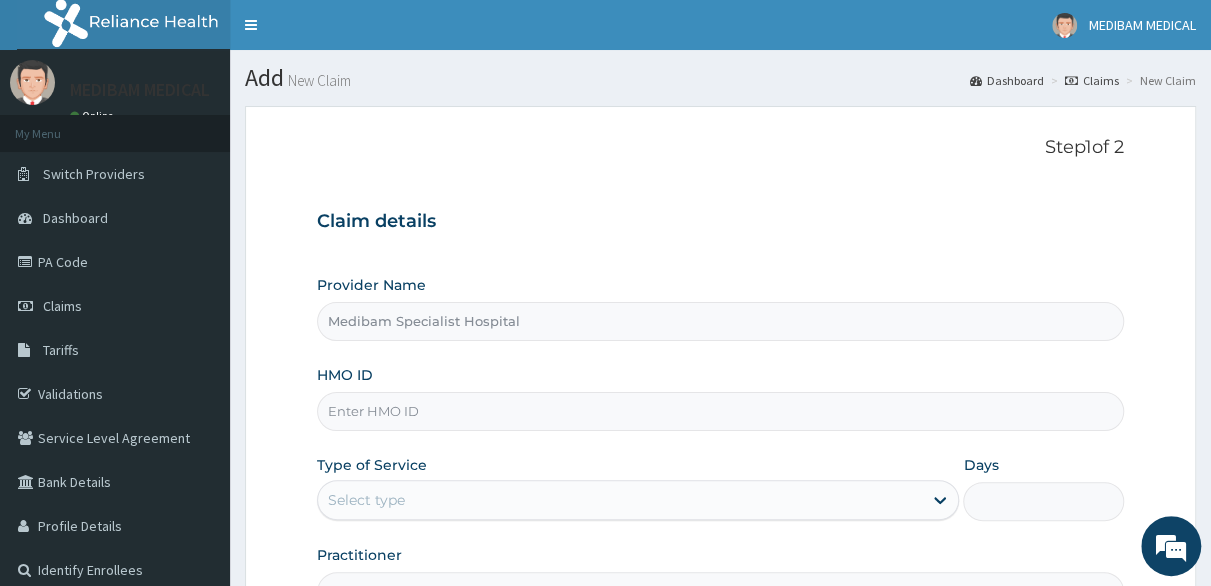 click on "HMO ID" at bounding box center (720, 411) 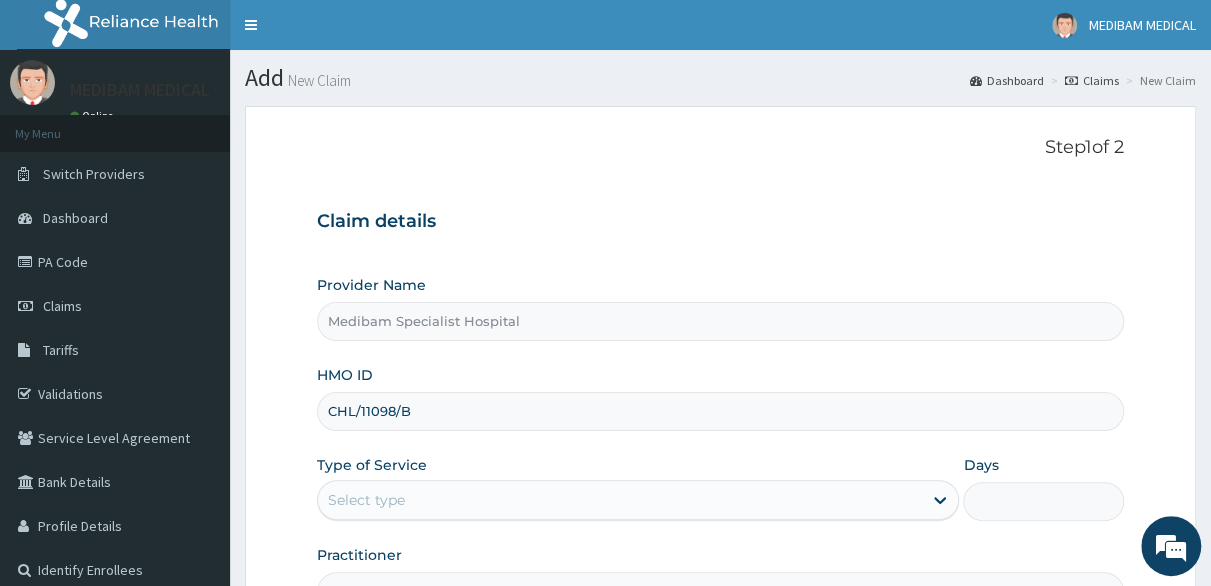 scroll, scrollTop: 0, scrollLeft: 0, axis: both 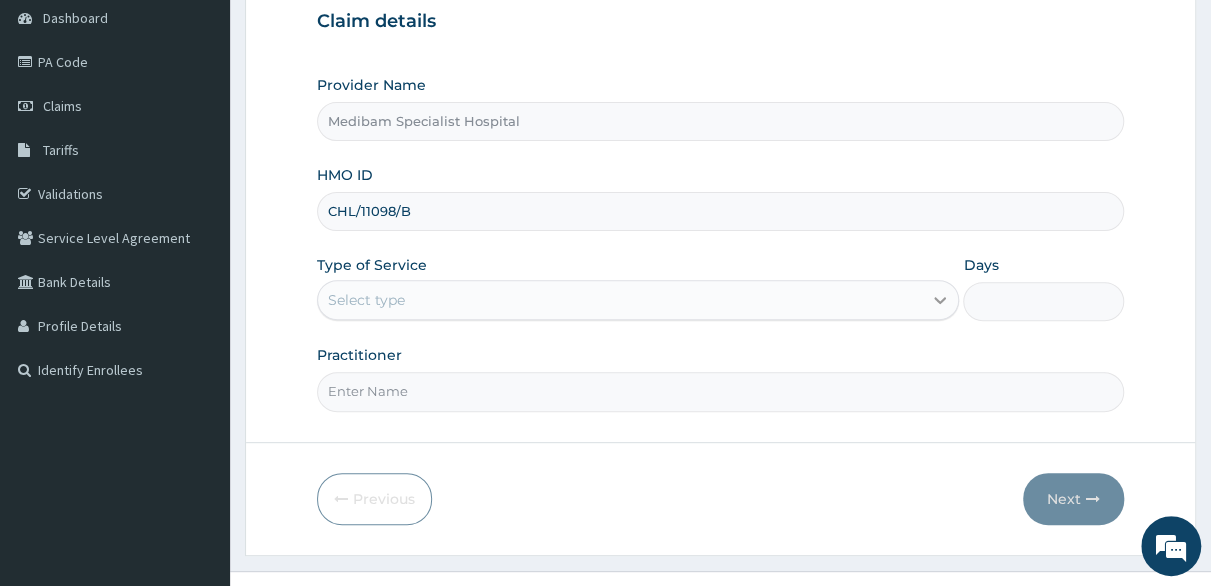 type on "CHL/11098/B" 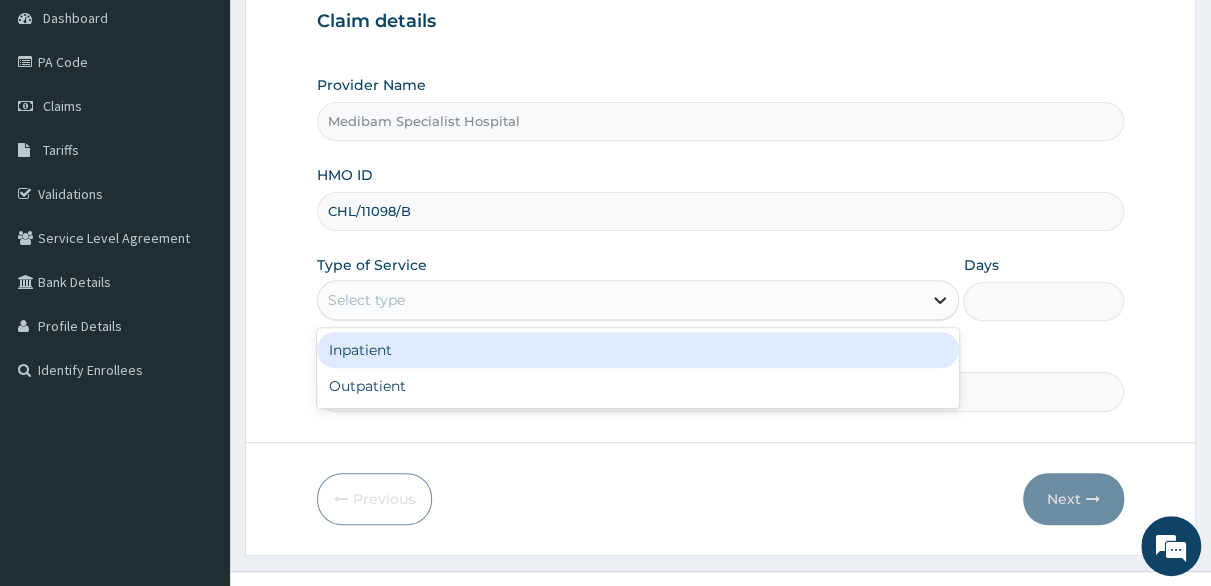 click 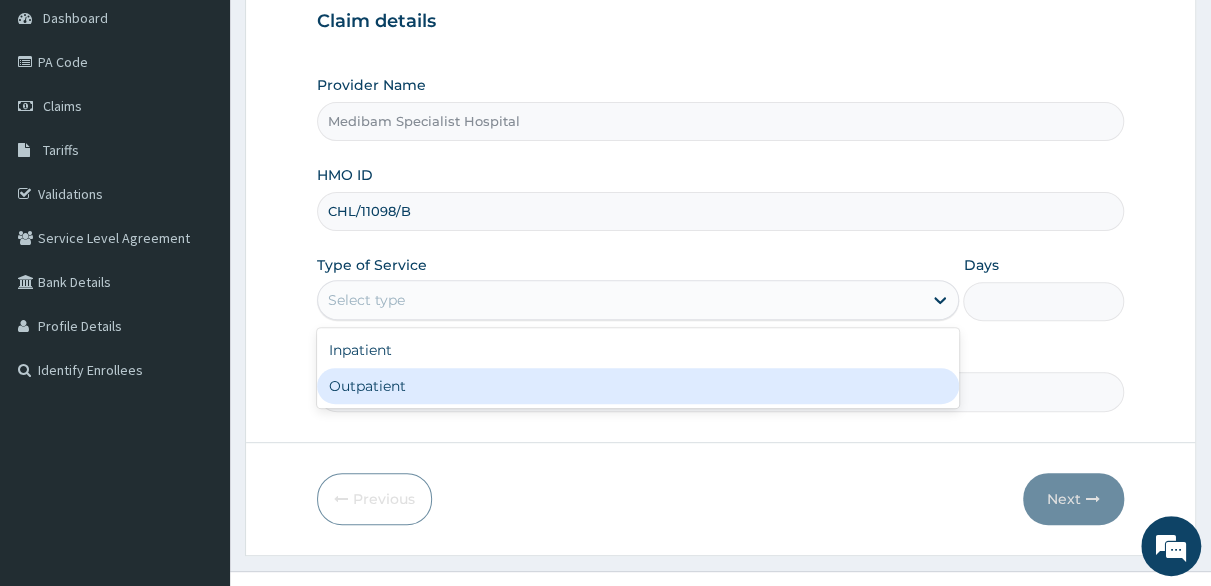 click on "Outpatient" at bounding box center [638, 386] 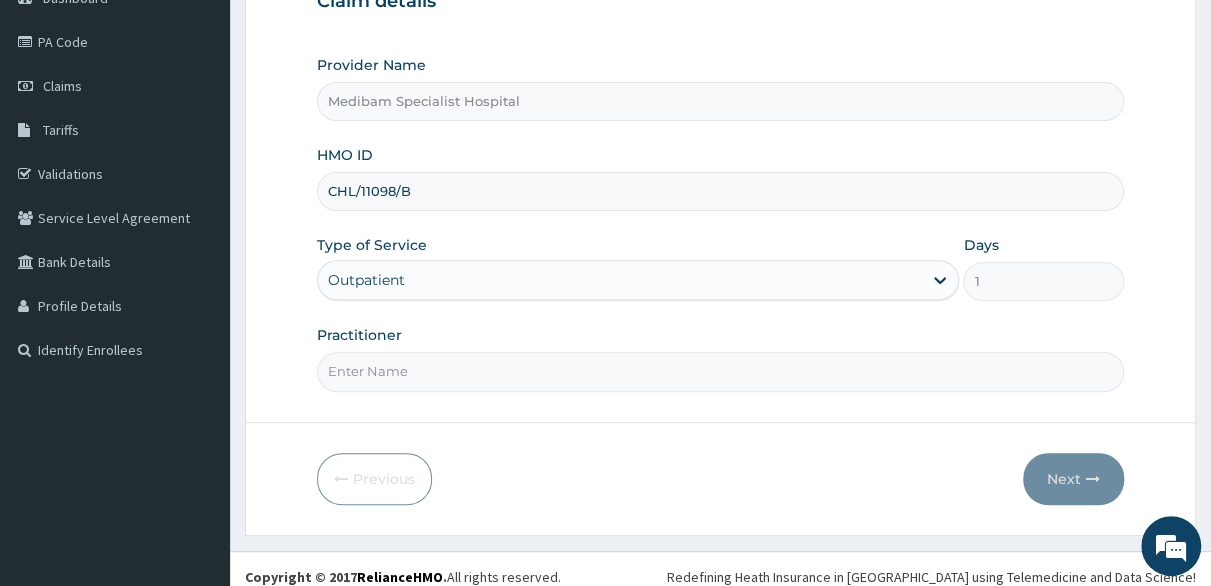 scroll, scrollTop: 232, scrollLeft: 0, axis: vertical 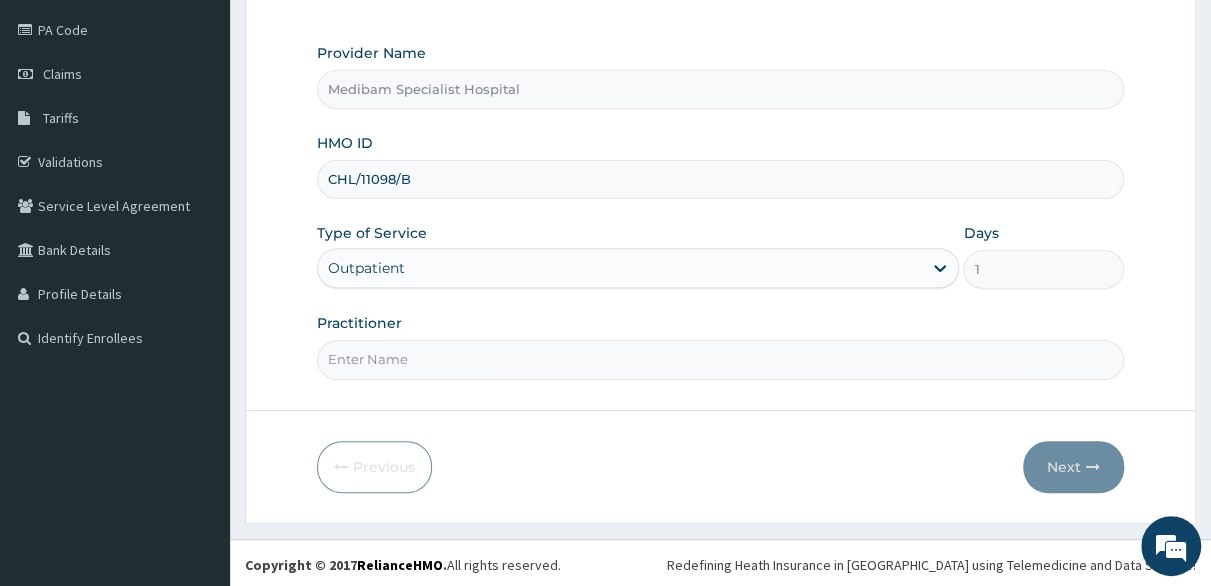 click on "Practitioner" at bounding box center [720, 359] 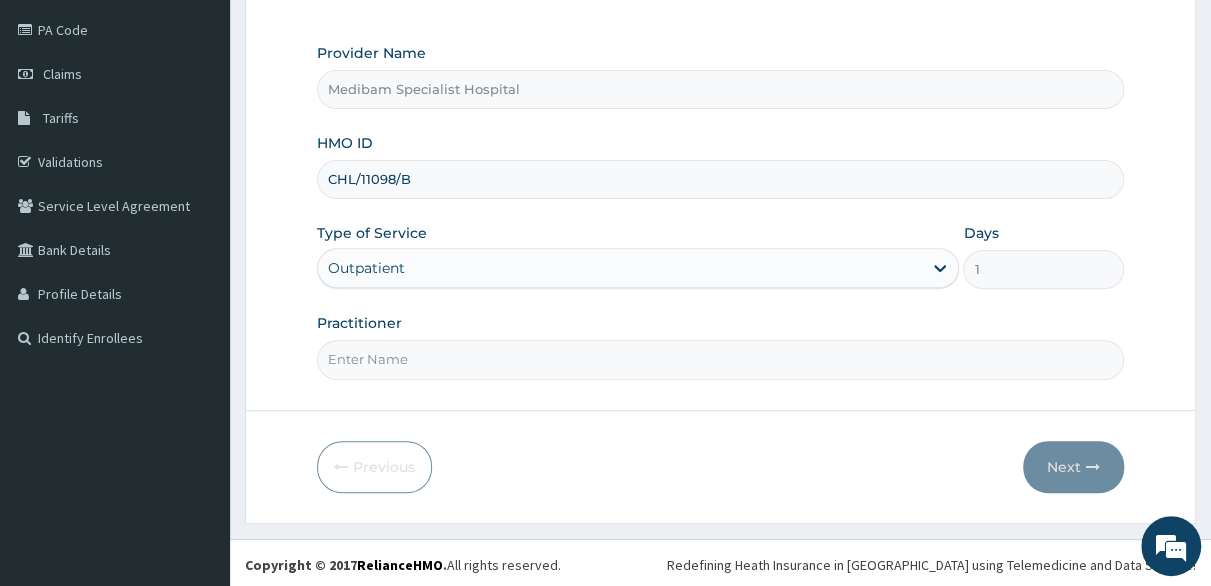 type on "DR AGHWANA" 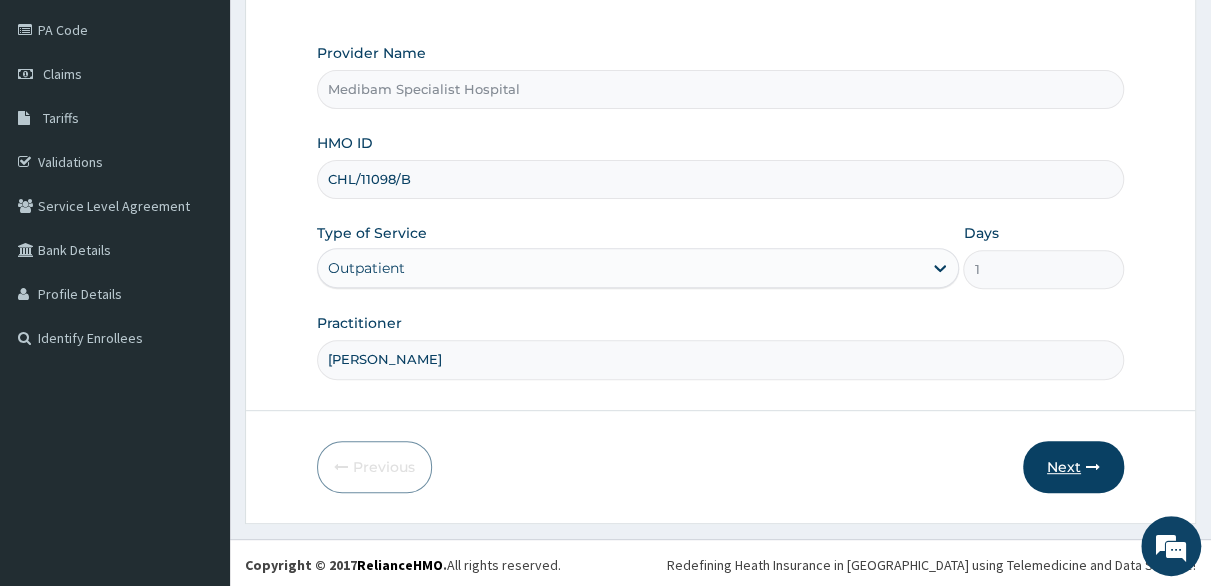click on "Next" at bounding box center (1073, 467) 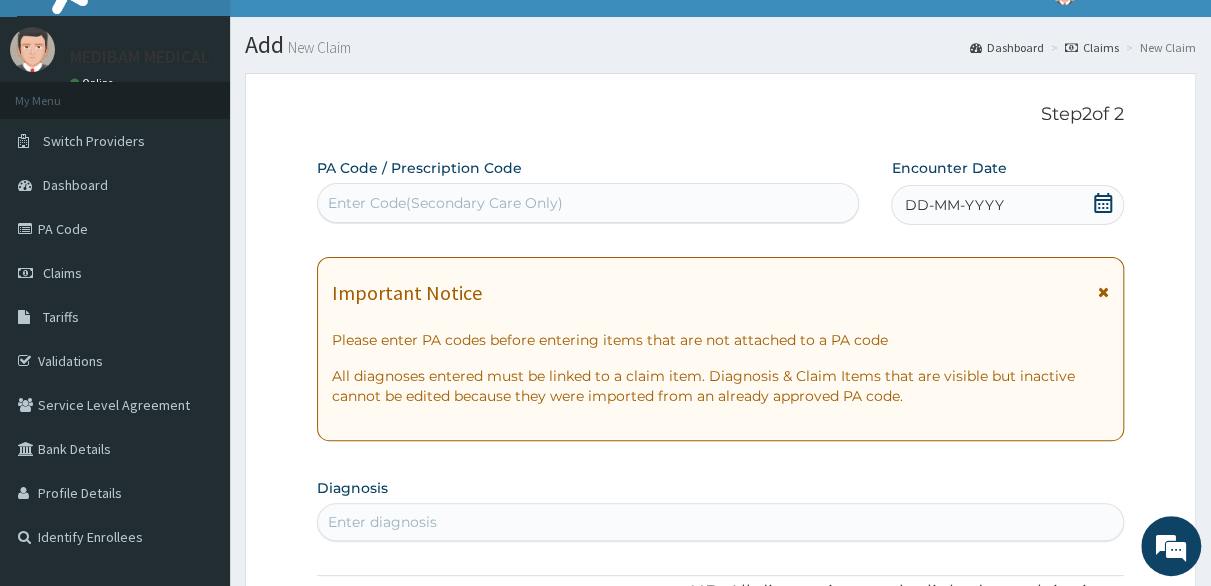 scroll, scrollTop: 32, scrollLeft: 0, axis: vertical 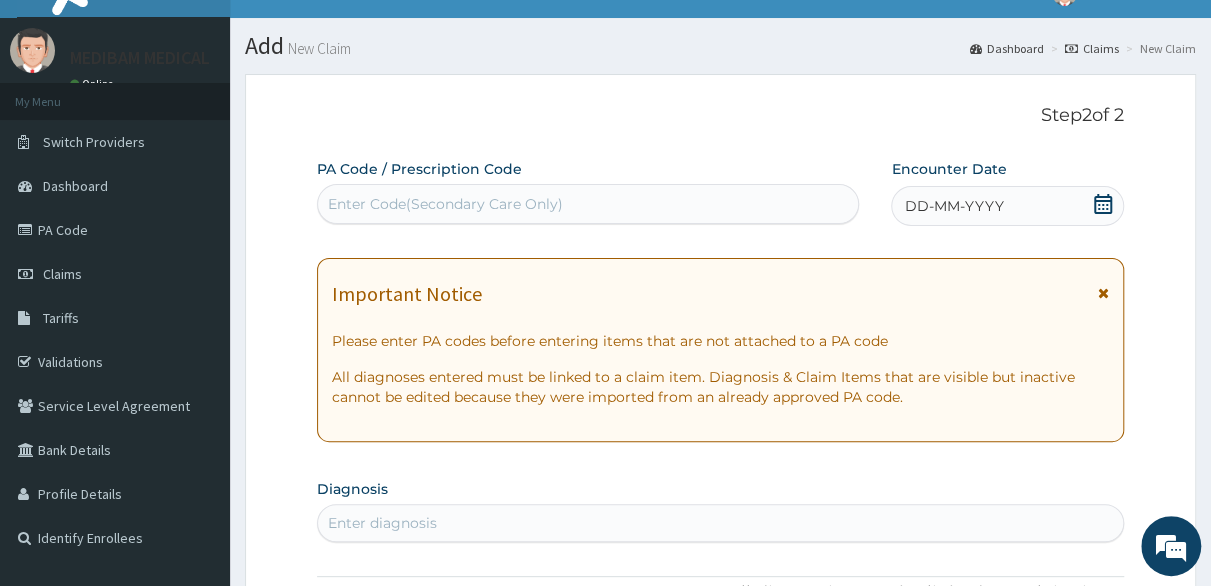click 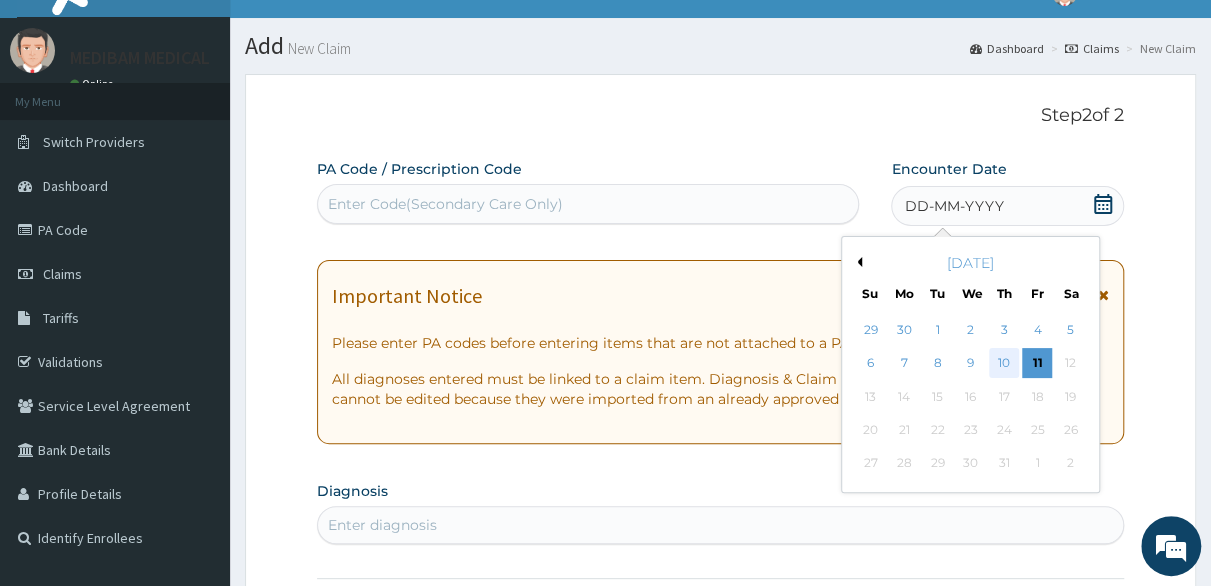 click on "10" at bounding box center (1004, 364) 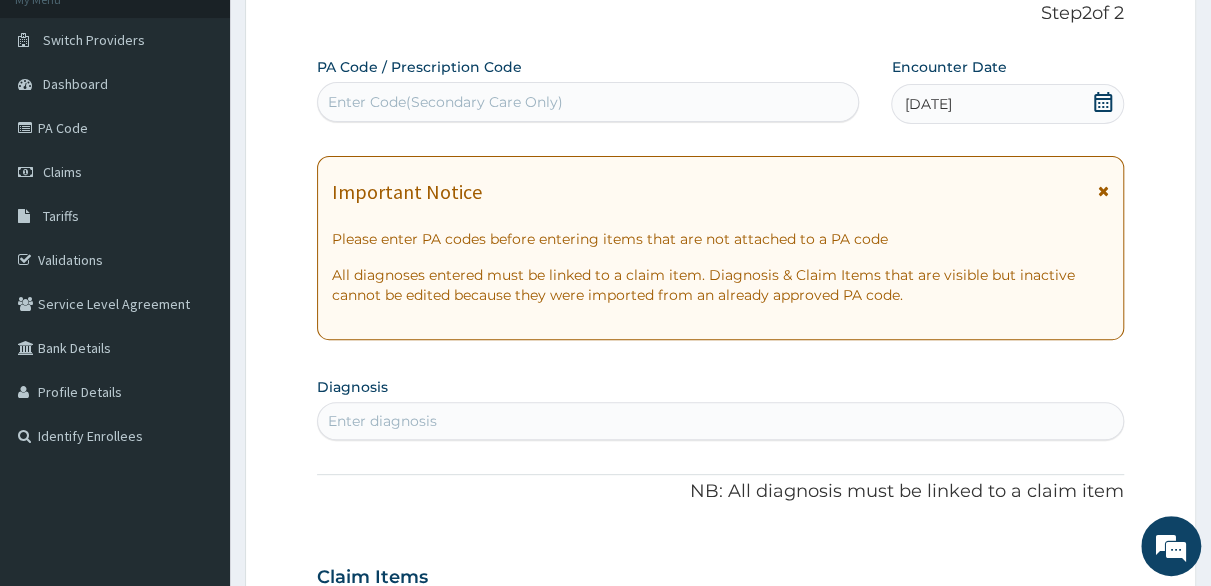 scroll, scrollTop: 232, scrollLeft: 0, axis: vertical 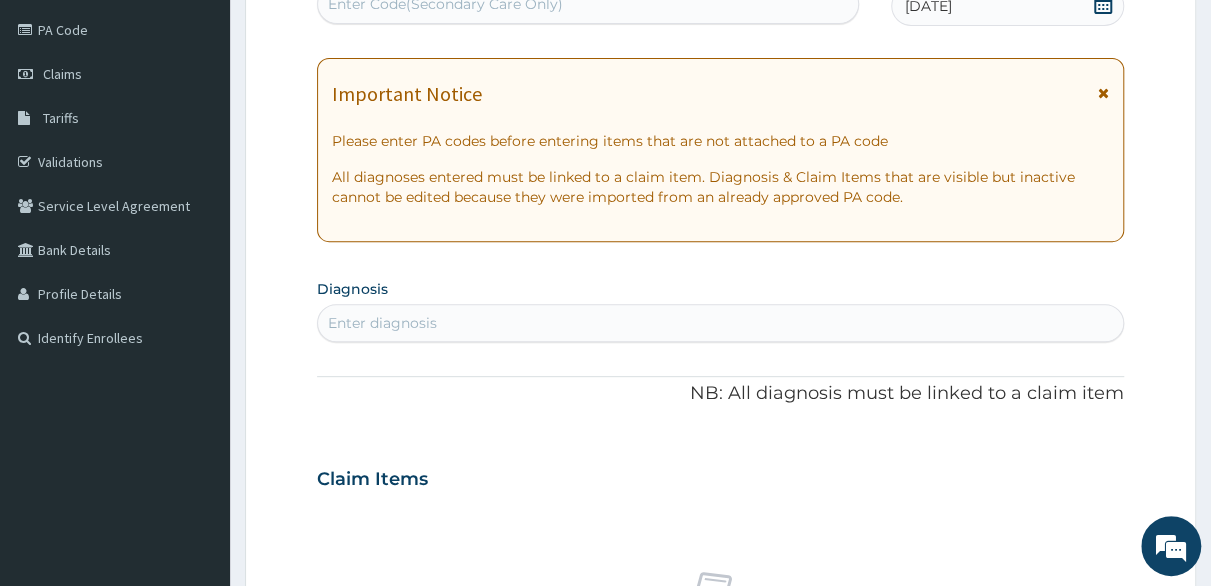 click on "Enter diagnosis" at bounding box center (720, 323) 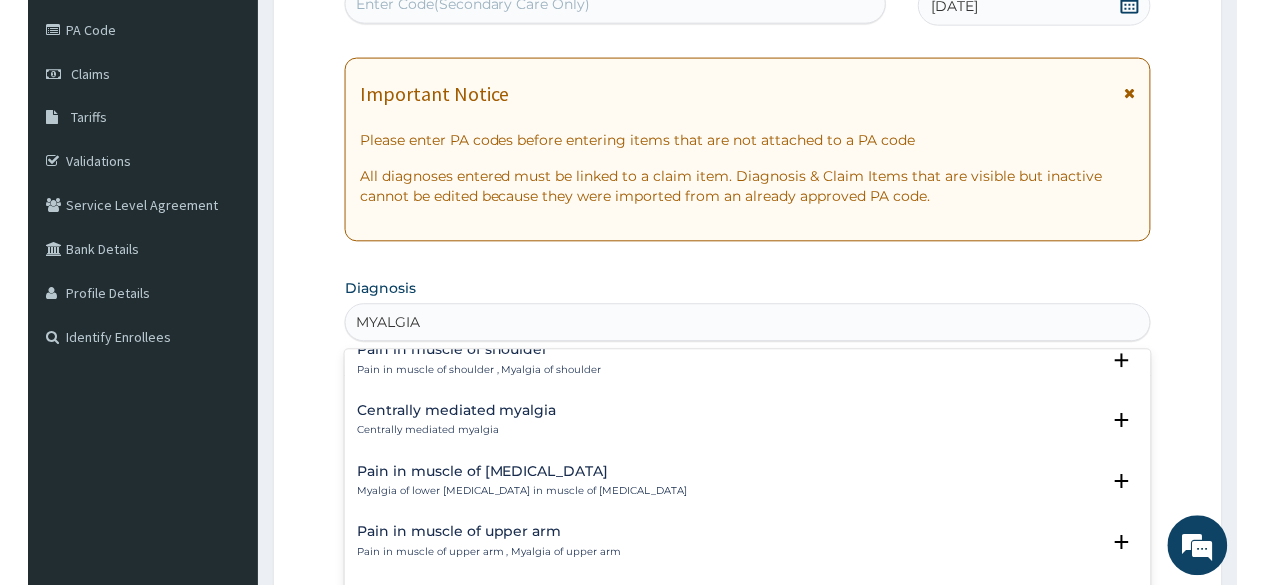 scroll, scrollTop: 1103, scrollLeft: 0, axis: vertical 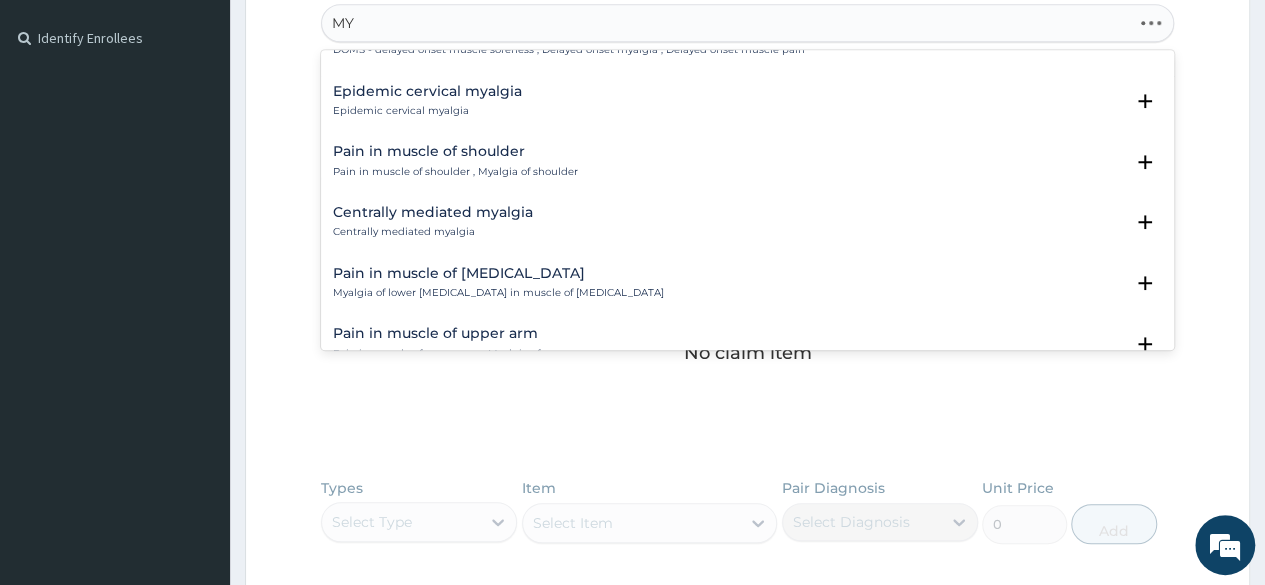 type on "M" 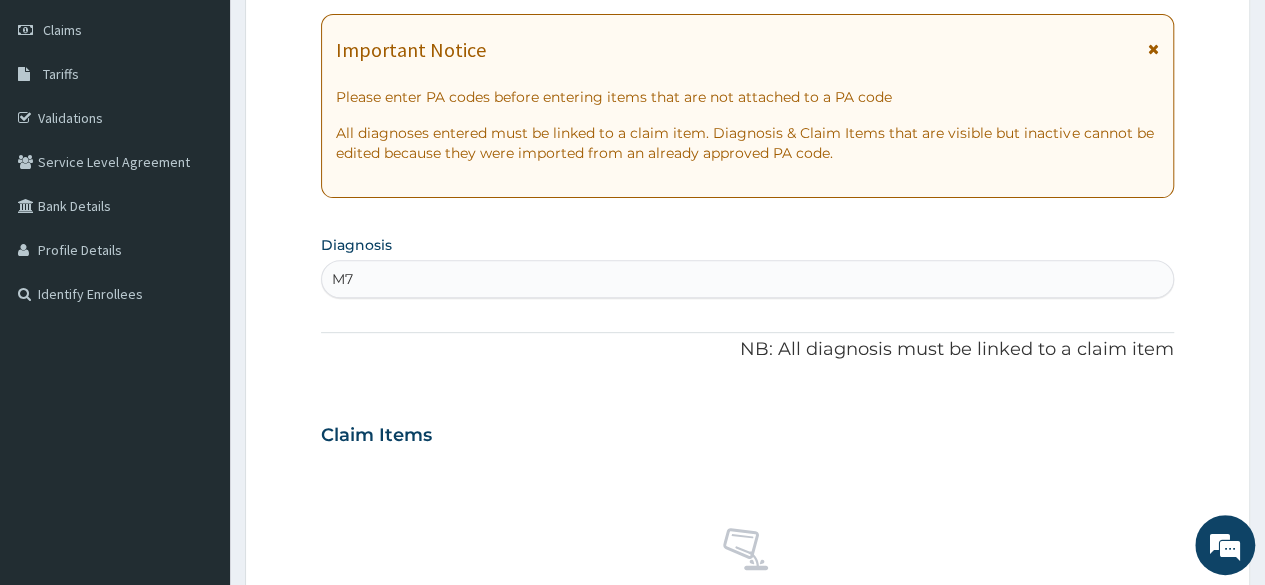 scroll, scrollTop: 232, scrollLeft: 0, axis: vertical 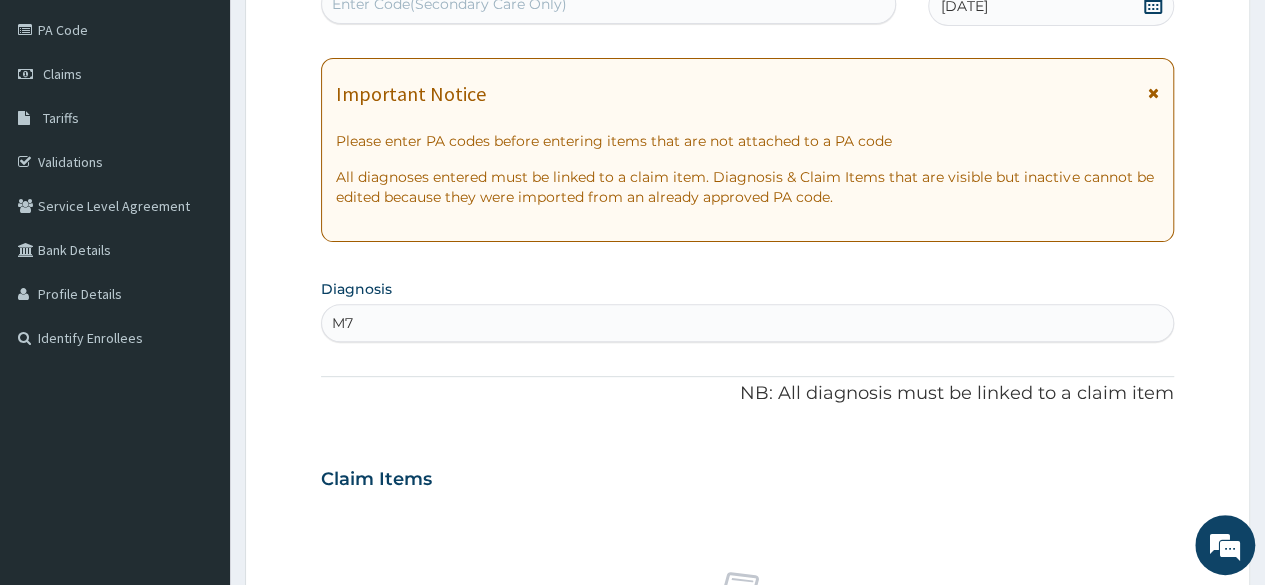 type on "M" 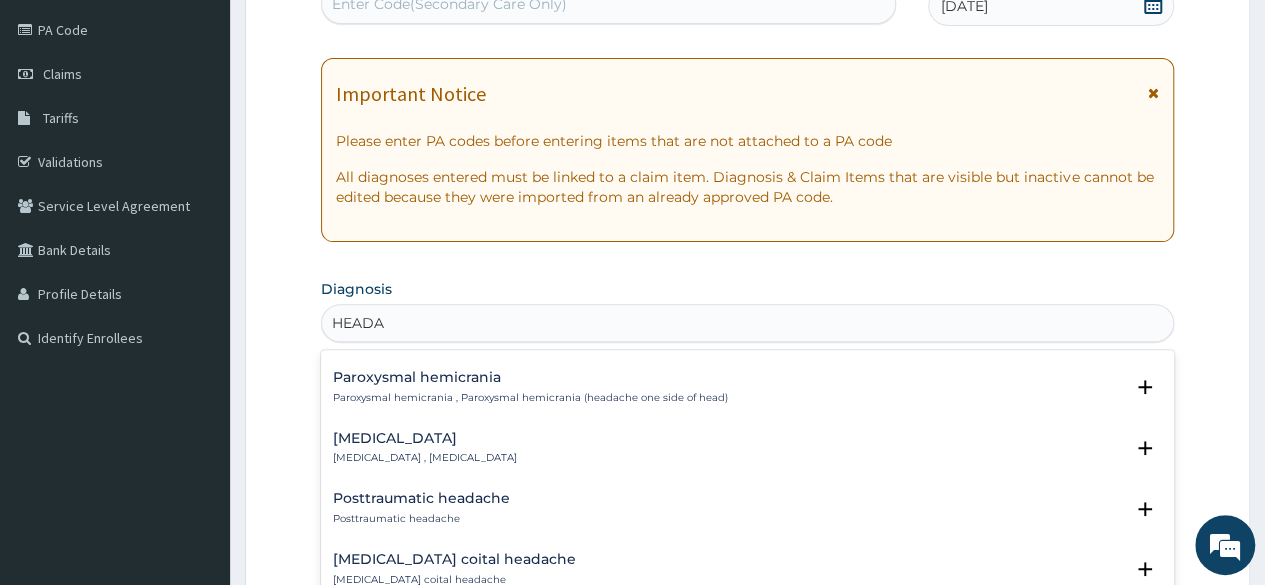 scroll, scrollTop: 2156, scrollLeft: 0, axis: vertical 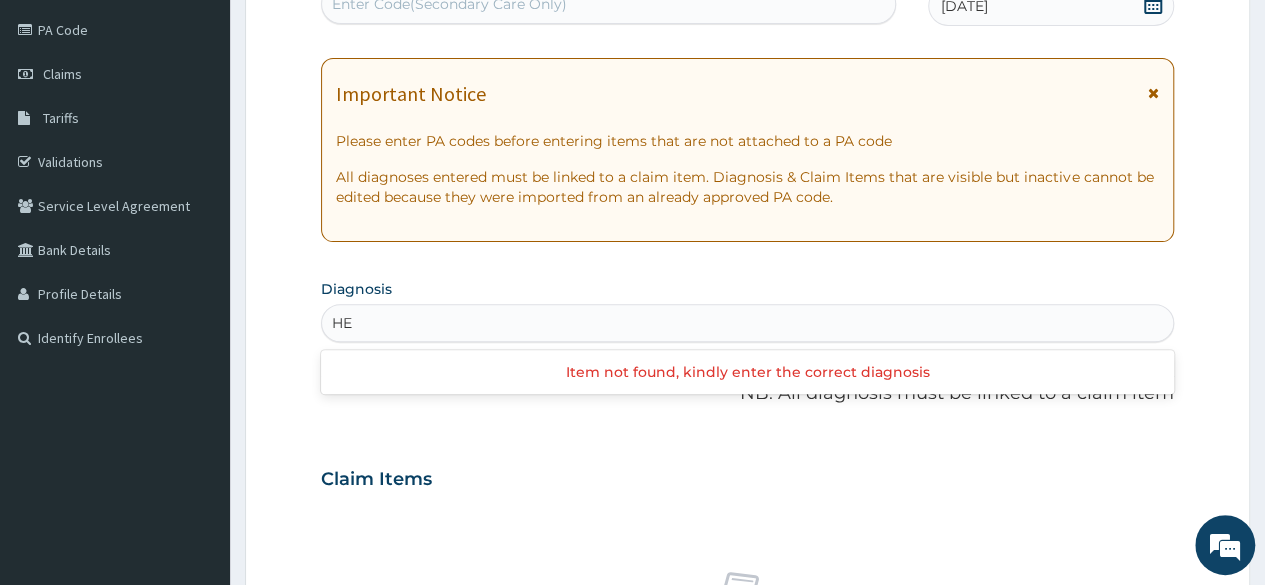 type on "H" 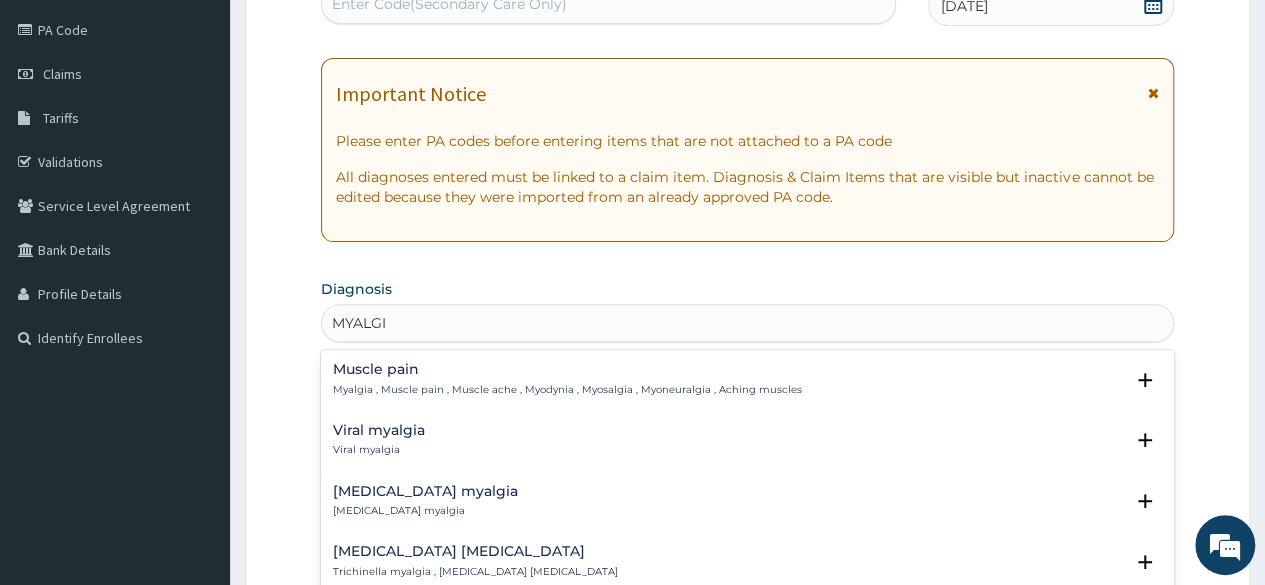type on "MYALGIA" 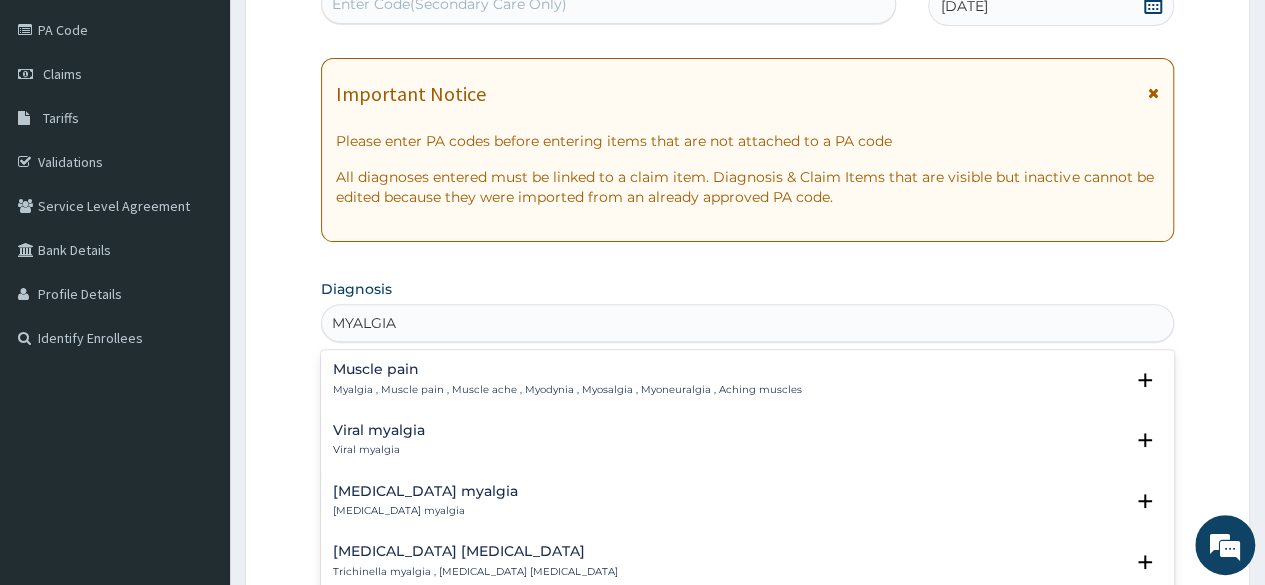 click on "Muscle pain Myalgia , Muscle pain , Muscle ache , Myodynia , Myosalgia , Myoneuralgia , Aching muscles" at bounding box center (567, 379) 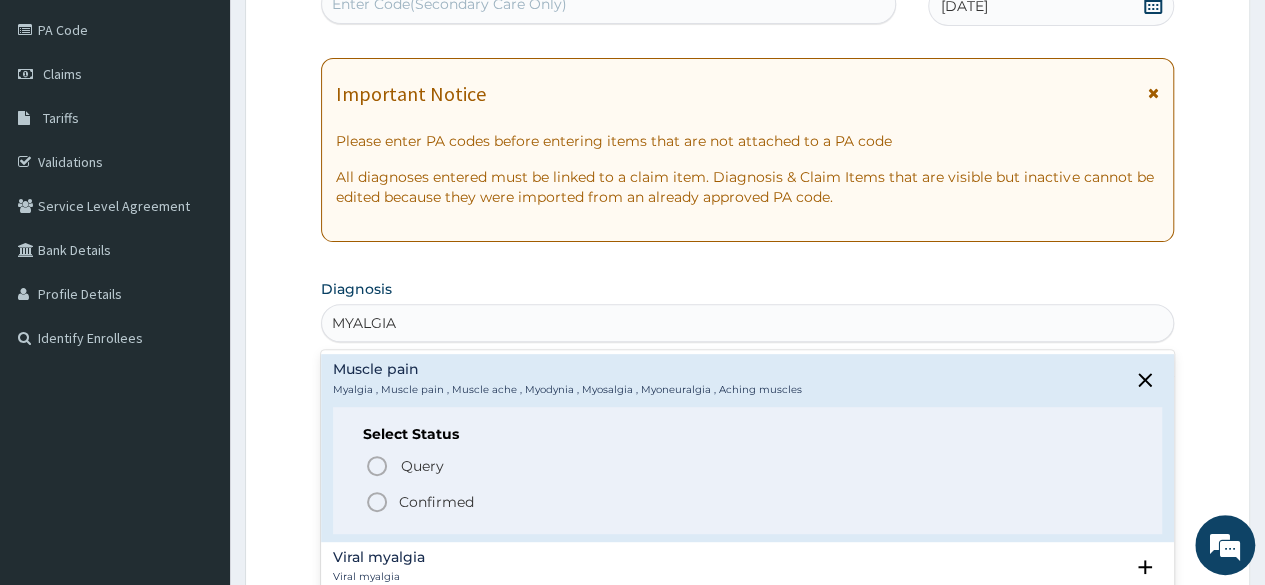 click 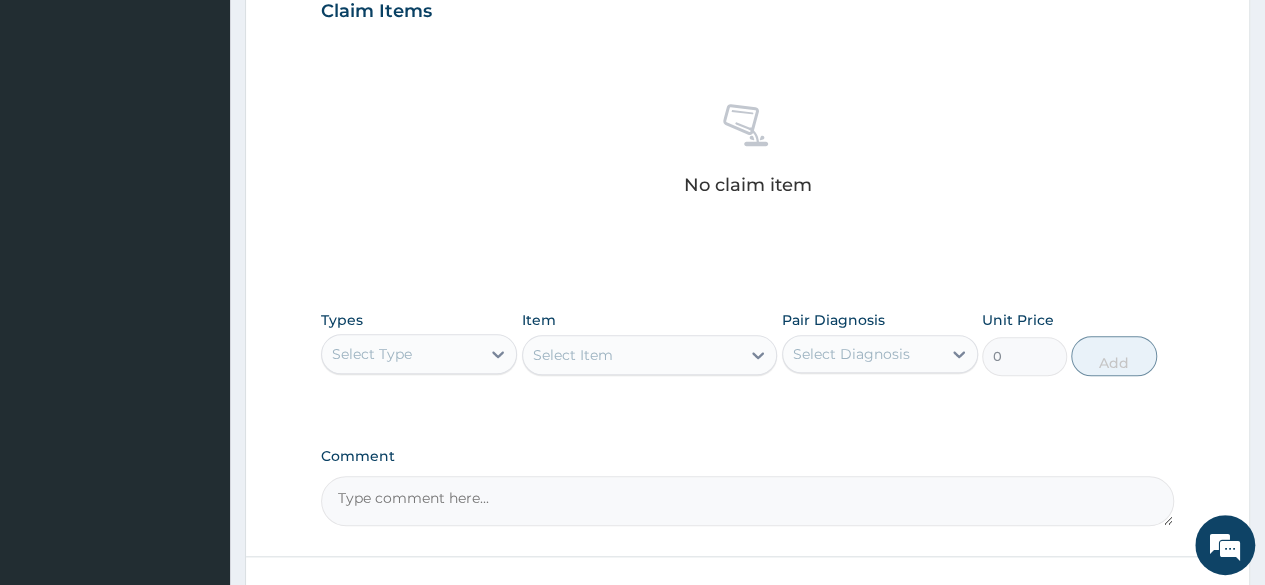 scroll, scrollTop: 732, scrollLeft: 0, axis: vertical 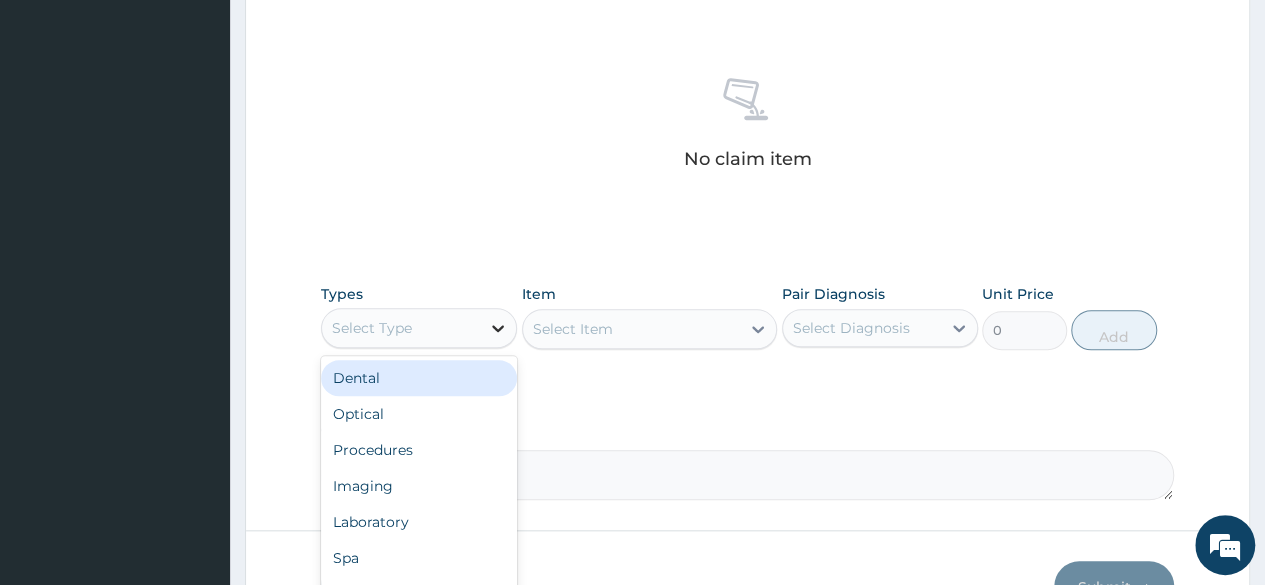 click 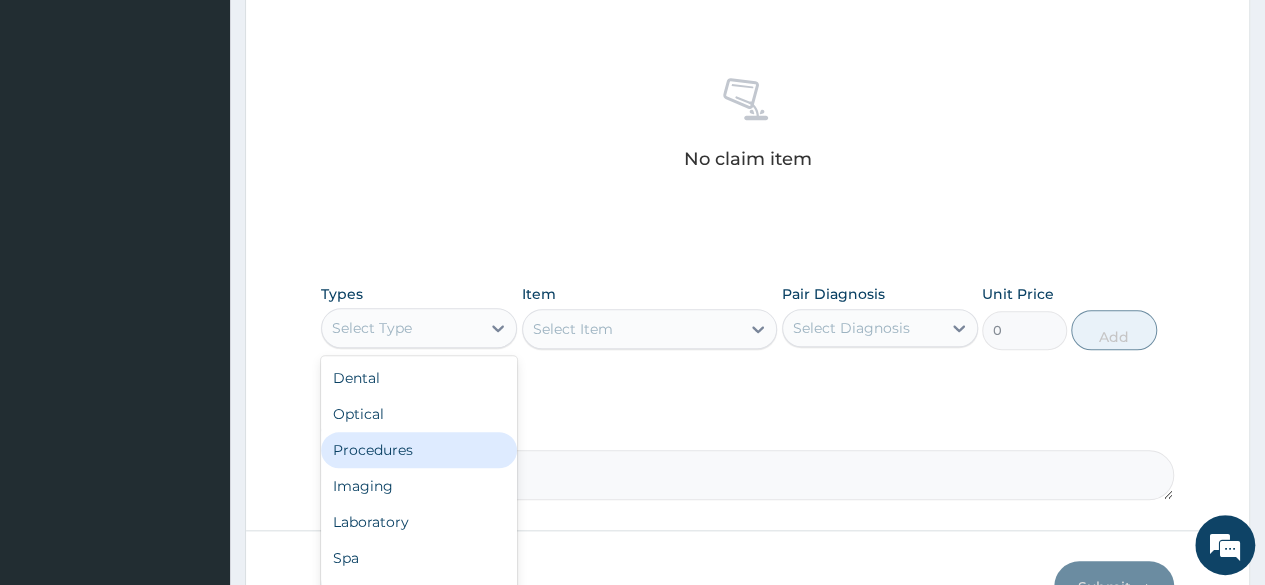 click on "Procedures" at bounding box center [419, 450] 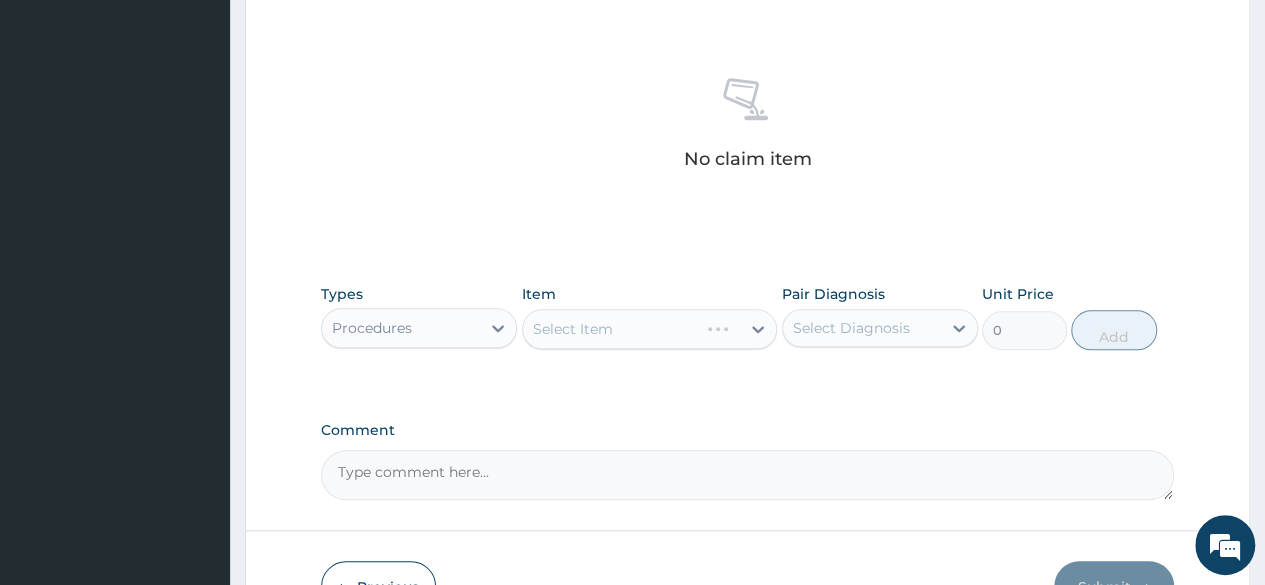 click on "Select Item" at bounding box center (650, 329) 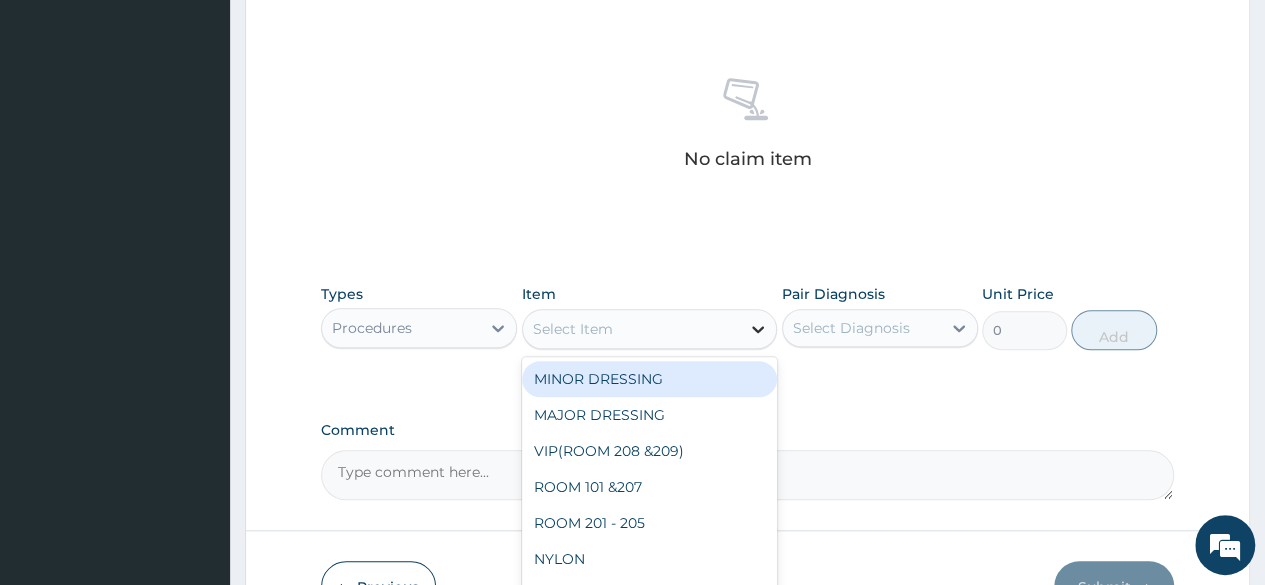 click 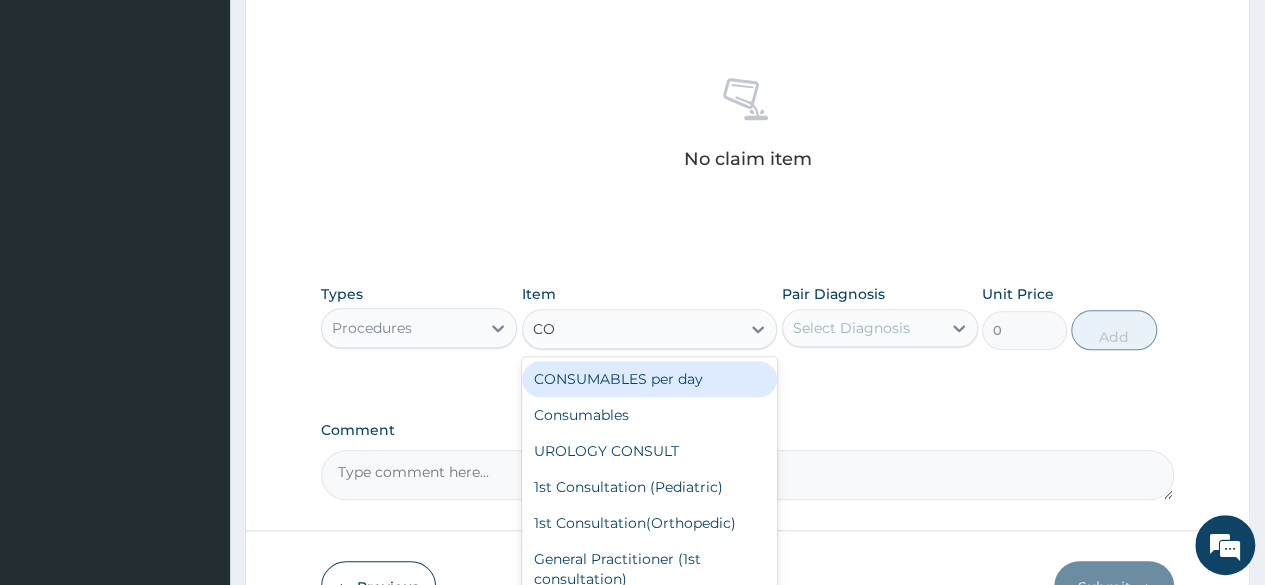 type on "CON" 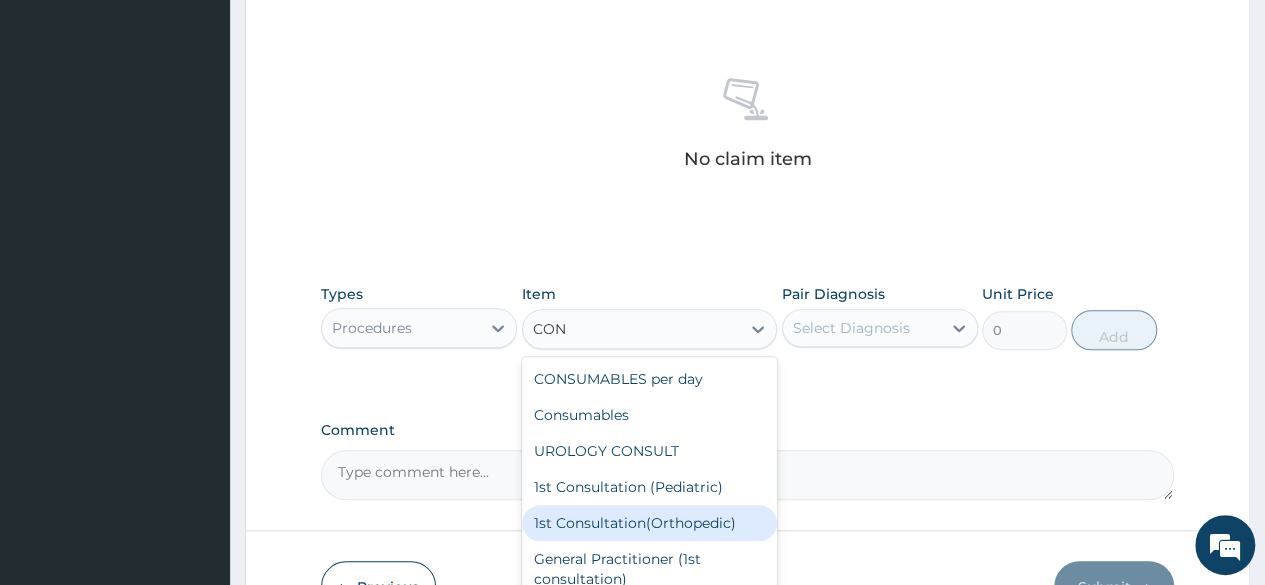scroll, scrollTop: 100, scrollLeft: 0, axis: vertical 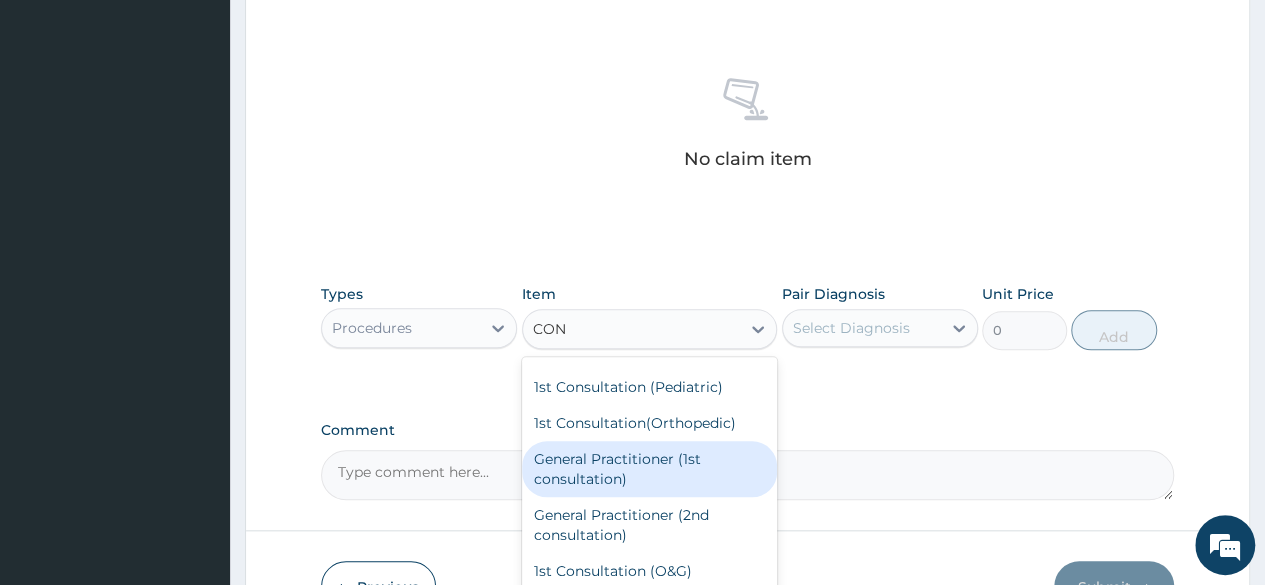 click on "General Practitioner (1st consultation)" at bounding box center (650, 469) 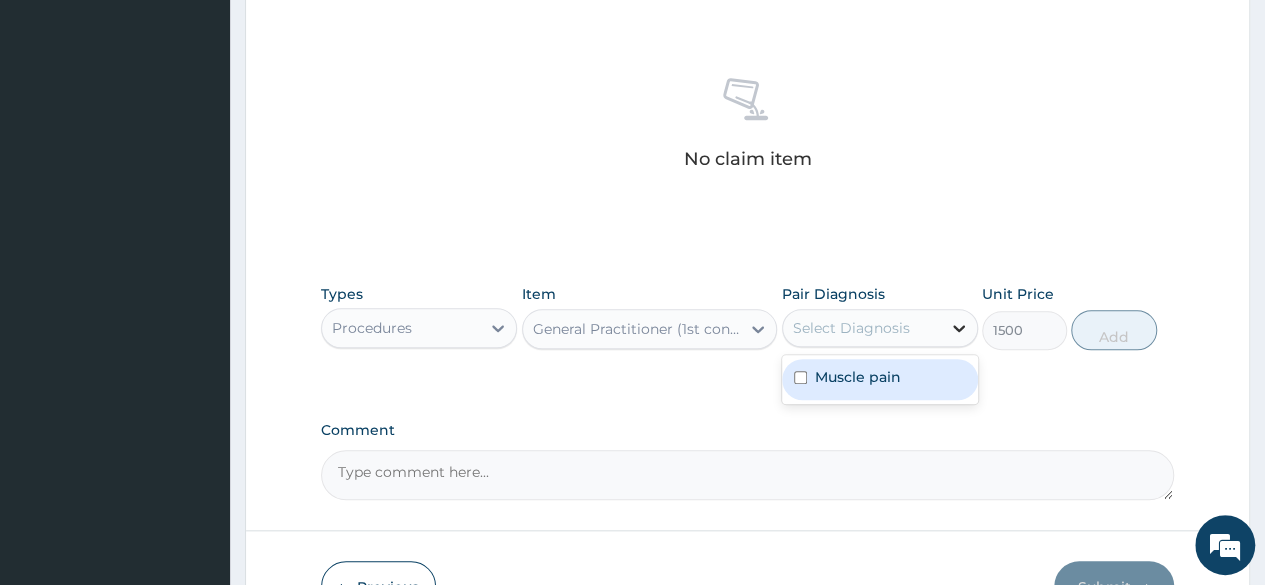 click 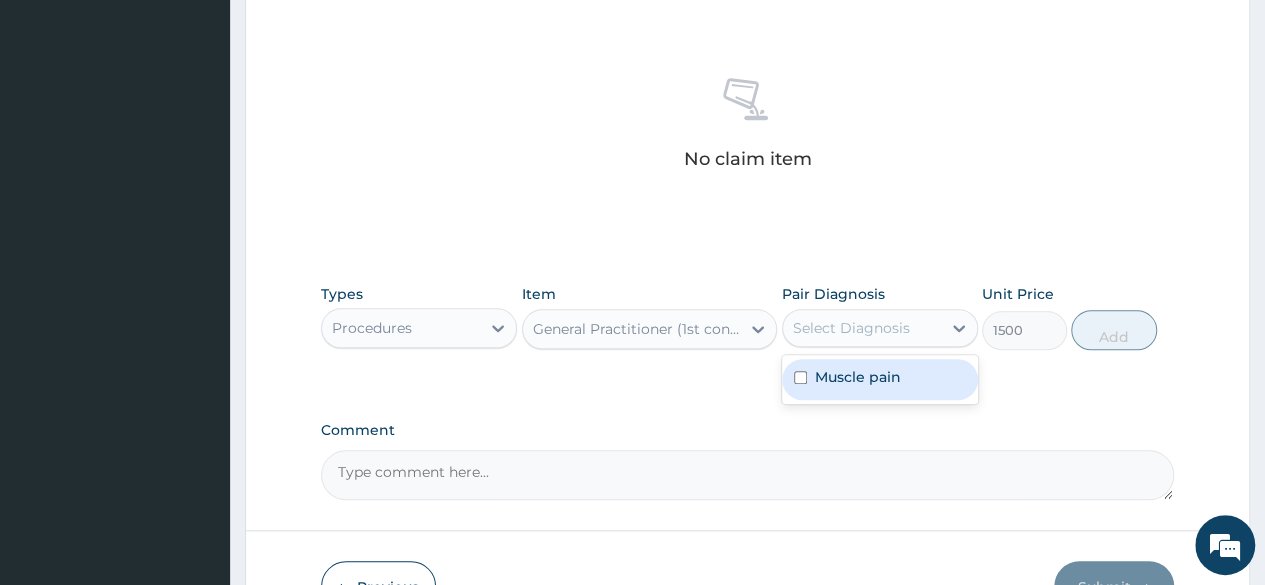 click at bounding box center (800, 377) 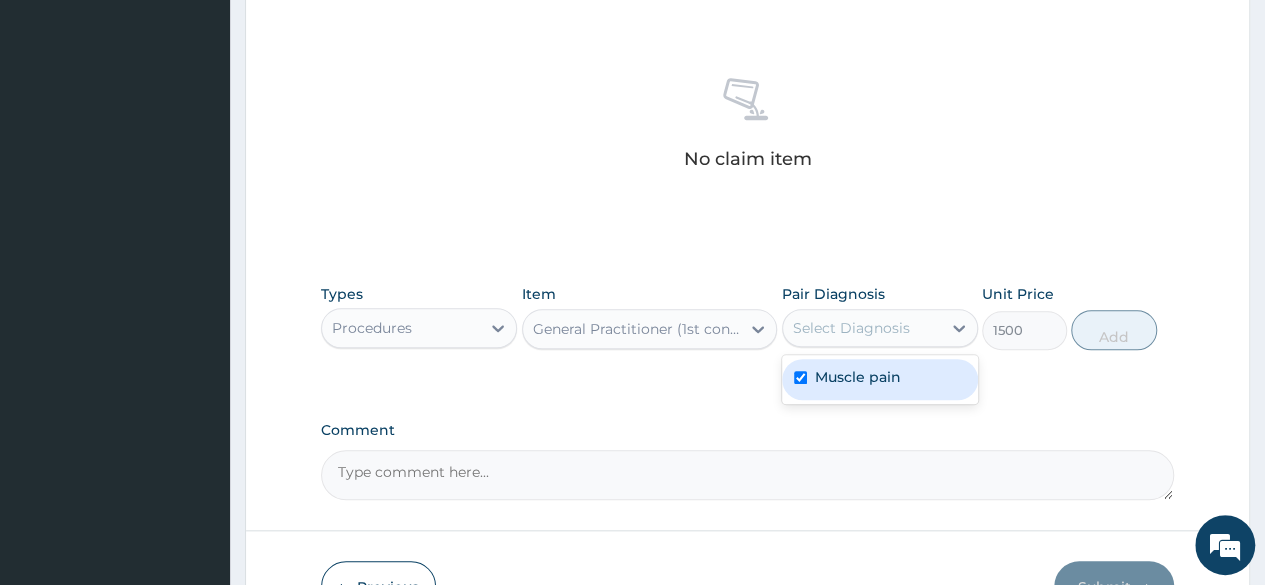 checkbox on "true" 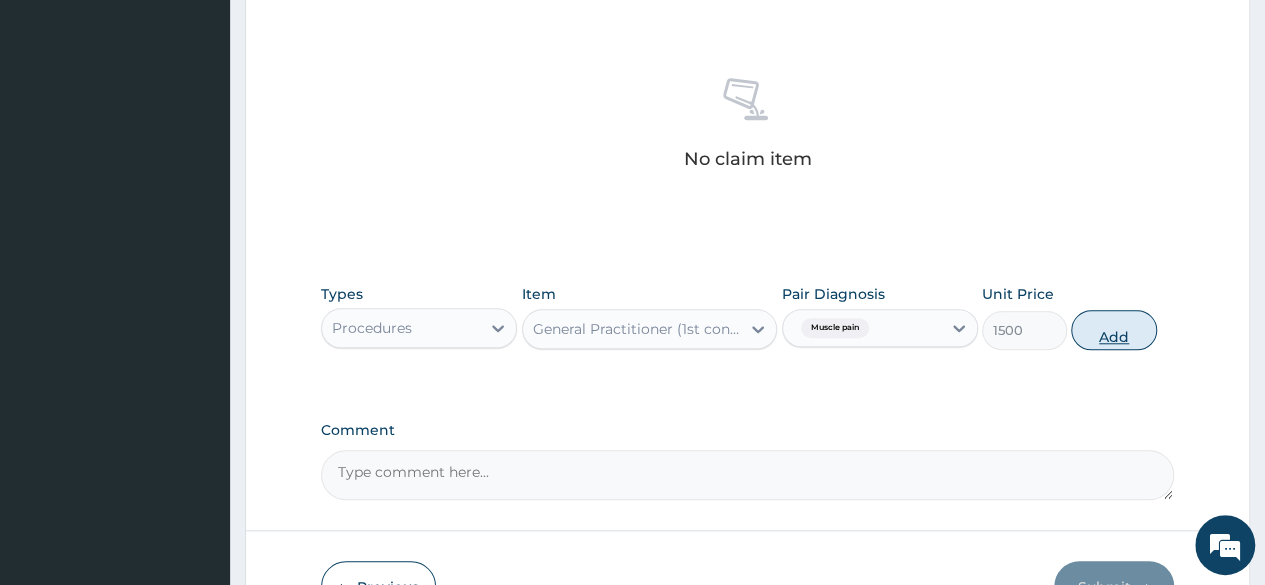 click on "Add" at bounding box center [1113, 330] 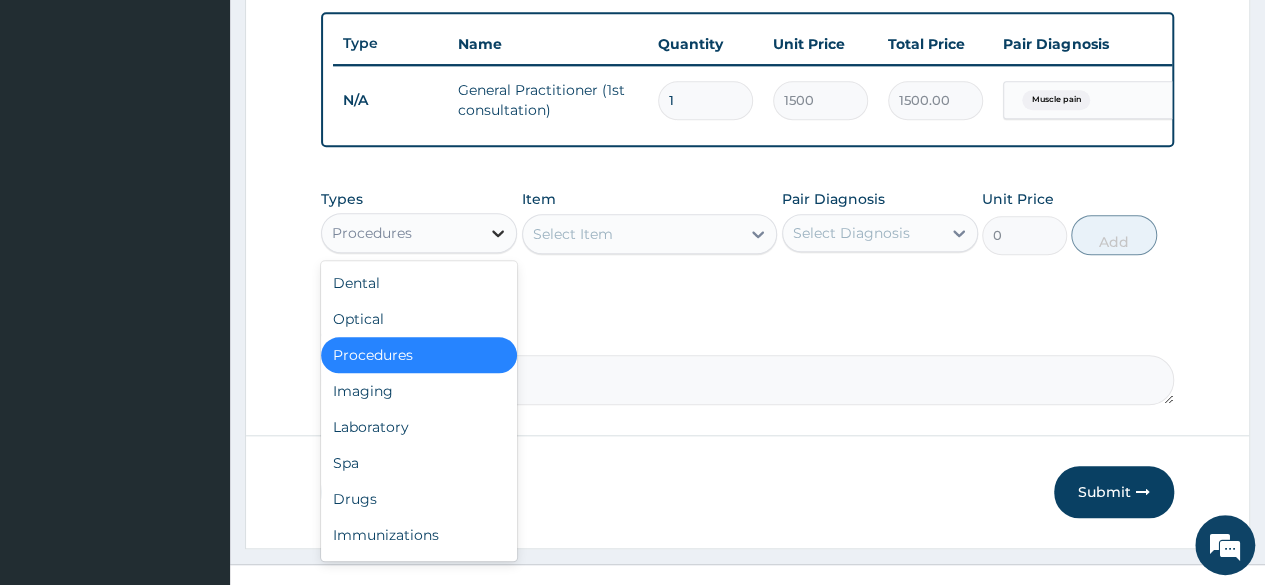 click 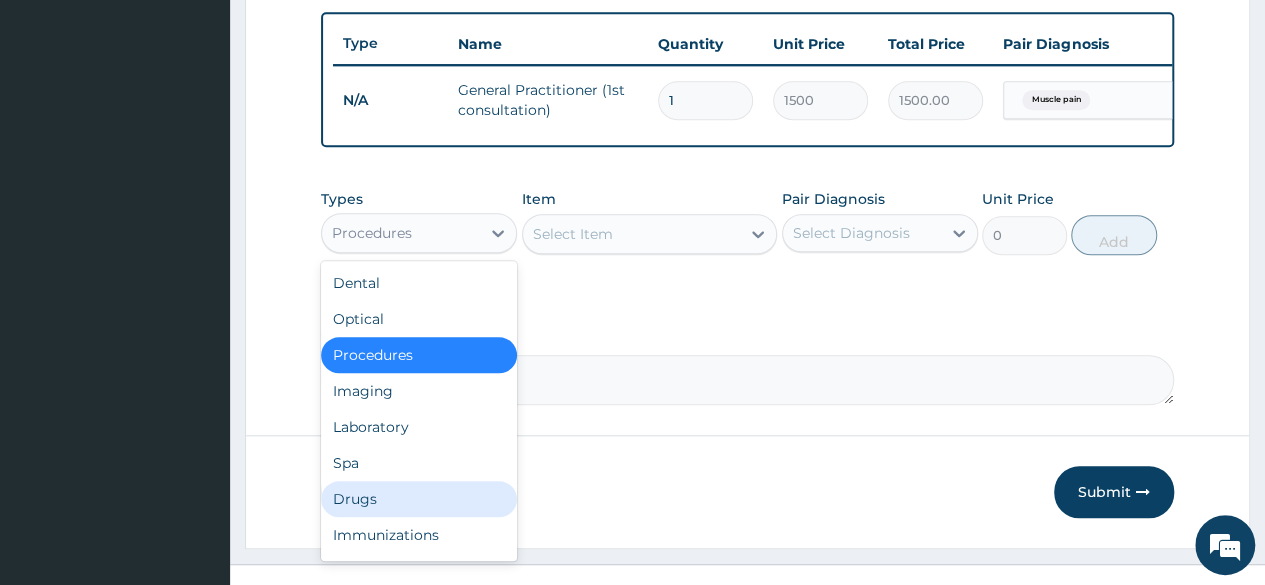 drag, startPoint x: 403, startPoint y: 526, endPoint x: 480, endPoint y: 438, distance: 116.9316 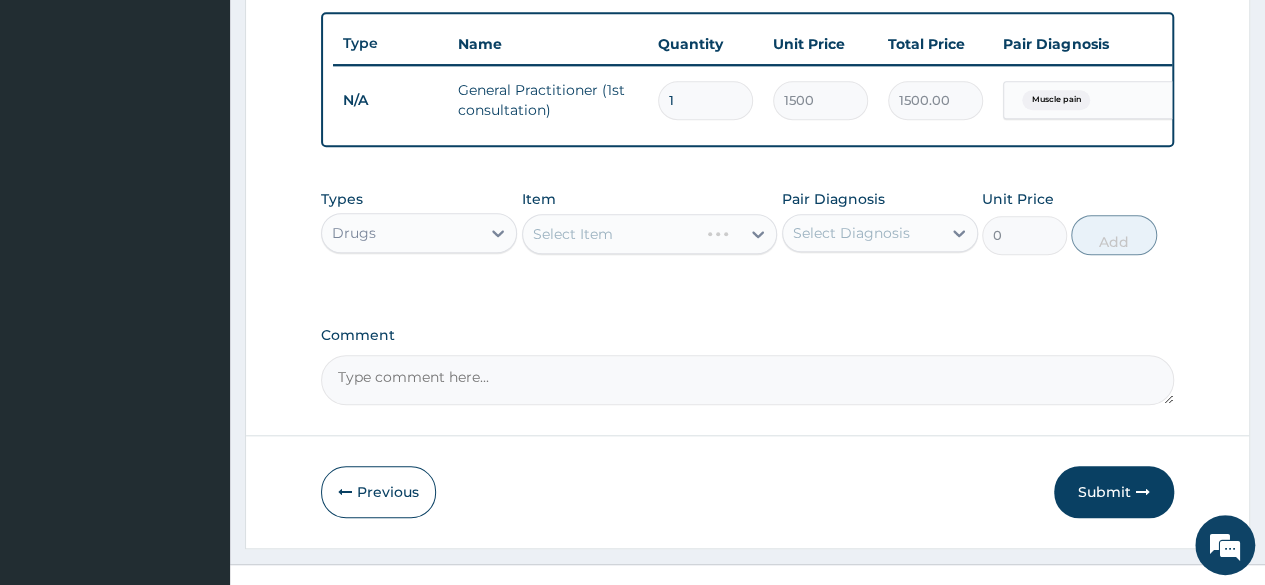 click on "Select Item" at bounding box center [650, 234] 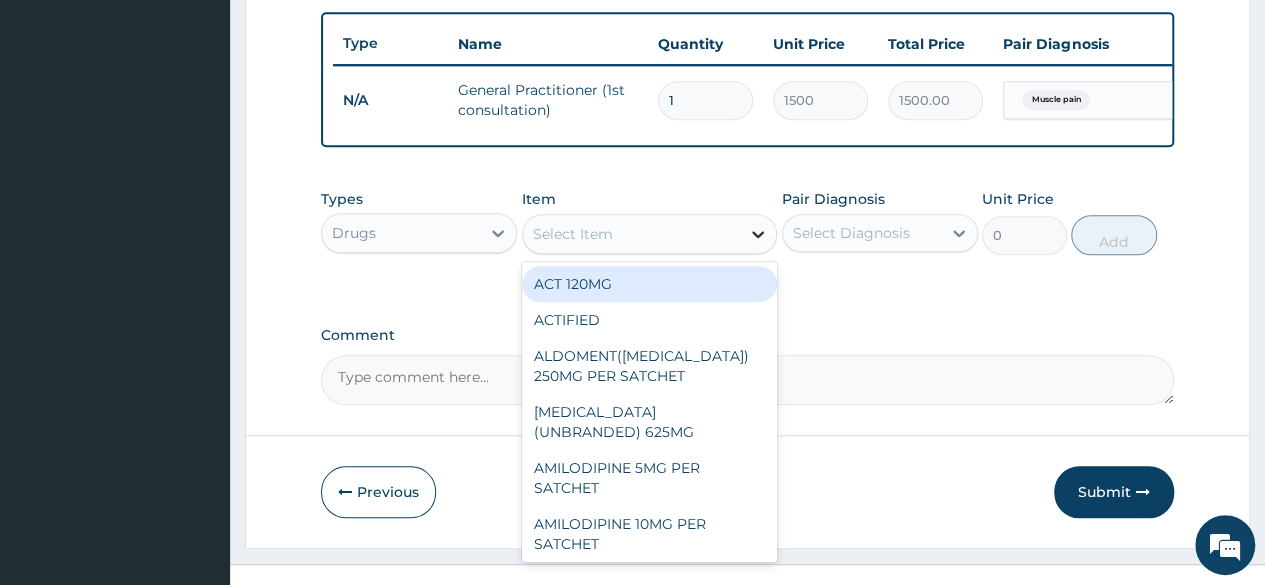 click at bounding box center [758, 234] 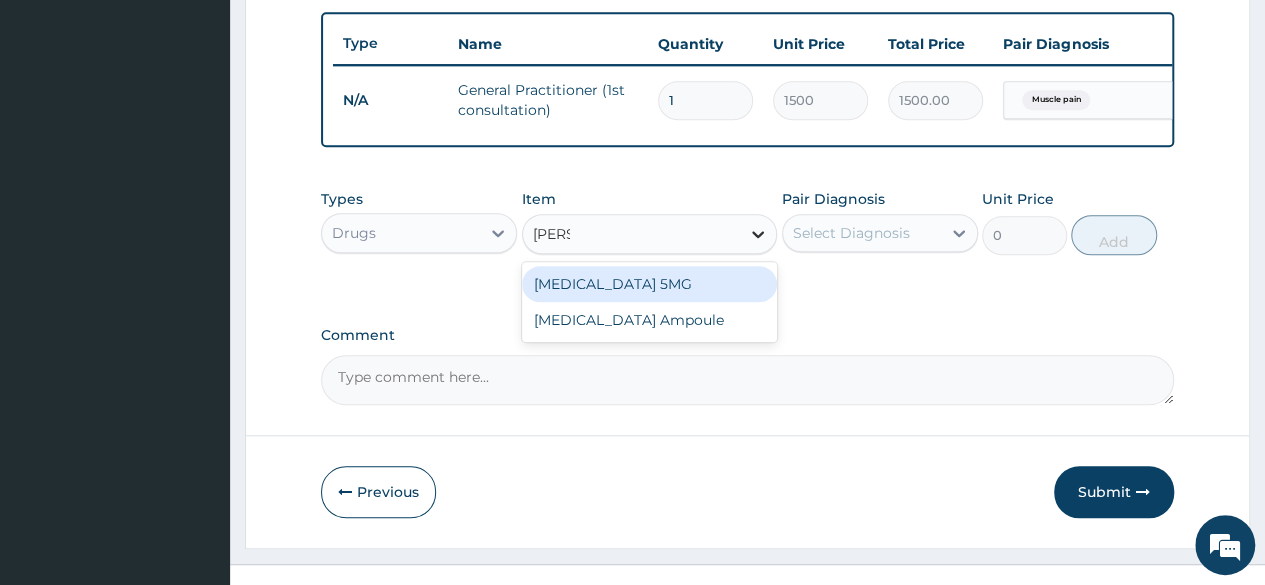 type on "DIAZE" 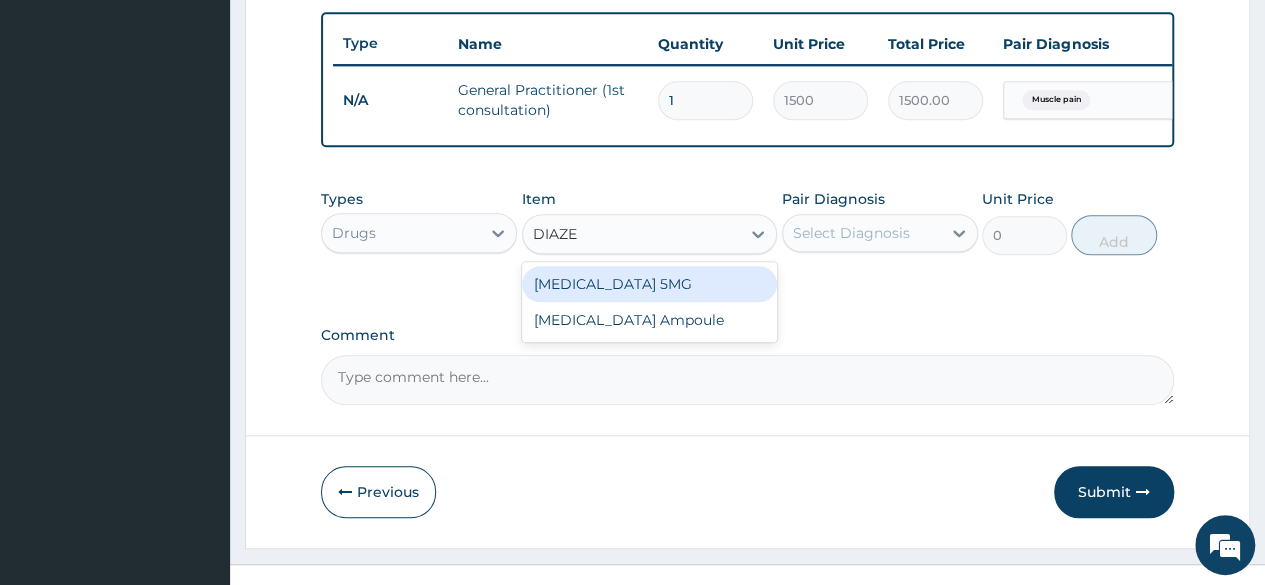click on "DIAZEPAM 5MG" at bounding box center [650, 284] 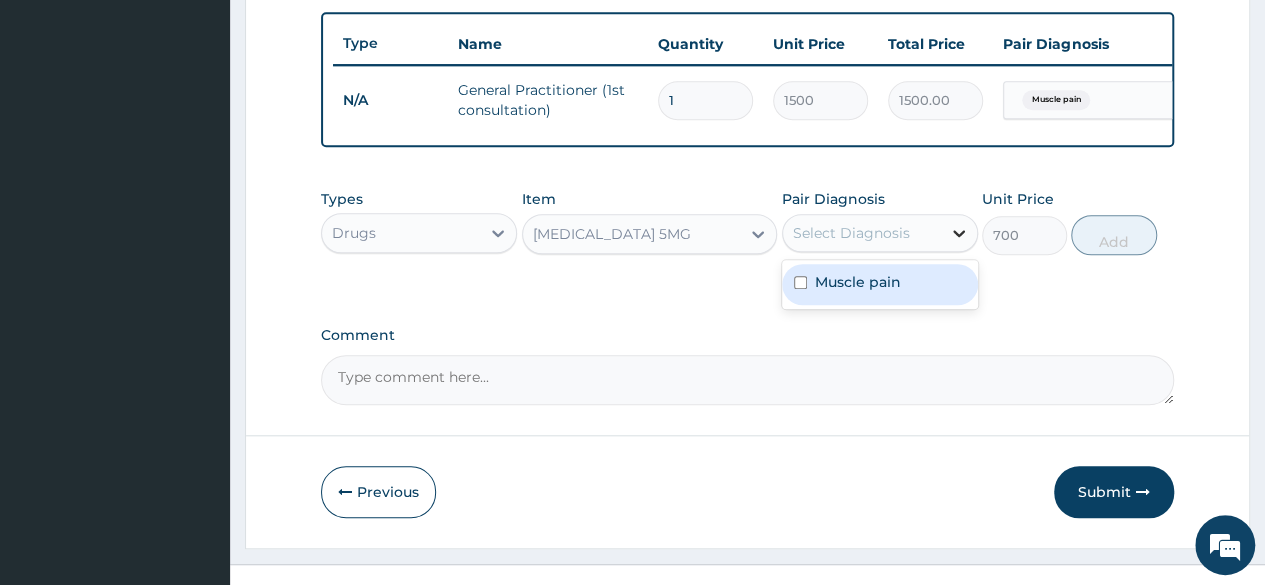 click 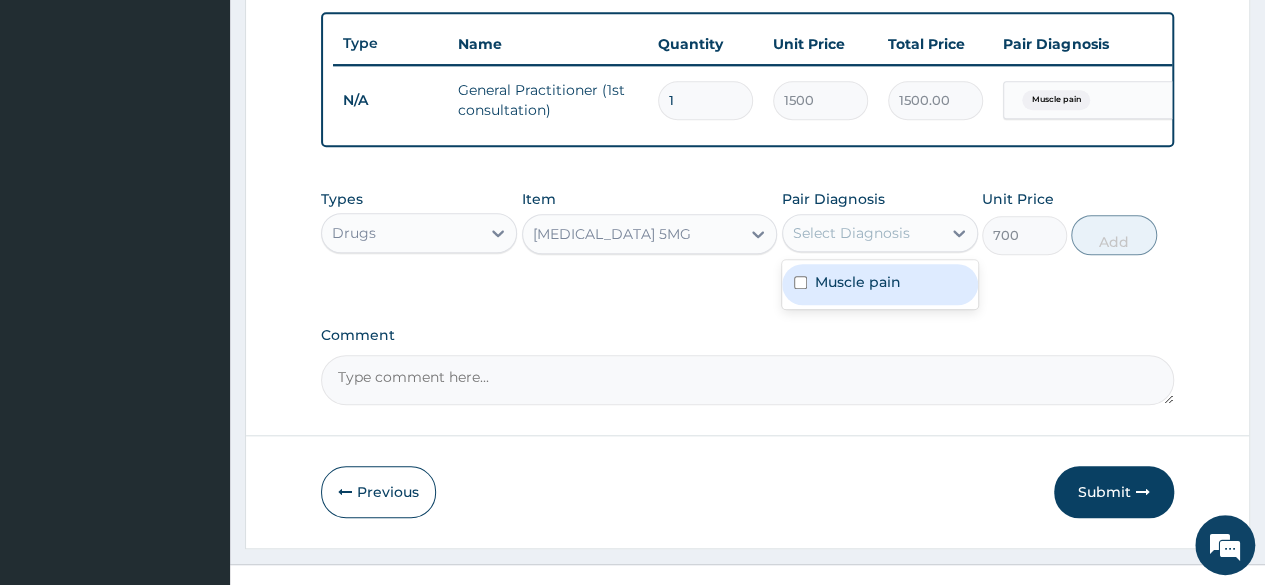 click at bounding box center [800, 282] 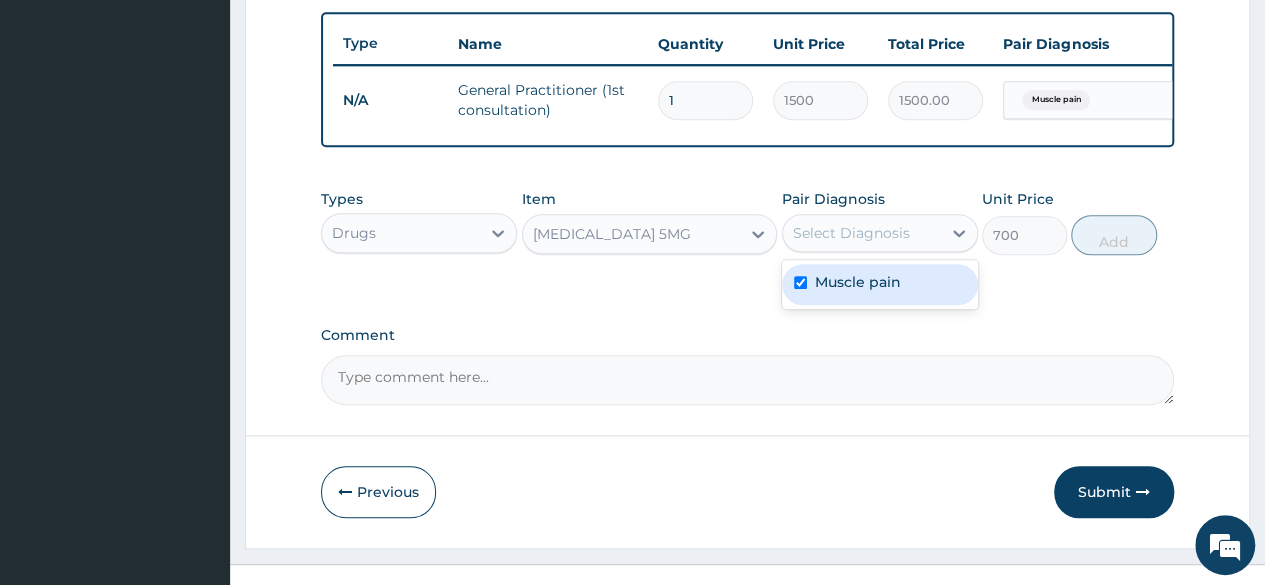 checkbox on "true" 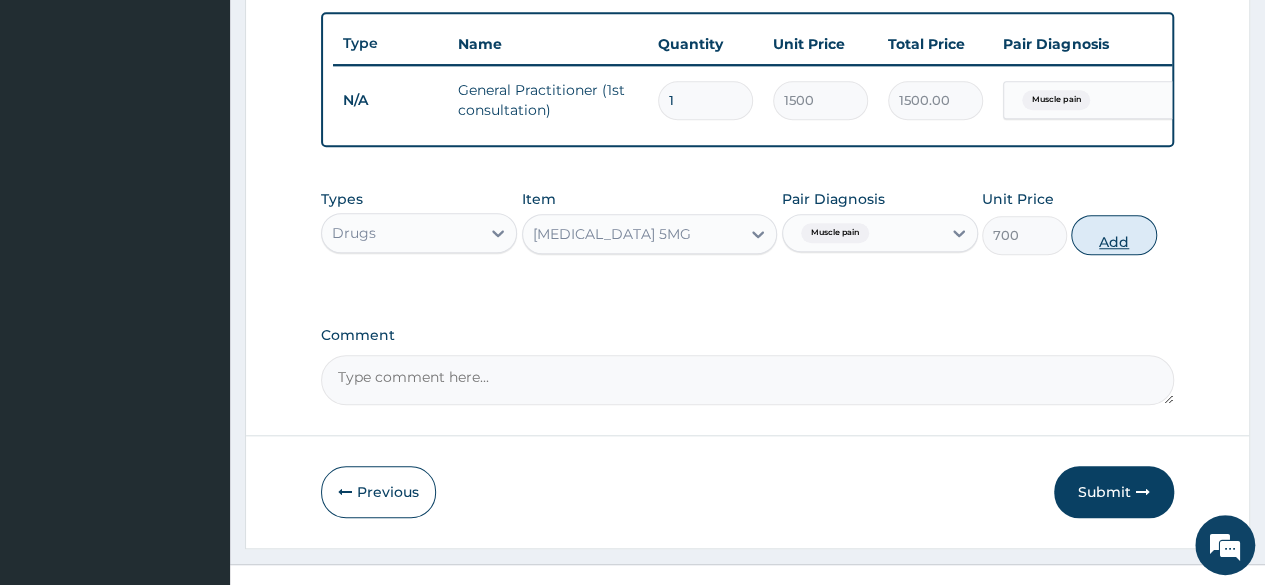 click on "Add" at bounding box center (1113, 235) 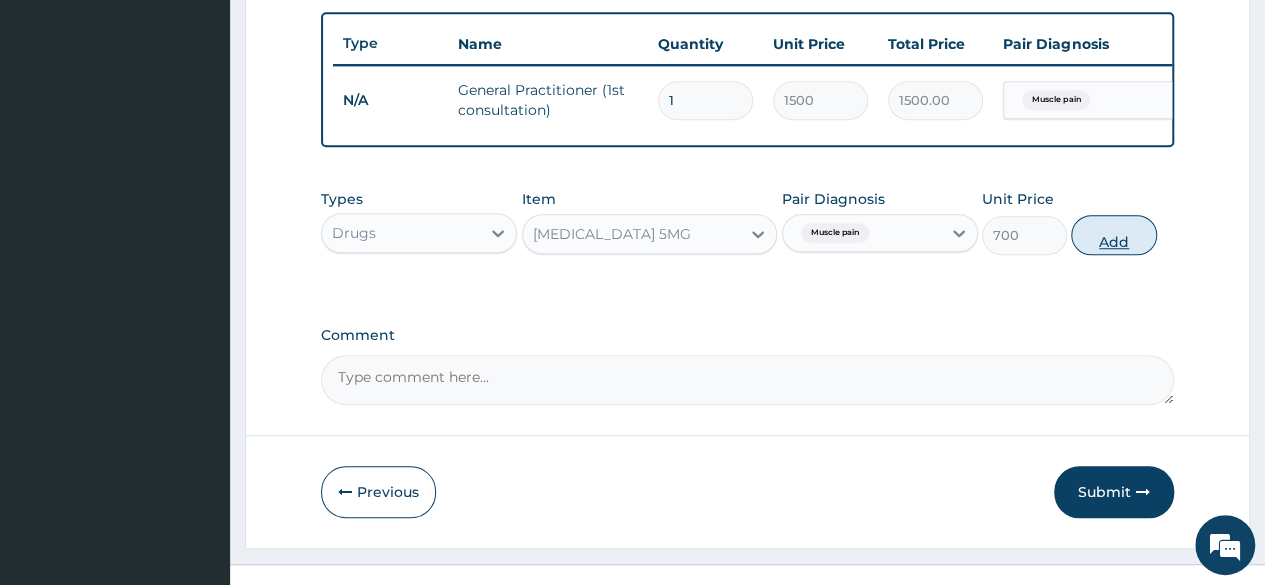 type on "0" 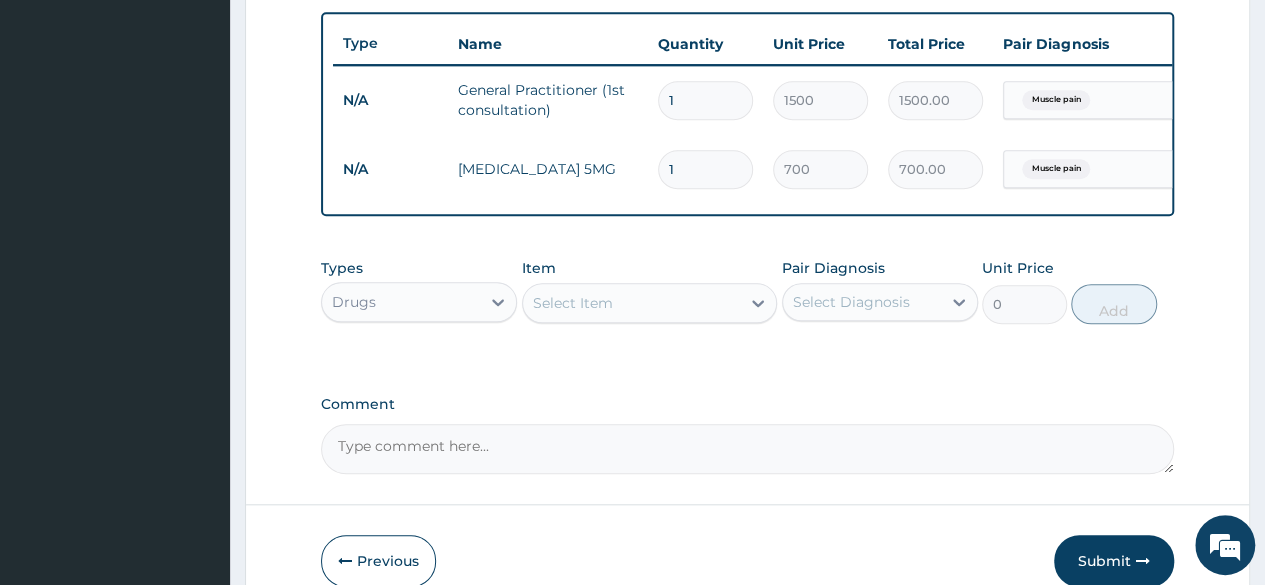 type 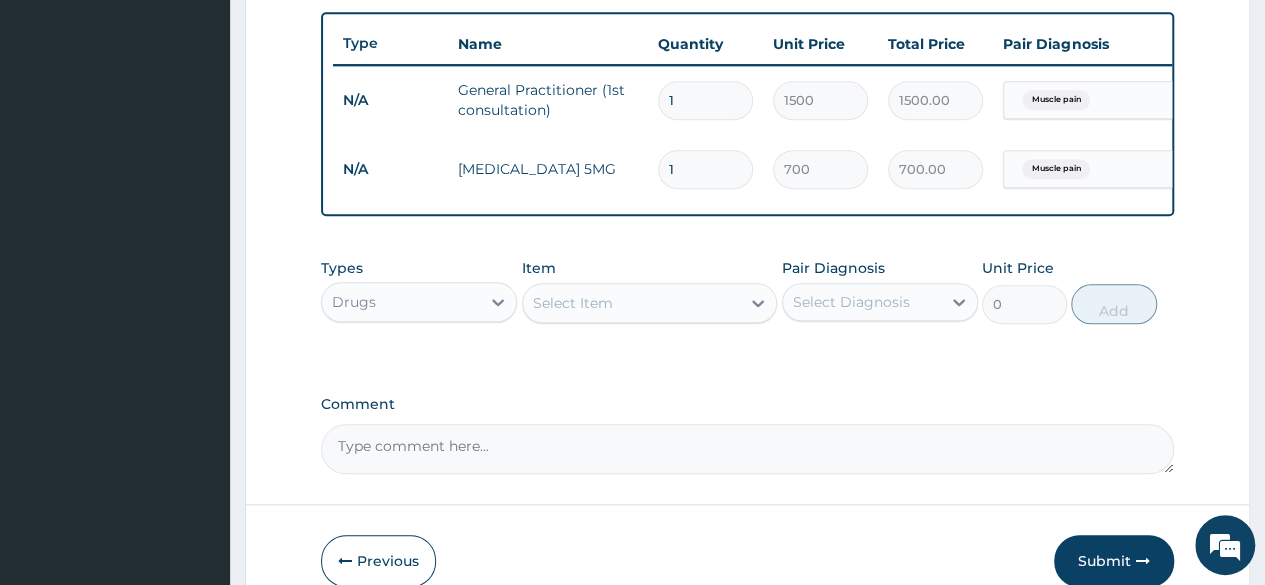 type on "0.00" 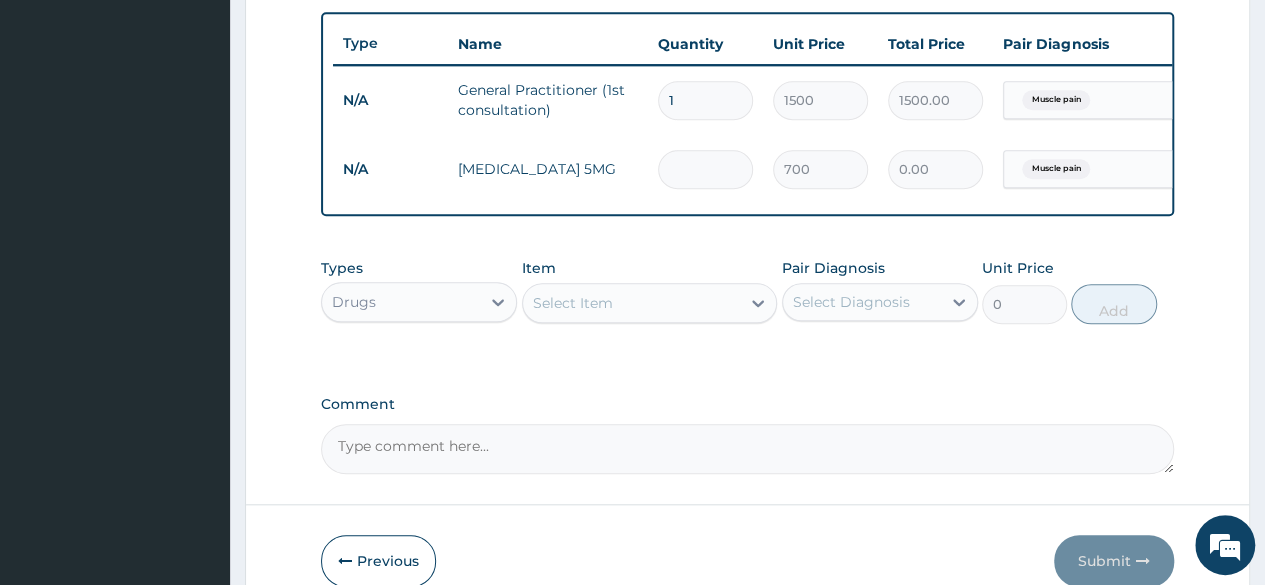 type on "3" 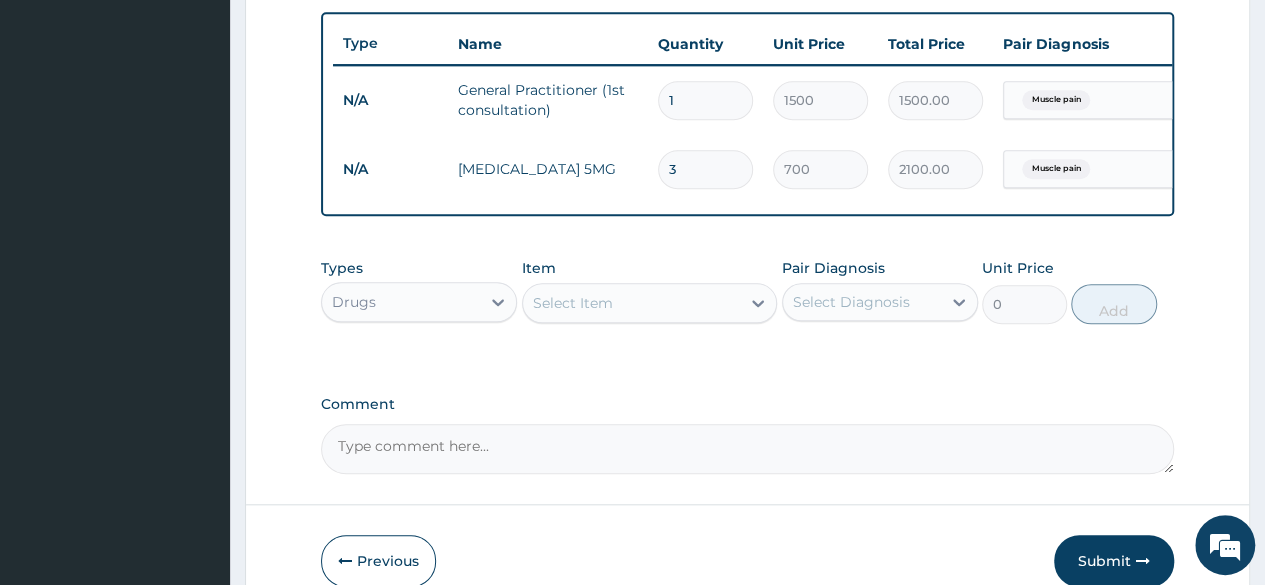 type 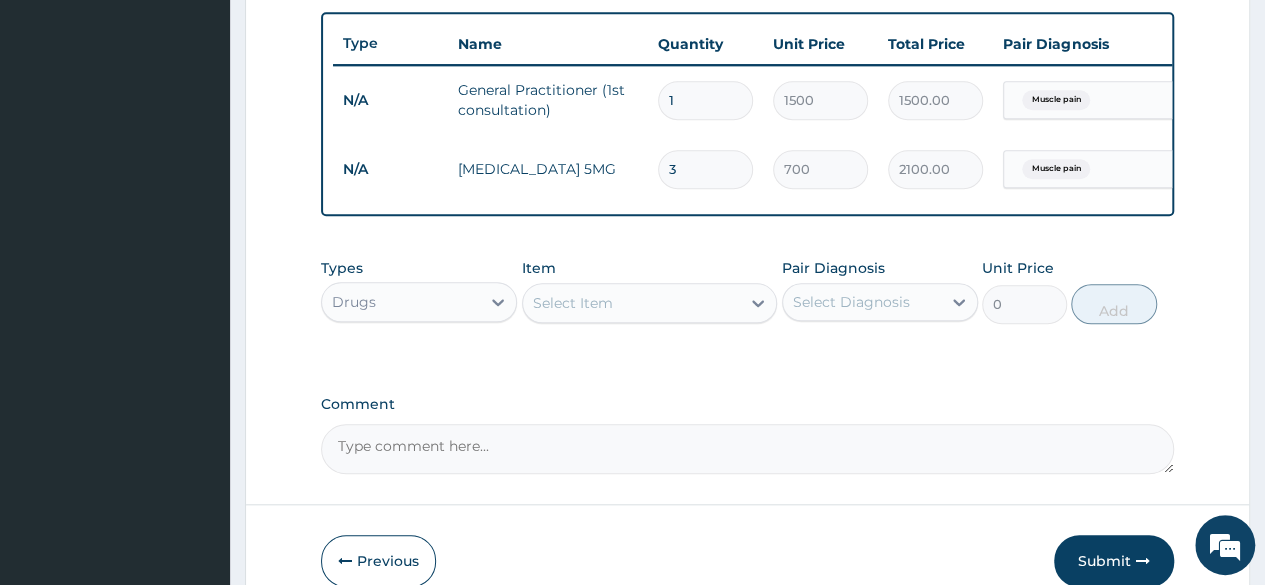 type on "0.00" 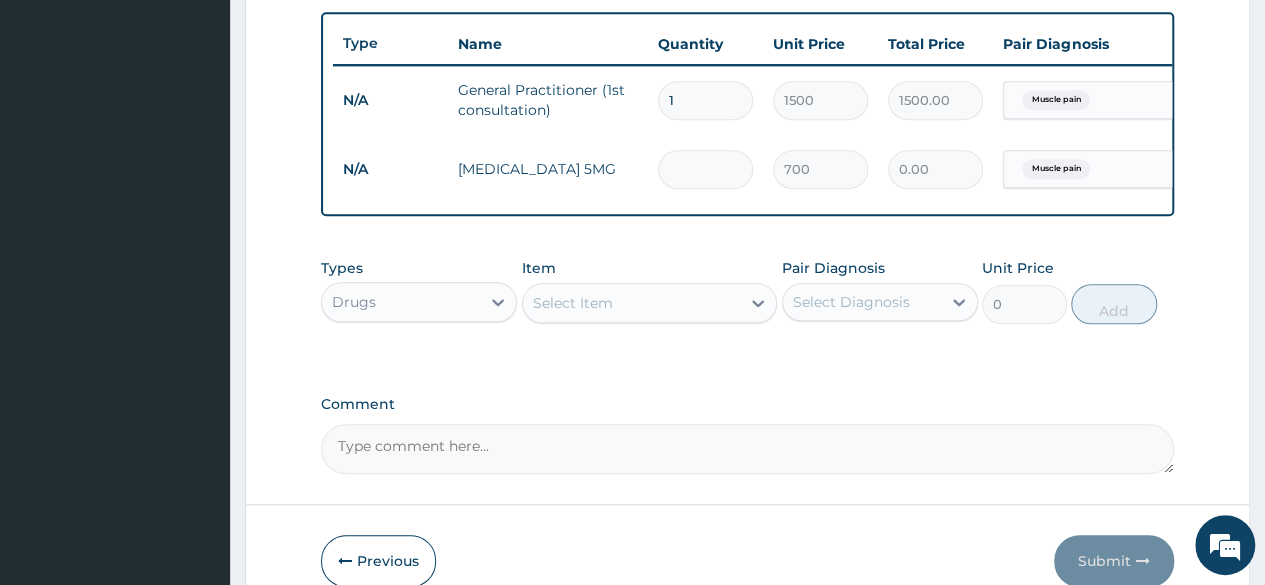 type on "1" 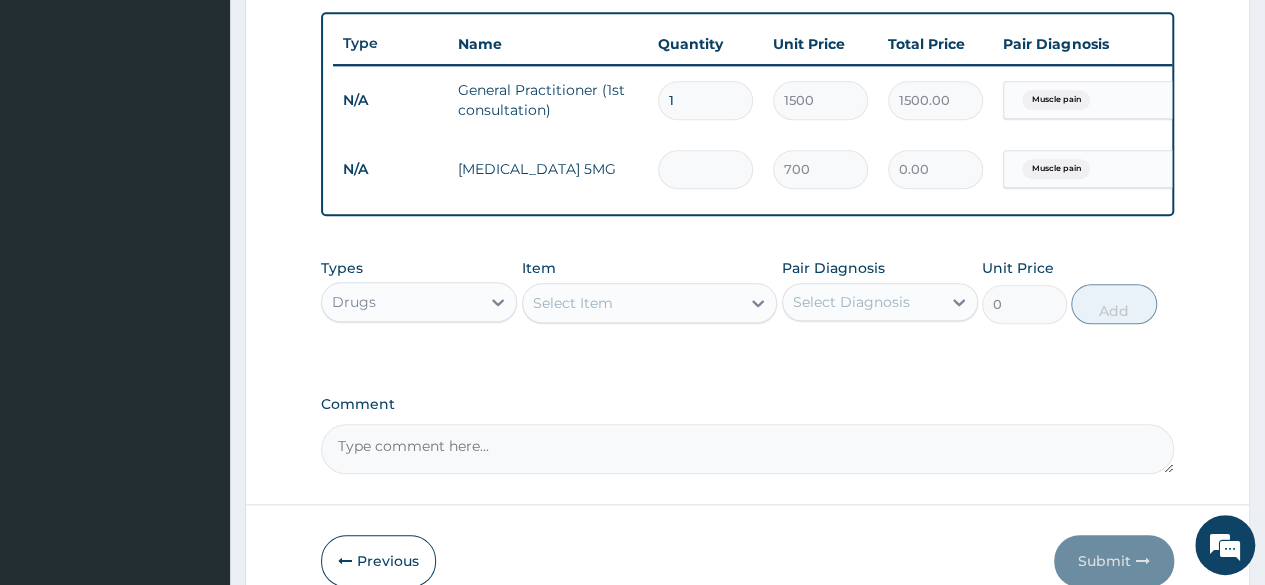 type on "700.00" 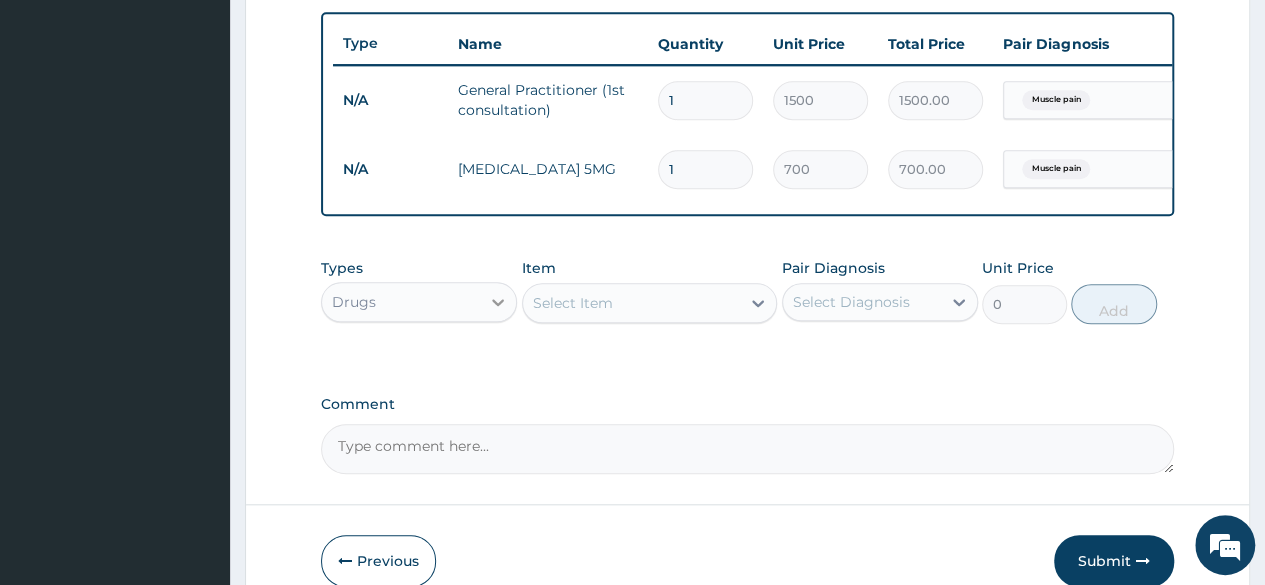 click 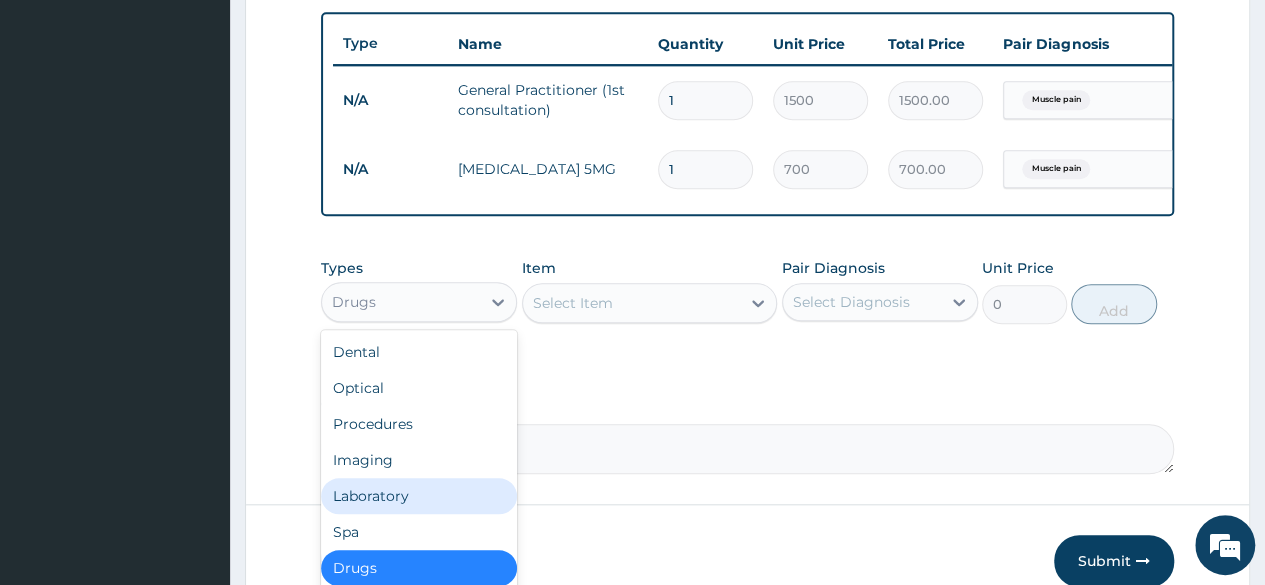 scroll, scrollTop: 68, scrollLeft: 0, axis: vertical 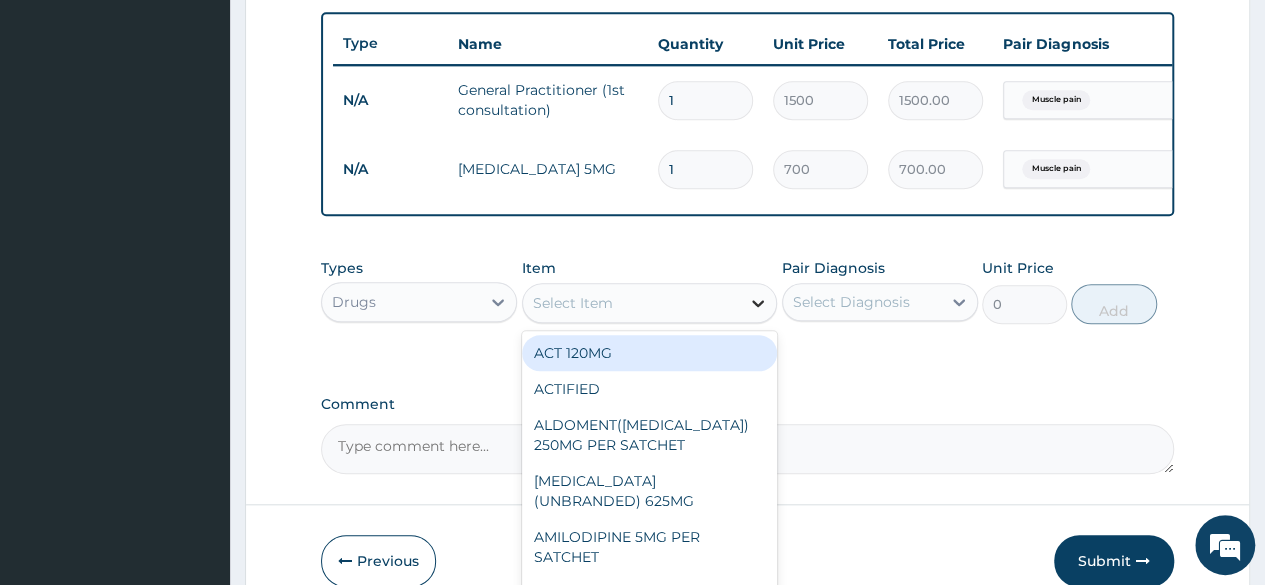 click 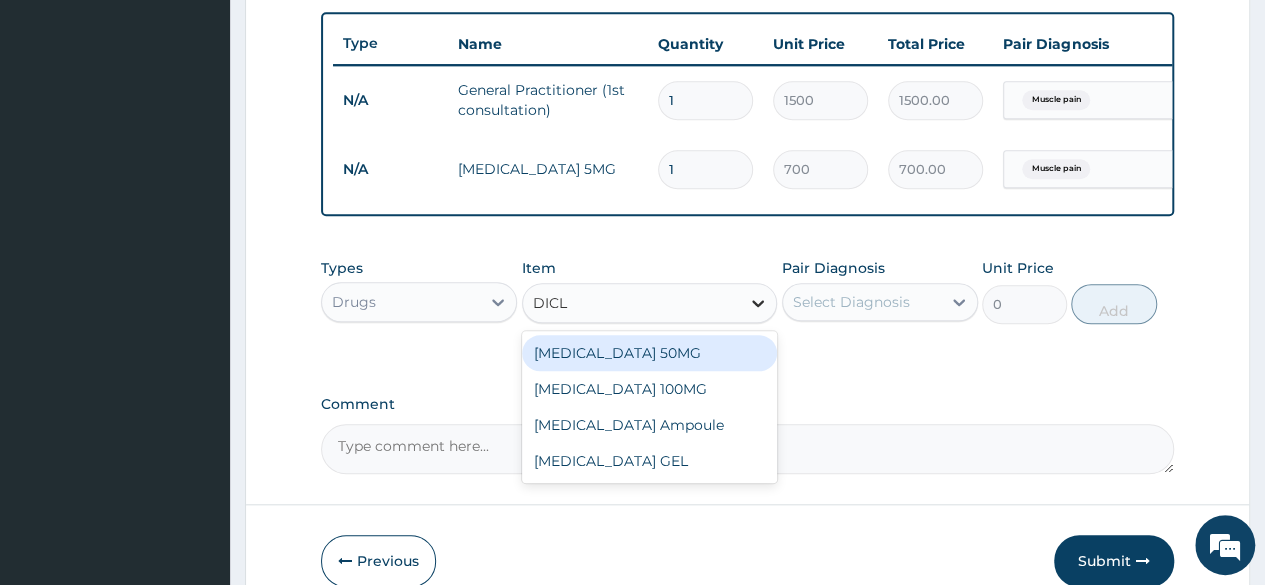 type on "DICLO" 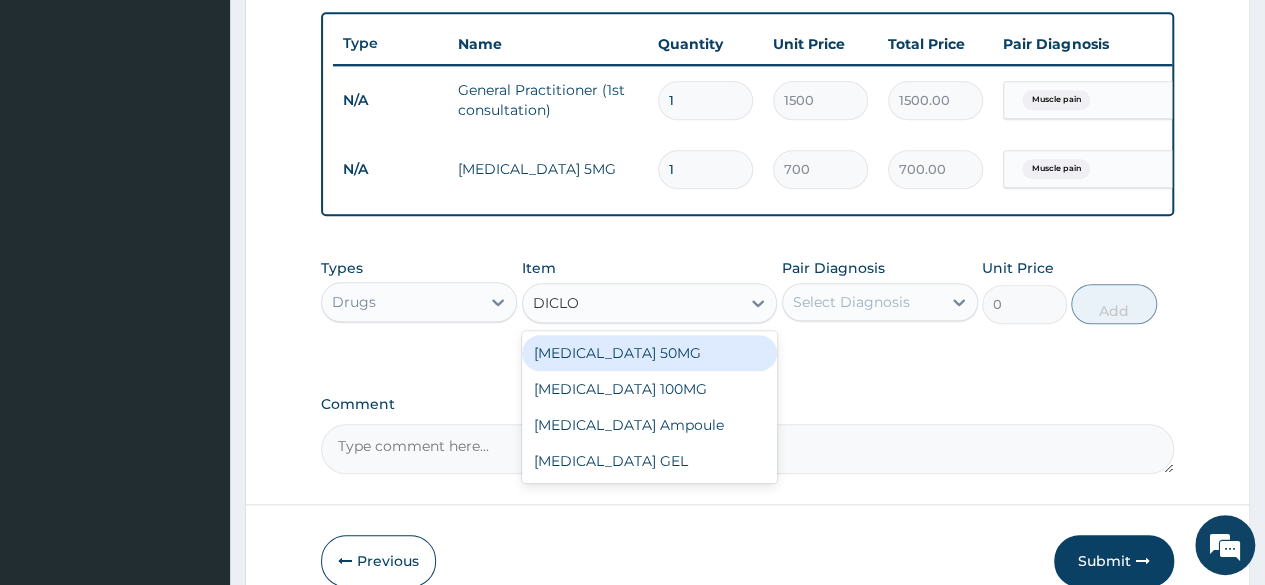 click on "DICLOFENAC 50MG" at bounding box center [650, 353] 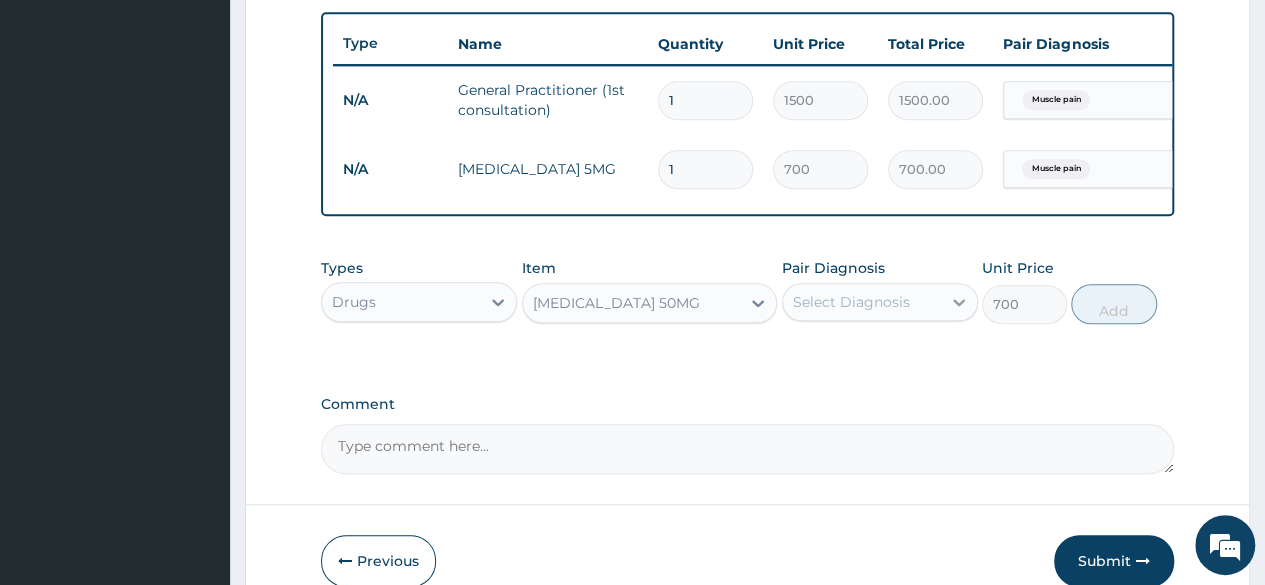 click 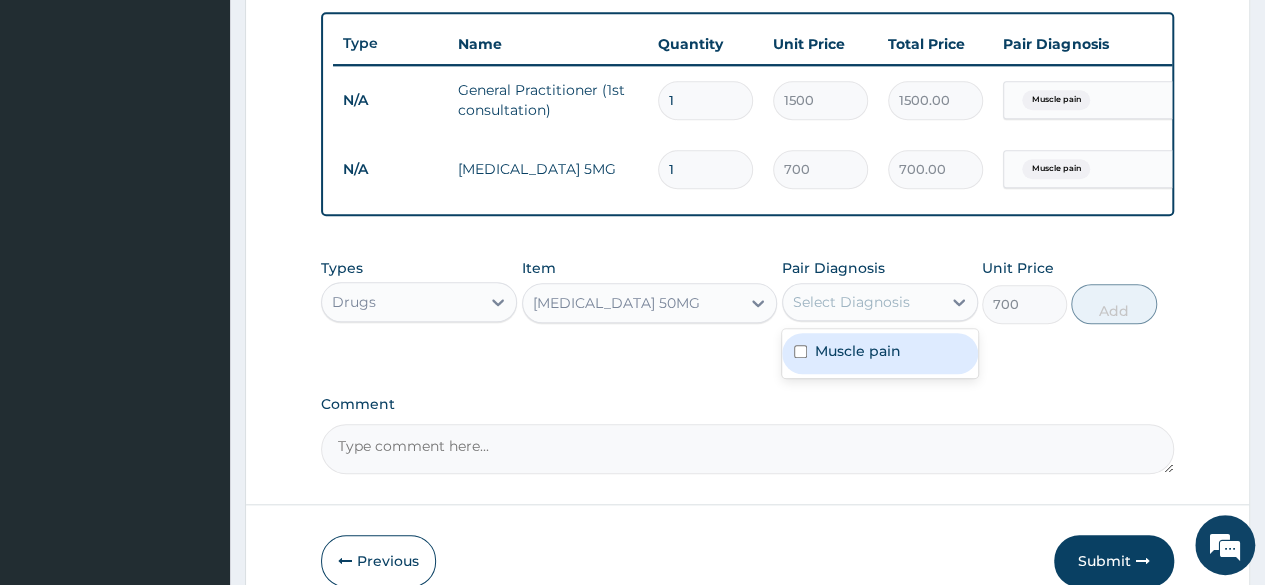 drag, startPoint x: 798, startPoint y: 367, endPoint x: 814, endPoint y: 366, distance: 16.03122 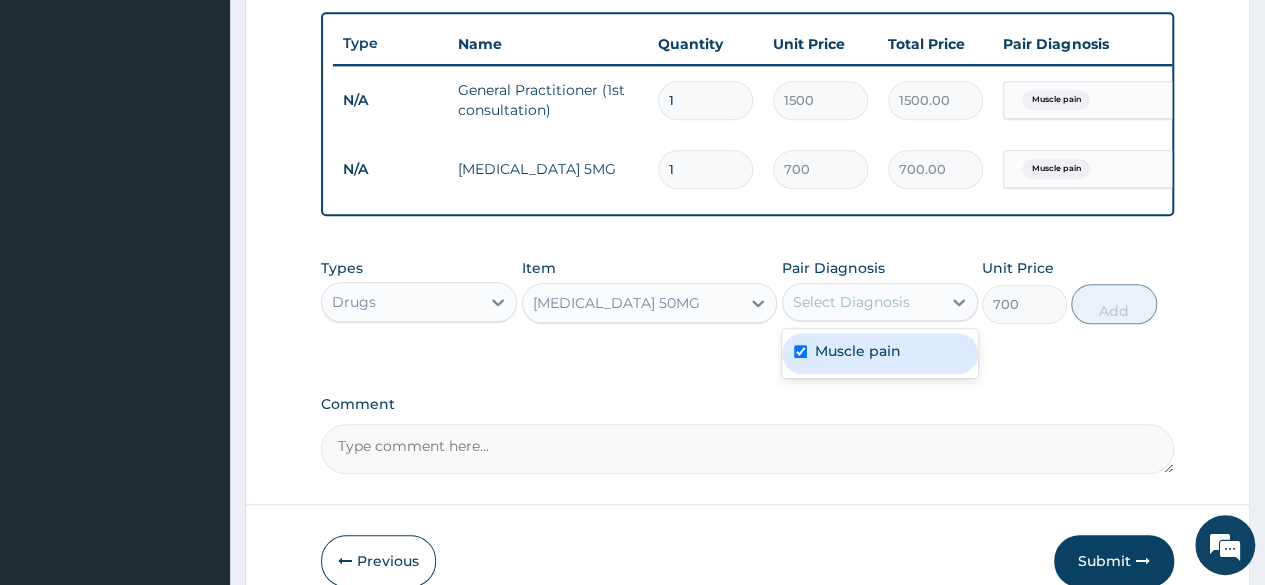 checkbox on "true" 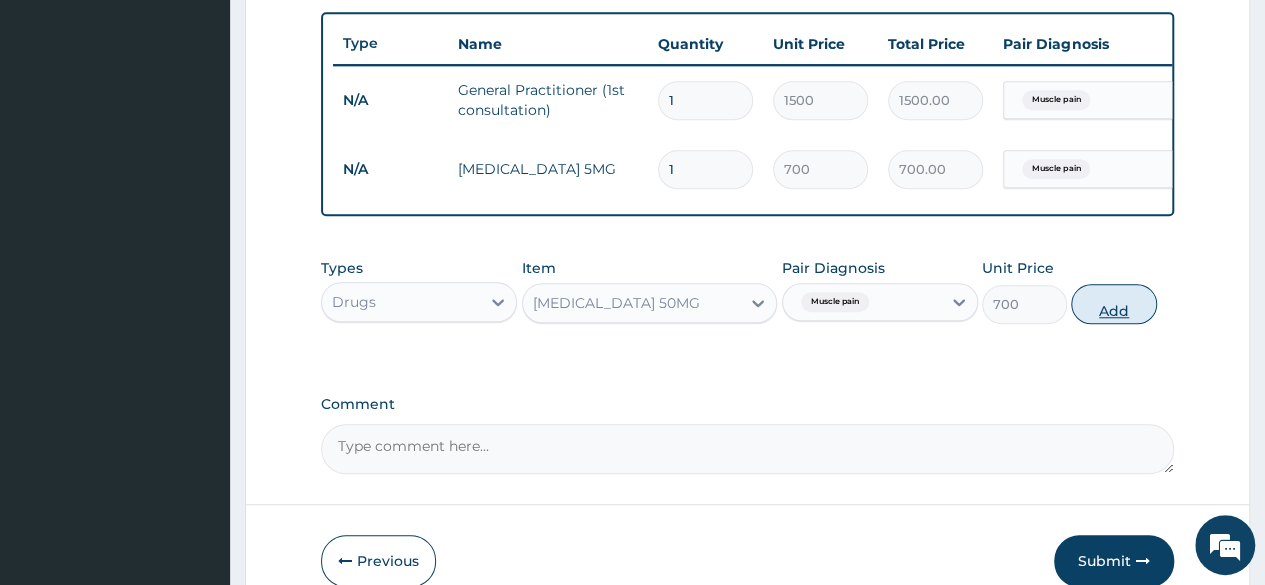 click on "Add" at bounding box center [1113, 304] 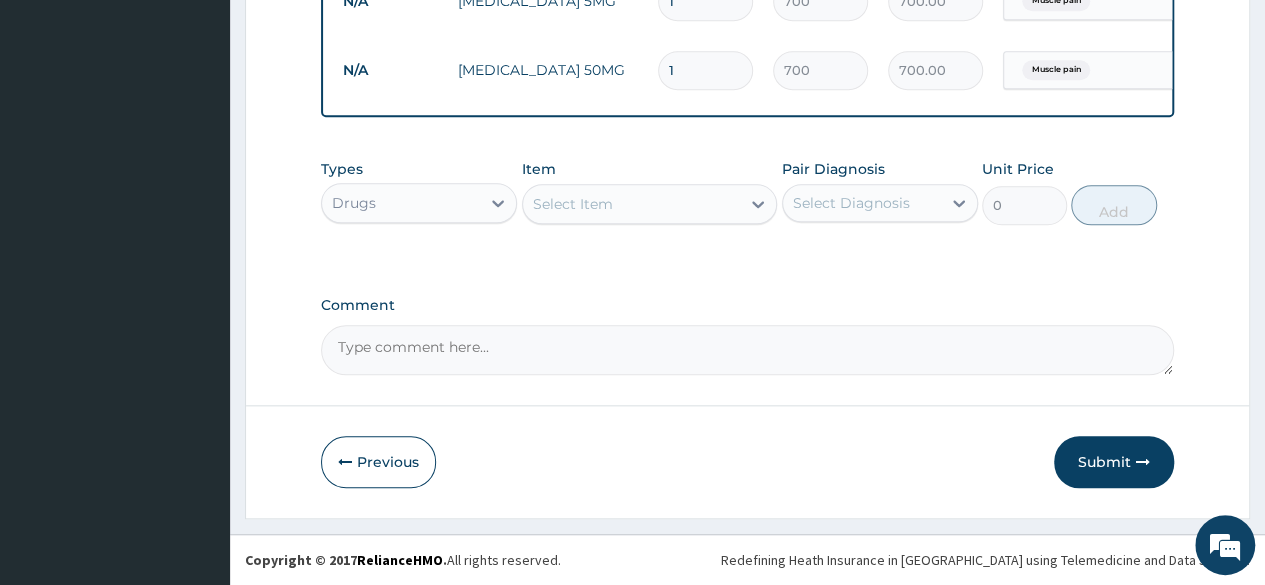 scroll, scrollTop: 912, scrollLeft: 0, axis: vertical 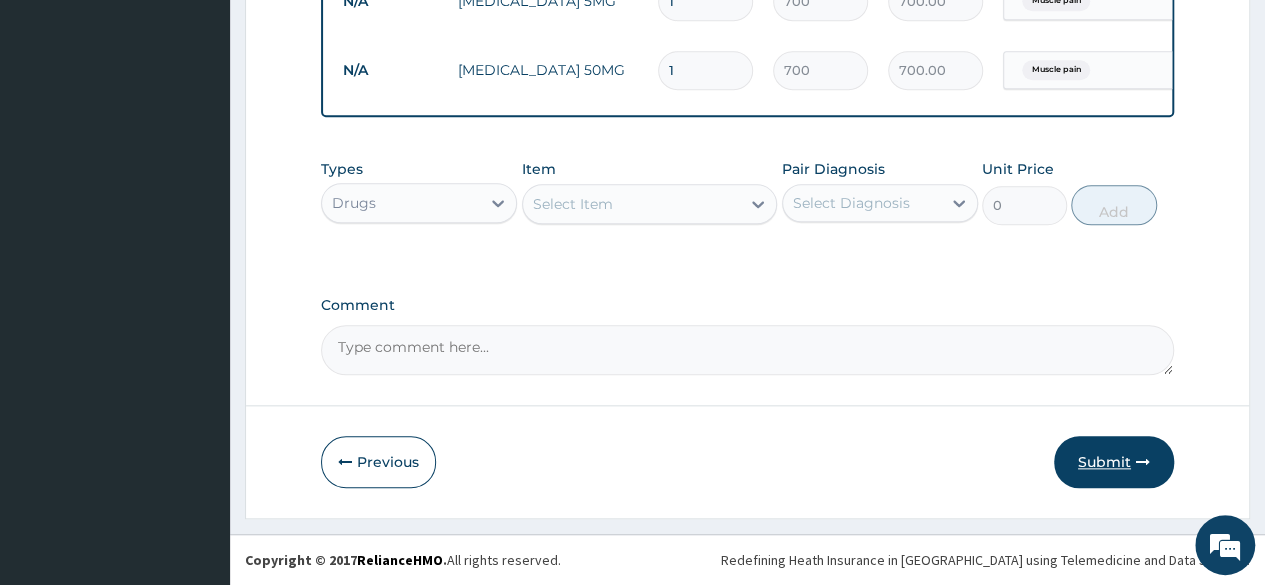 click on "Submit" at bounding box center (1114, 462) 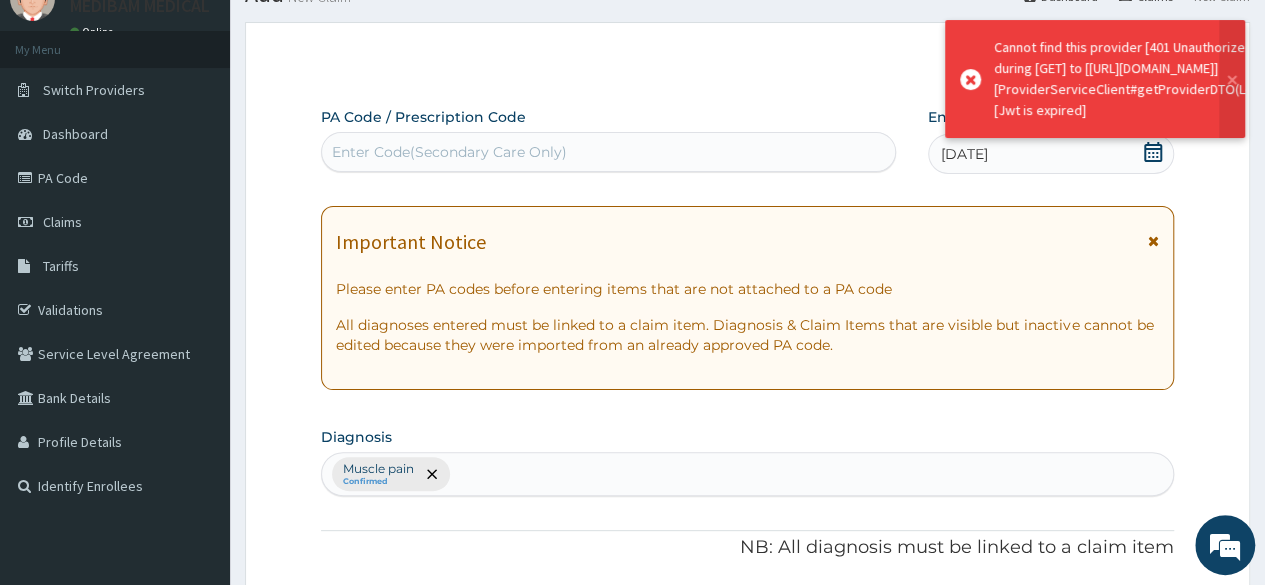 scroll, scrollTop: 912, scrollLeft: 0, axis: vertical 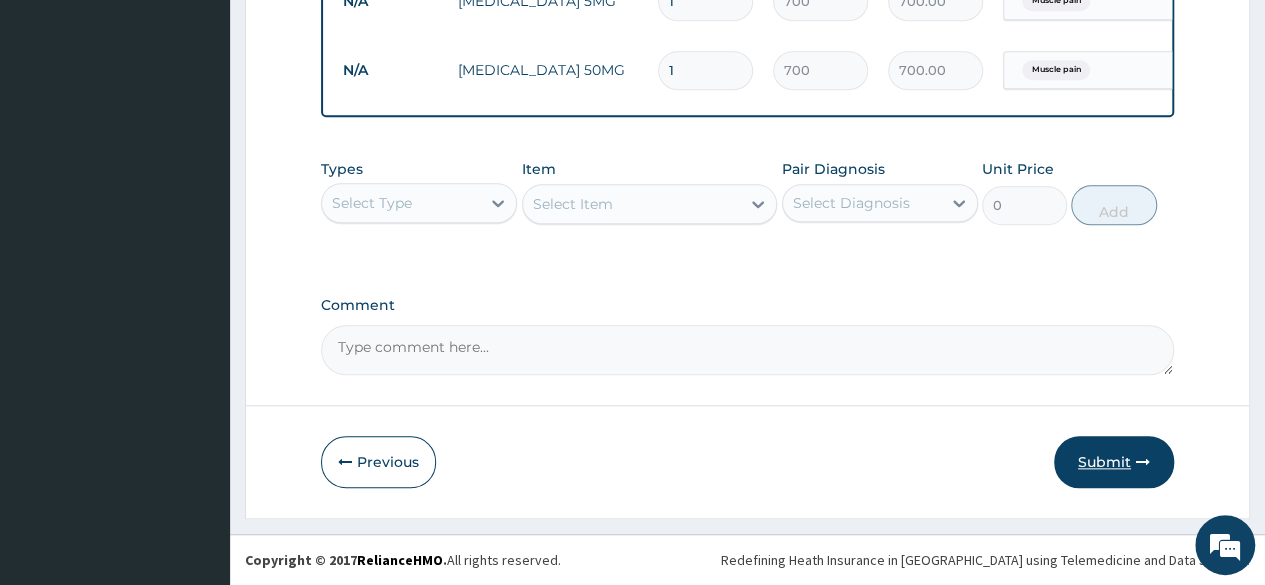 click on "Submit" at bounding box center (1114, 462) 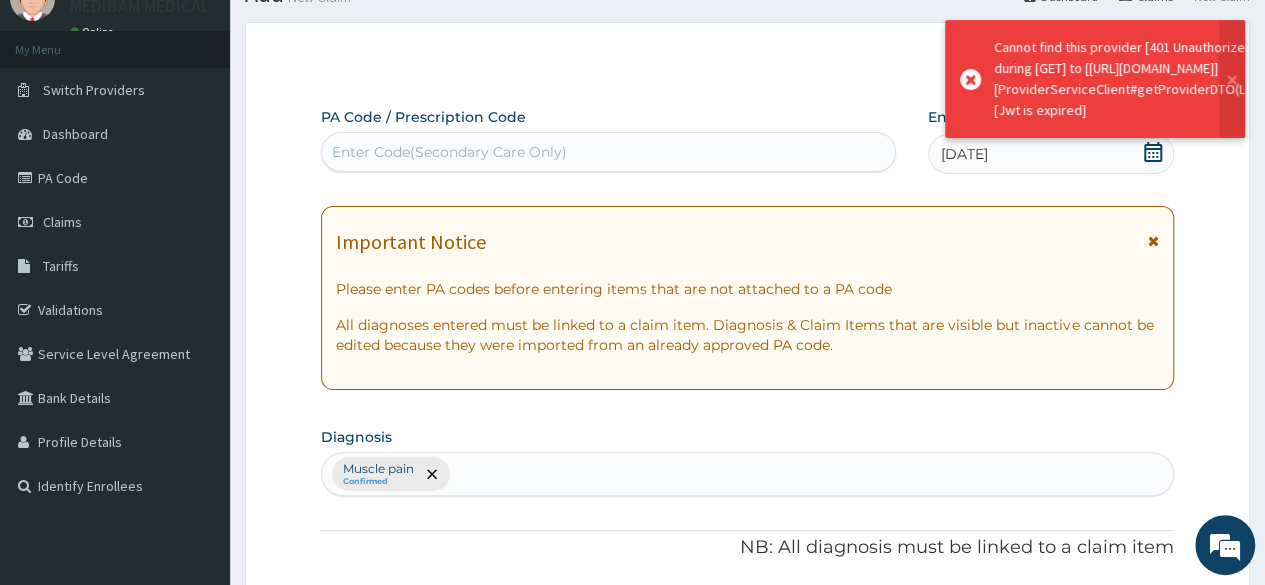 scroll, scrollTop: 912, scrollLeft: 0, axis: vertical 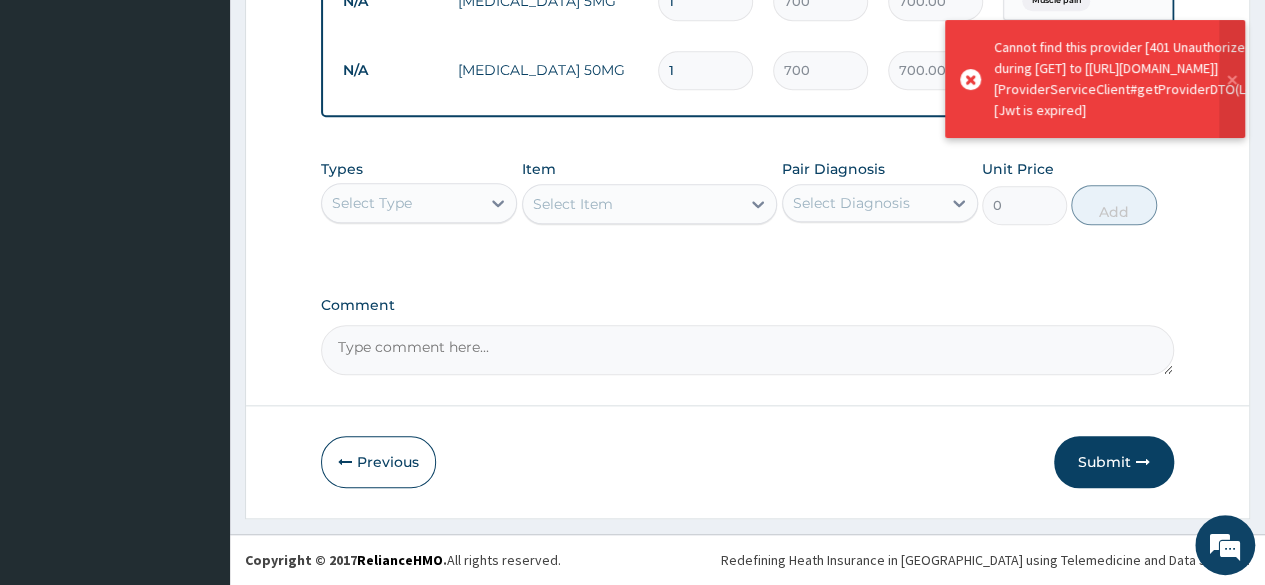 click on "PA Code / Prescription Code Enter Code(Secondary Care Only) Encounter Date 10-07-2025 Important Notice Please enter PA codes before entering items that are not attached to a PA code   All diagnoses entered must be linked to a claim item. Diagnosis & Claim Items that are visible but inactive cannot be edited because they were imported from an already approved PA code. Diagnosis Muscle pain Confirmed NB: All diagnosis must be linked to a claim item Claim Items Type Name Quantity Unit Price Total Price Pair Diagnosis Actions N/A General Practitioner (1st consultation) 1 1500 1500.00 Muscle pain Delete N/A DIAZEPAM 5MG 1 700 700.00 Muscle pain Delete N/A DICLOFENAC 50MG 1 700 700.00 Muscle pain Delete Types Select Type Item Select Item Pair Diagnosis Select Diagnosis Unit Price 0 Add Comment" at bounding box center [747, -167] 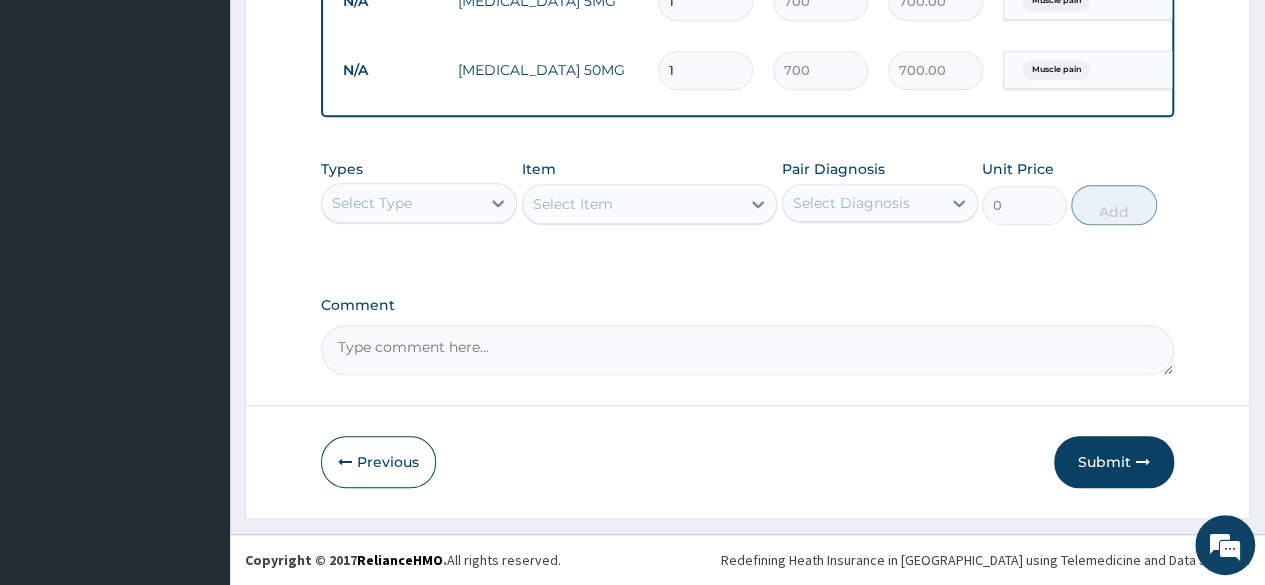 click on "Step  2  of 2 PA Code / Prescription Code Enter Code(Secondary Care Only) Encounter Date 10-07-2025 Important Notice Please enter PA codes before entering items that are not attached to a PA code   All diagnoses entered must be linked to a claim item. Diagnosis & Claim Items that are visible but inactive cannot be edited because they were imported from an already approved PA code. Diagnosis Muscle pain Confirmed NB: All diagnosis must be linked to a claim item Claim Items Type Name Quantity Unit Price Total Price Pair Diagnosis Actions N/A General Practitioner (1st consultation) 1 1500 1500.00 Muscle pain Delete N/A DIAZEPAM 5MG 1 700 700.00 Muscle pain Delete N/A DICLOFENAC 50MG 1 700 700.00 Muscle pain Delete Types Select Type Item Select Item Pair Diagnosis Select Diagnosis Unit Price 0 Add Comment     Previous   Submit" at bounding box center [747, -138] 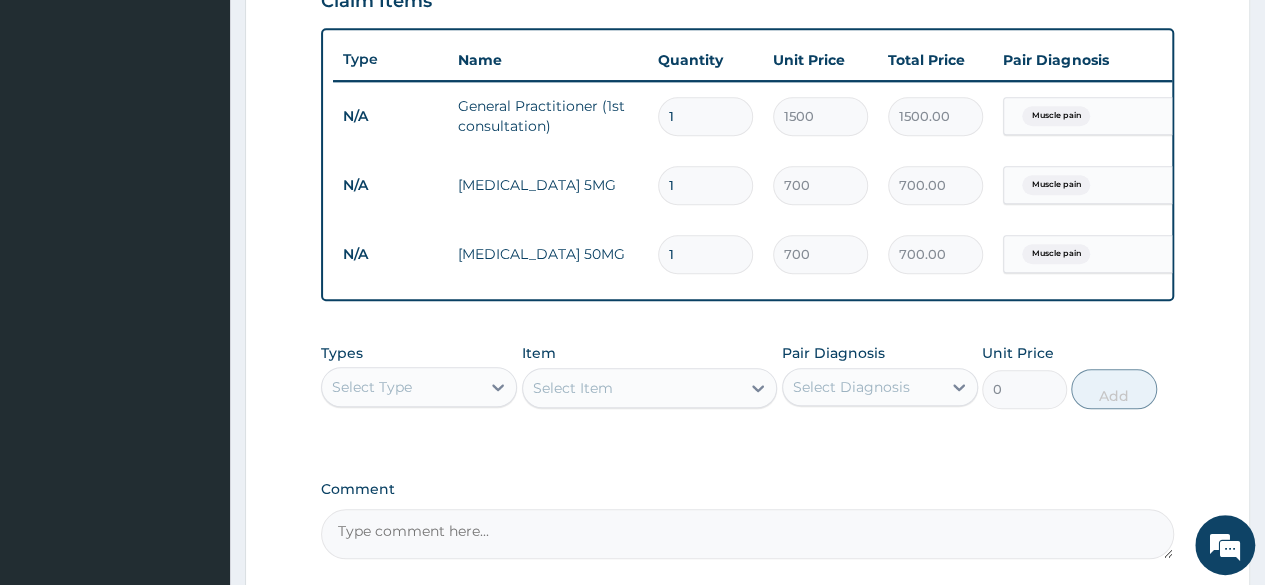 scroll, scrollTop: 612, scrollLeft: 0, axis: vertical 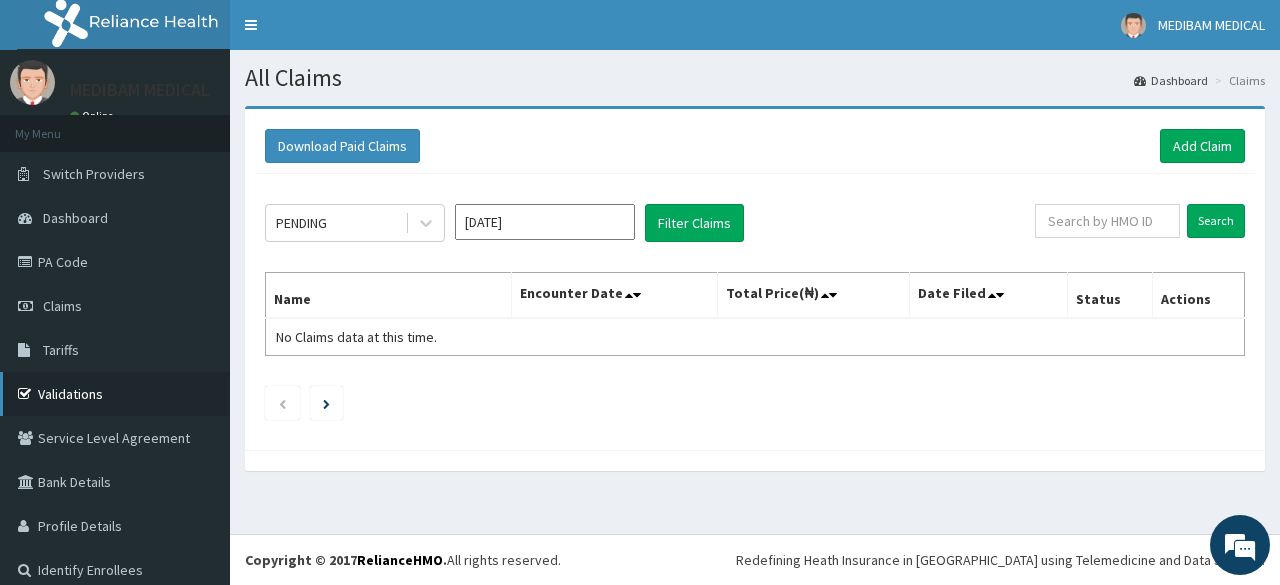 click on "Validations" at bounding box center (115, 394) 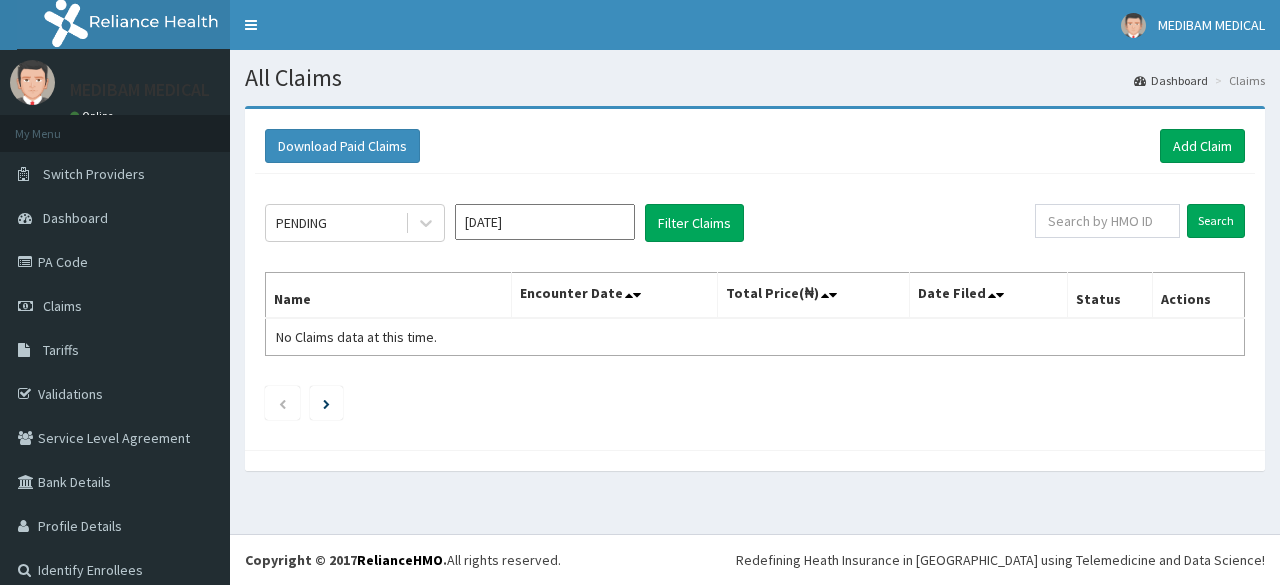scroll, scrollTop: 0, scrollLeft: 0, axis: both 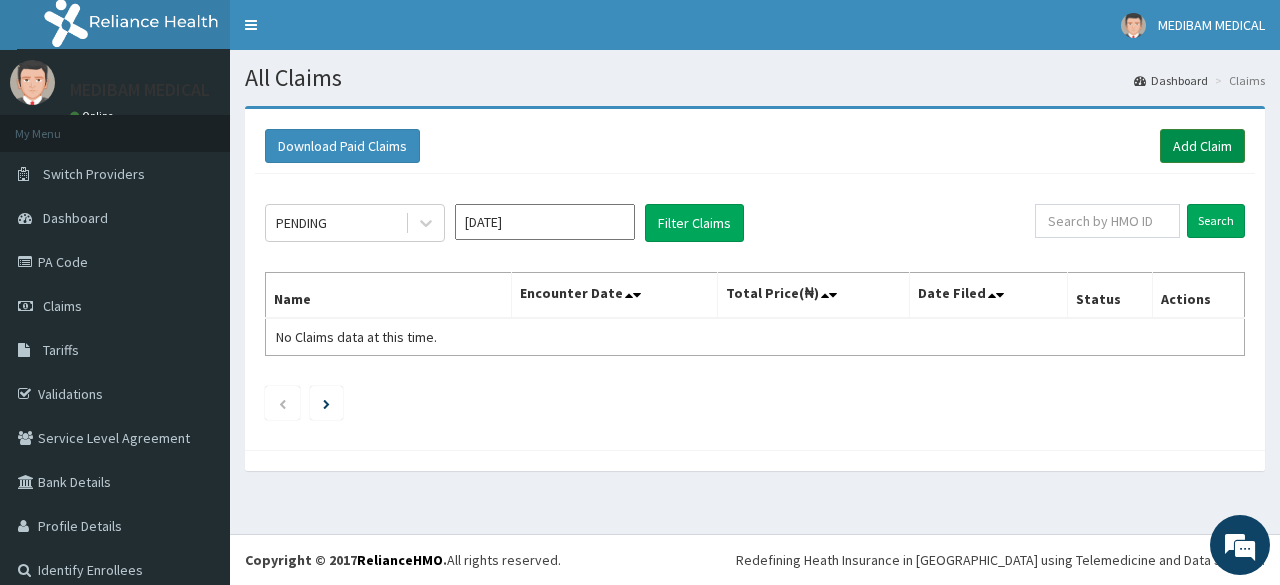 click on "Add Claim" at bounding box center (1202, 146) 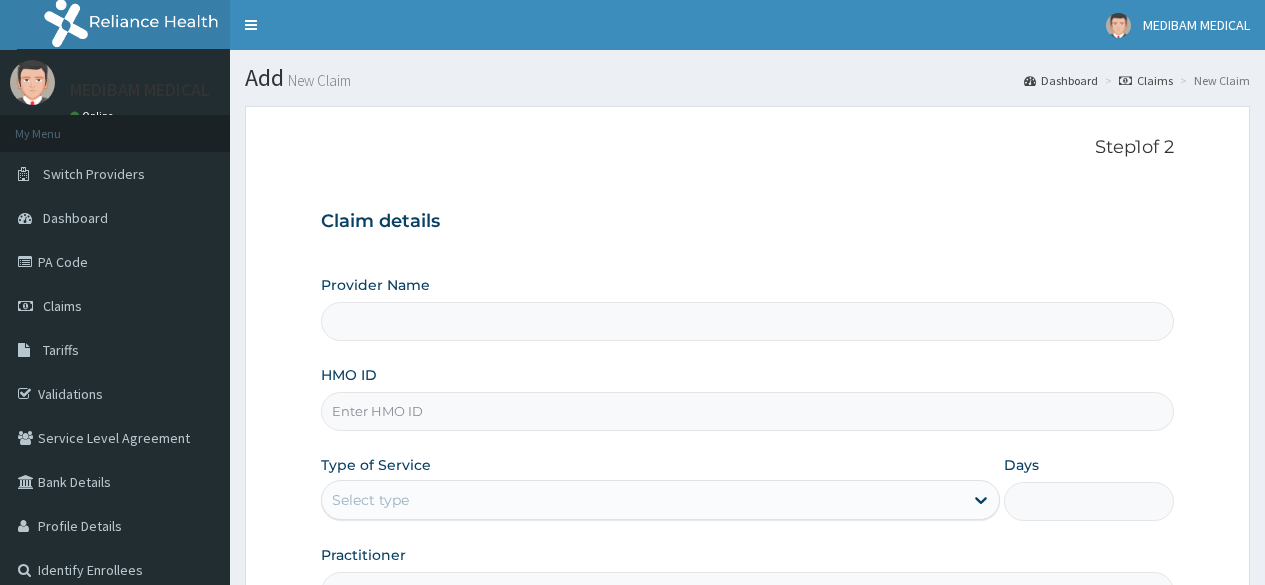 scroll, scrollTop: 0, scrollLeft: 0, axis: both 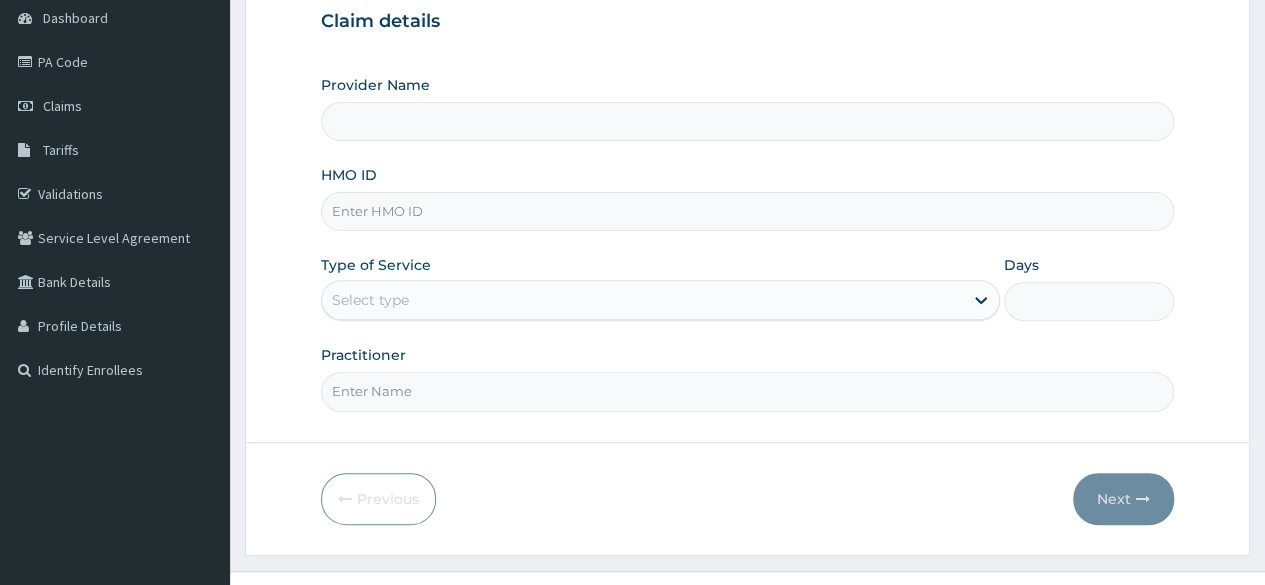 type on "Medibam Specialist Hospital" 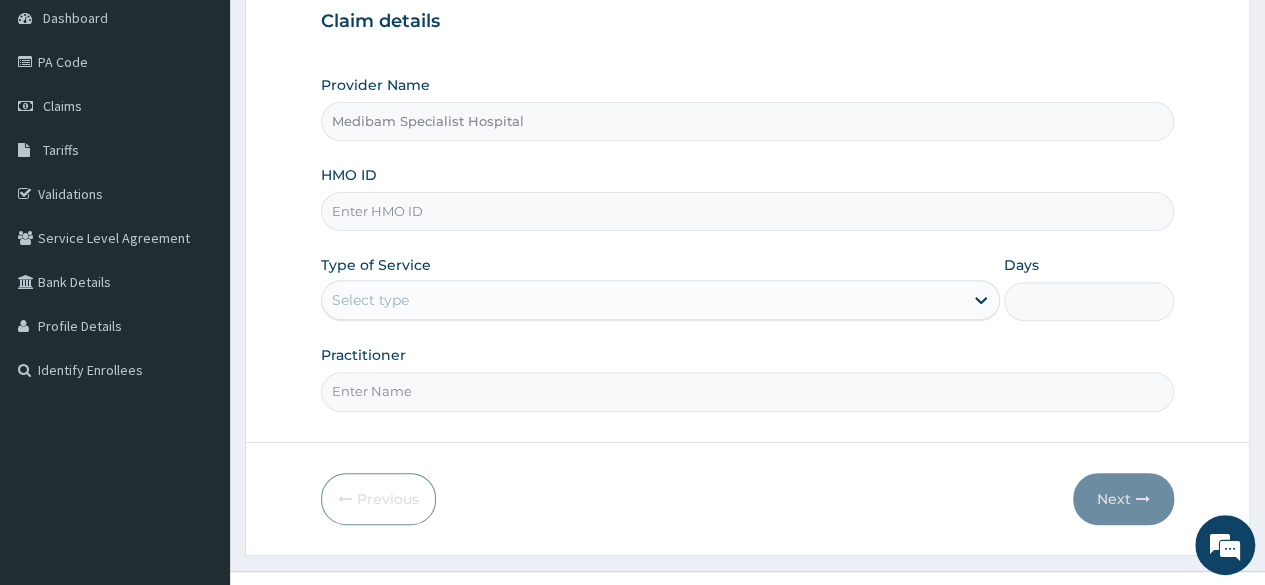 scroll, scrollTop: 0, scrollLeft: 0, axis: both 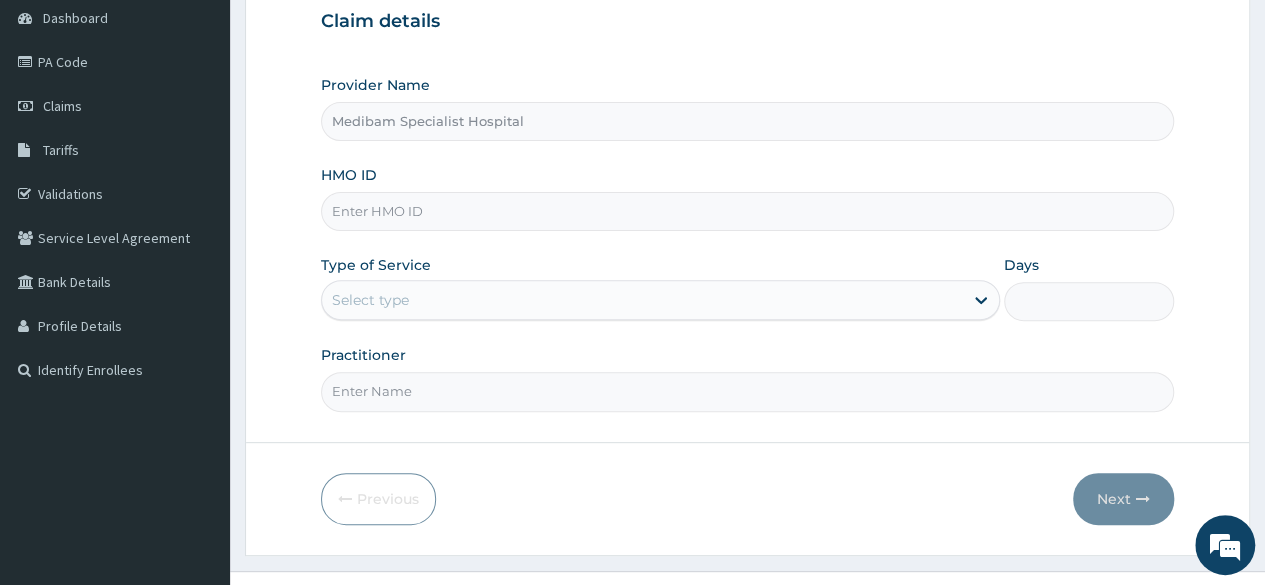 click on "HMO ID" at bounding box center [747, 211] 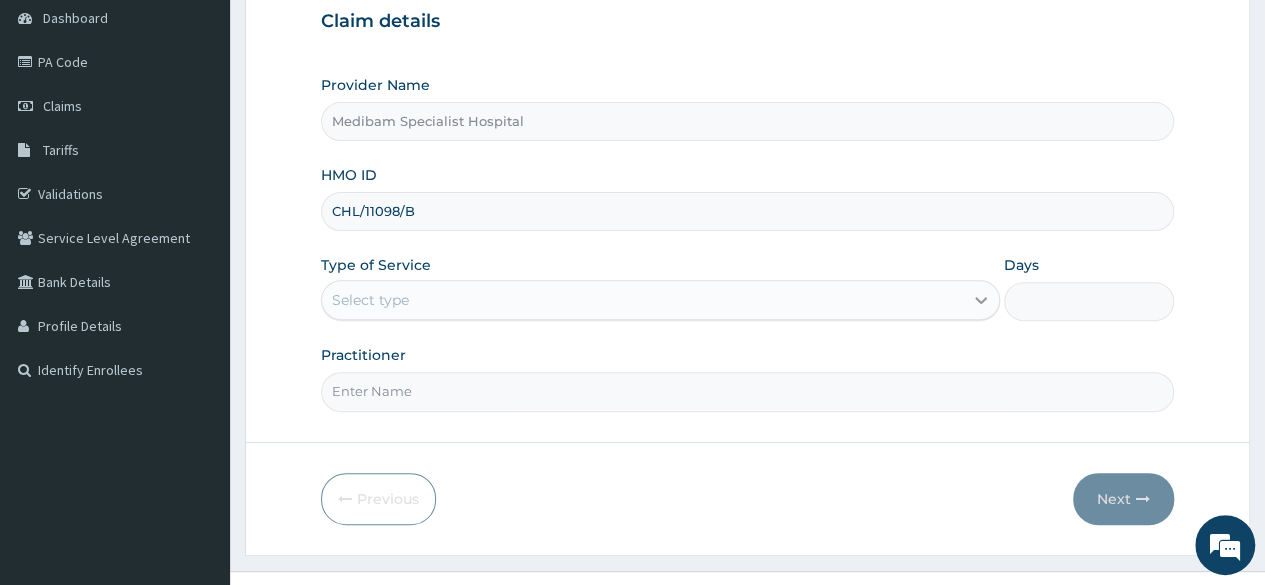 type on "CHL/11098/B" 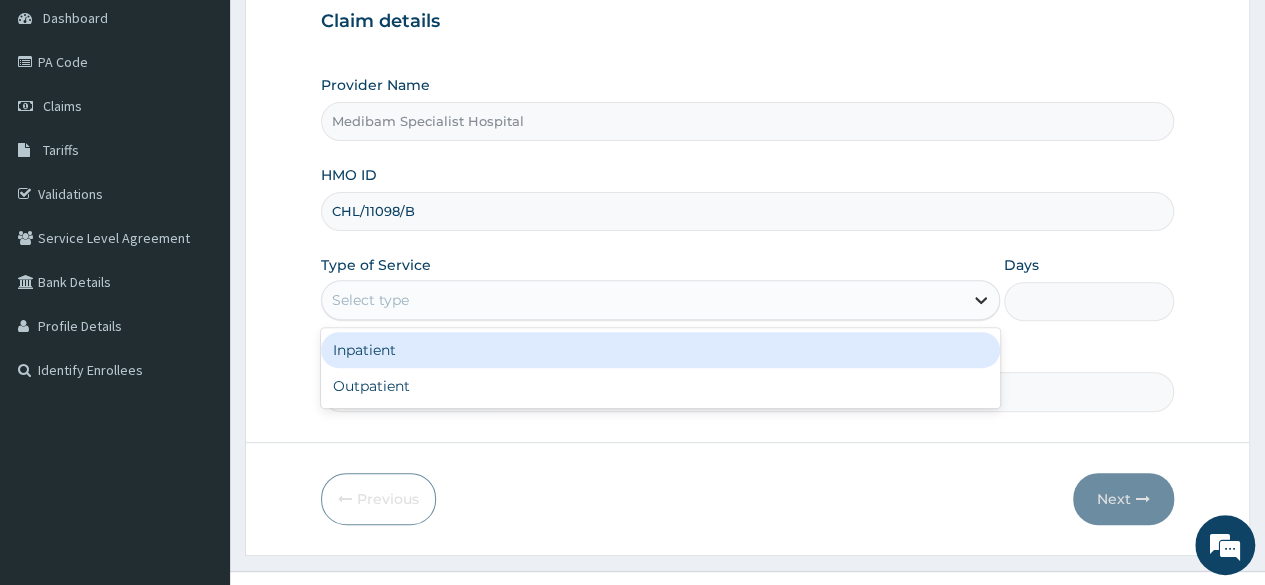 click 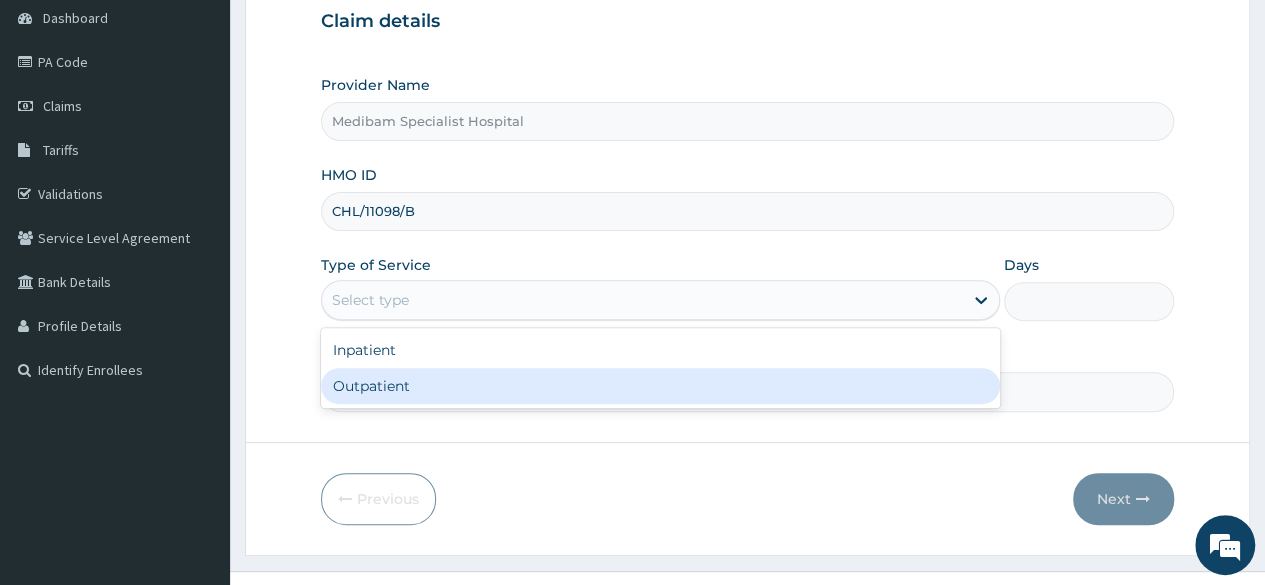 click on "Outpatient" at bounding box center [660, 386] 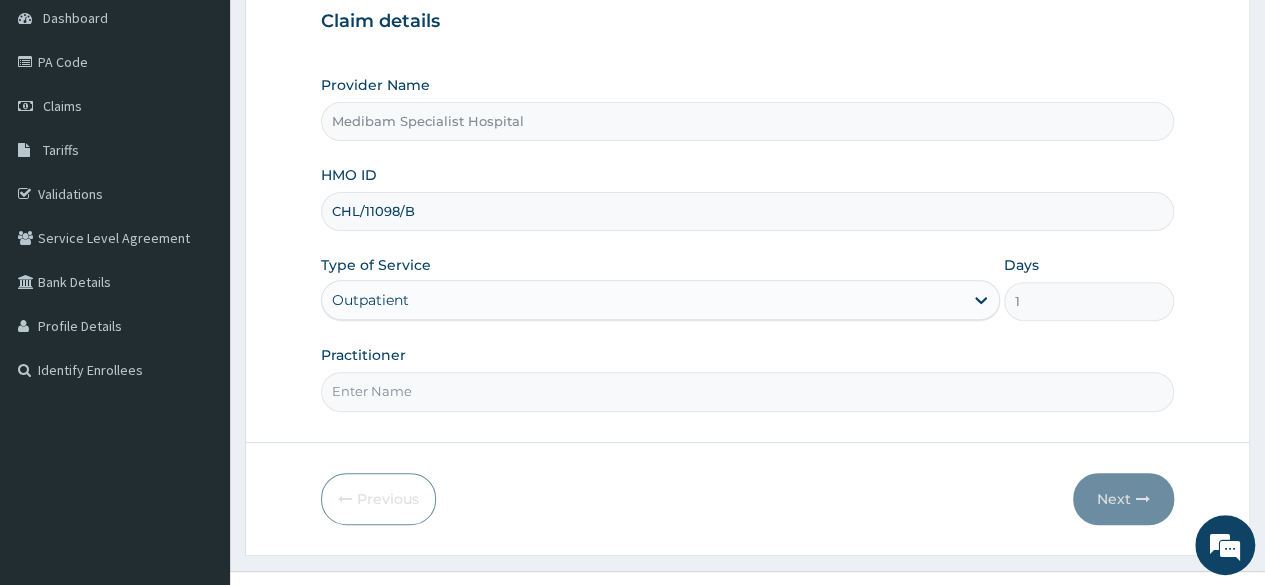 drag, startPoint x: 994, startPoint y: 399, endPoint x: 973, endPoint y: 398, distance: 21.023796 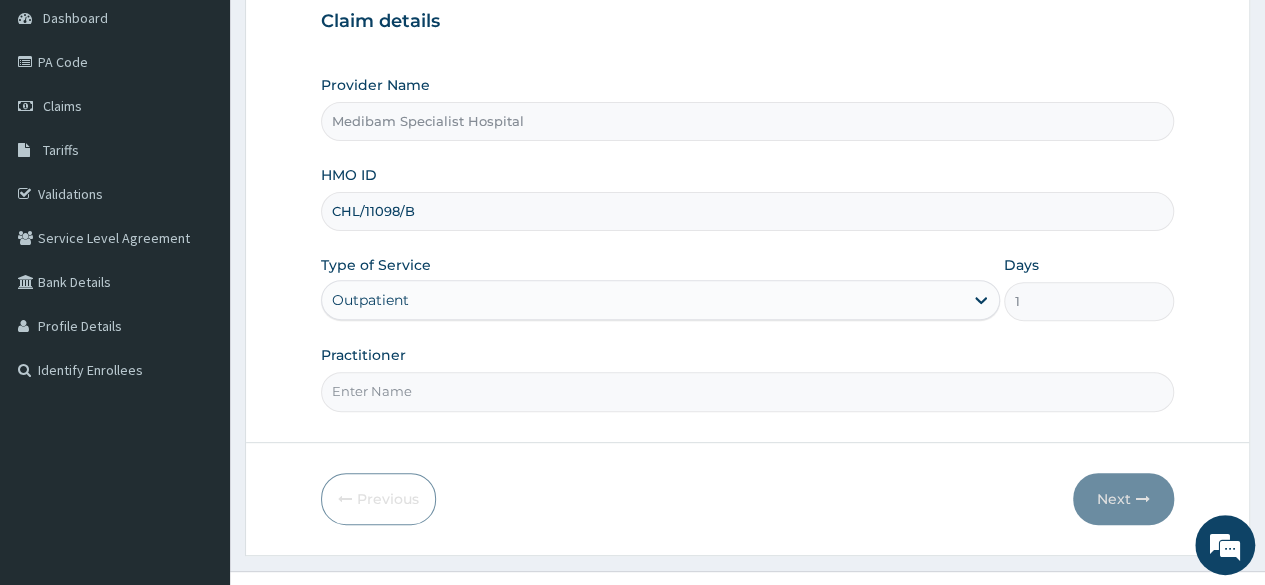 type on "DR AGHWANA" 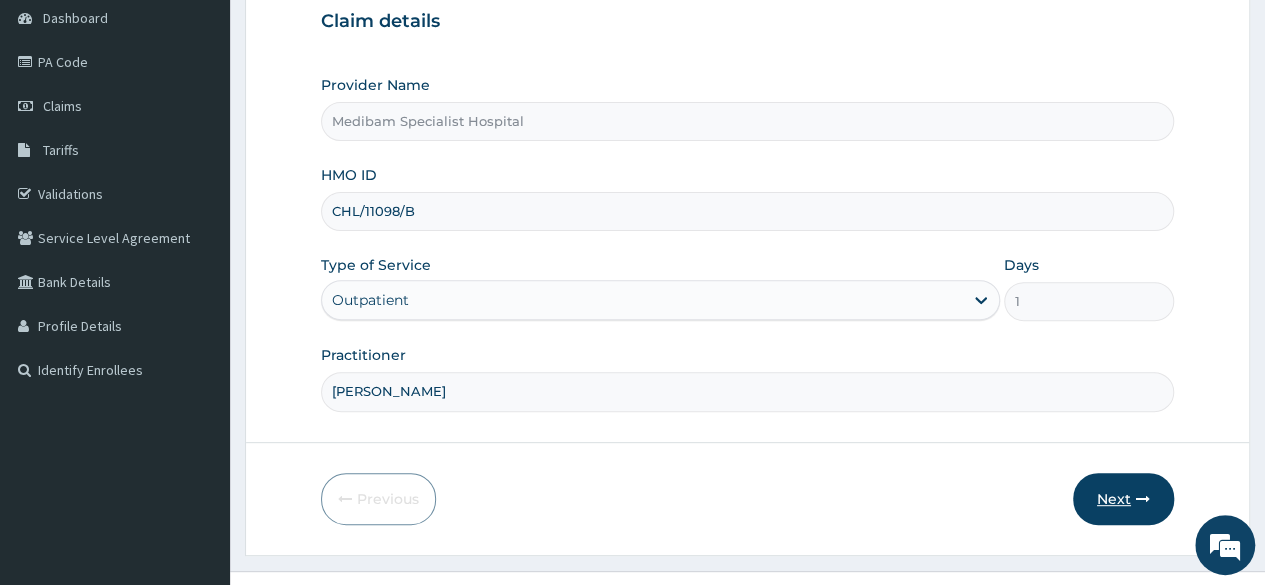 click on "Next" at bounding box center (1123, 499) 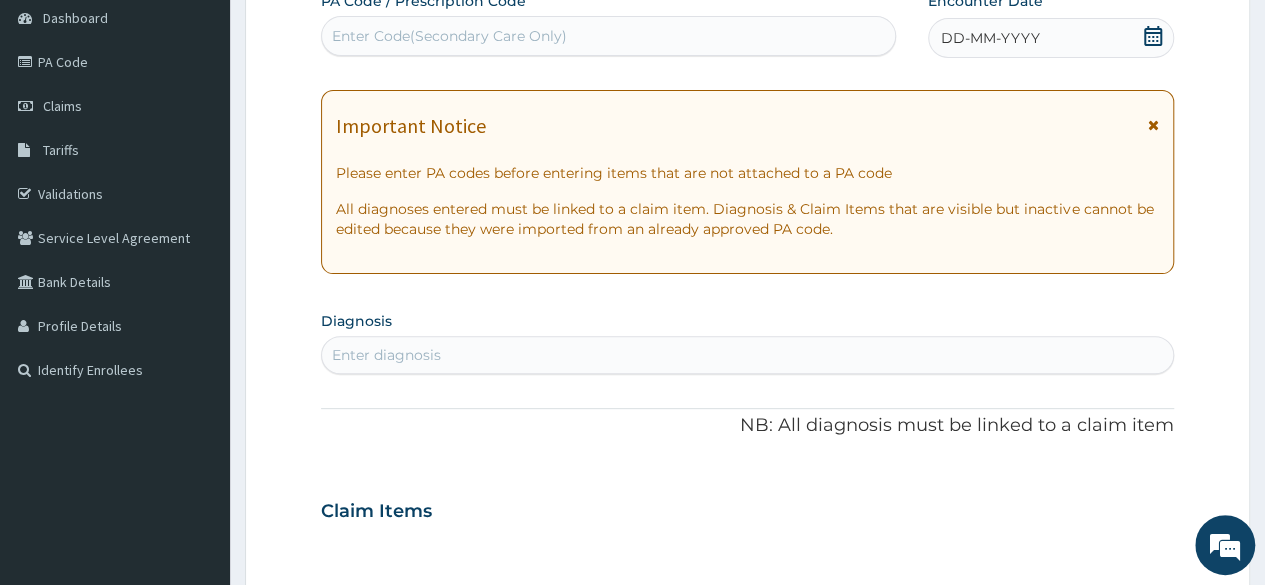 click 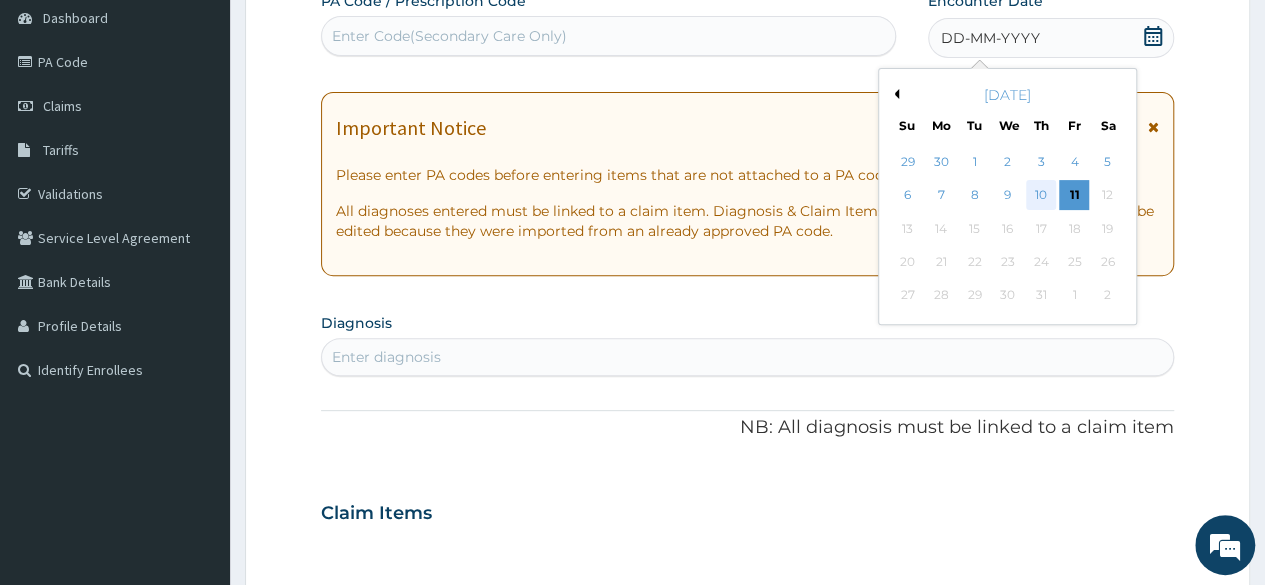 click on "10" at bounding box center (1041, 196) 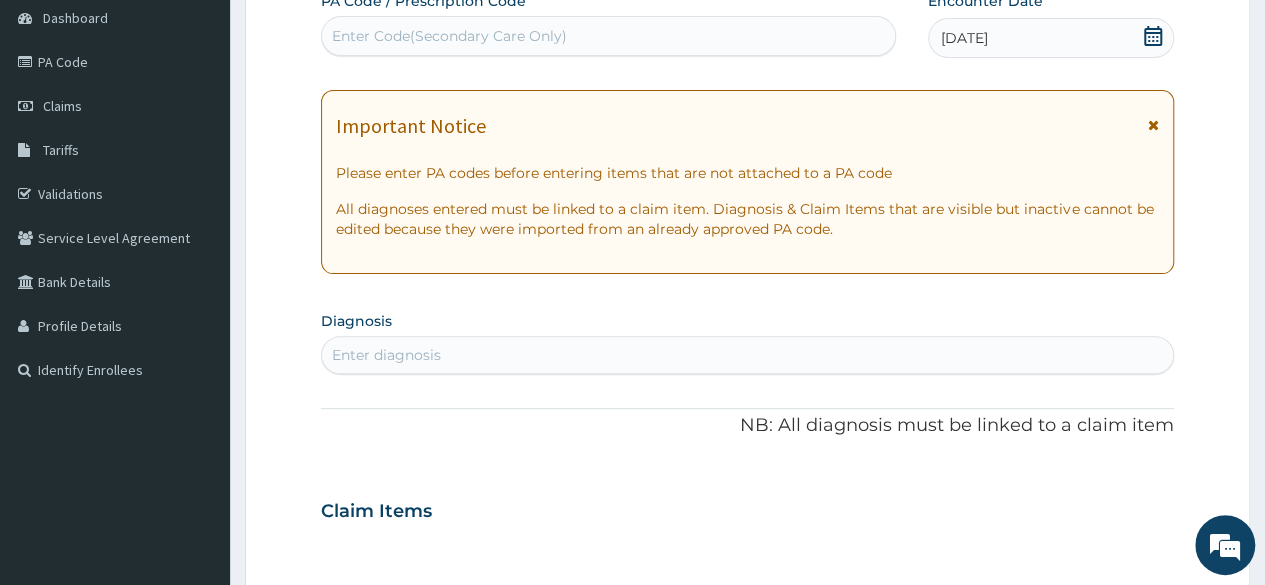 click on "Enter diagnosis" at bounding box center (747, 355) 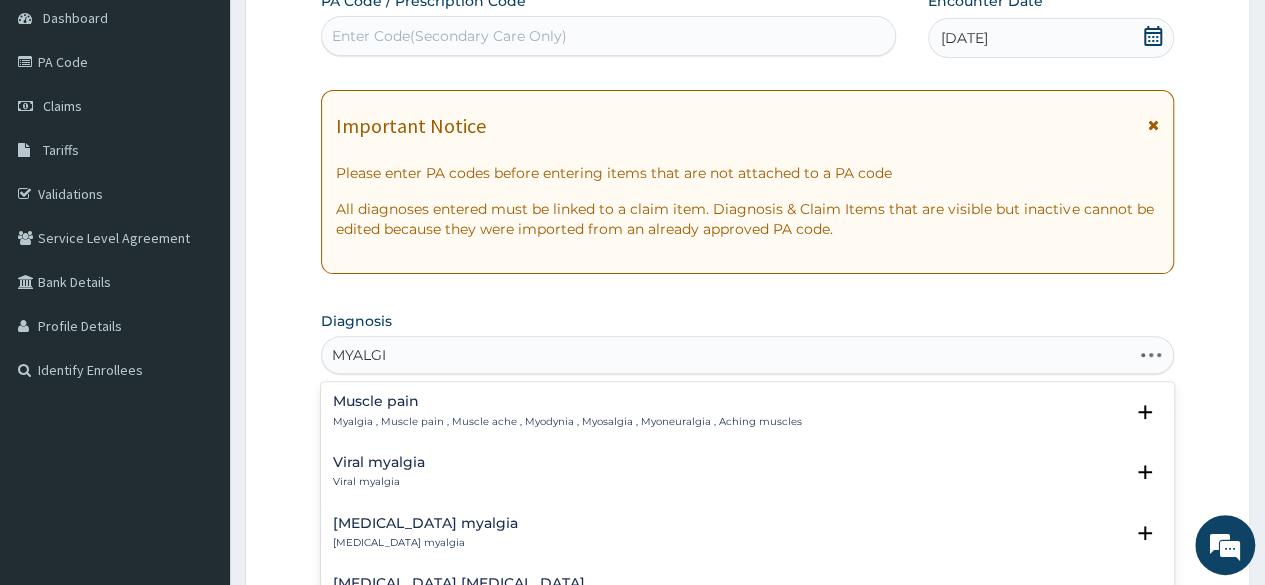 type on "MYALGIA" 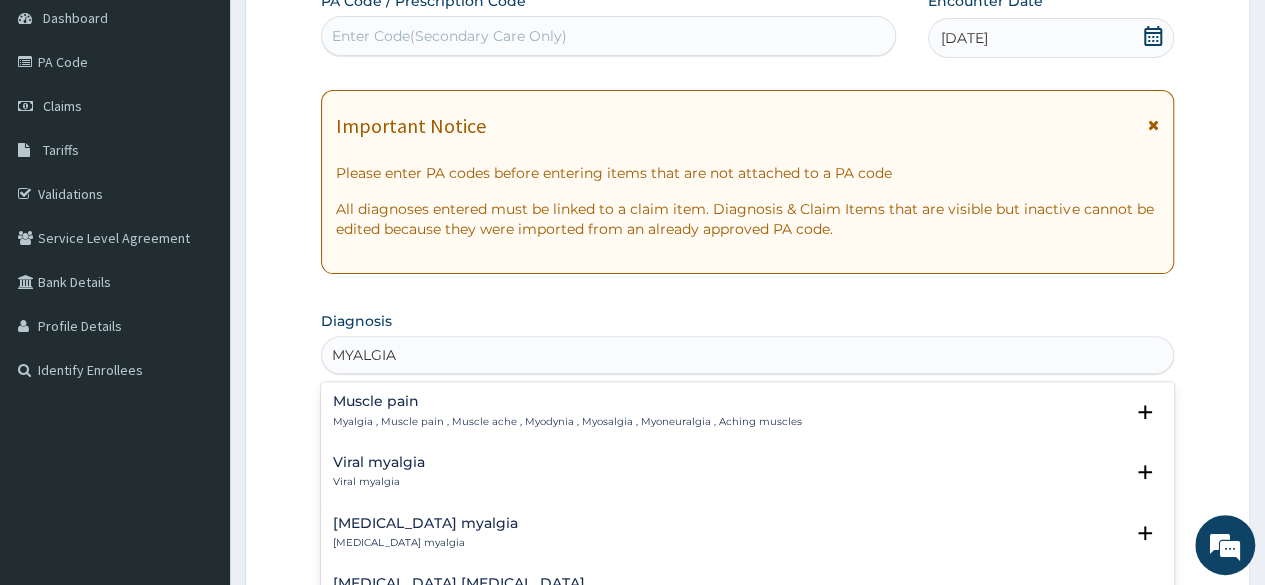 click on "Muscle pain" at bounding box center (567, 401) 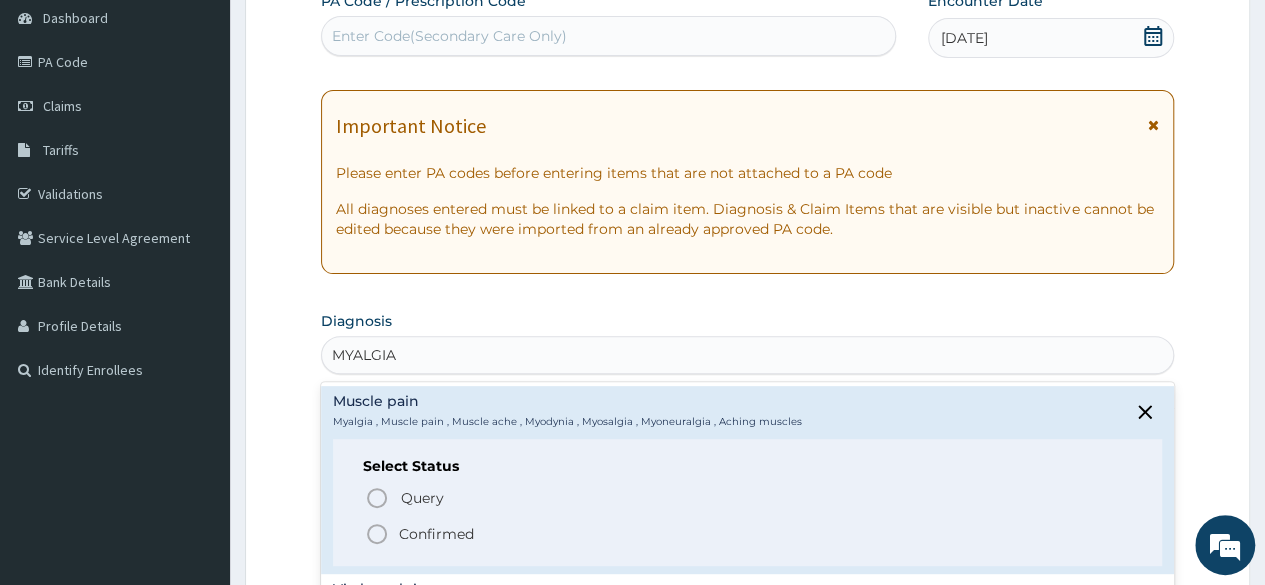 click 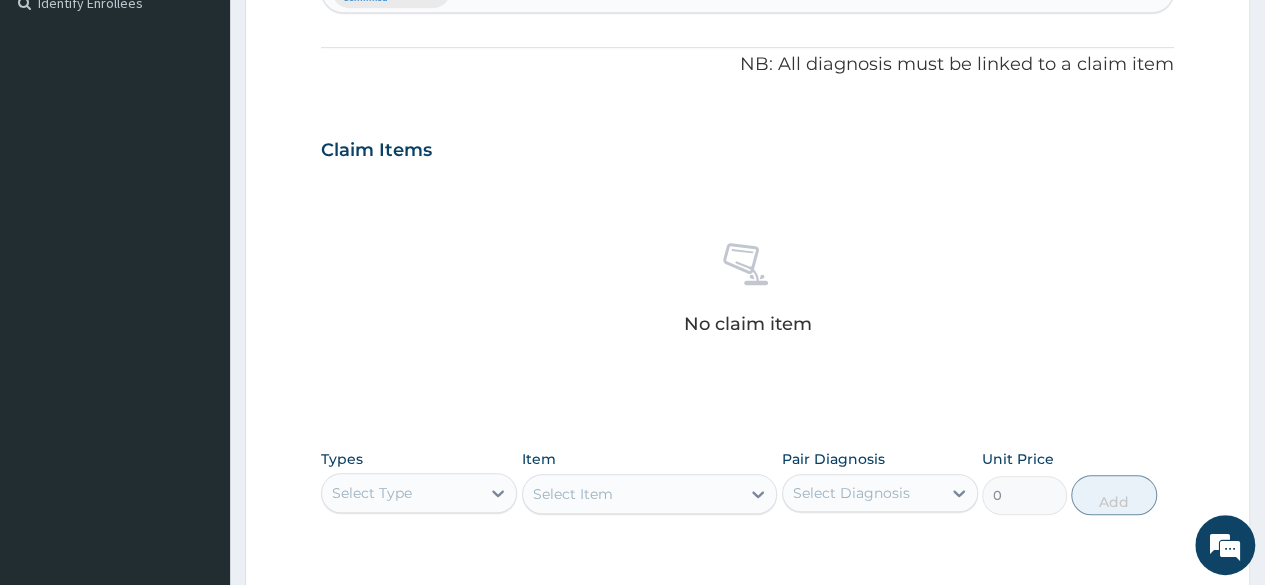 scroll, scrollTop: 600, scrollLeft: 0, axis: vertical 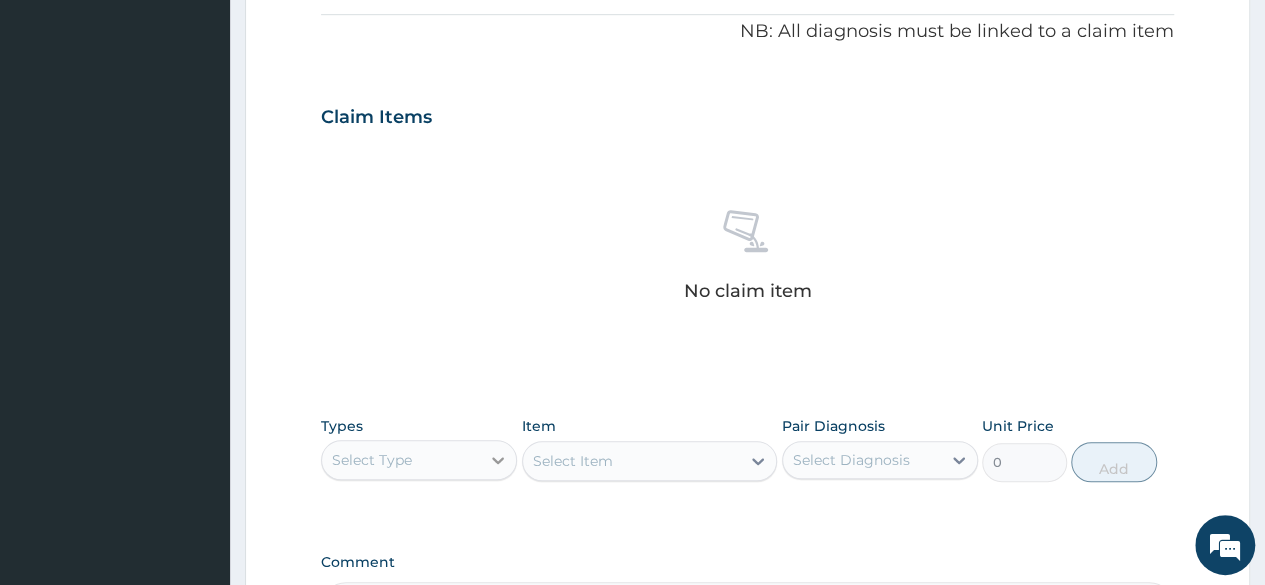 click 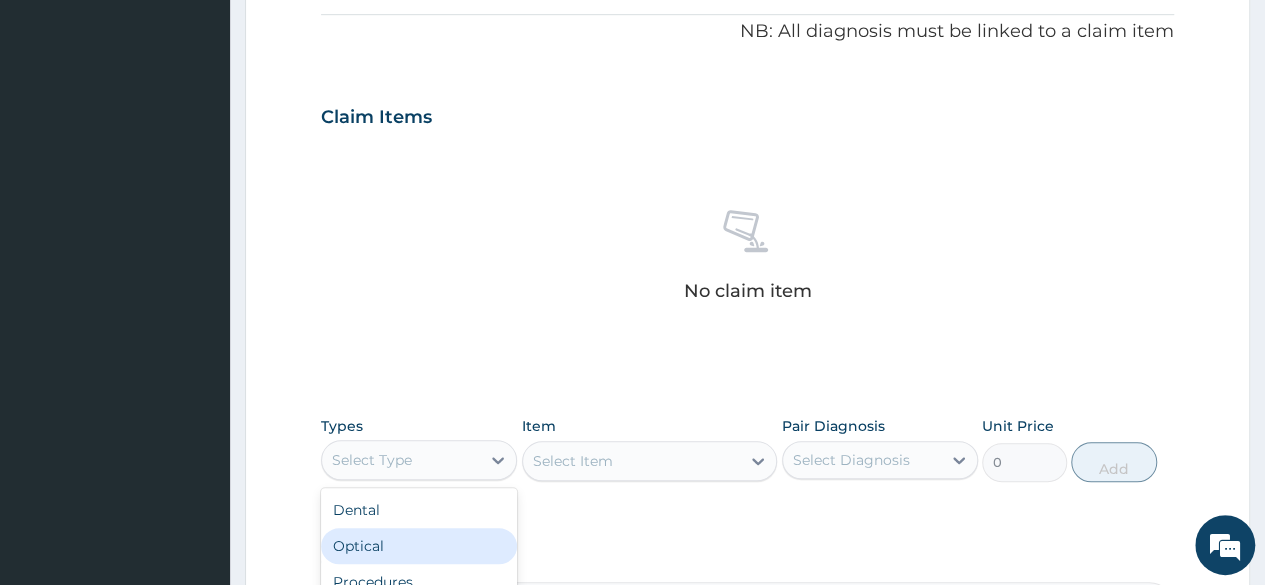 scroll, scrollTop: 68, scrollLeft: 0, axis: vertical 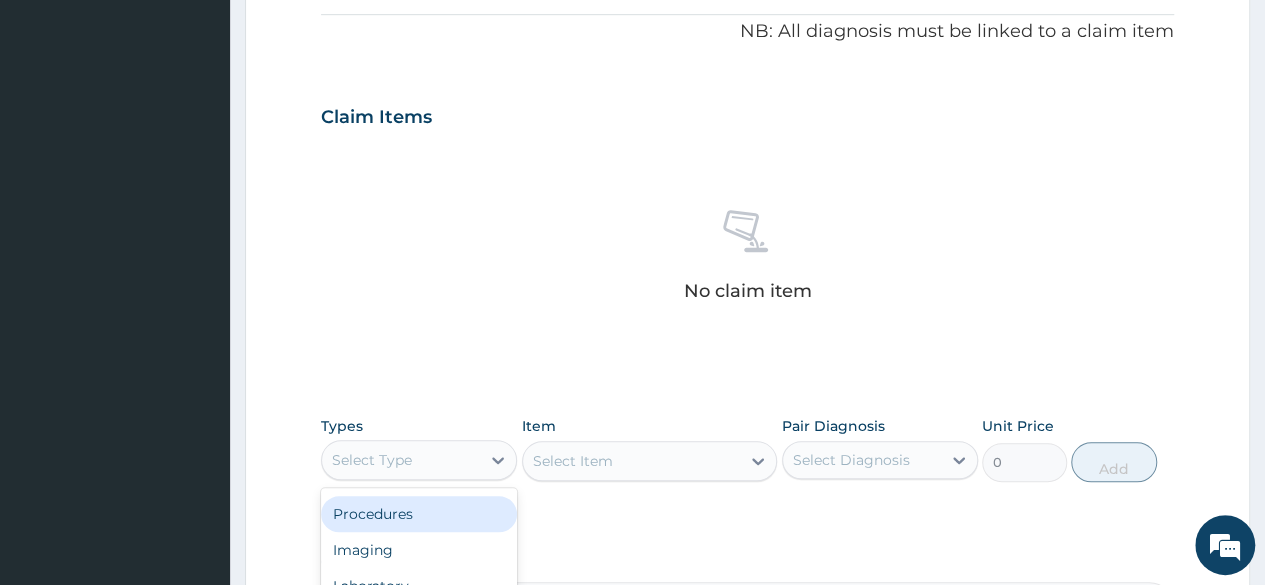 click on "Procedures" at bounding box center (419, 514) 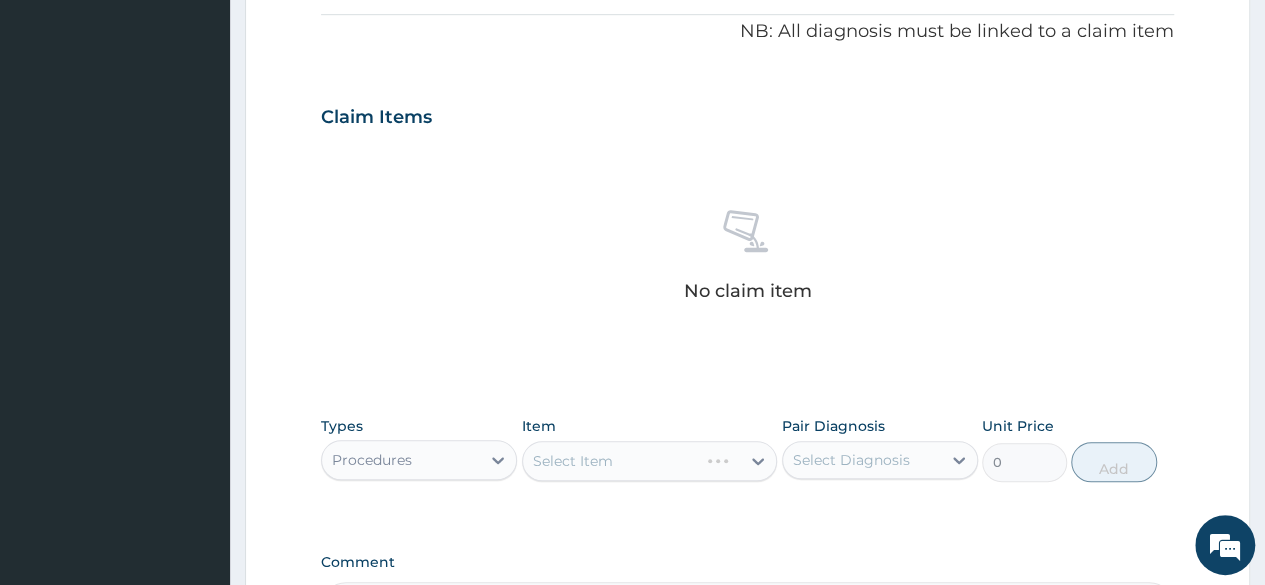 click on "Select Item" at bounding box center (650, 461) 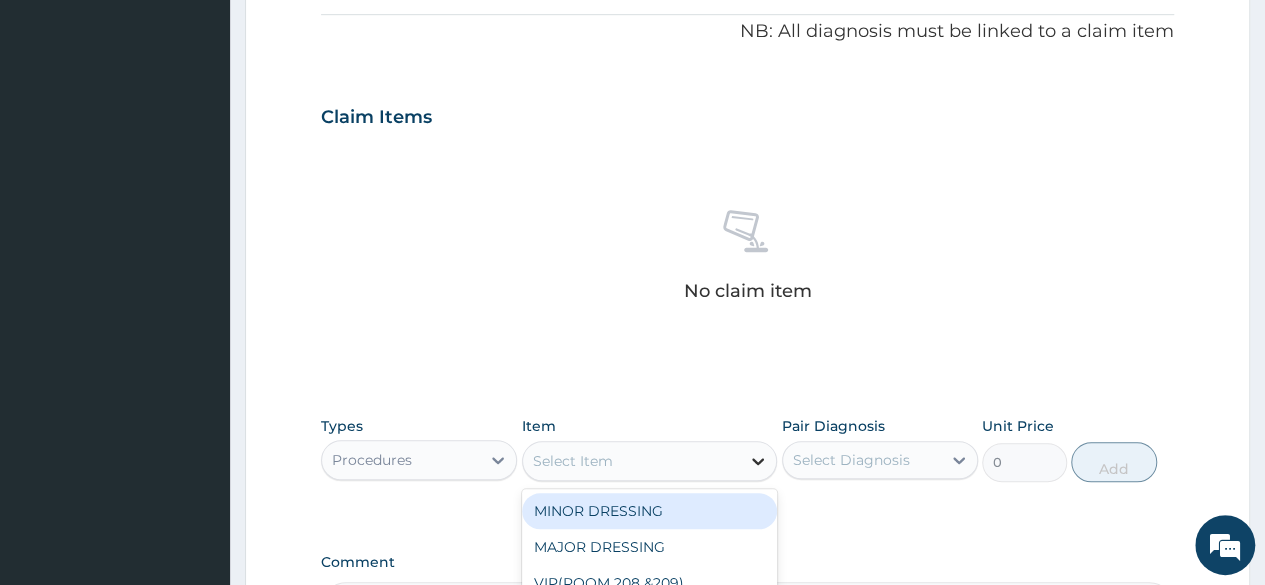click 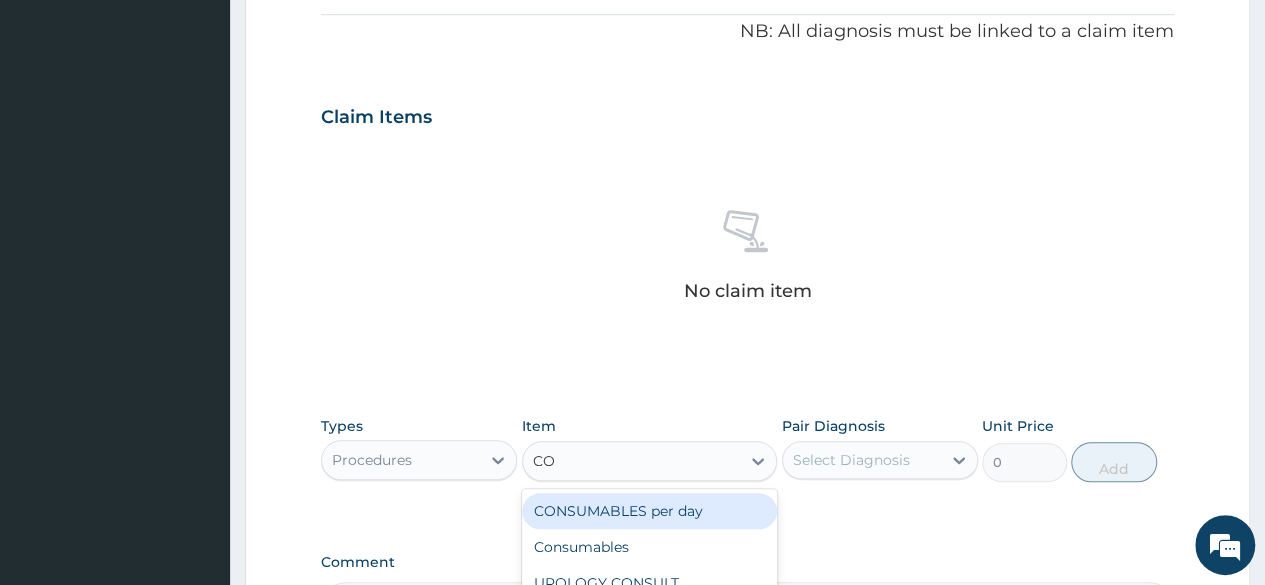 type on "CON" 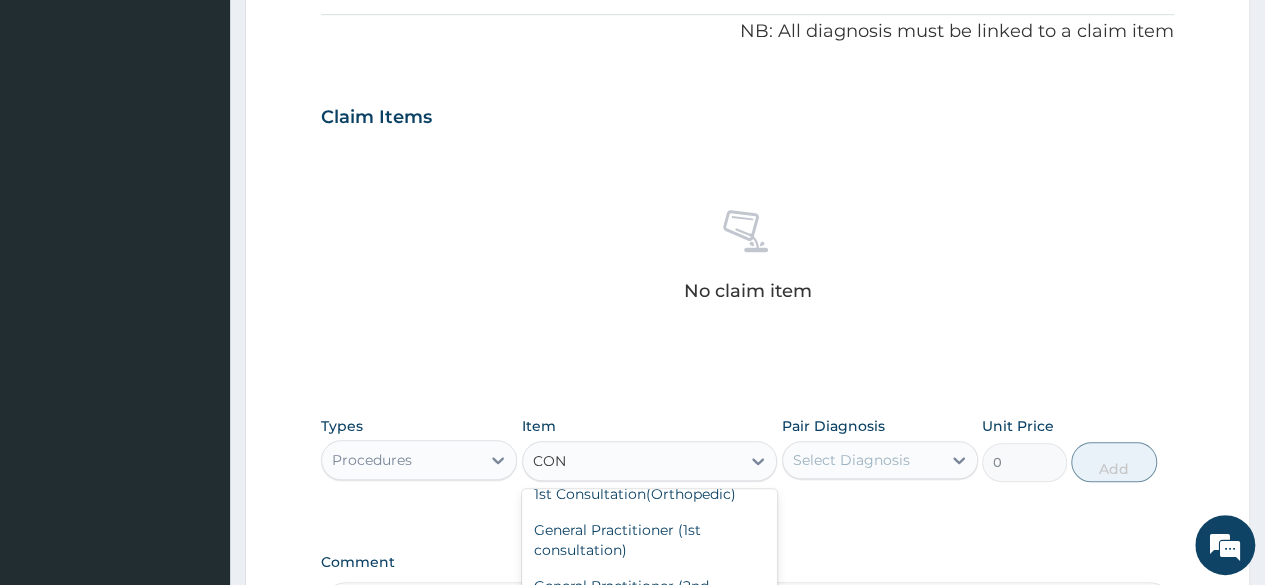 scroll, scrollTop: 200, scrollLeft: 0, axis: vertical 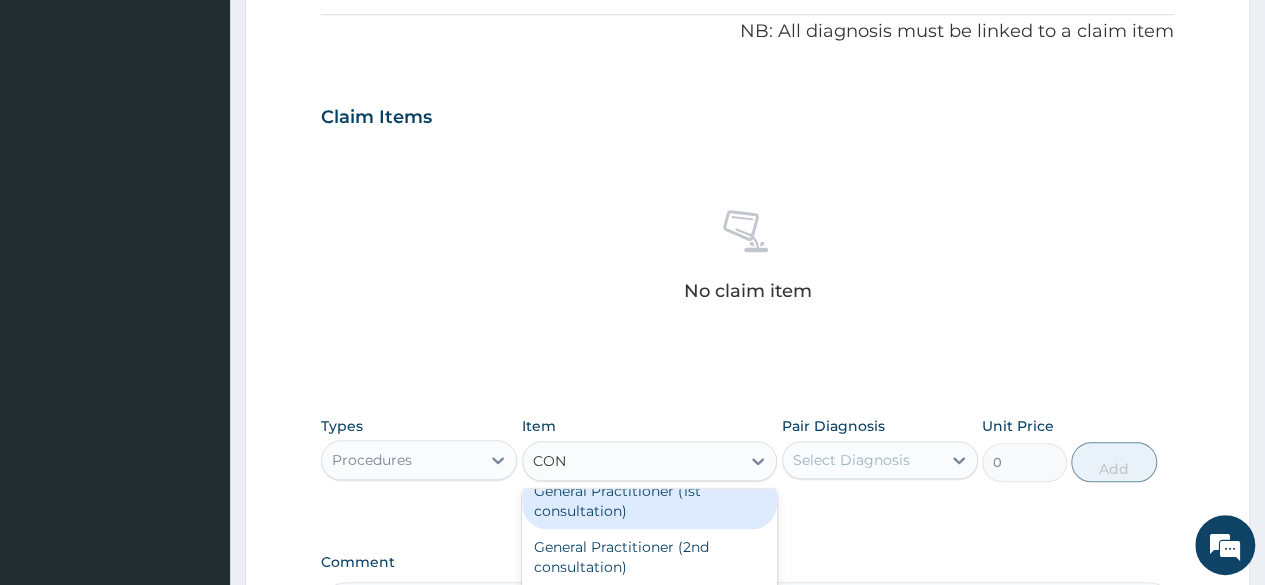click on "General Practitioner (1st consultation)" at bounding box center [650, 501] 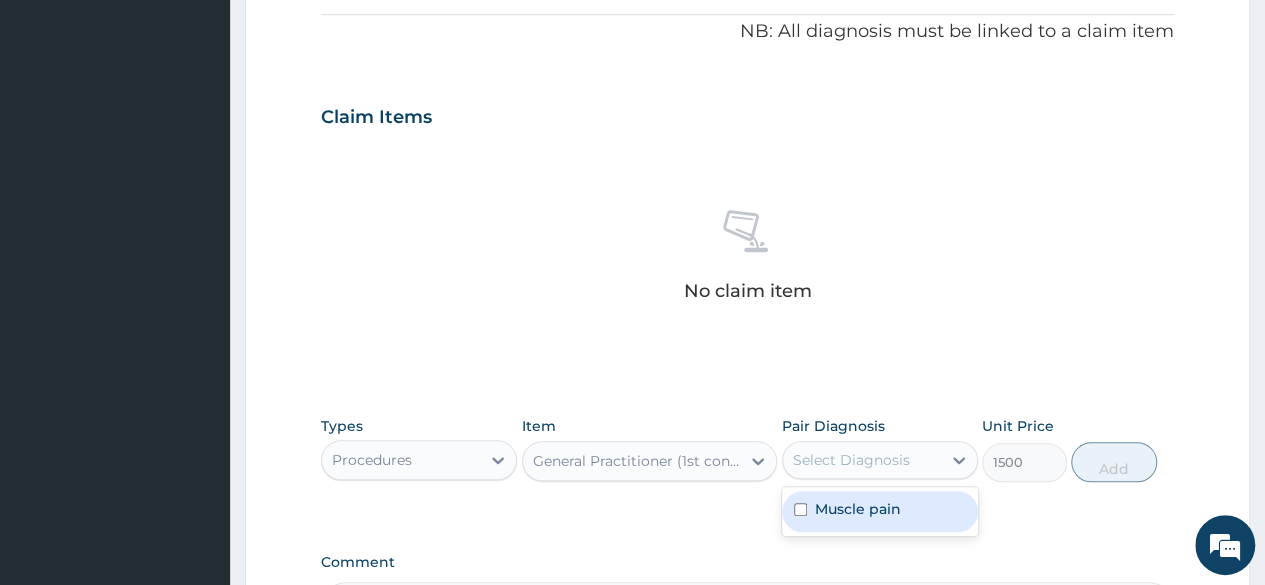 click on "Select Diagnosis" at bounding box center [851, 460] 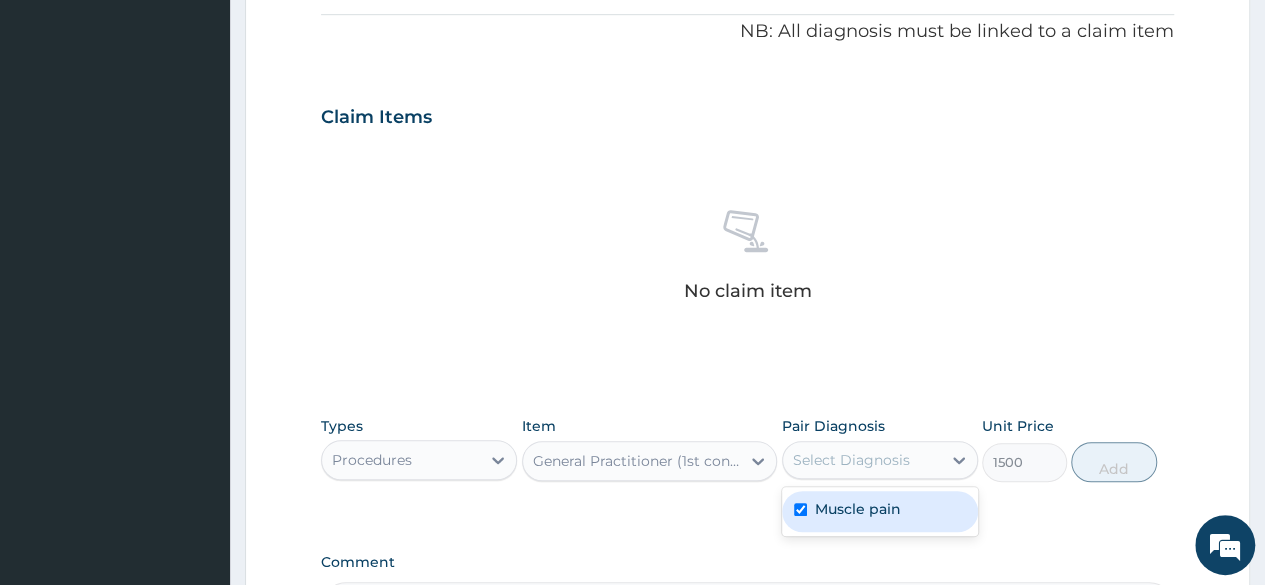 checkbox on "true" 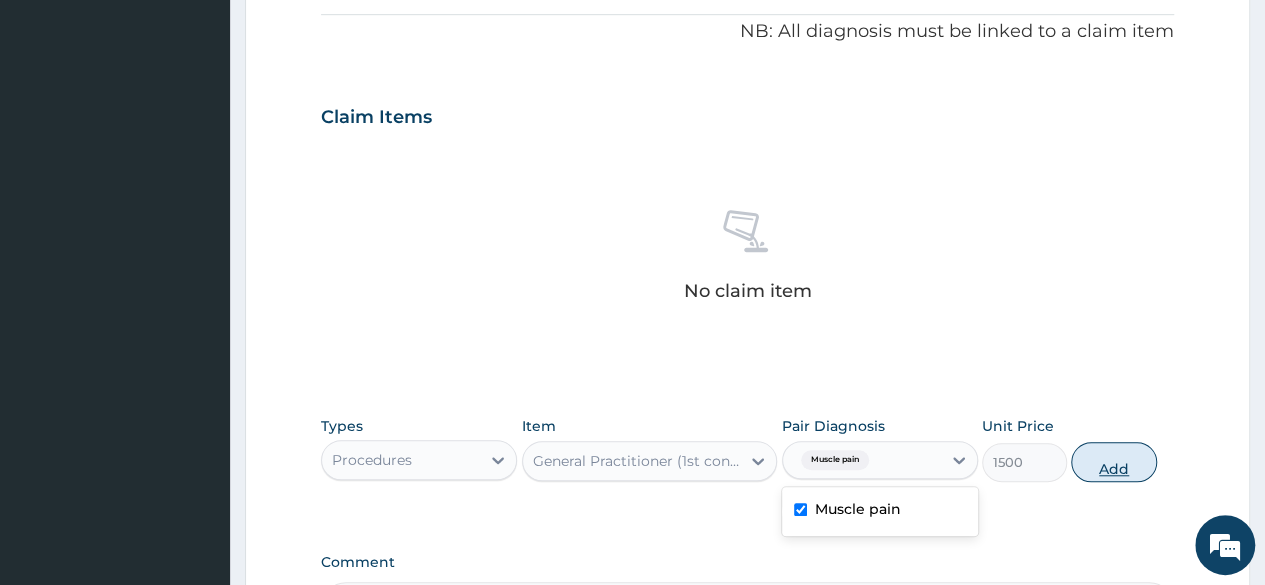 click on "Add" at bounding box center (1113, 462) 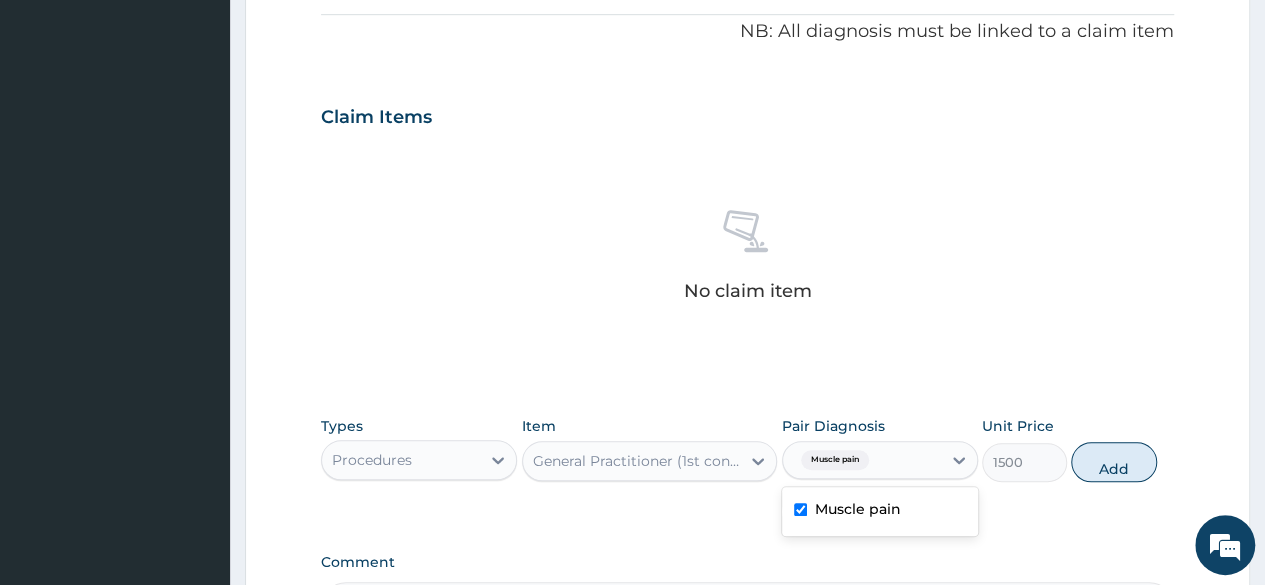 type on "0" 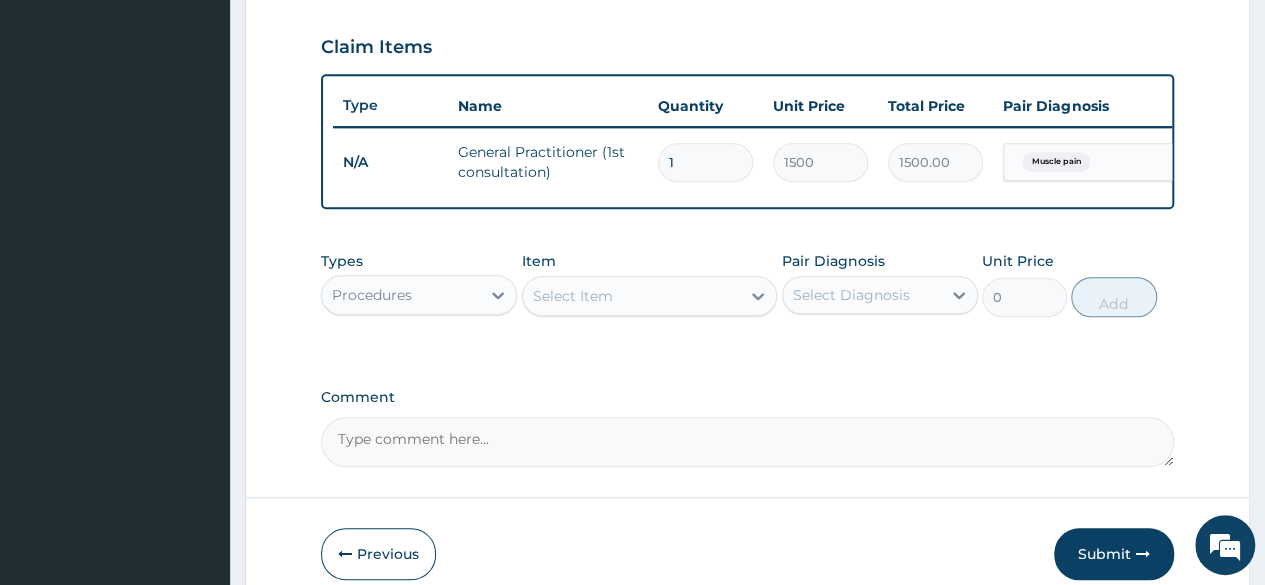 scroll, scrollTop: 700, scrollLeft: 0, axis: vertical 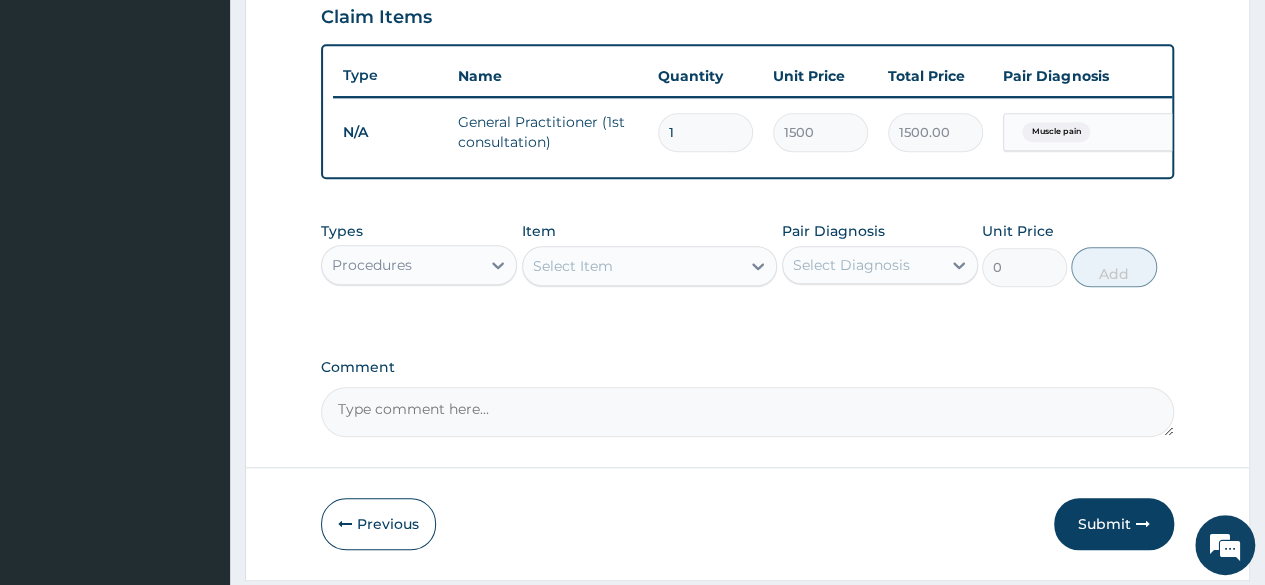 drag, startPoint x: 492, startPoint y: 277, endPoint x: 490, endPoint y: 303, distance: 26.076809 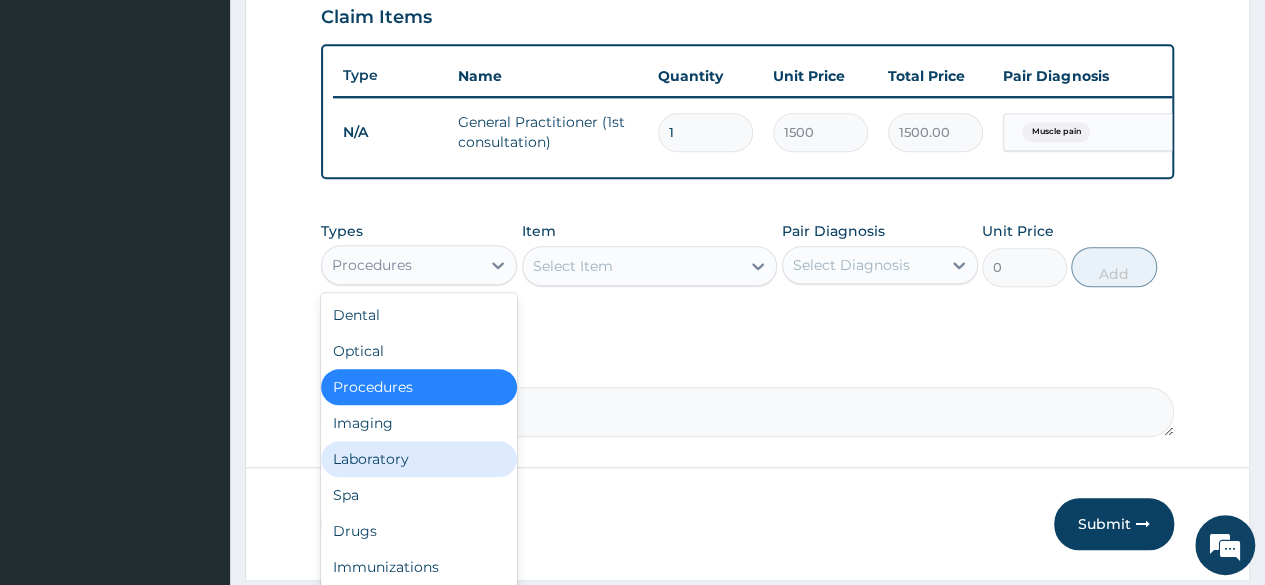 drag, startPoint x: 448, startPoint y: 462, endPoint x: 493, endPoint y: 407, distance: 71.063354 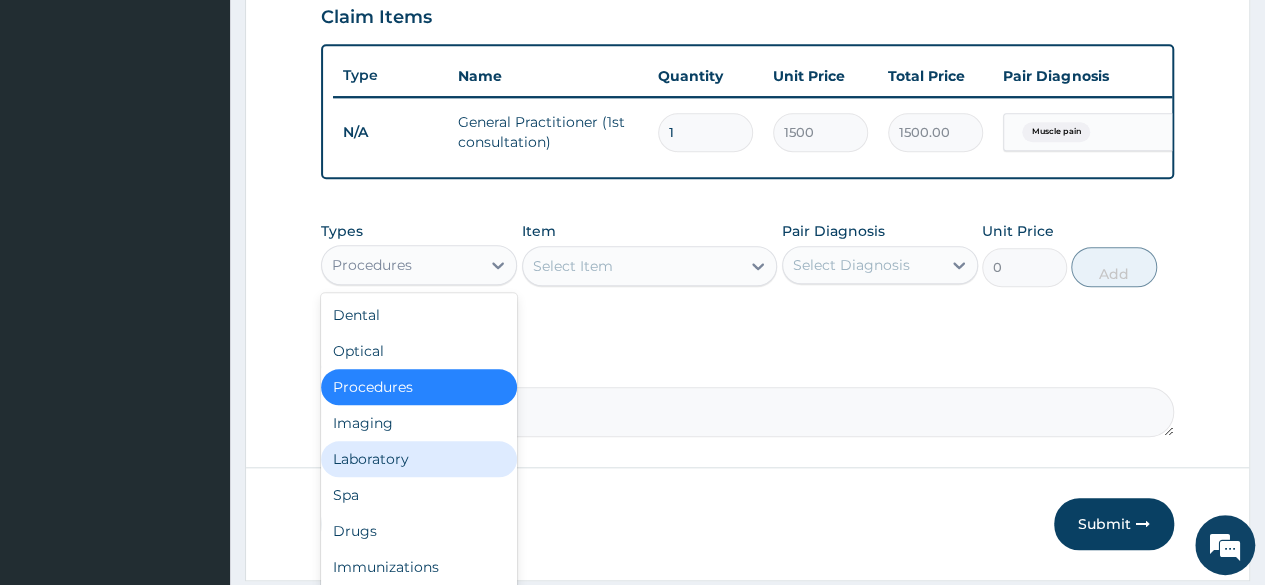 click on "Laboratory" at bounding box center [419, 459] 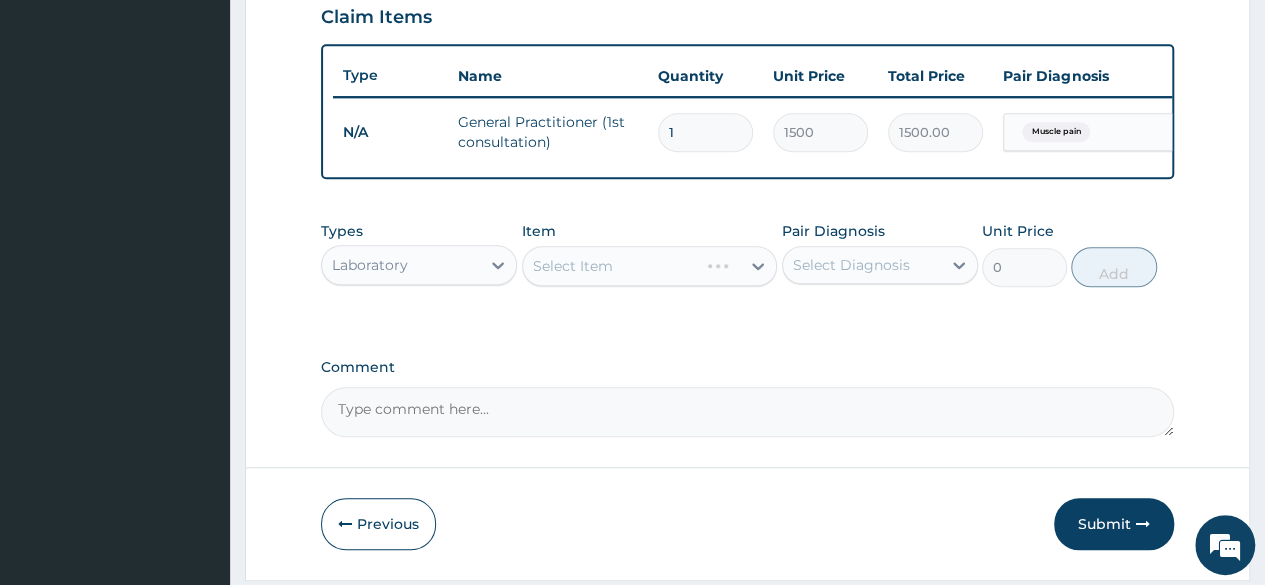 click on "Select Item" at bounding box center (650, 266) 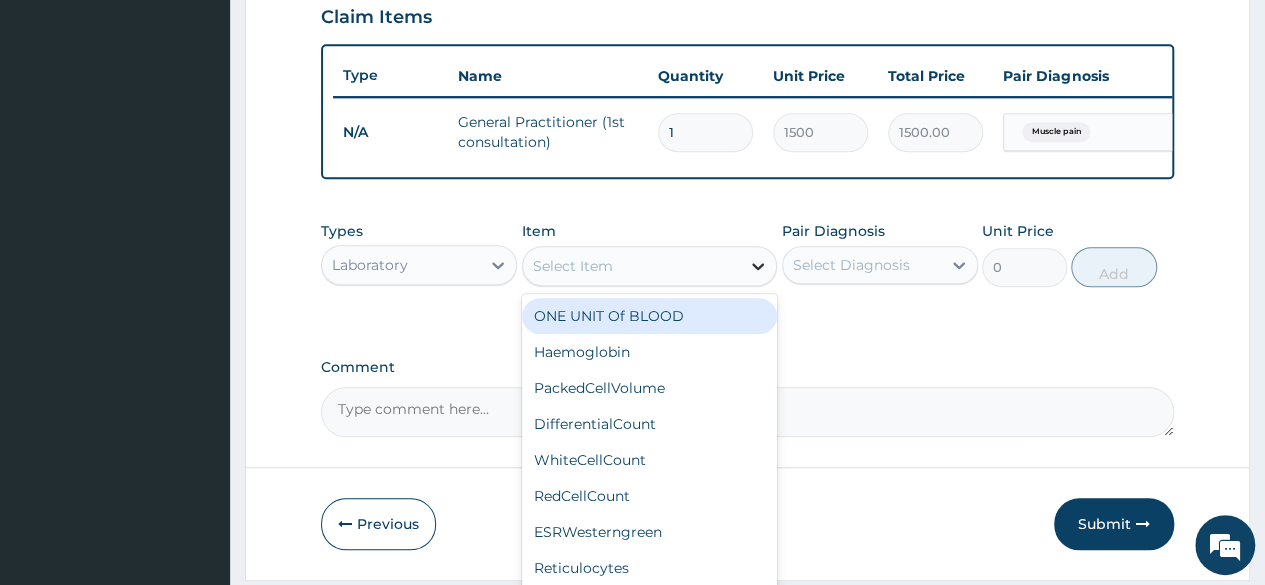 click 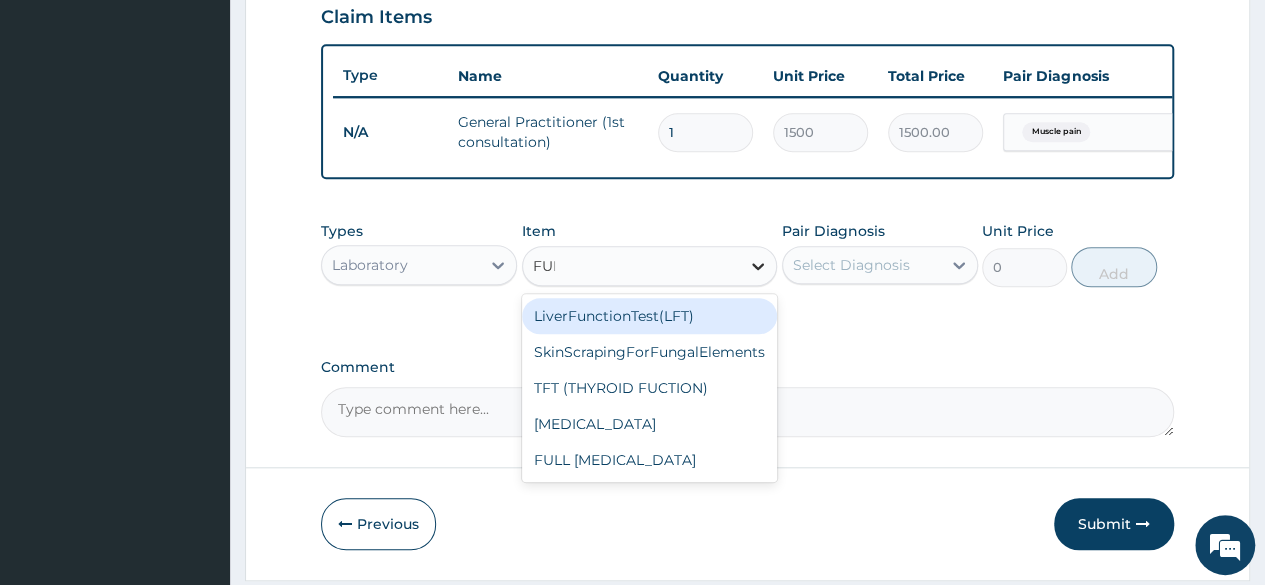 type on "FULL" 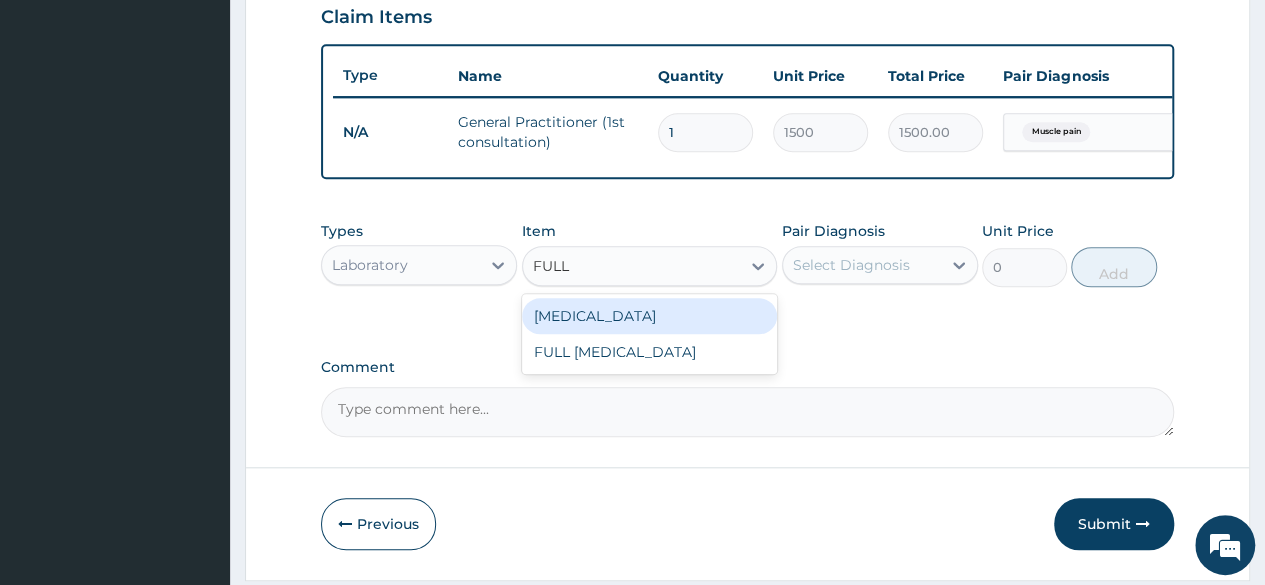 drag, startPoint x: 650, startPoint y: 330, endPoint x: 709, endPoint y: 314, distance: 61.13101 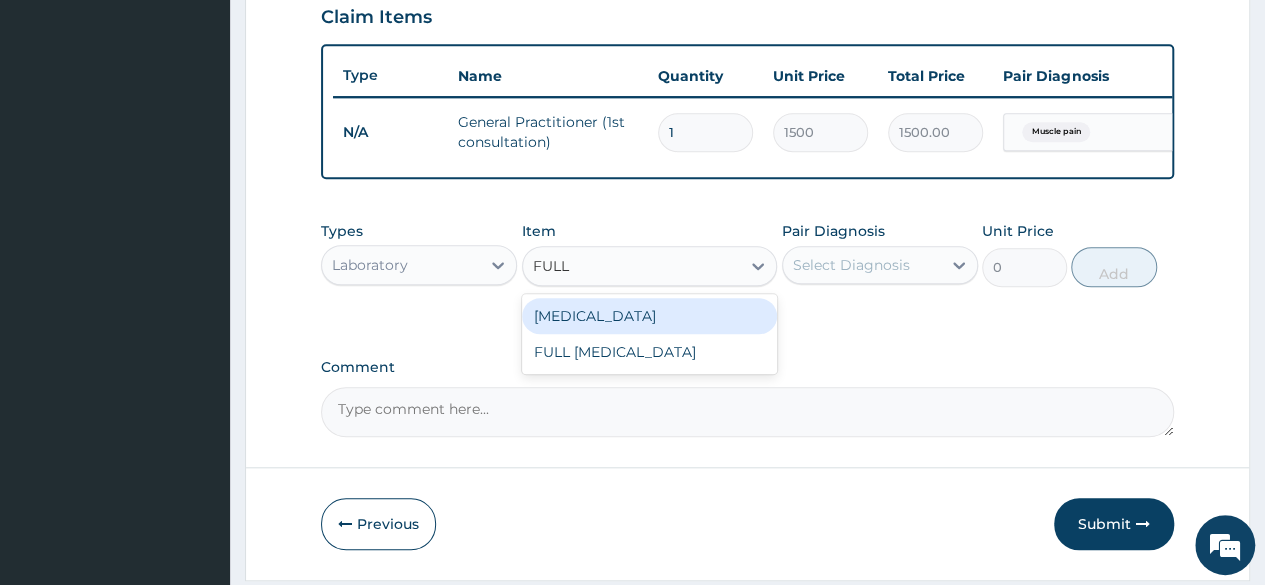 click on "Full blood count" at bounding box center (650, 316) 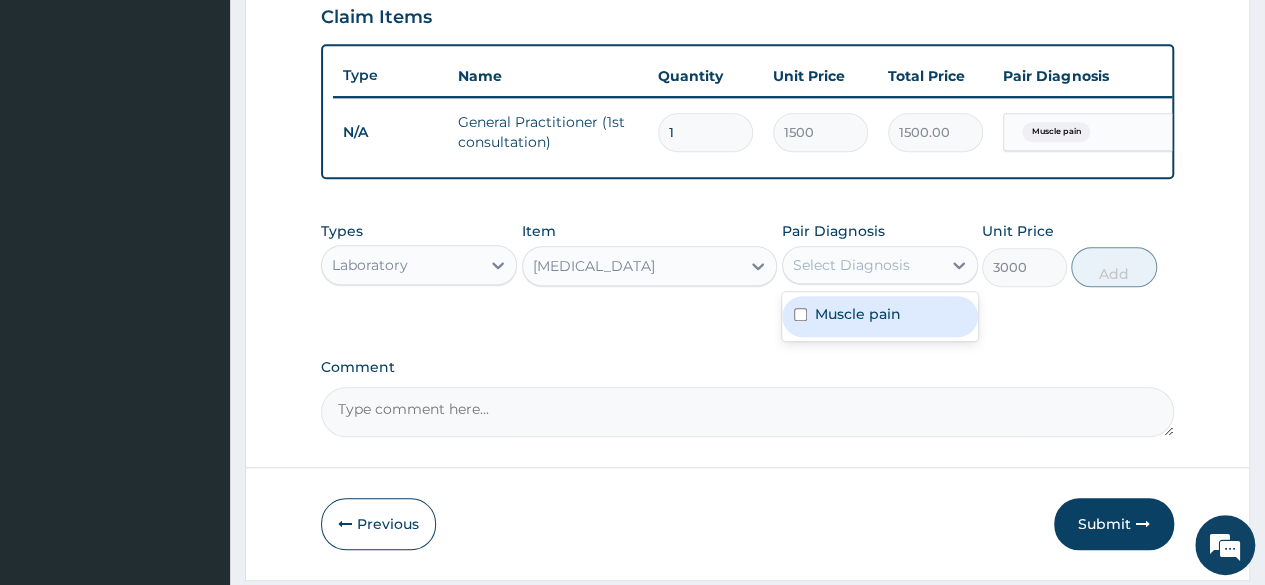 click on "Select Diagnosis" at bounding box center (862, 265) 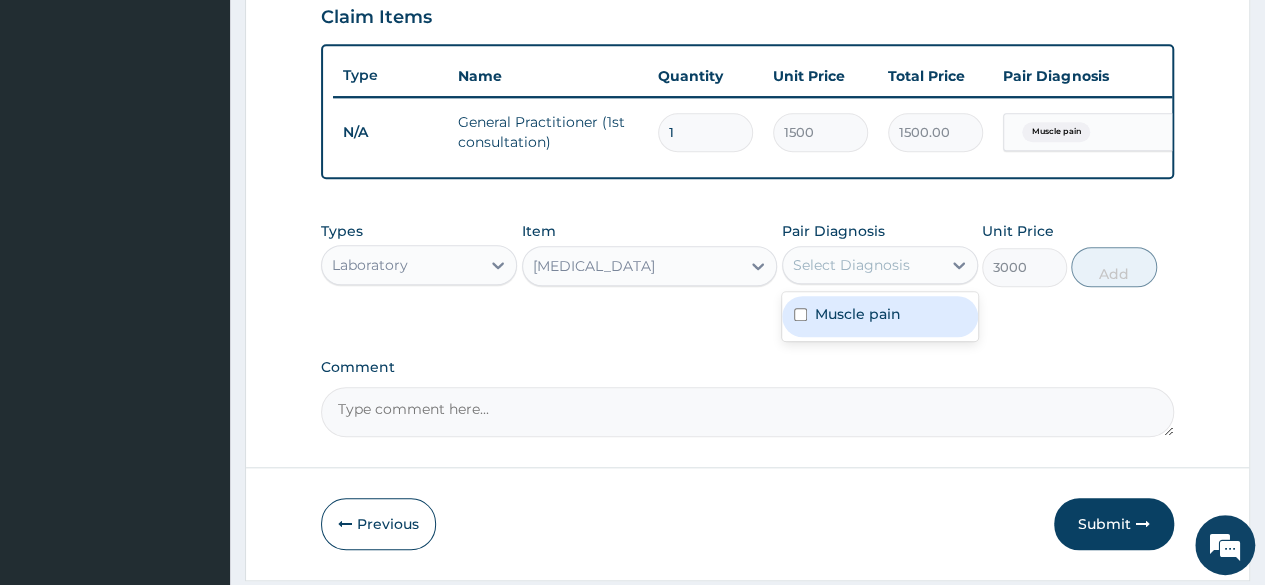 click at bounding box center [800, 314] 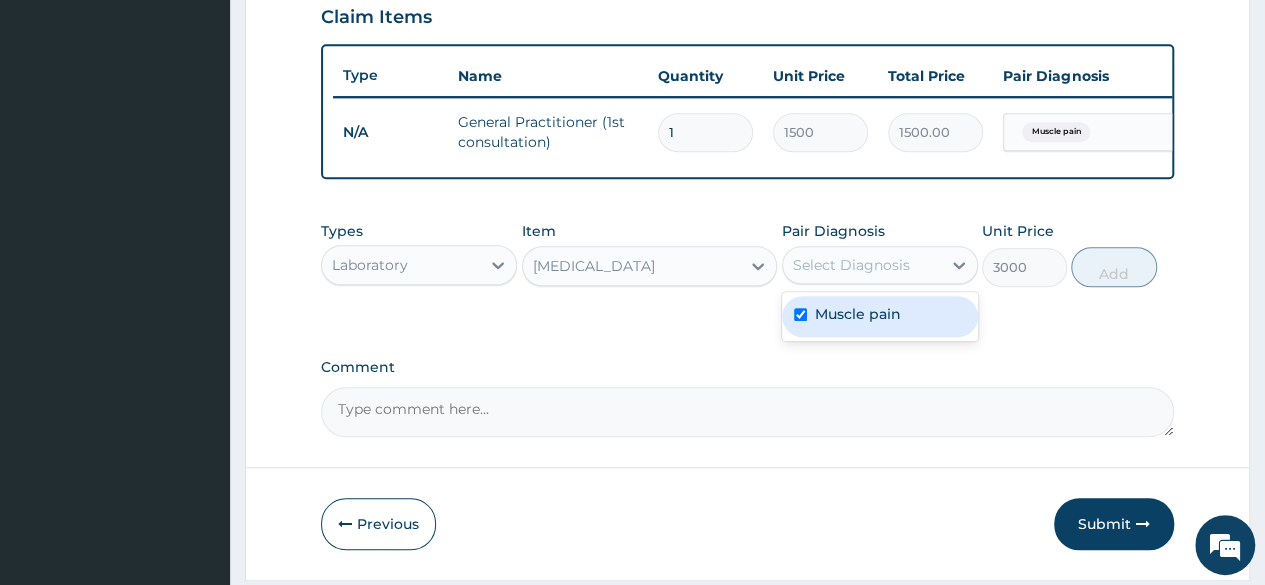 checkbox on "true" 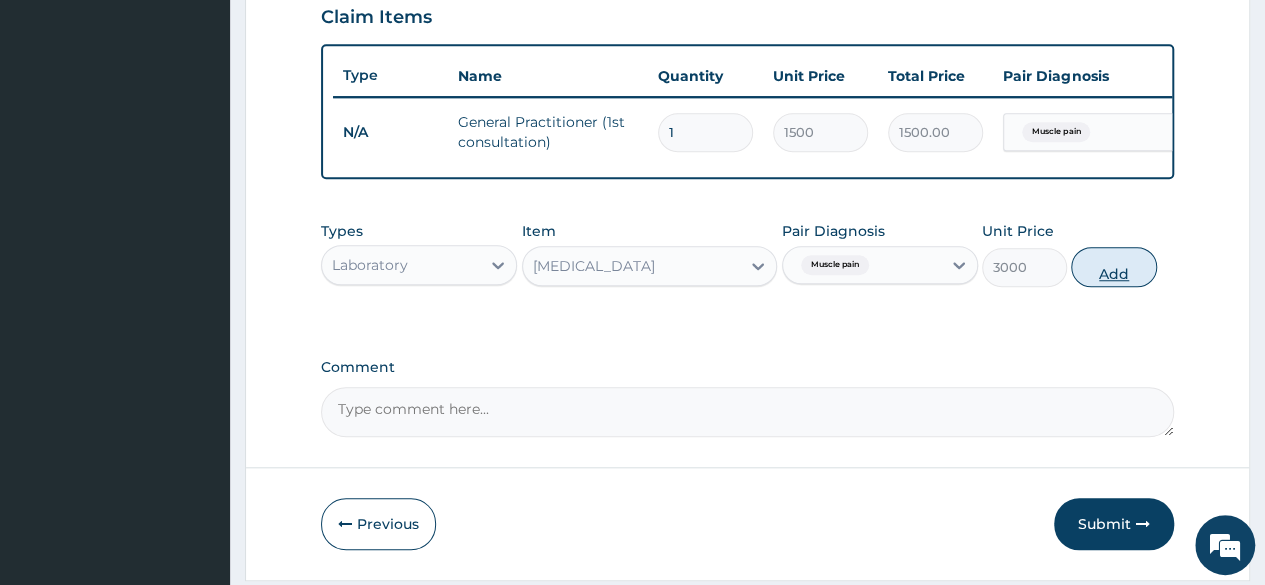 click on "Add" at bounding box center [1113, 267] 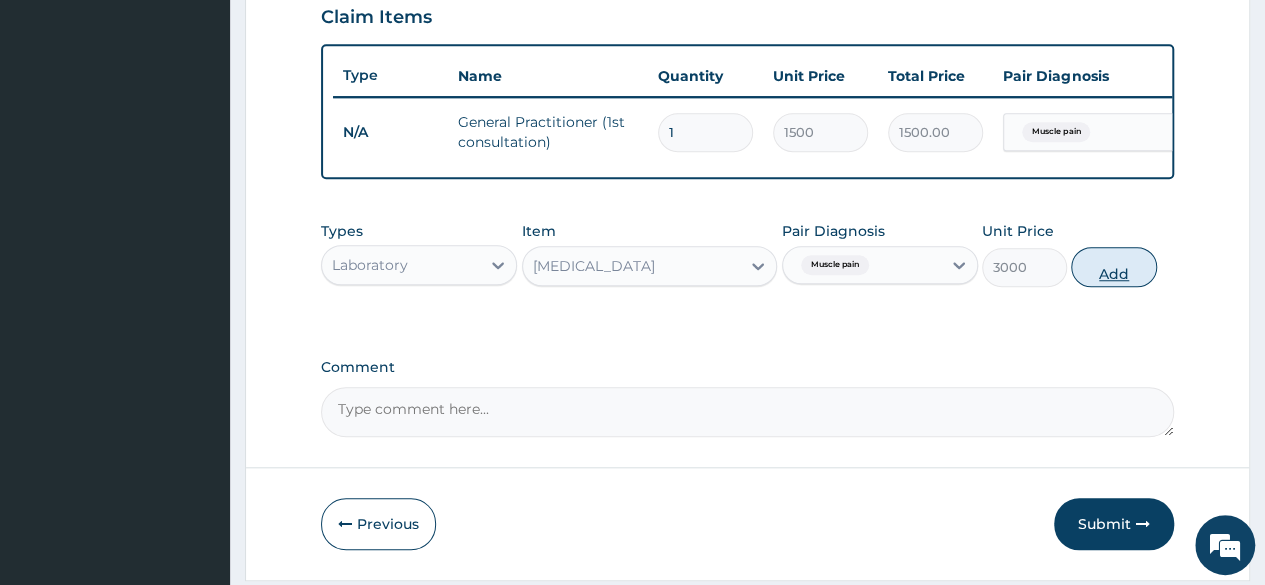 type on "0" 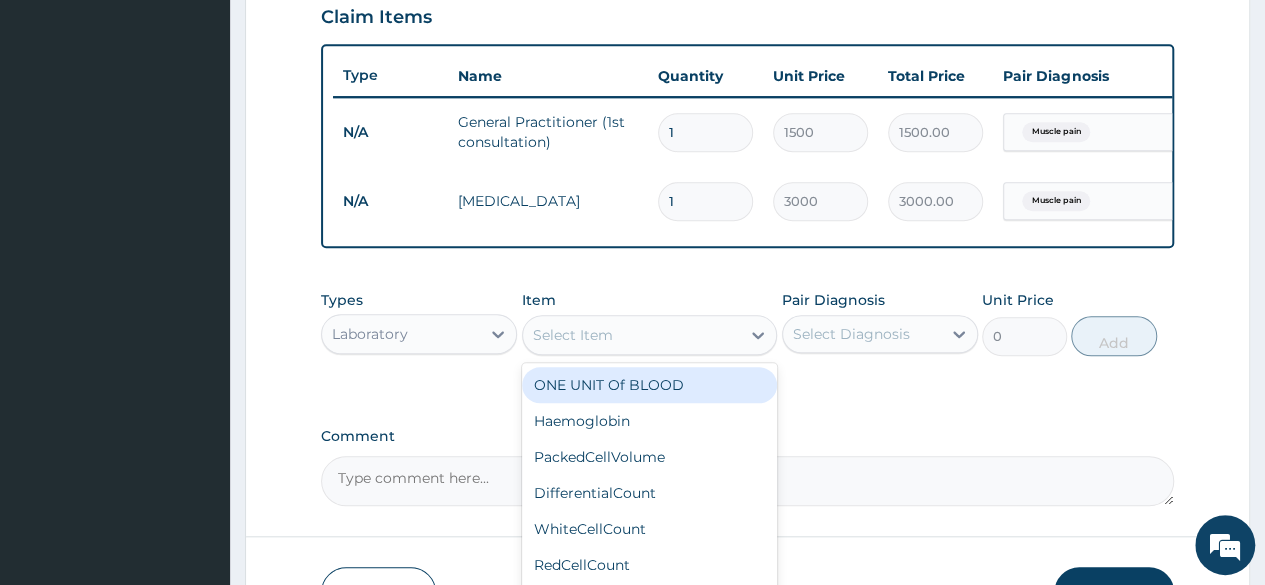 click on "Select Item" at bounding box center [632, 335] 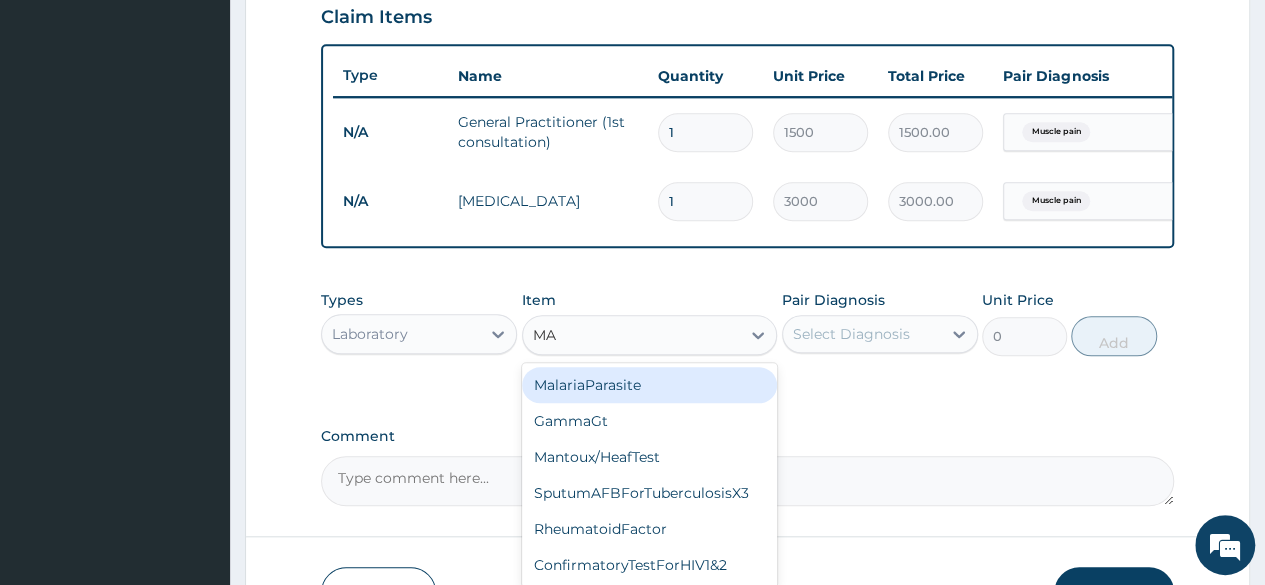 type on "MAL" 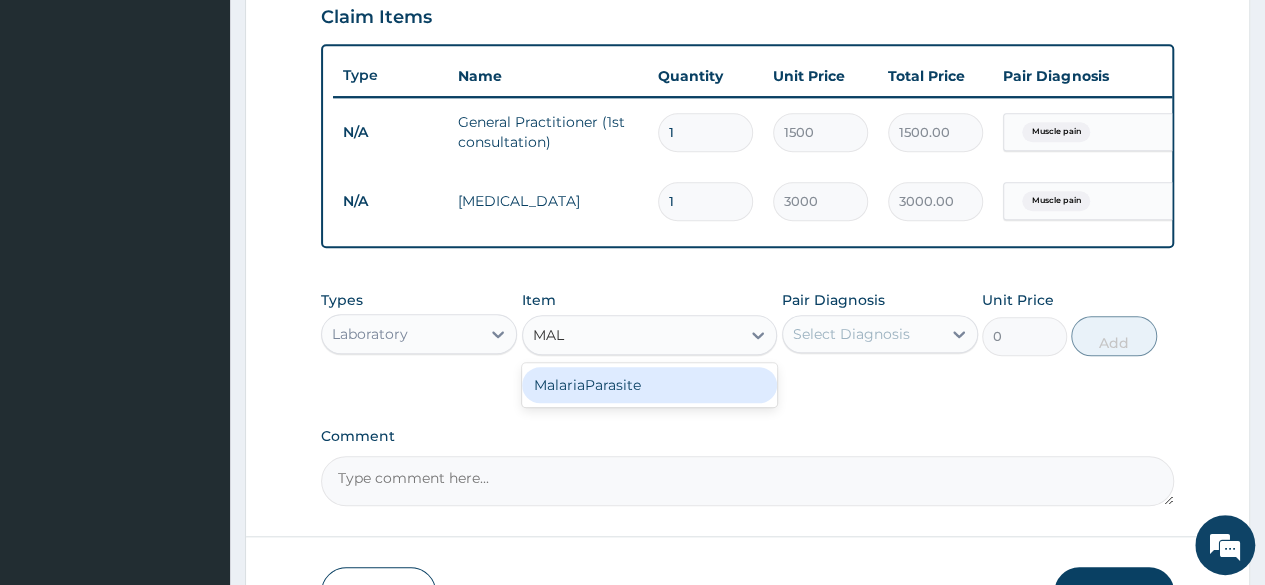 click on "MalariaParasite" at bounding box center (650, 385) 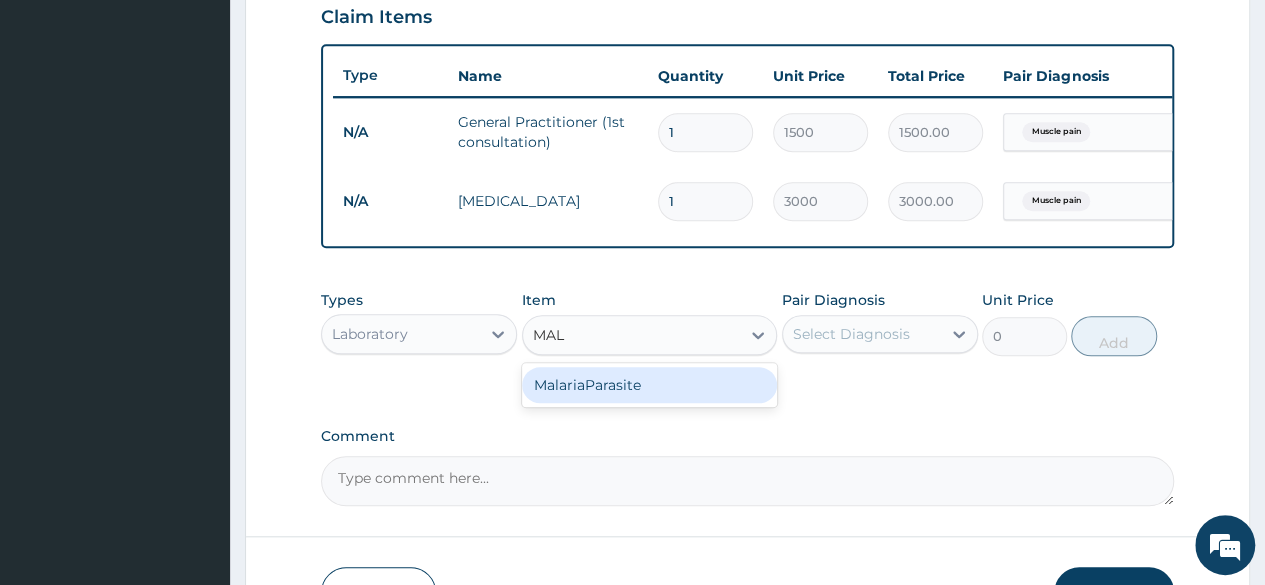 type 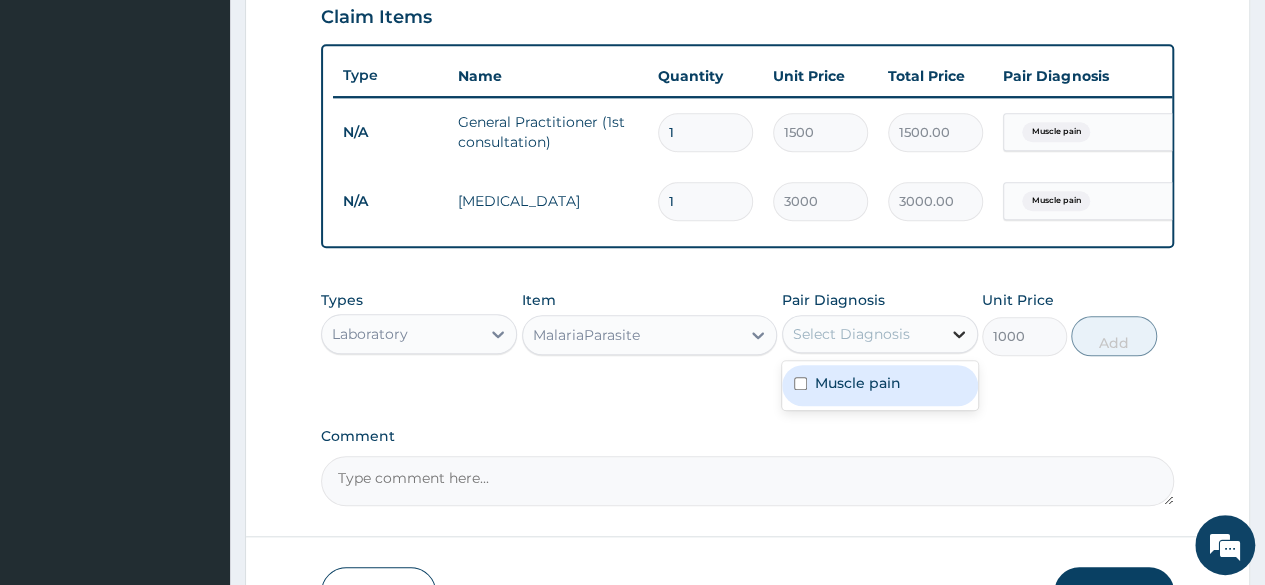 click 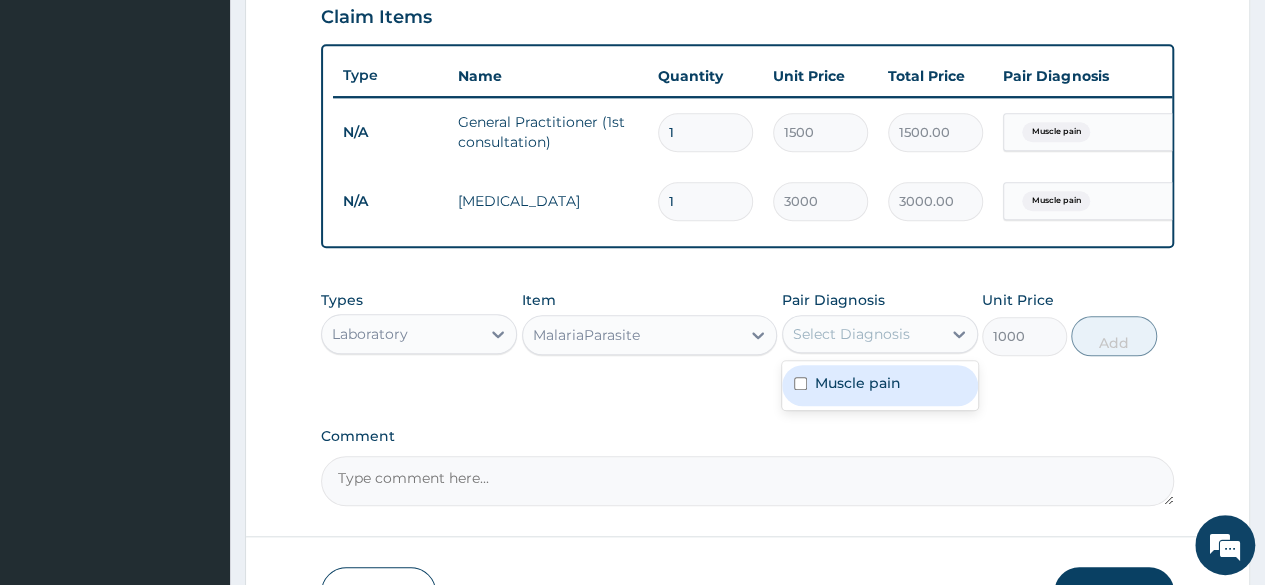 click at bounding box center [800, 383] 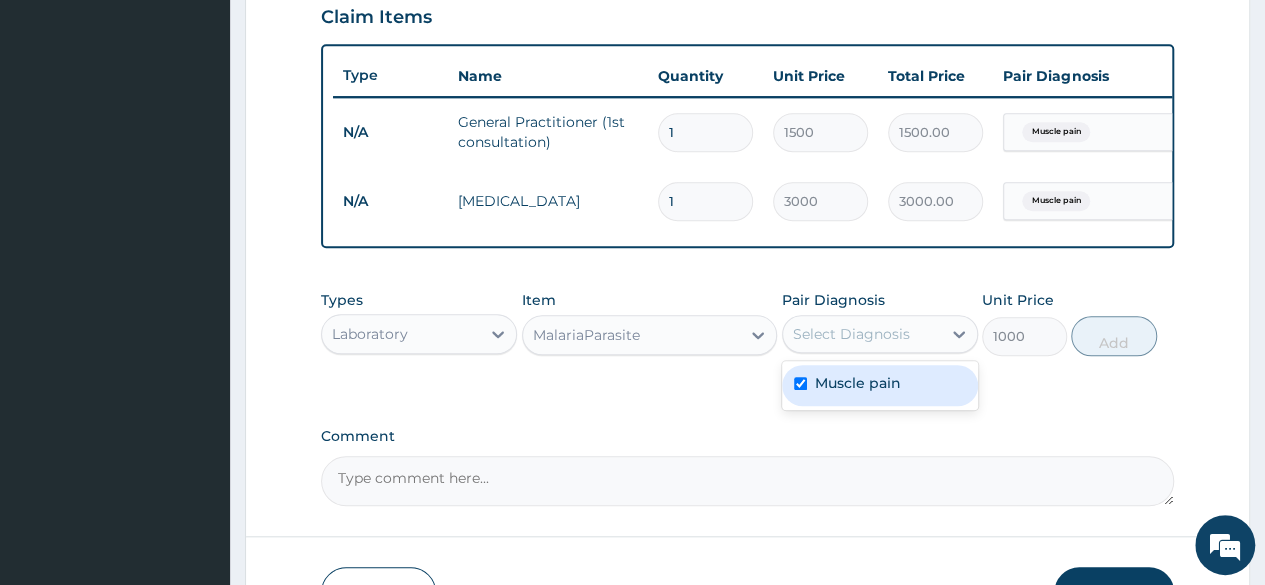 checkbox on "true" 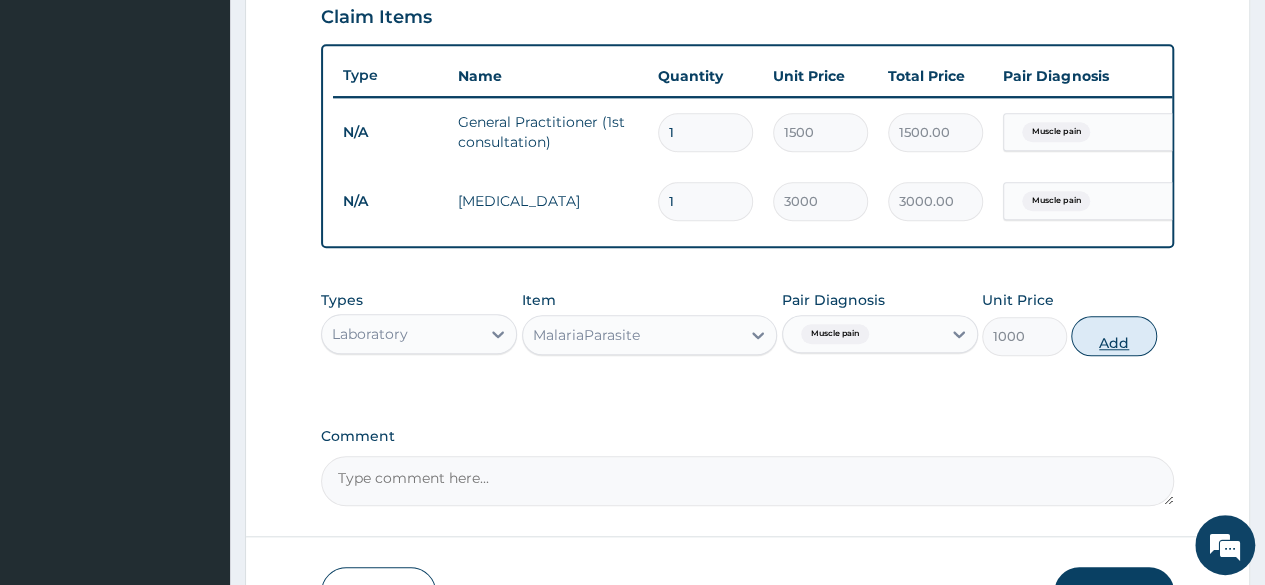click on "Add" at bounding box center (1113, 336) 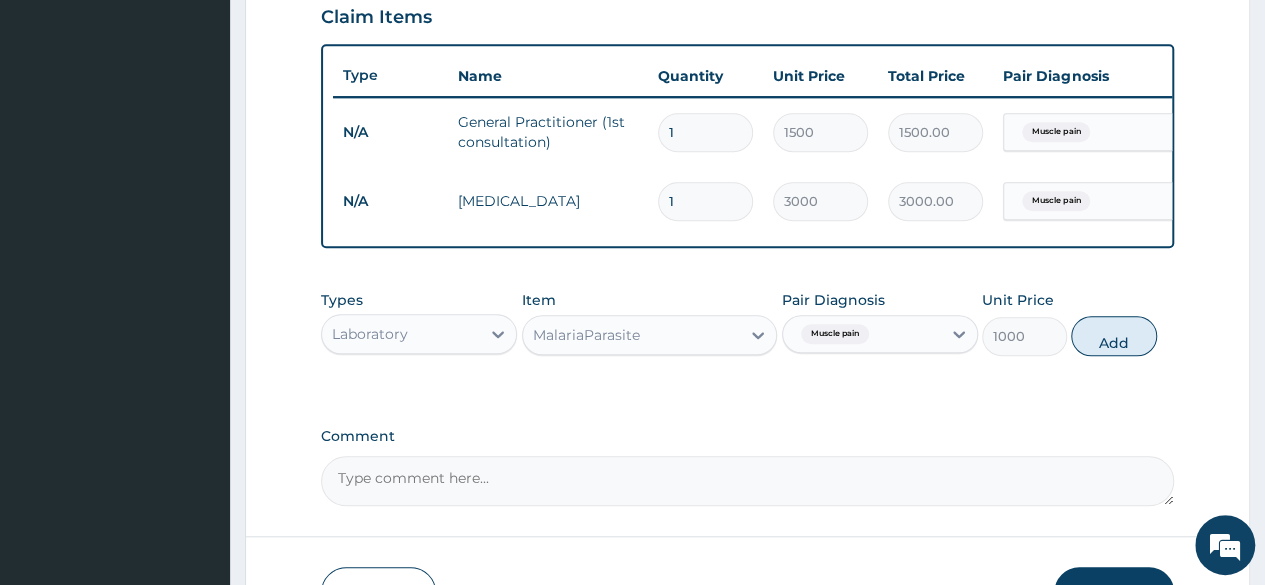 type on "0" 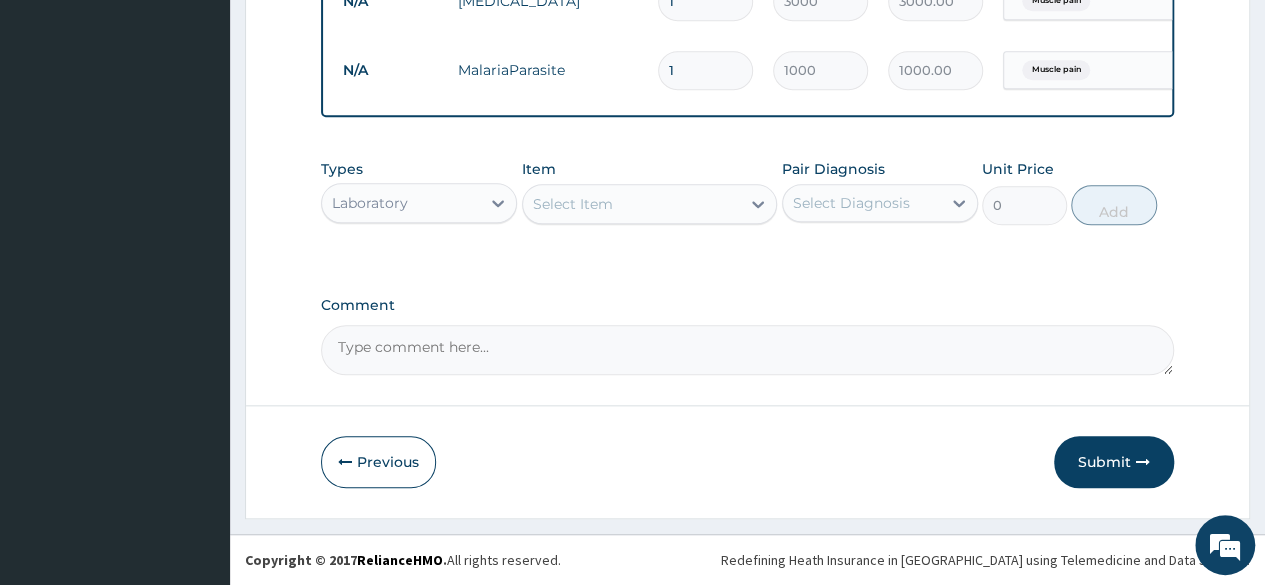 scroll, scrollTop: 912, scrollLeft: 0, axis: vertical 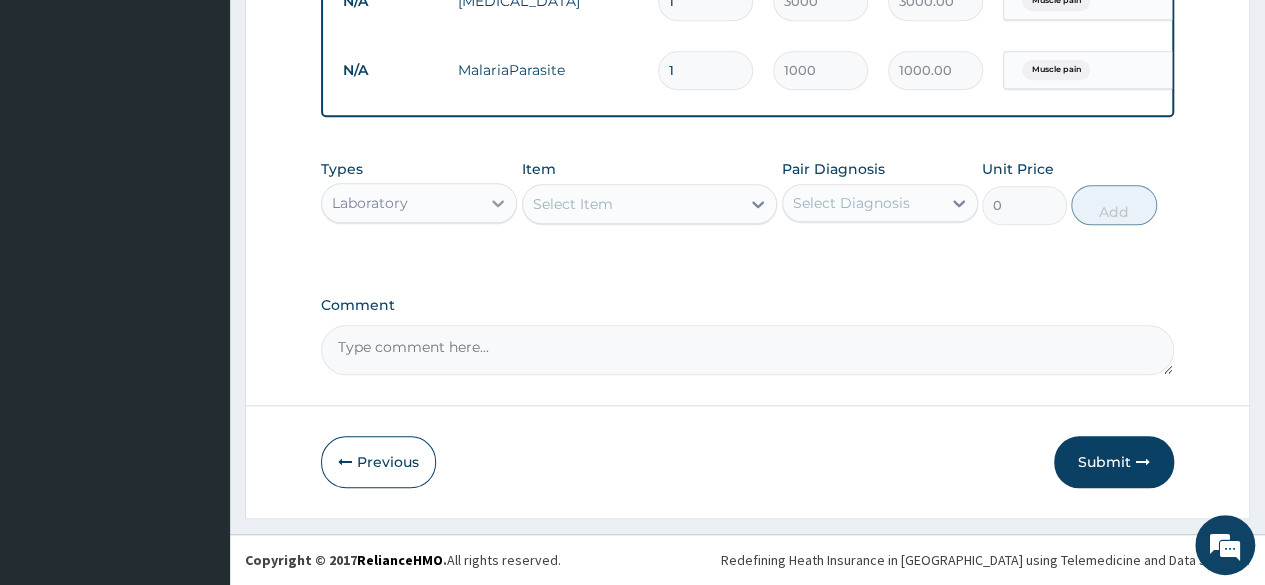 click 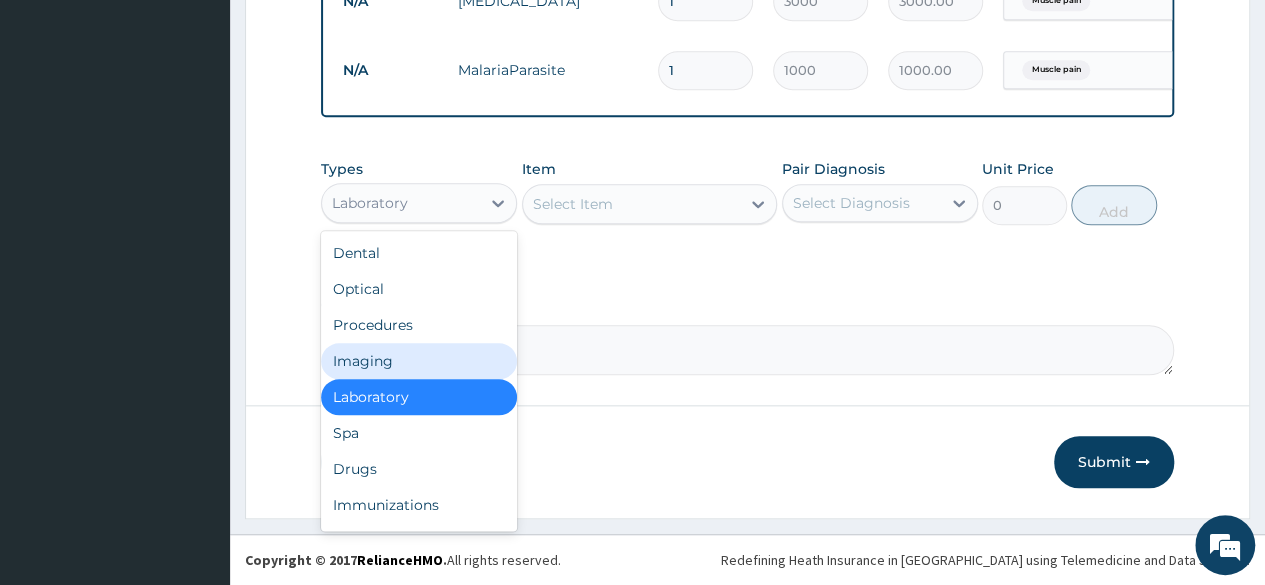 scroll, scrollTop: 68, scrollLeft: 0, axis: vertical 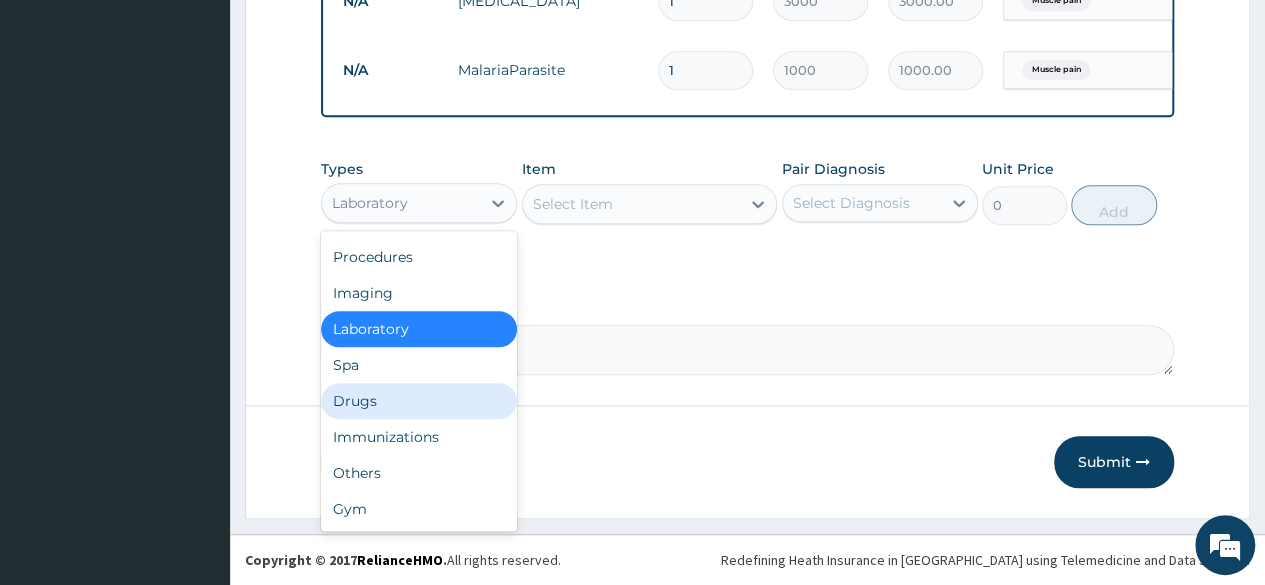 click on "Drugs" at bounding box center [419, 401] 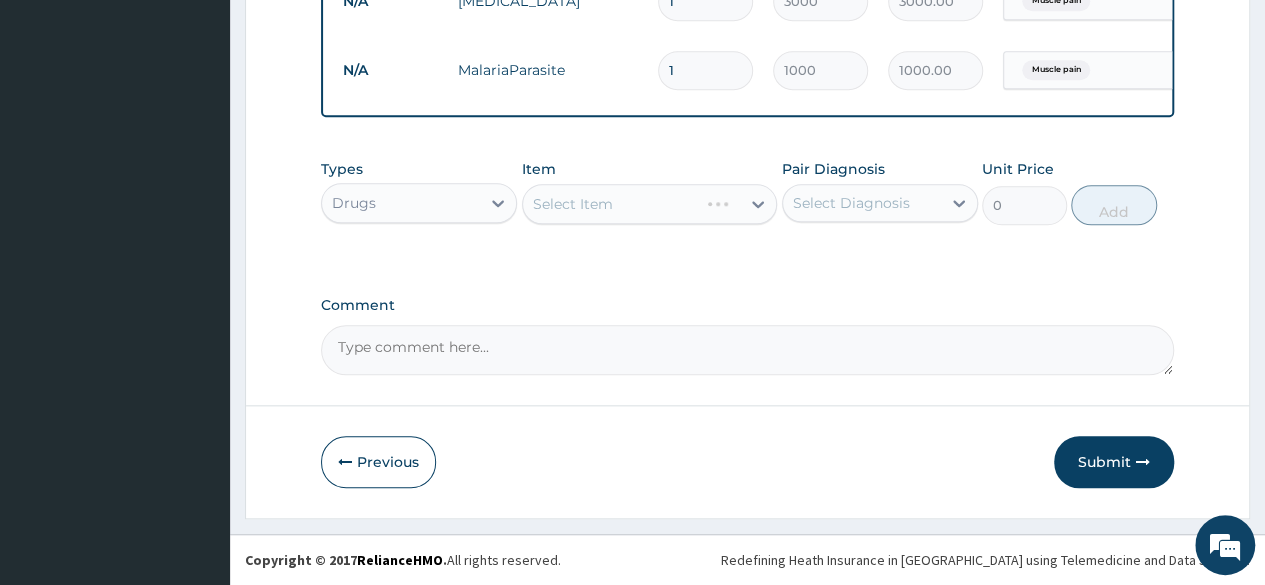 click on "Select Item" at bounding box center [650, 204] 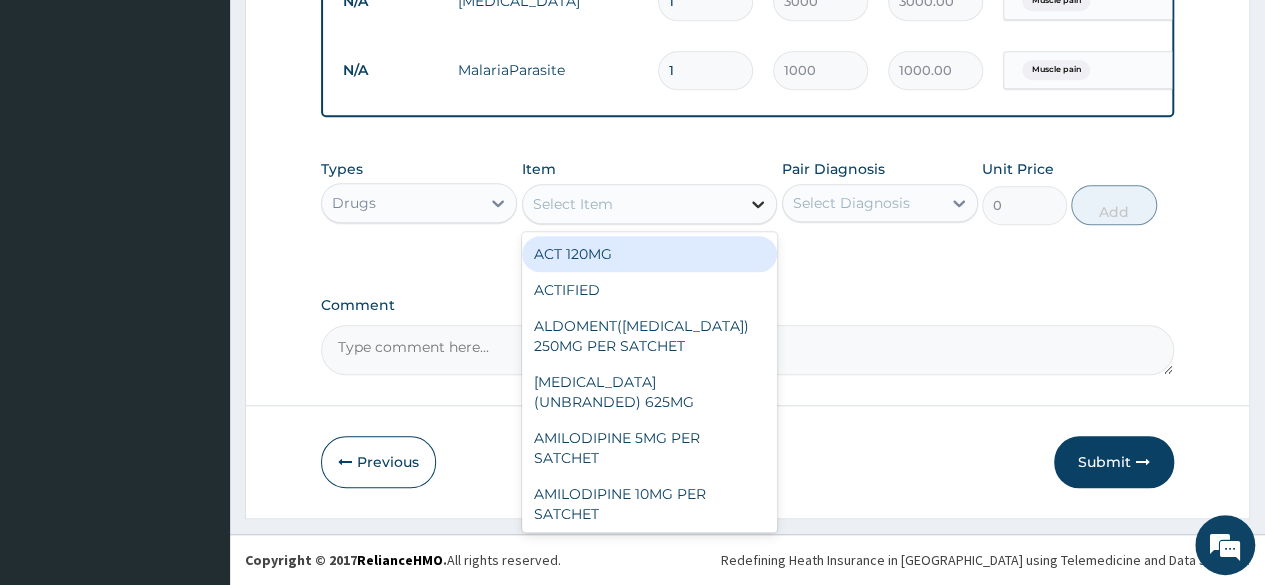 click 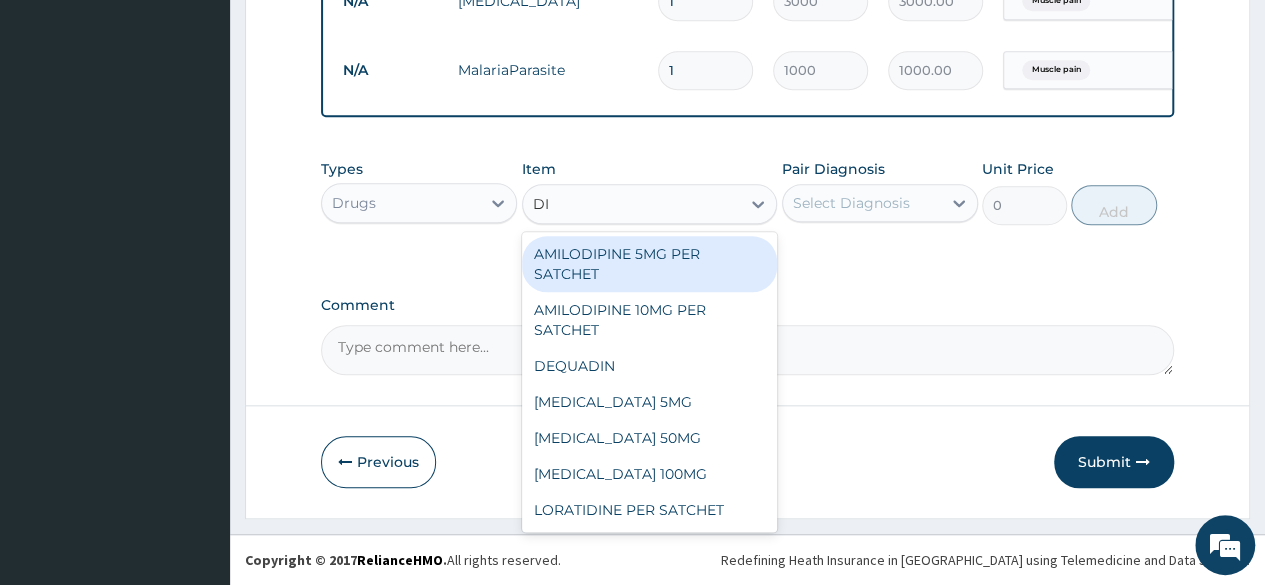 type on "DIA" 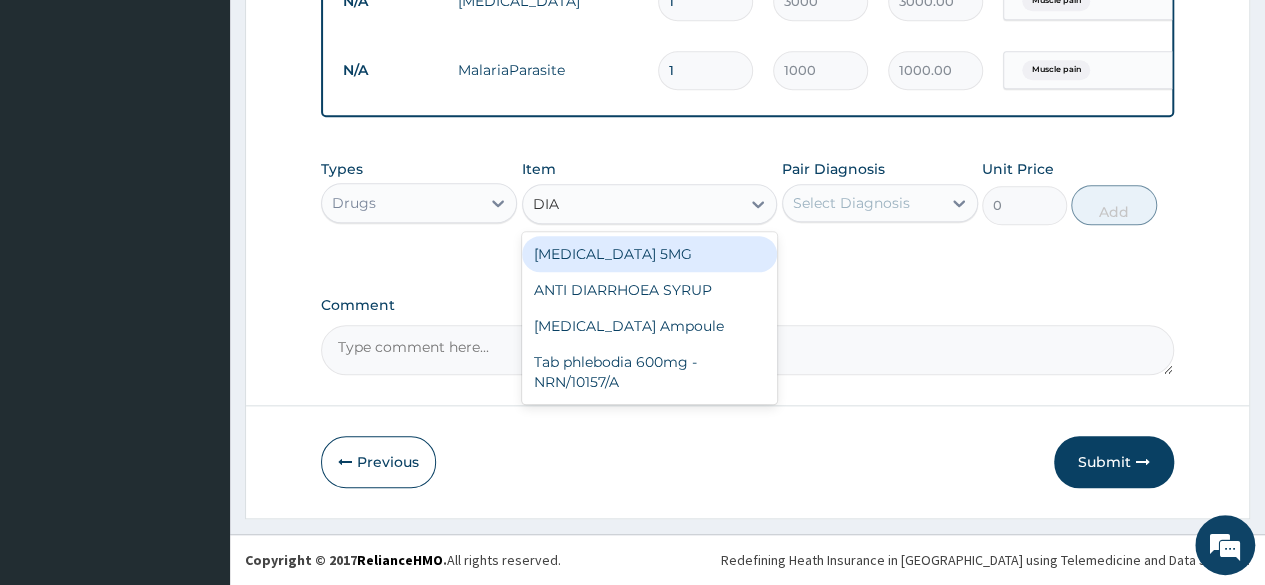 click on "DIAZEPAM 5MG" at bounding box center (650, 254) 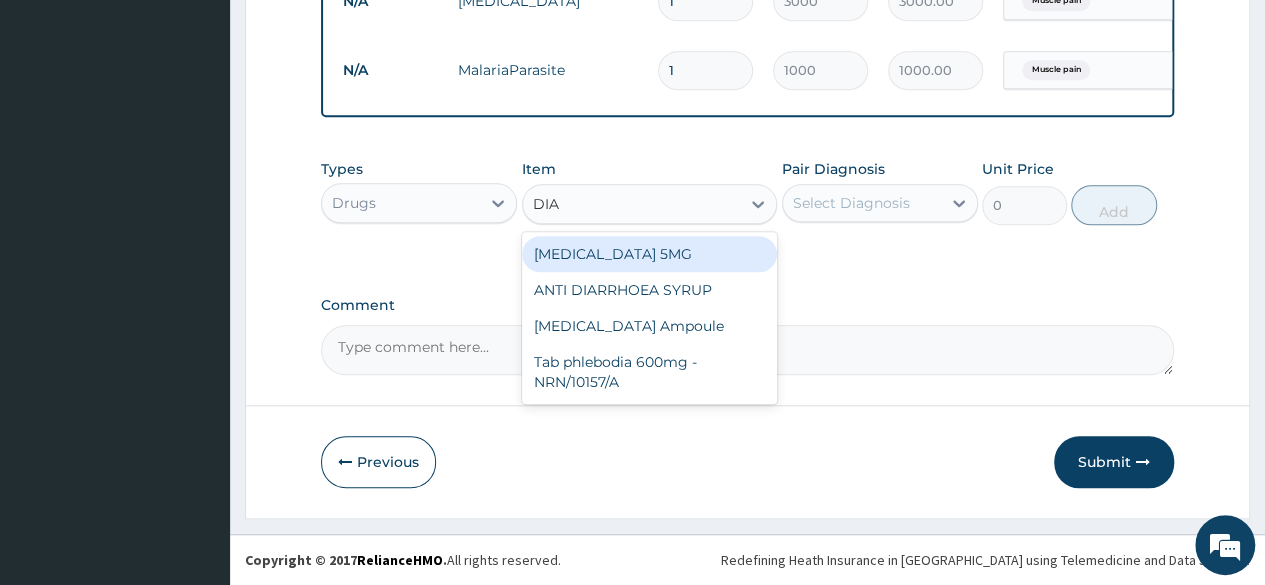 type 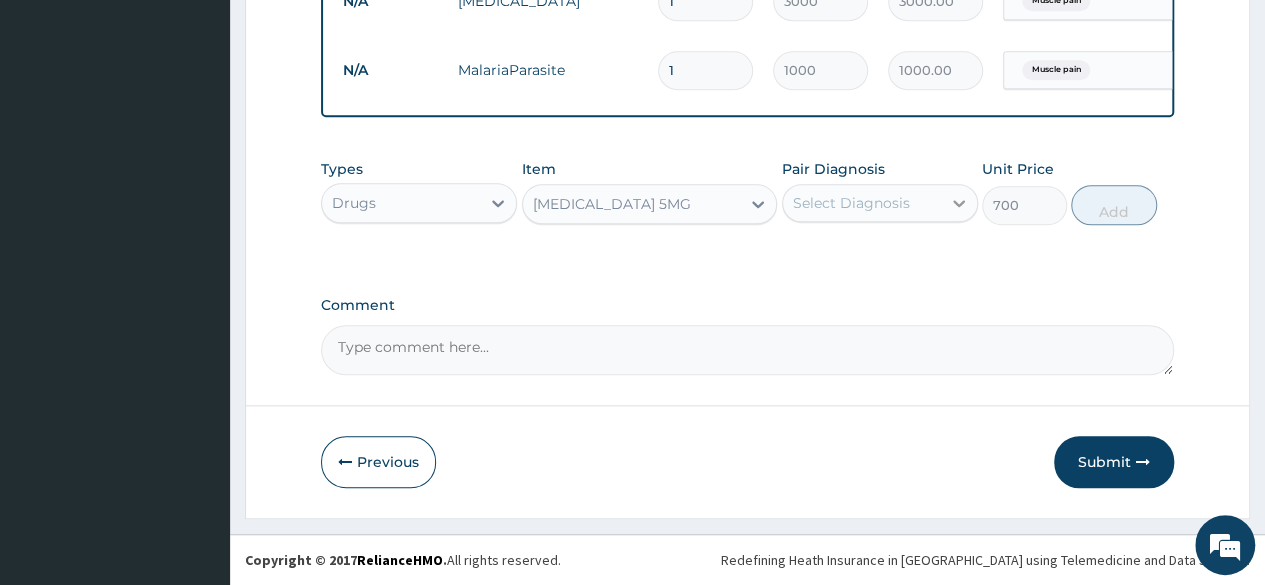 click 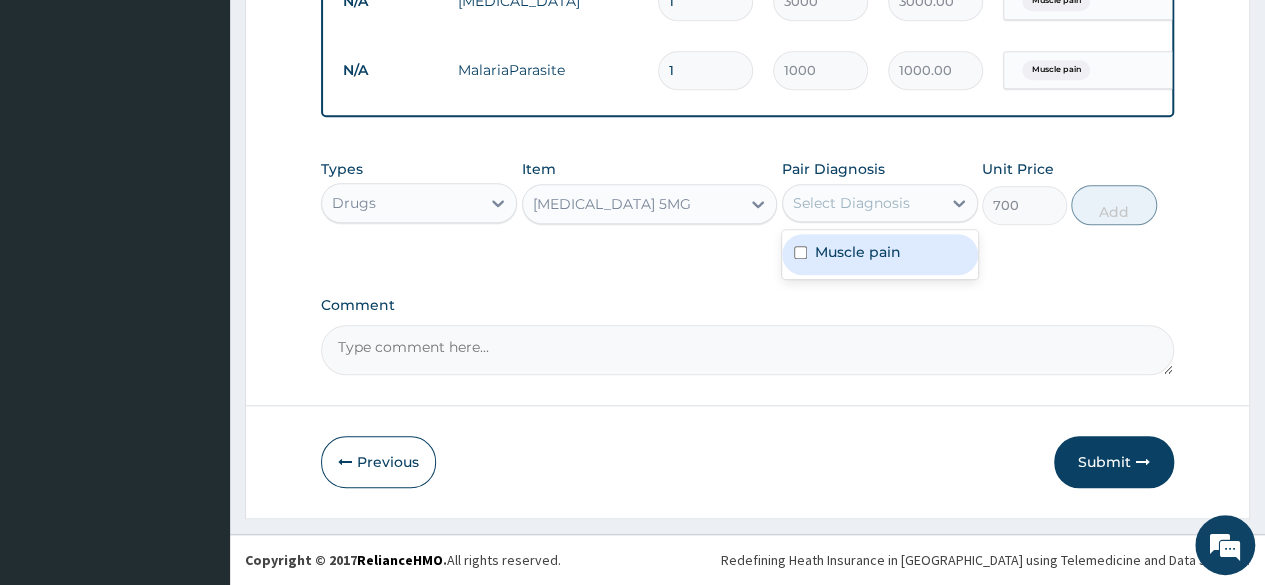 click at bounding box center [800, 252] 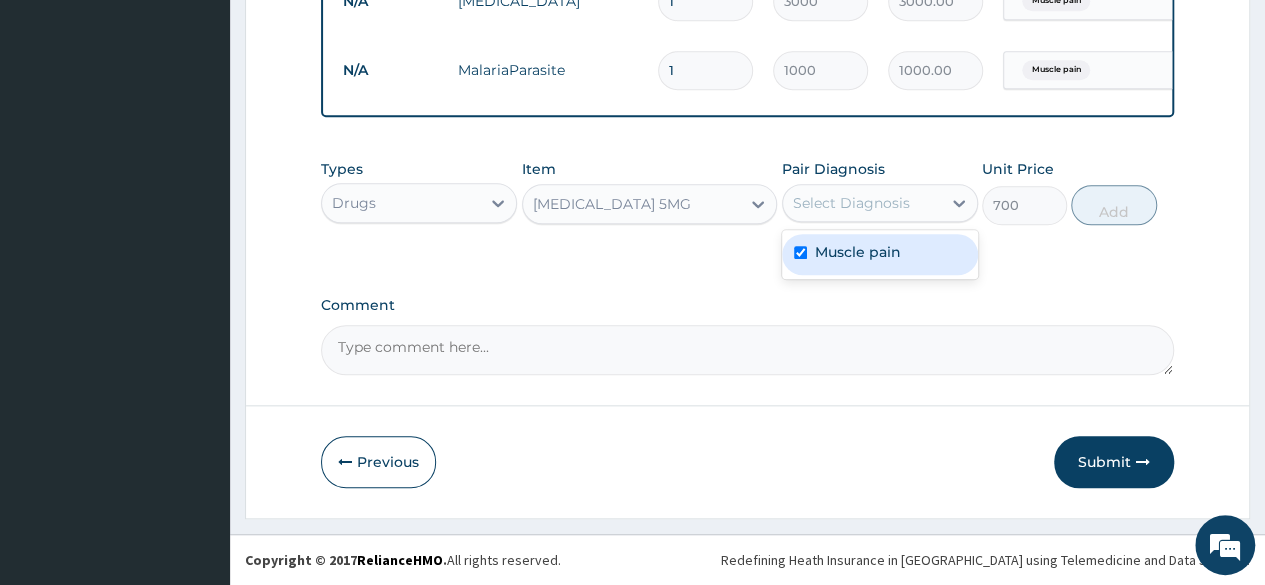 checkbox on "true" 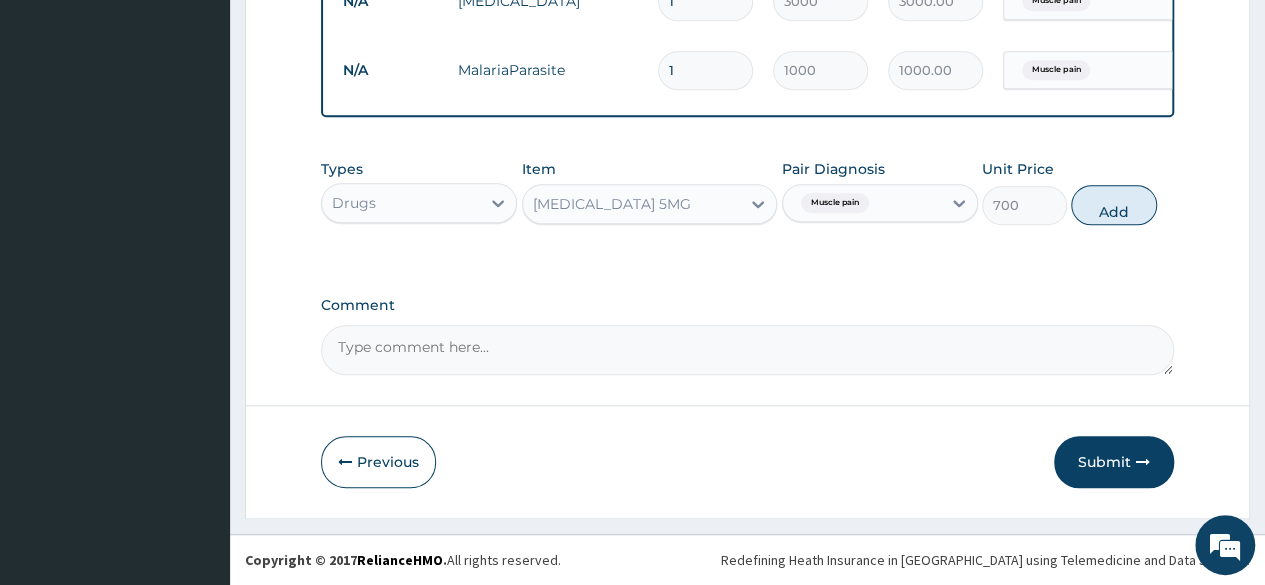 click on "Add" at bounding box center [1113, 205] 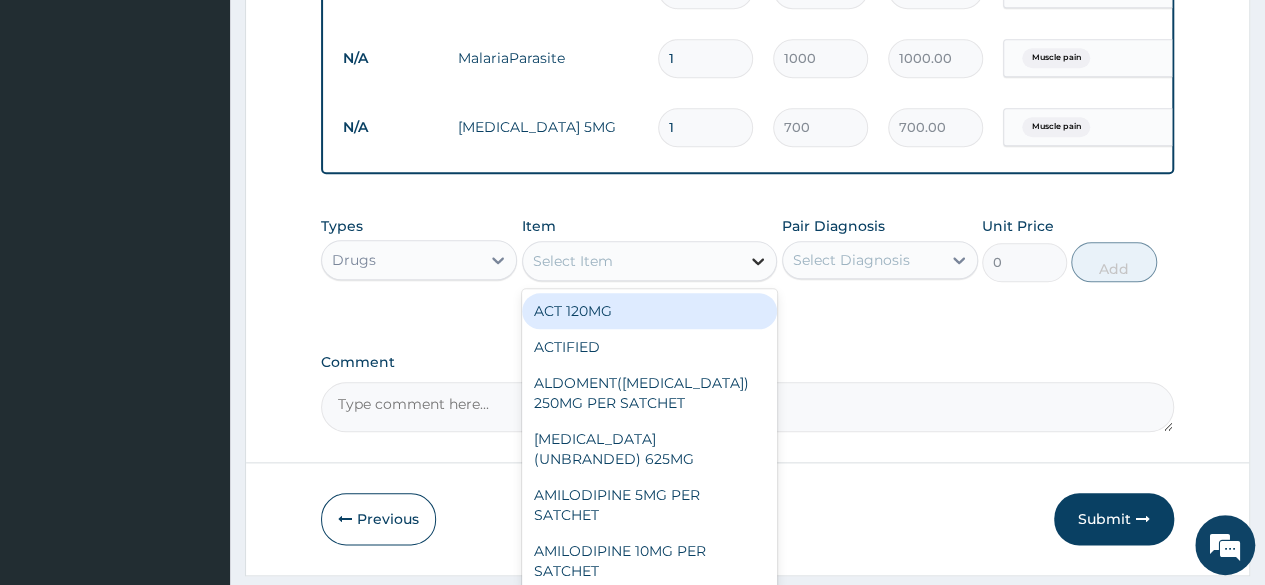 click at bounding box center (758, 261) 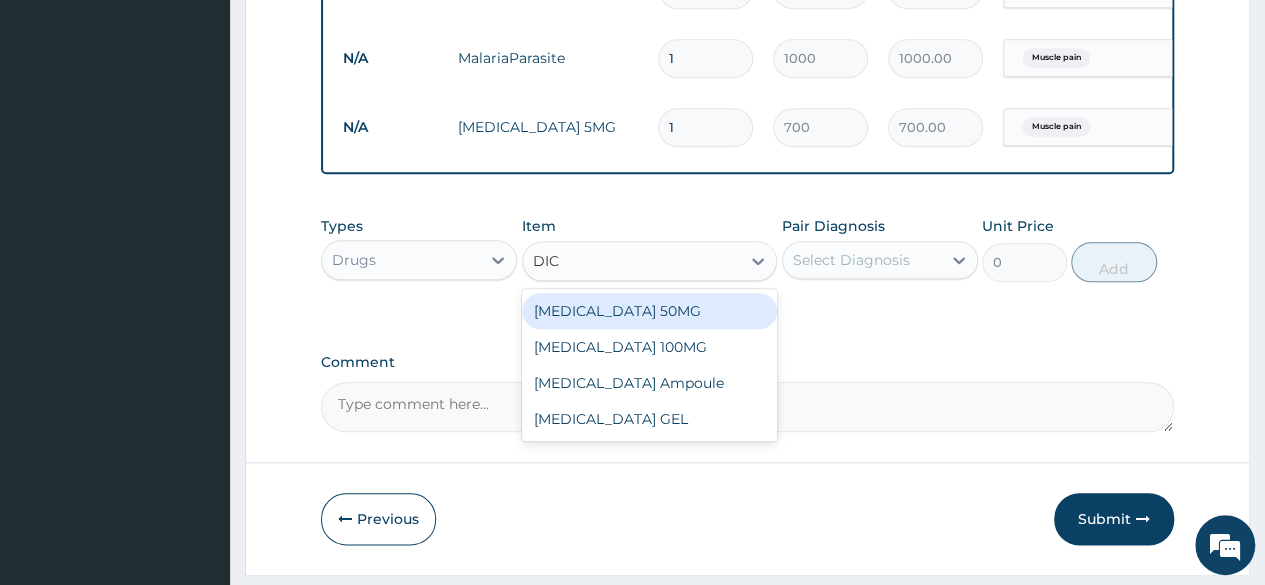 type on "DICL" 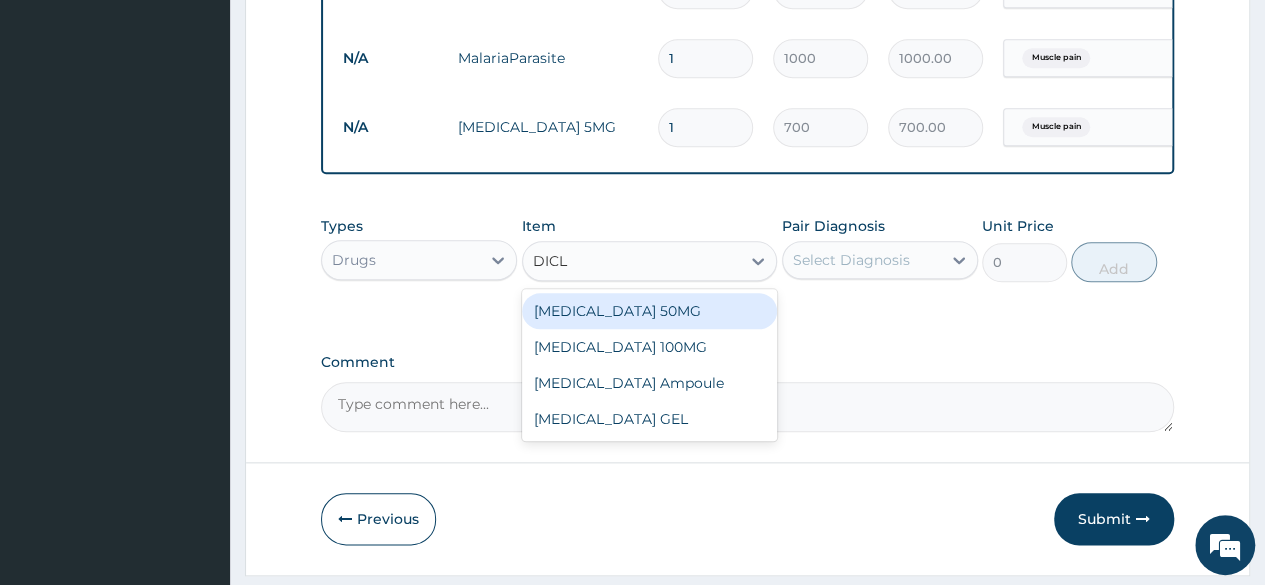 click on "[MEDICAL_DATA] 50MG" at bounding box center [650, 311] 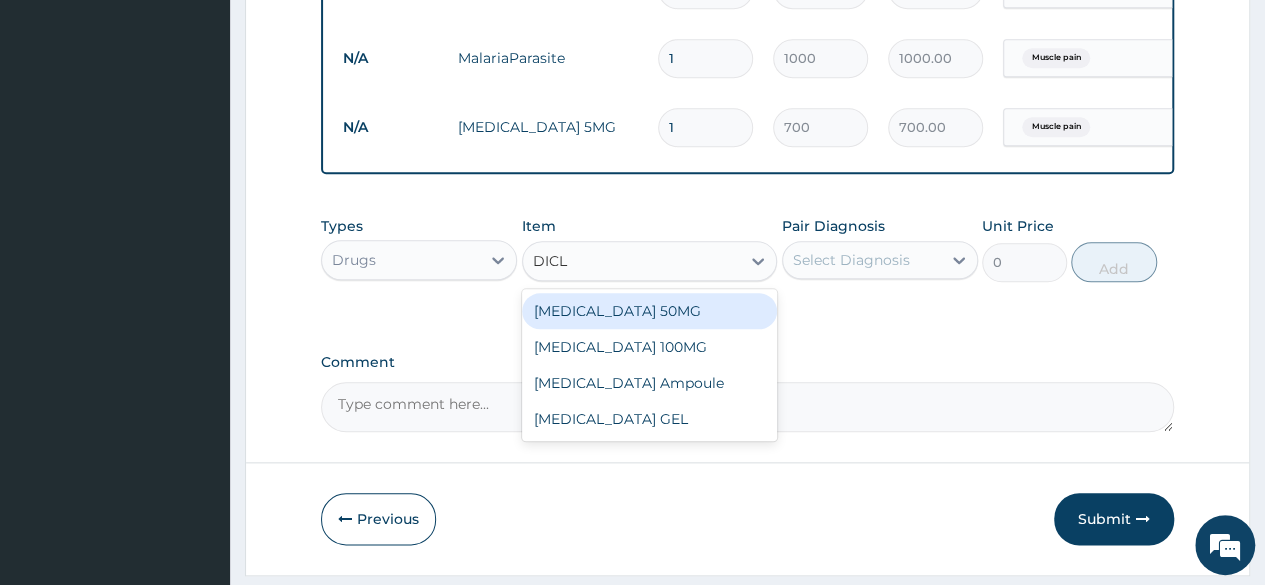 type 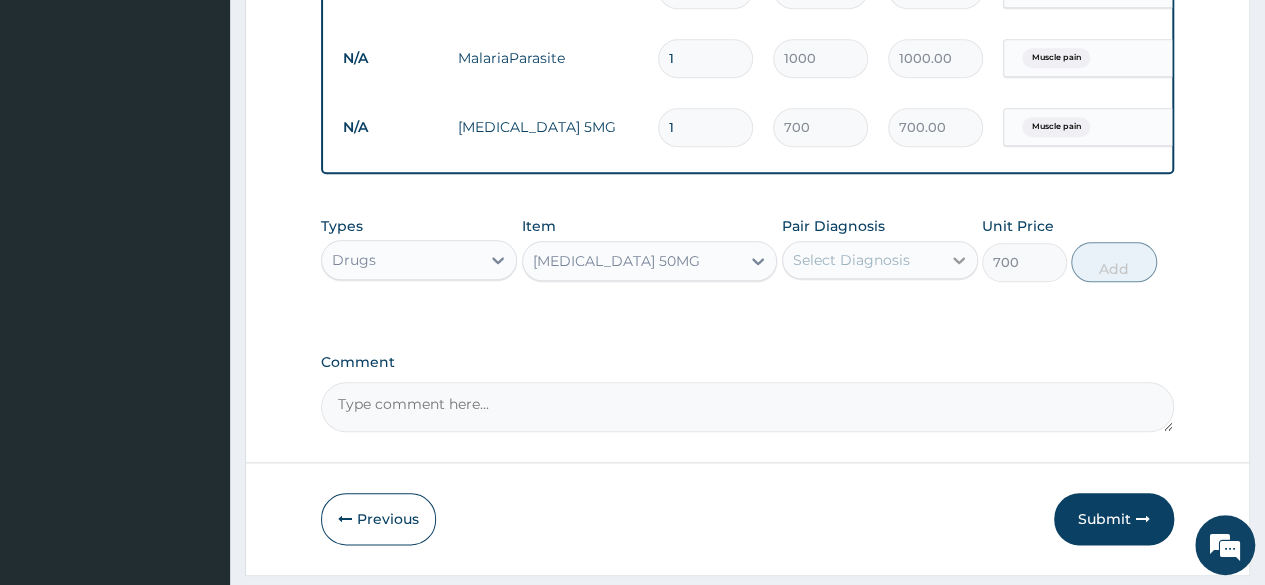 click 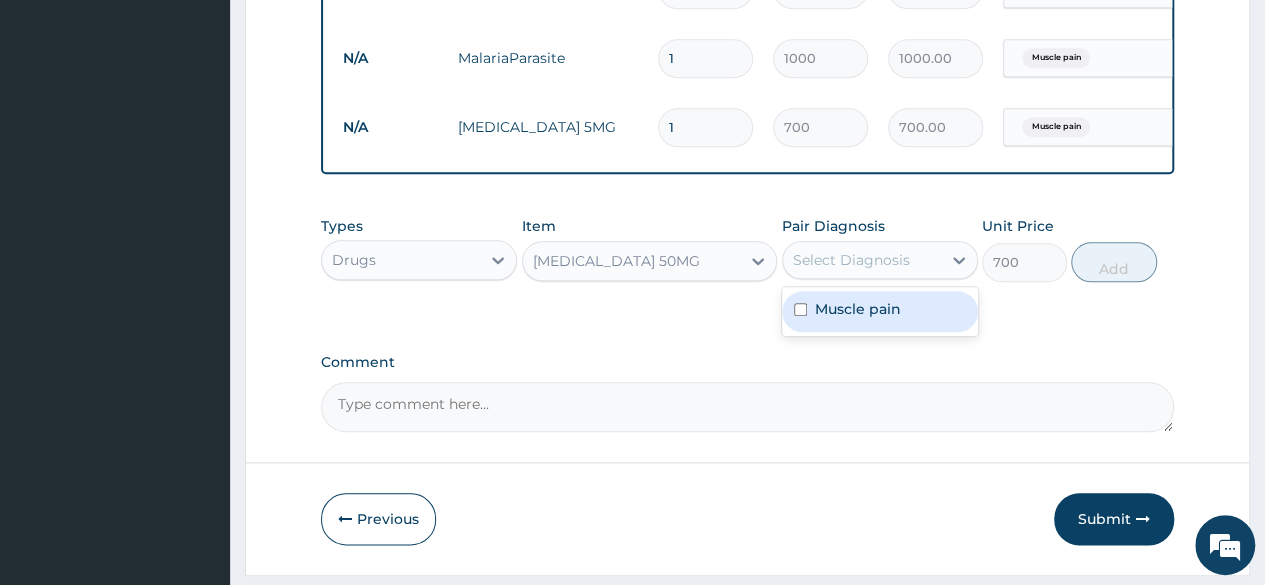 click at bounding box center [800, 309] 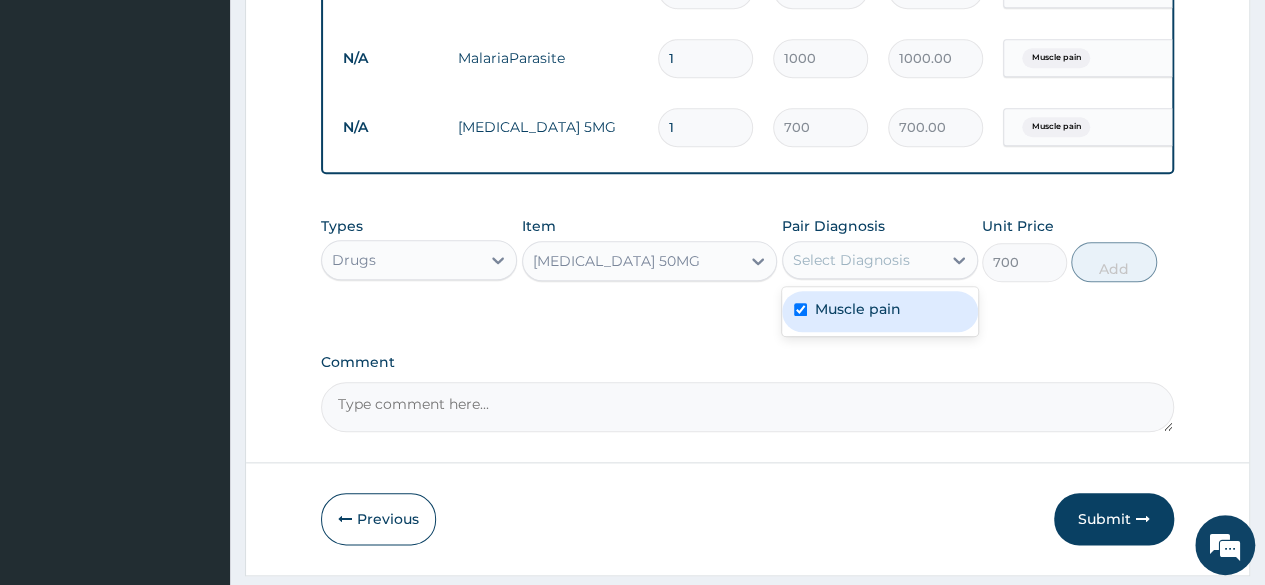 checkbox on "true" 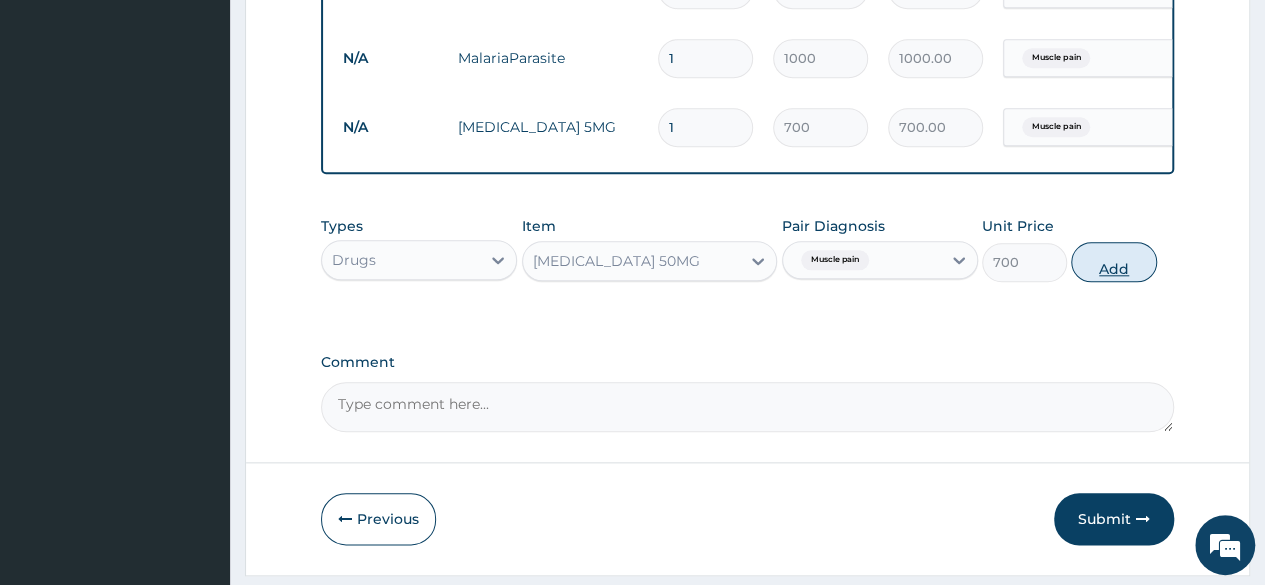 click on "Add" at bounding box center (1113, 262) 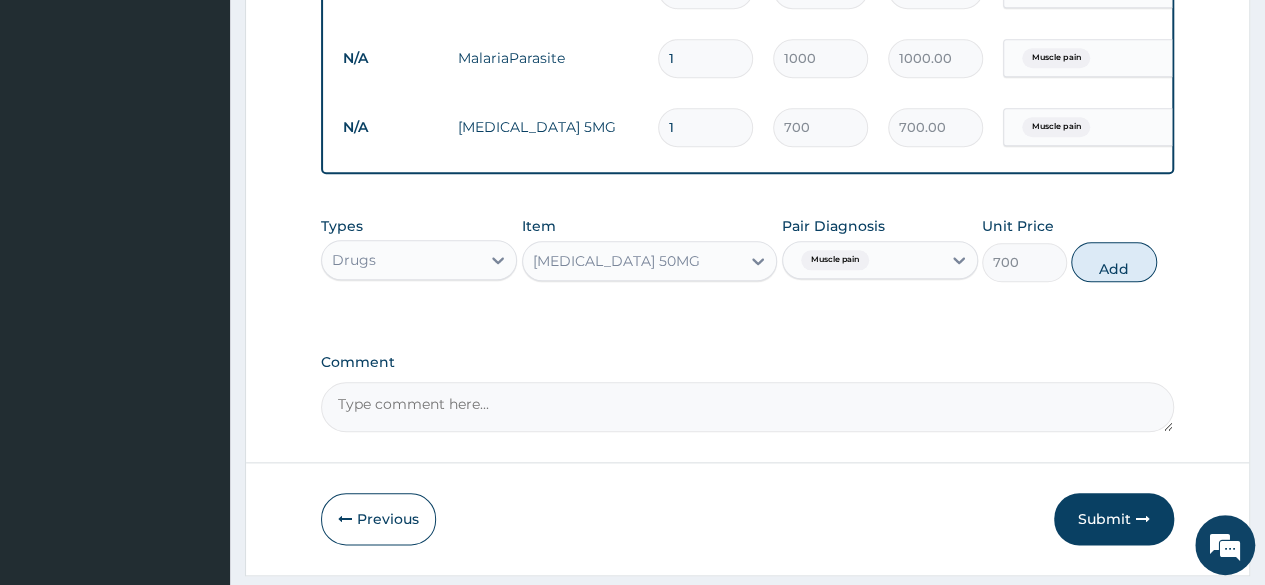 type on "0" 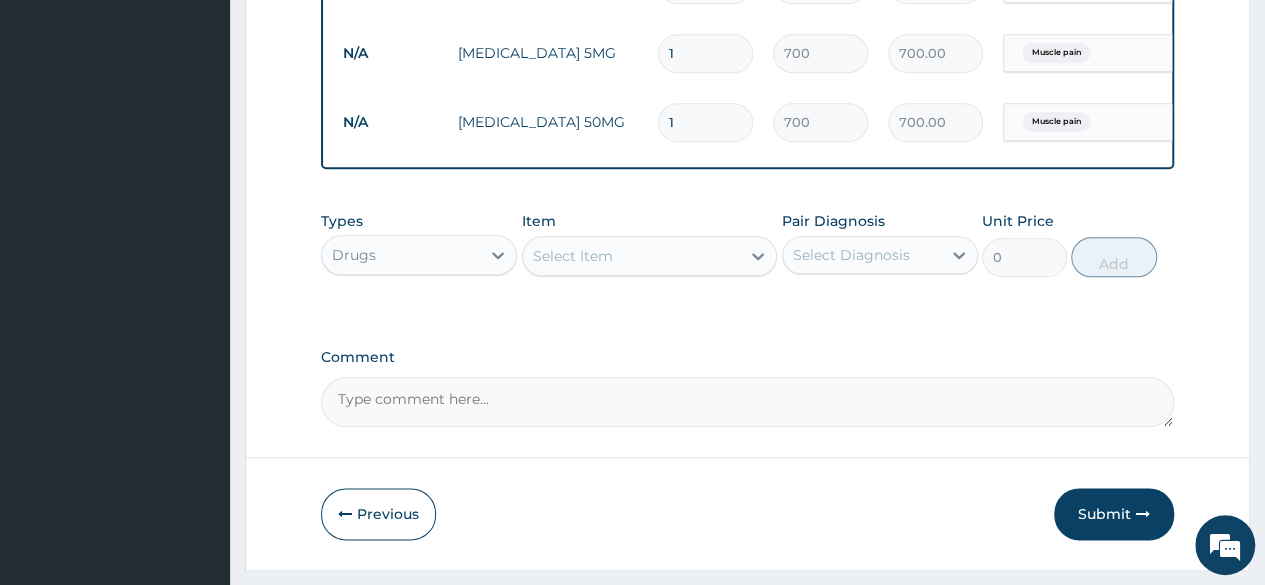 scroll, scrollTop: 1051, scrollLeft: 0, axis: vertical 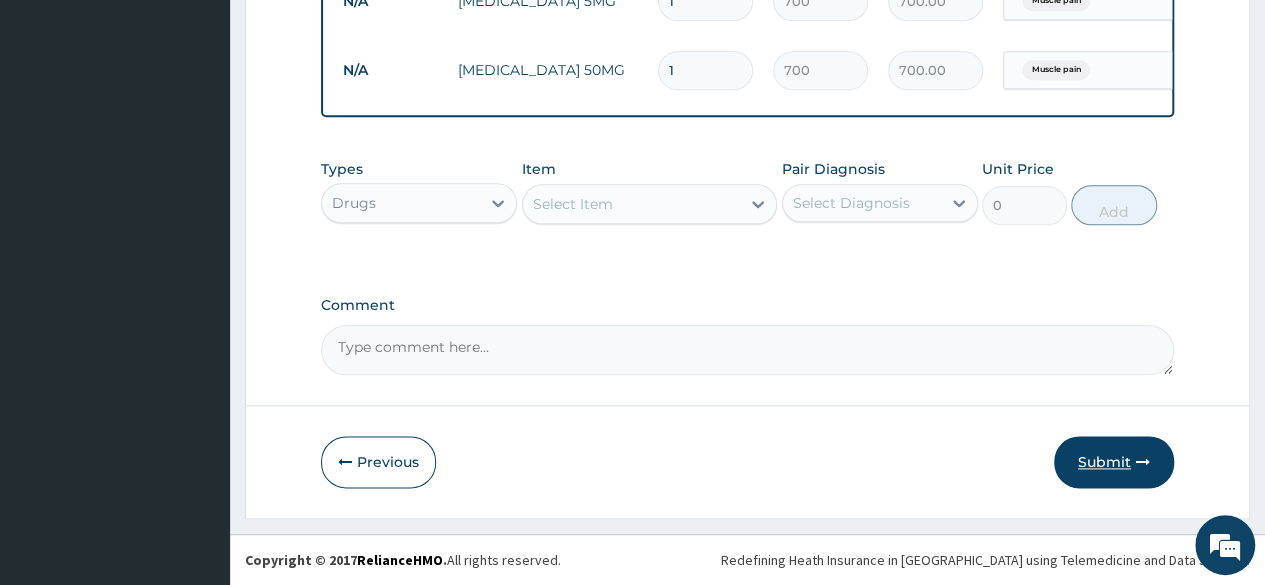 click on "Submit" at bounding box center (1114, 462) 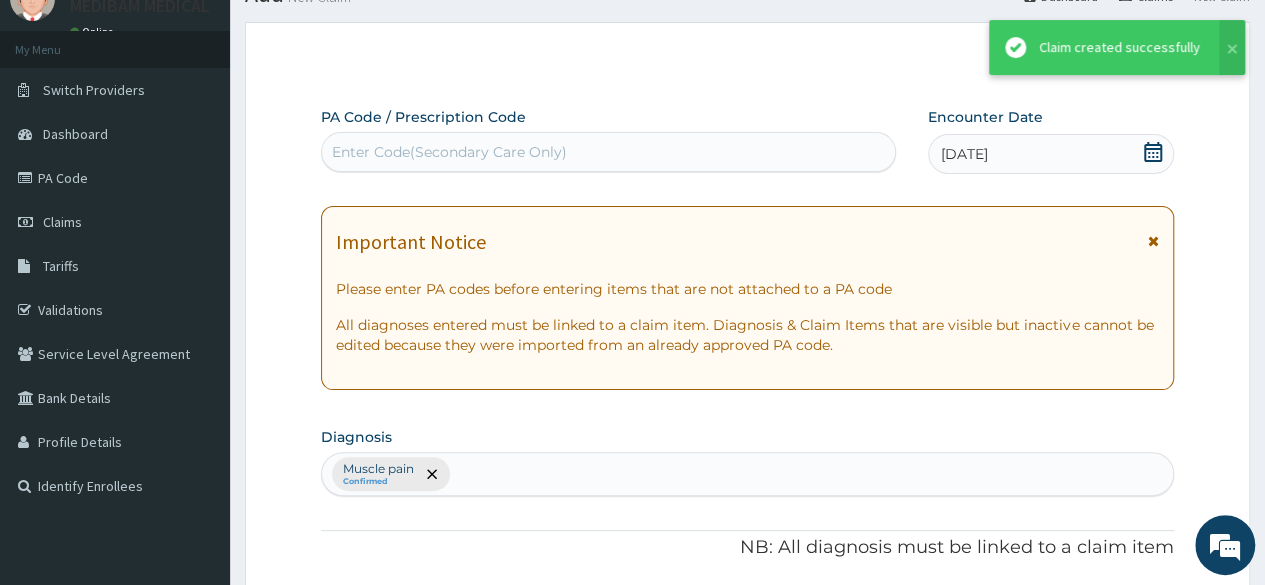 scroll, scrollTop: 1051, scrollLeft: 0, axis: vertical 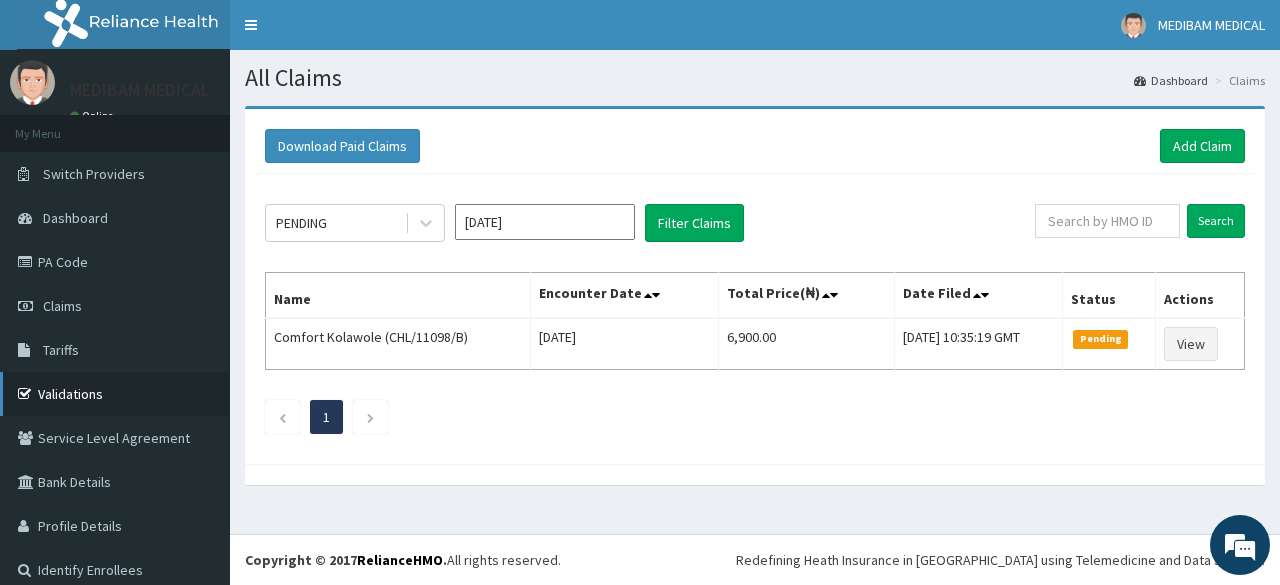 click on "Validations" at bounding box center [115, 394] 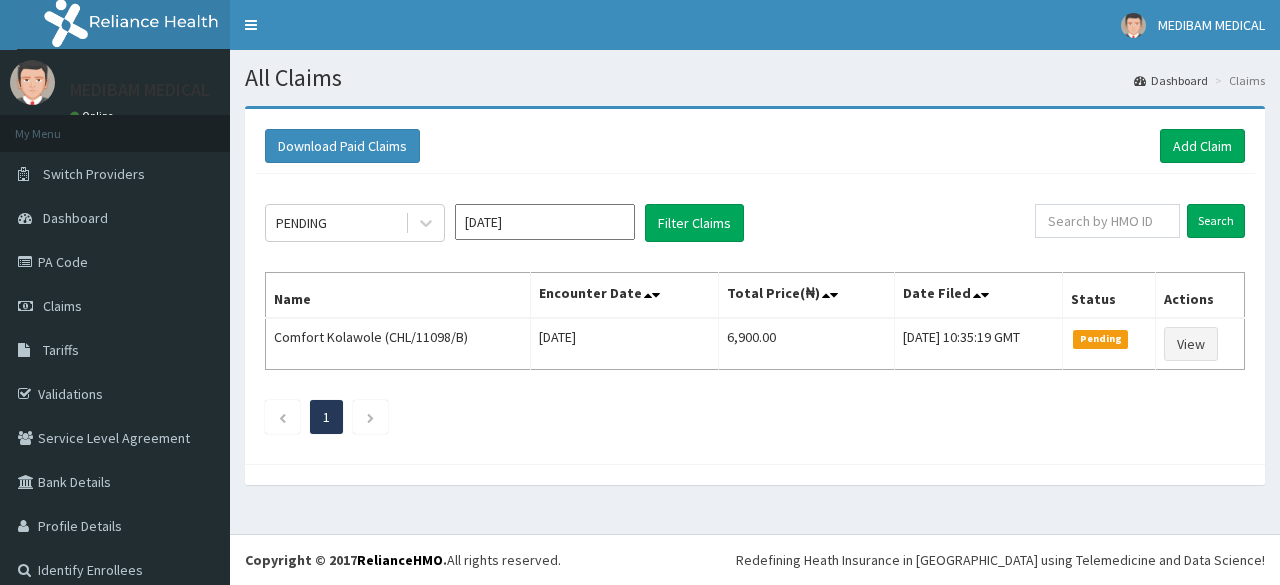 scroll, scrollTop: 0, scrollLeft: 0, axis: both 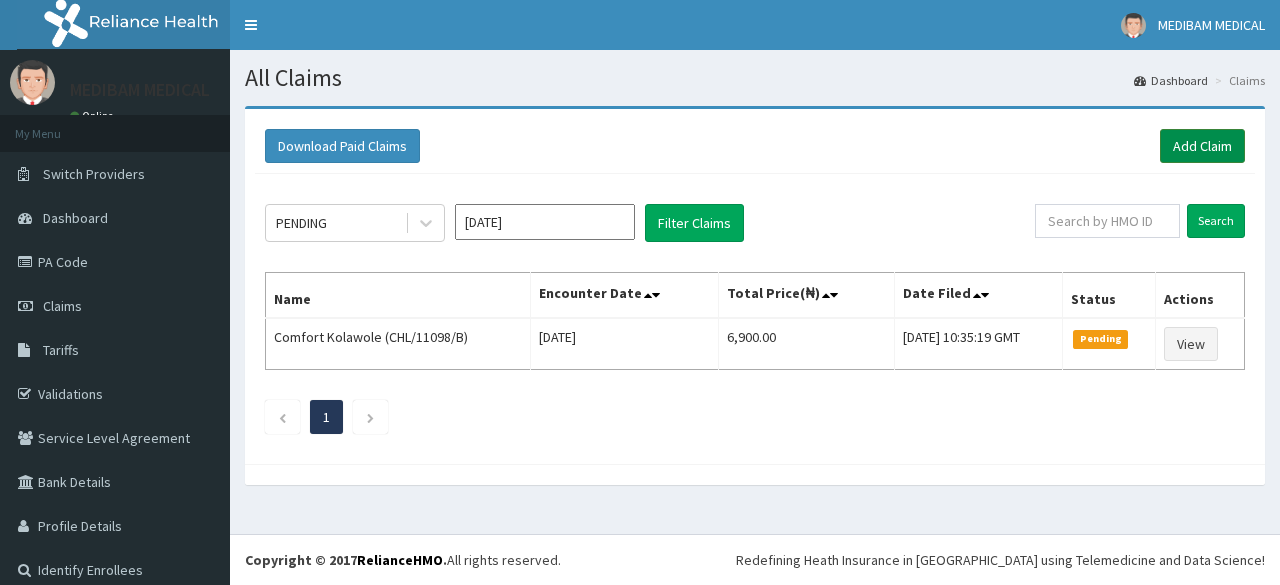 click on "Add Claim" at bounding box center (1202, 146) 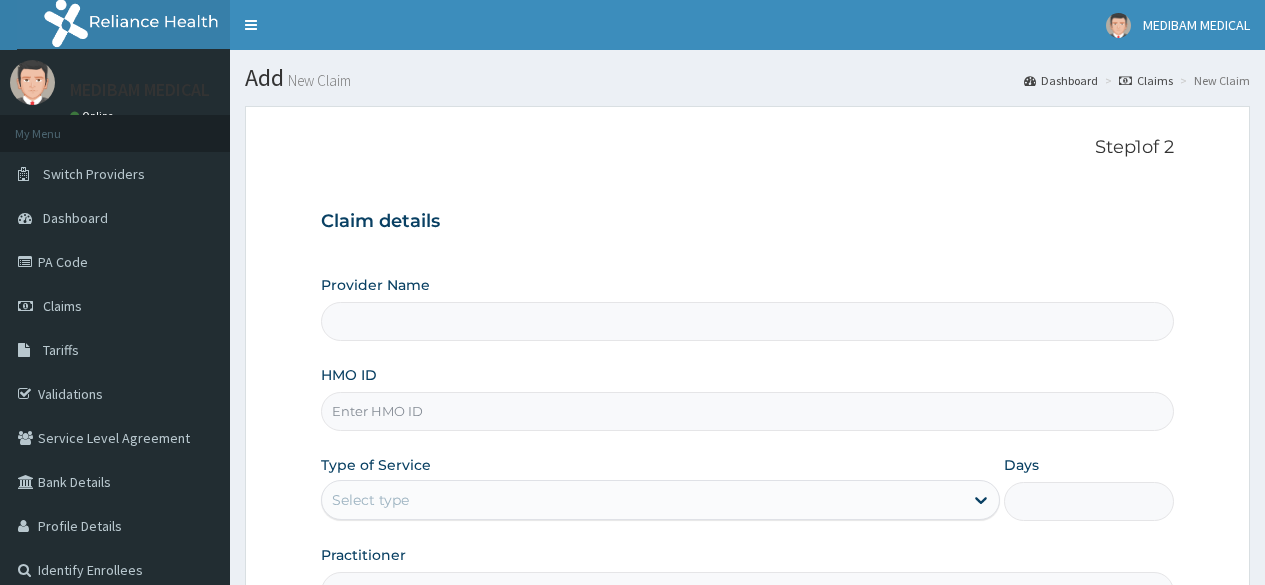 scroll, scrollTop: 0, scrollLeft: 0, axis: both 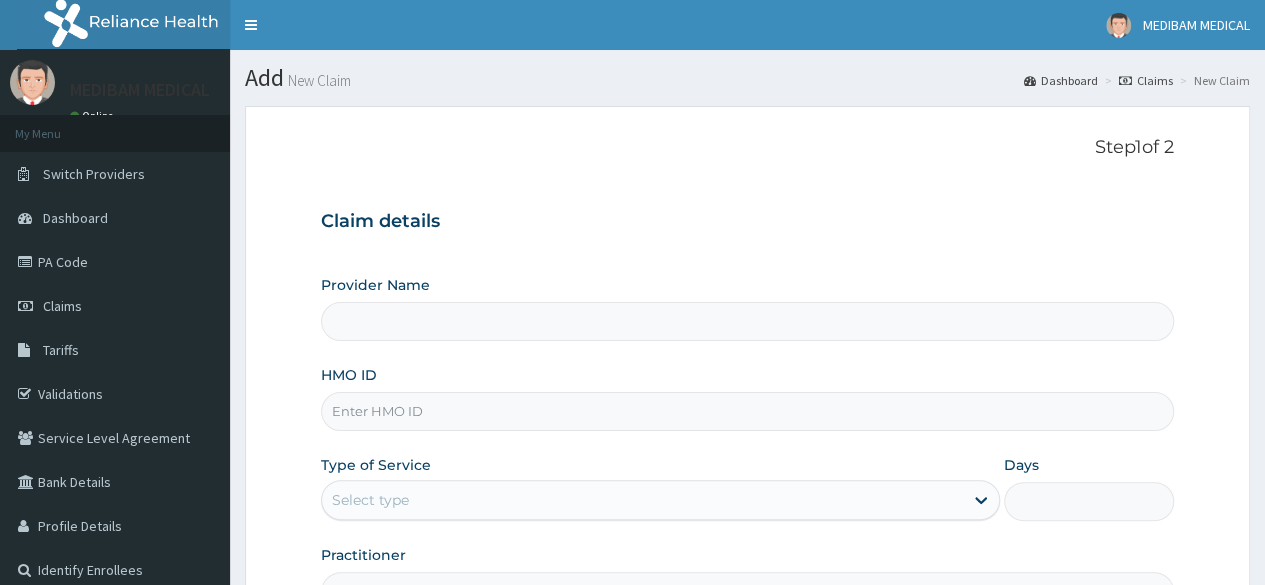 click on "HMO ID" at bounding box center [747, 411] 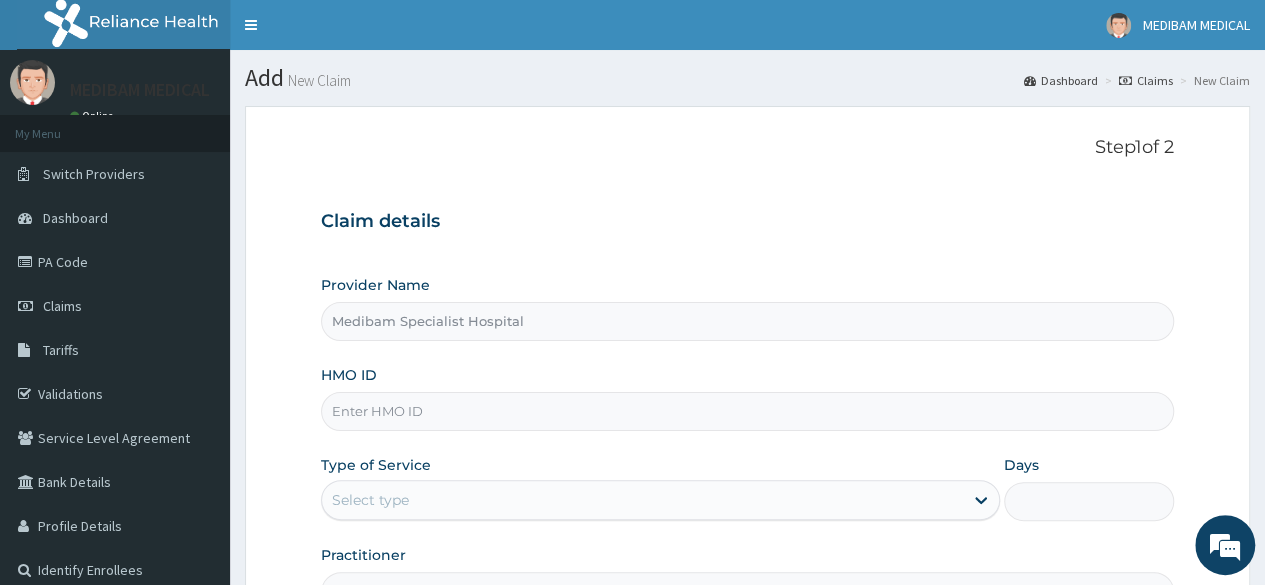 type on "Medibam Specialist Hospital" 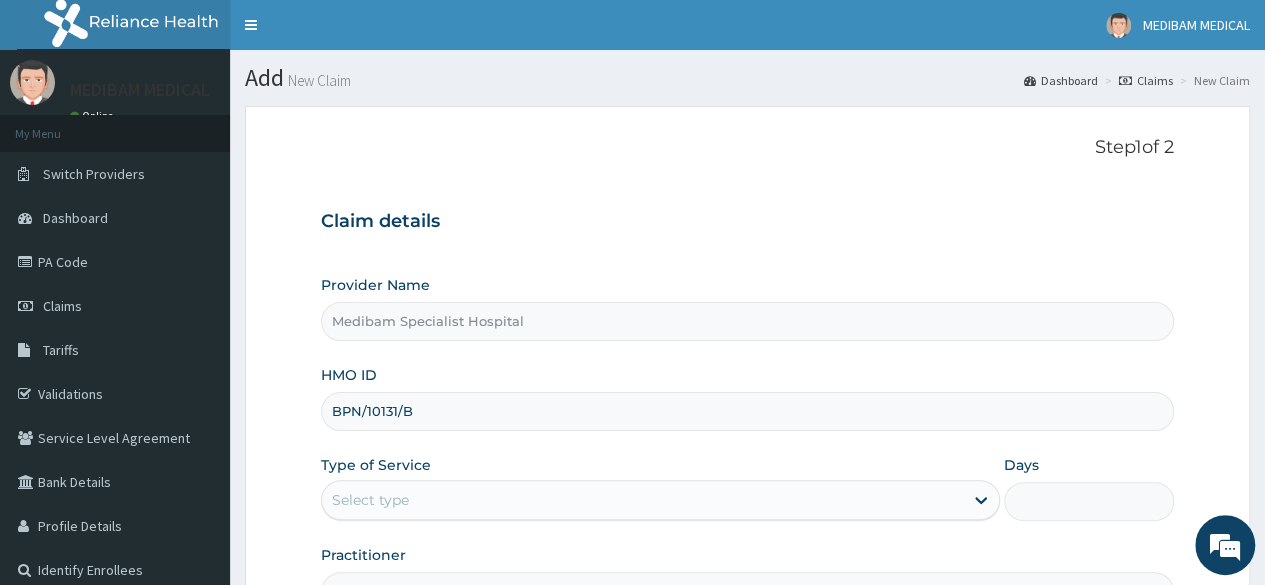 scroll, scrollTop: 0, scrollLeft: 0, axis: both 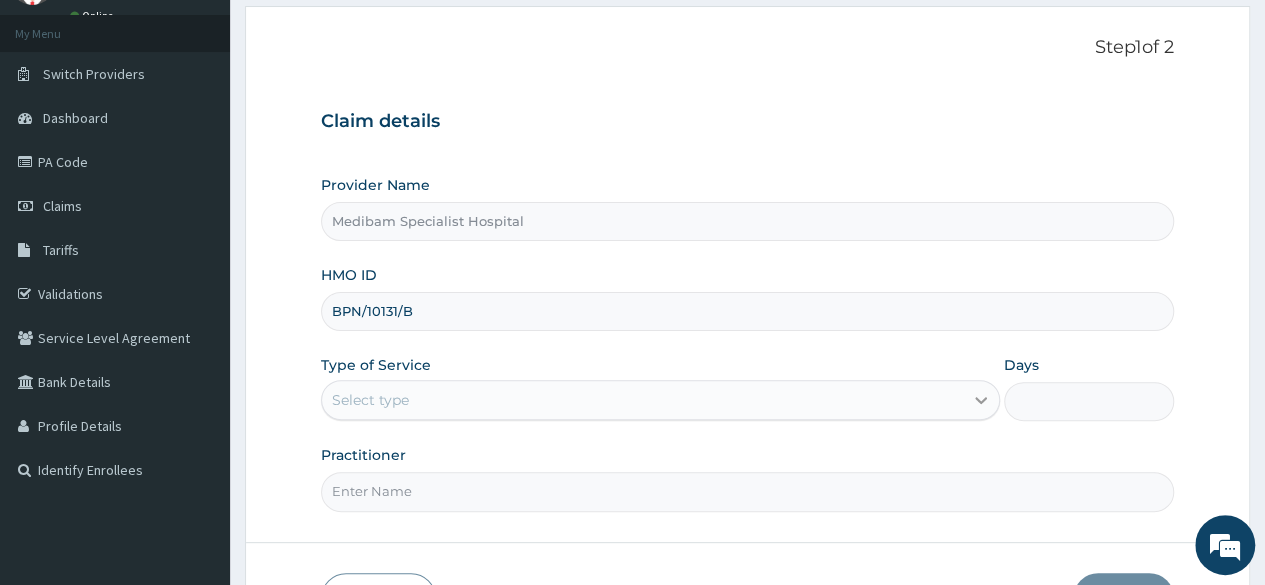 type on "BPN/10131/B" 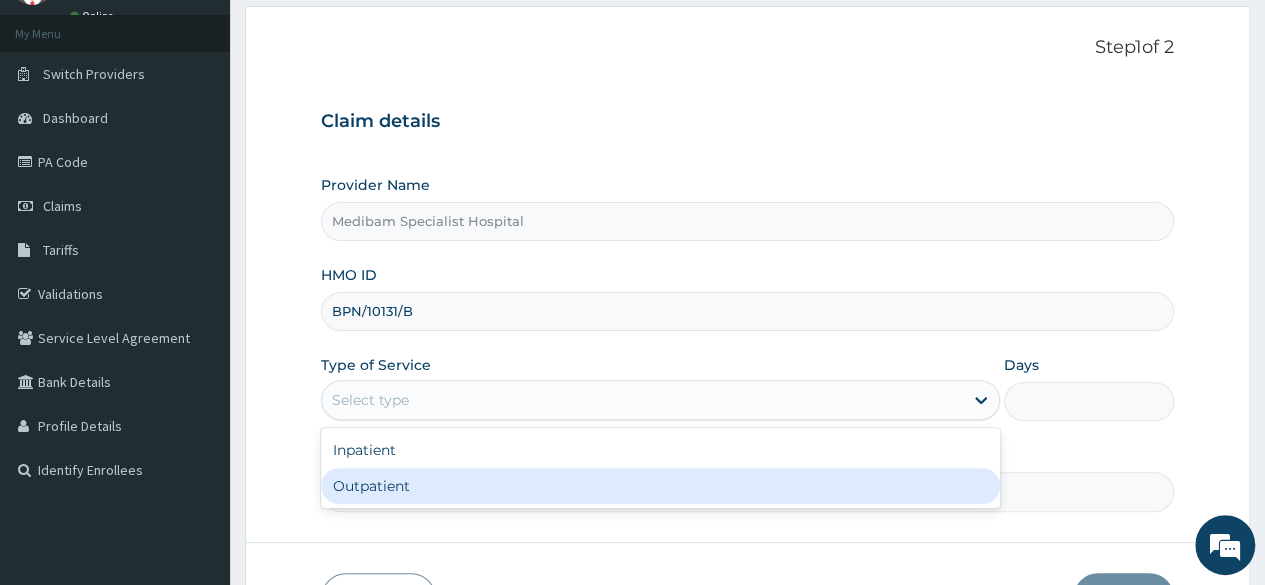 click on "Outpatient" at bounding box center (660, 486) 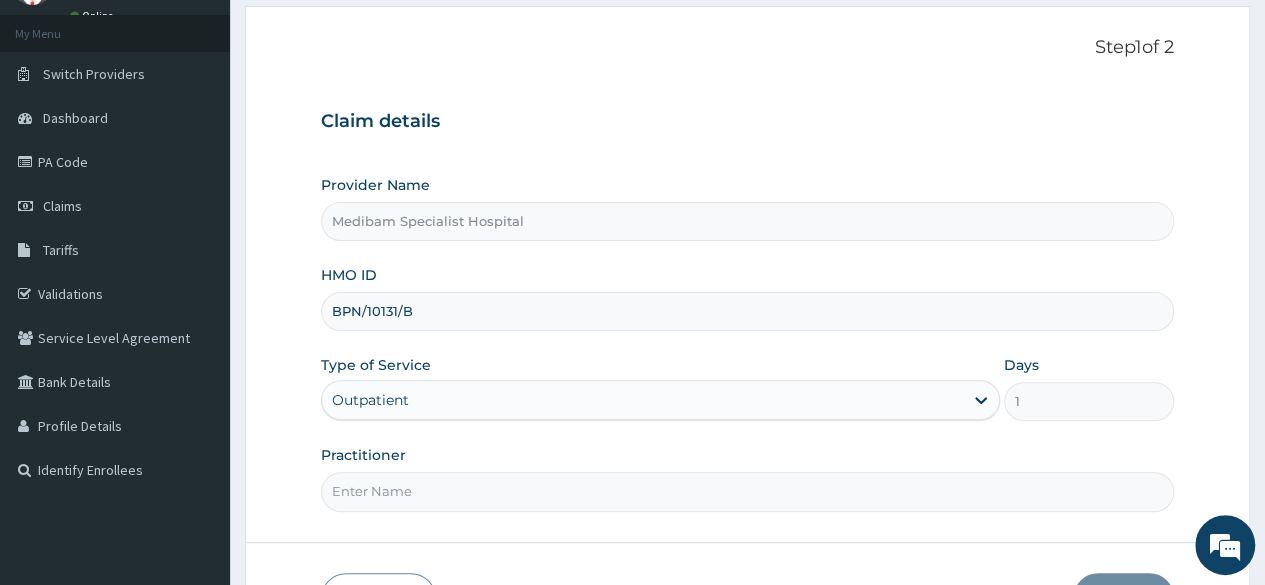 click on "Practitioner" at bounding box center [747, 491] 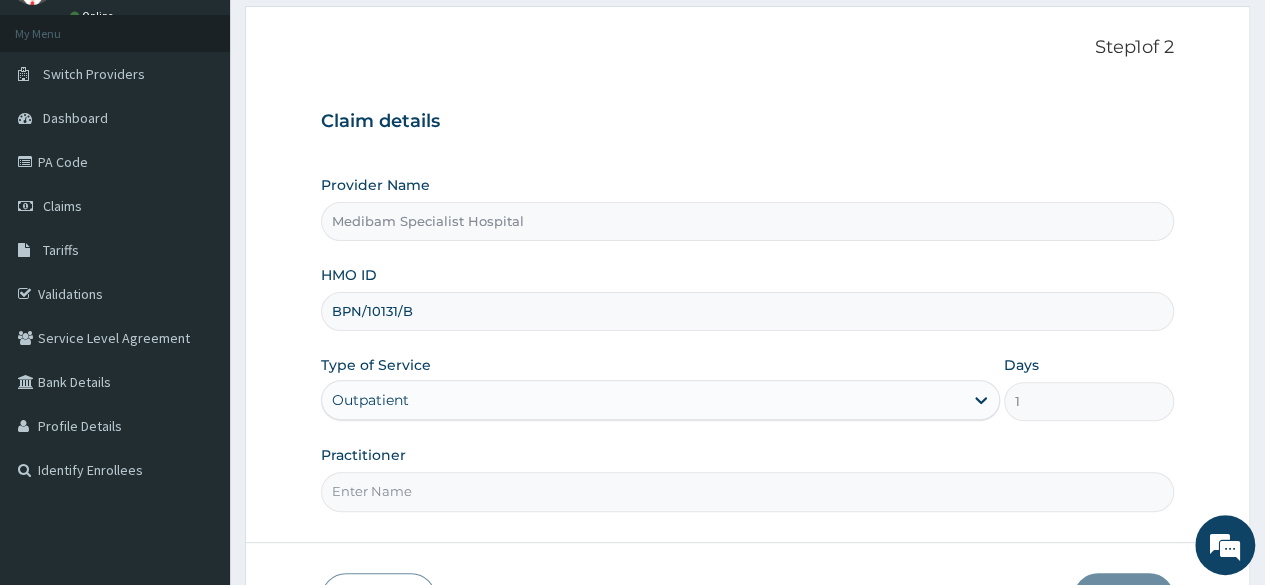 type on "[PERSON_NAME]" 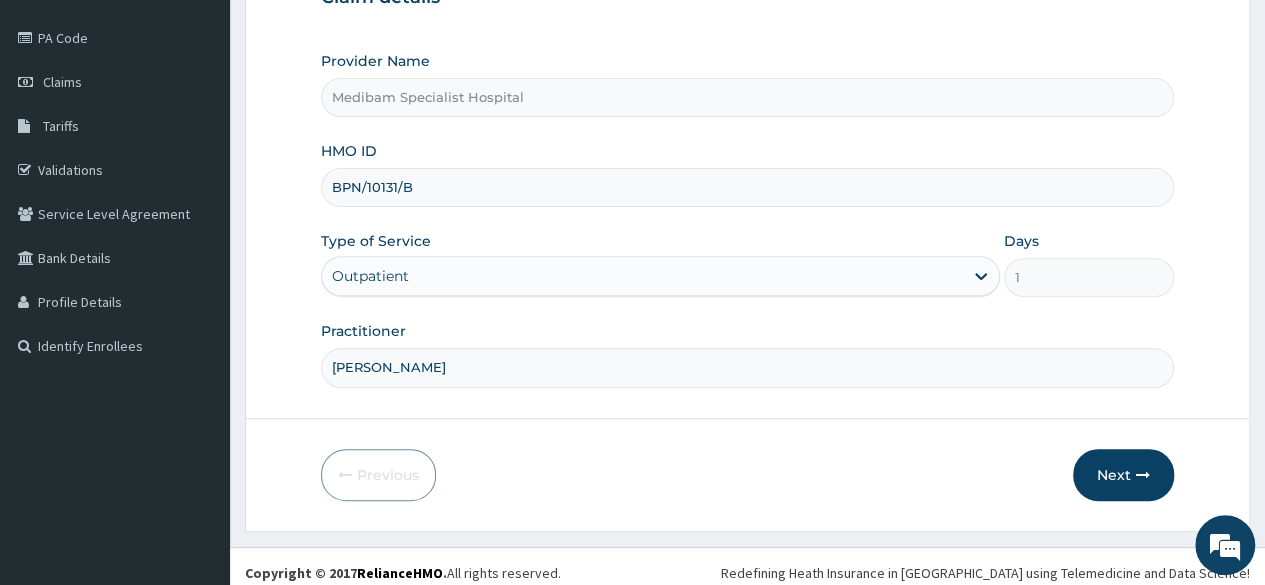 scroll, scrollTop: 232, scrollLeft: 0, axis: vertical 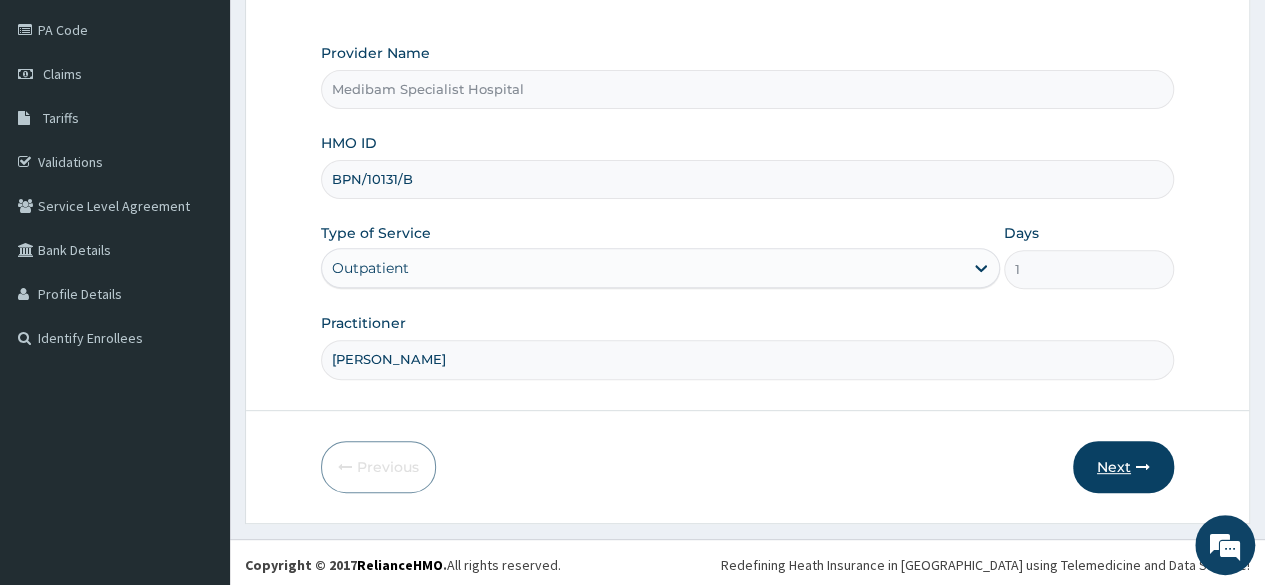 click on "Next" at bounding box center (1123, 467) 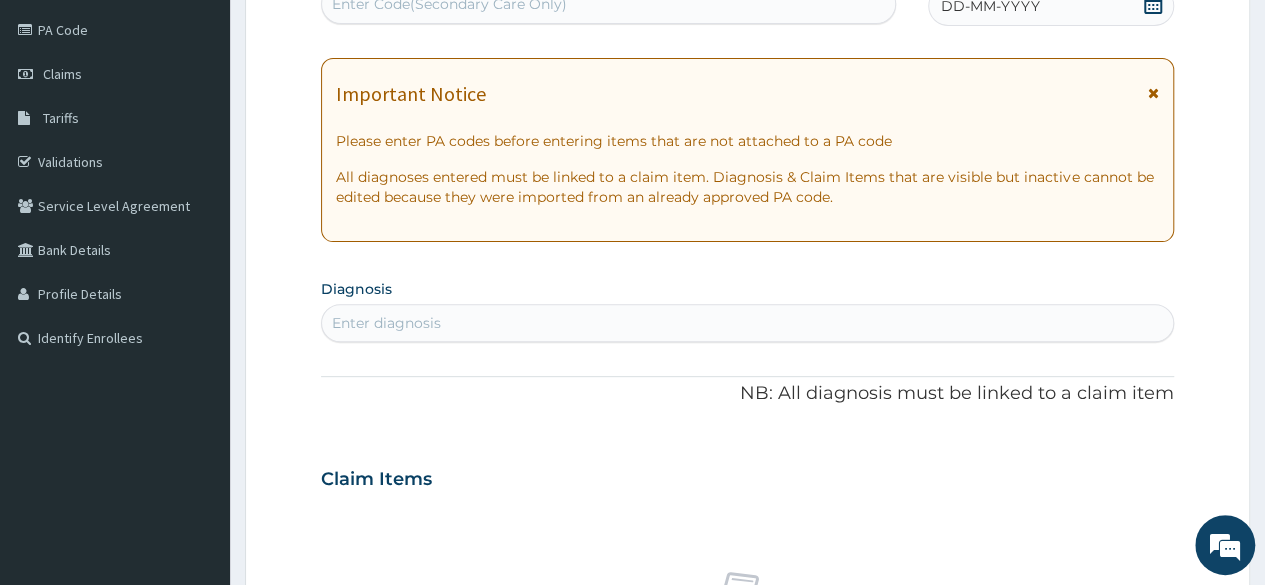 click 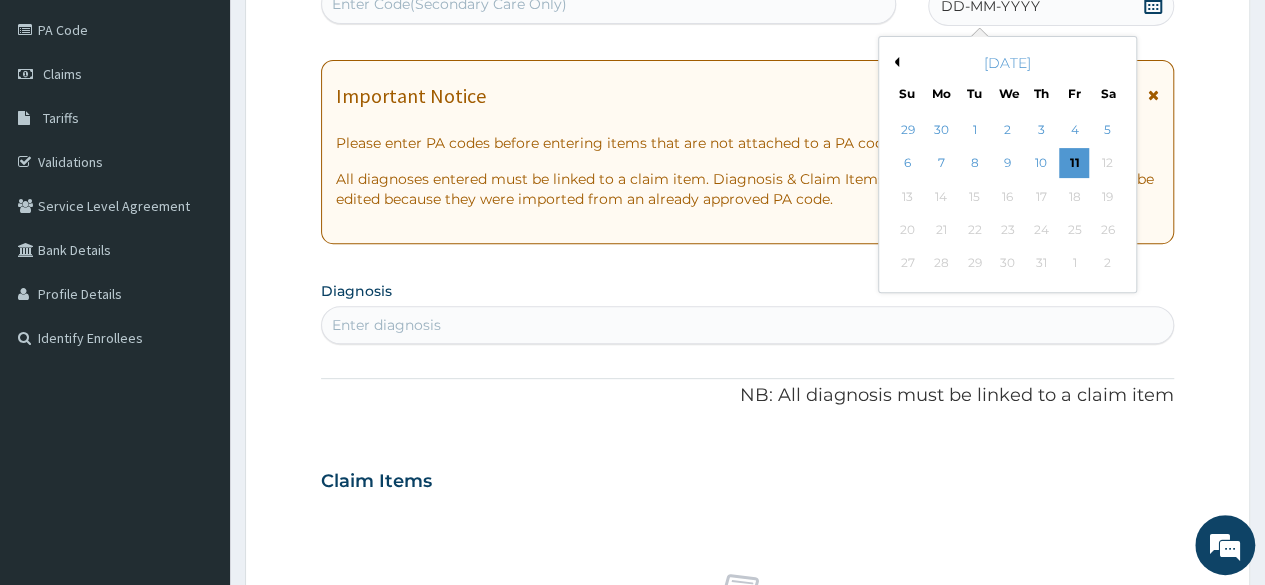 click on "Previous Month" at bounding box center [894, 62] 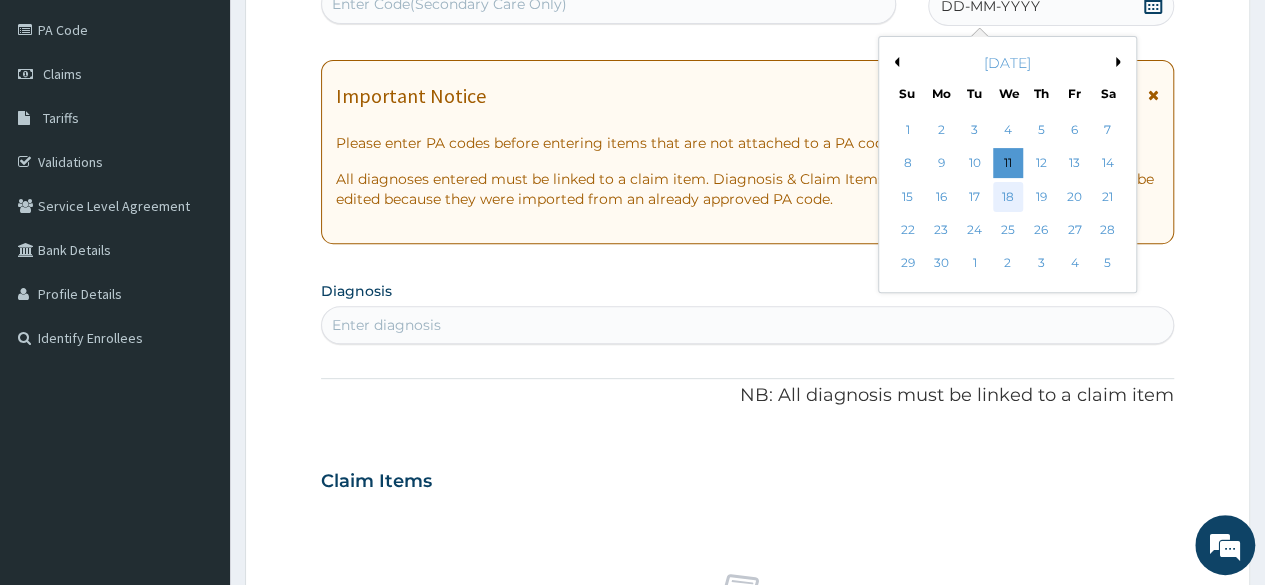 click on "18" at bounding box center [1007, 197] 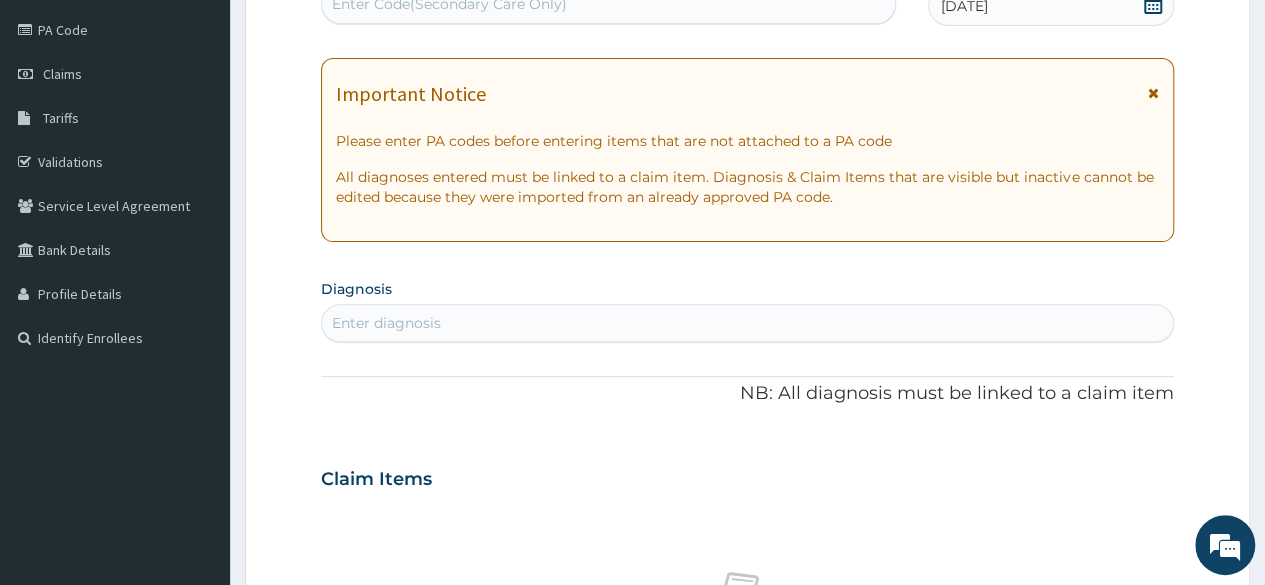 click on "Enter diagnosis" at bounding box center [747, 323] 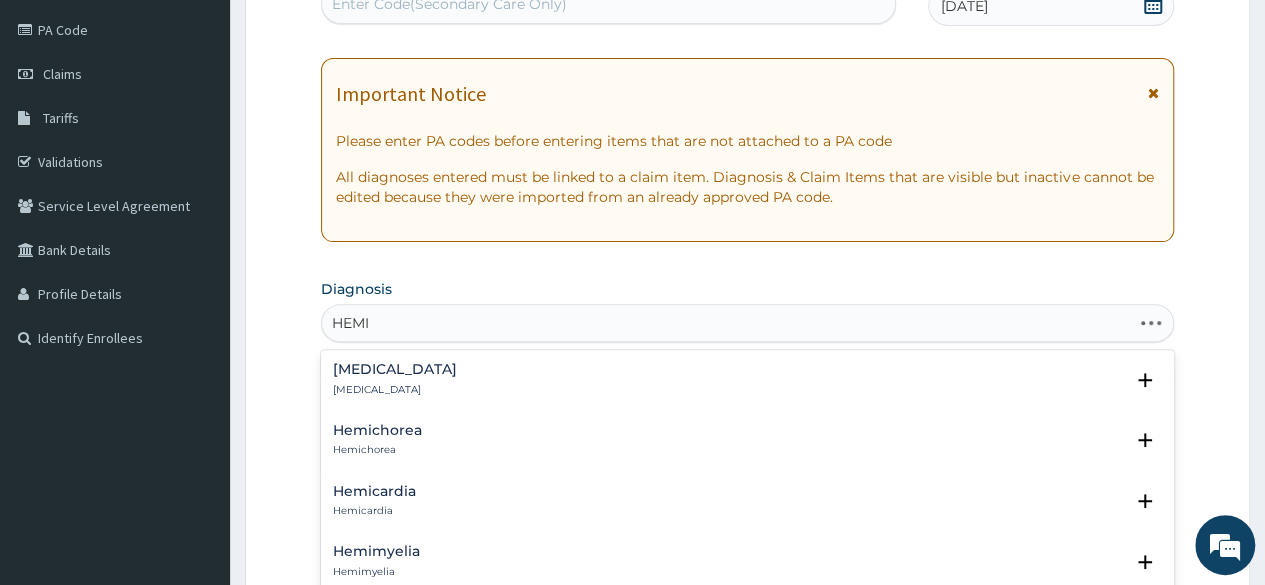type on "HEMIA" 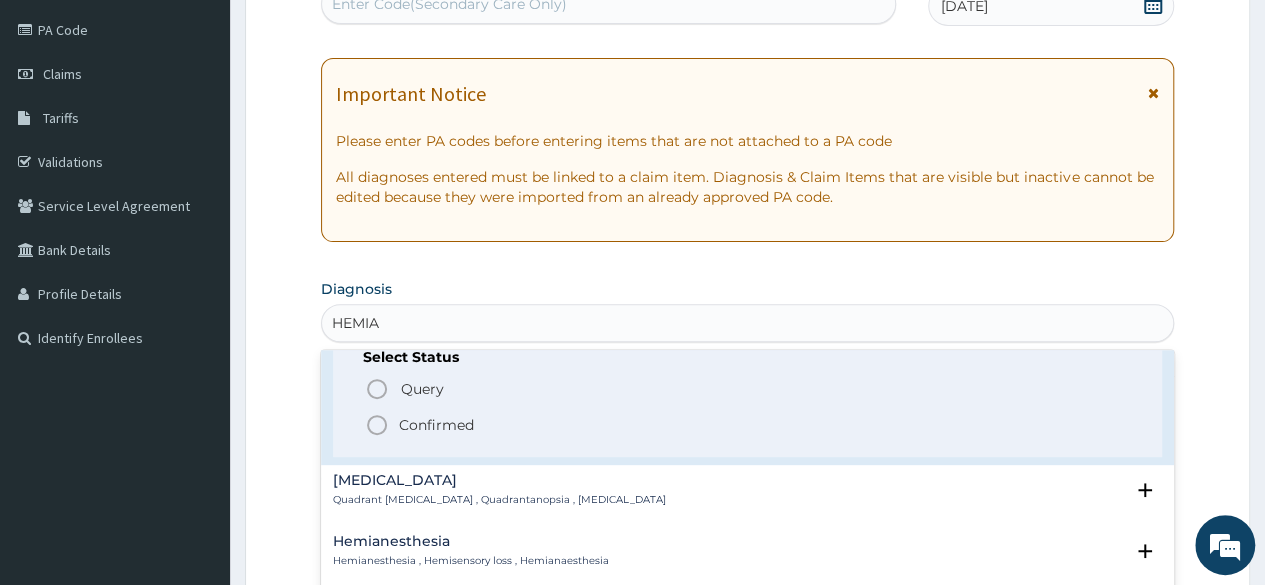 scroll, scrollTop: 200, scrollLeft: 0, axis: vertical 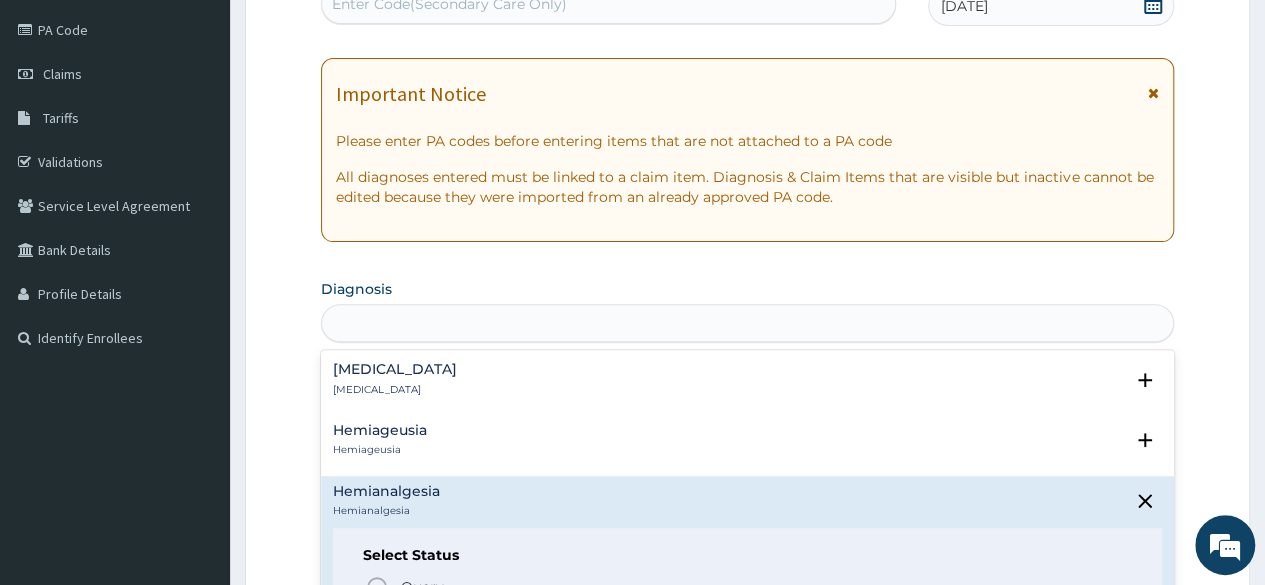 click on "HEMIA" at bounding box center [747, 323] 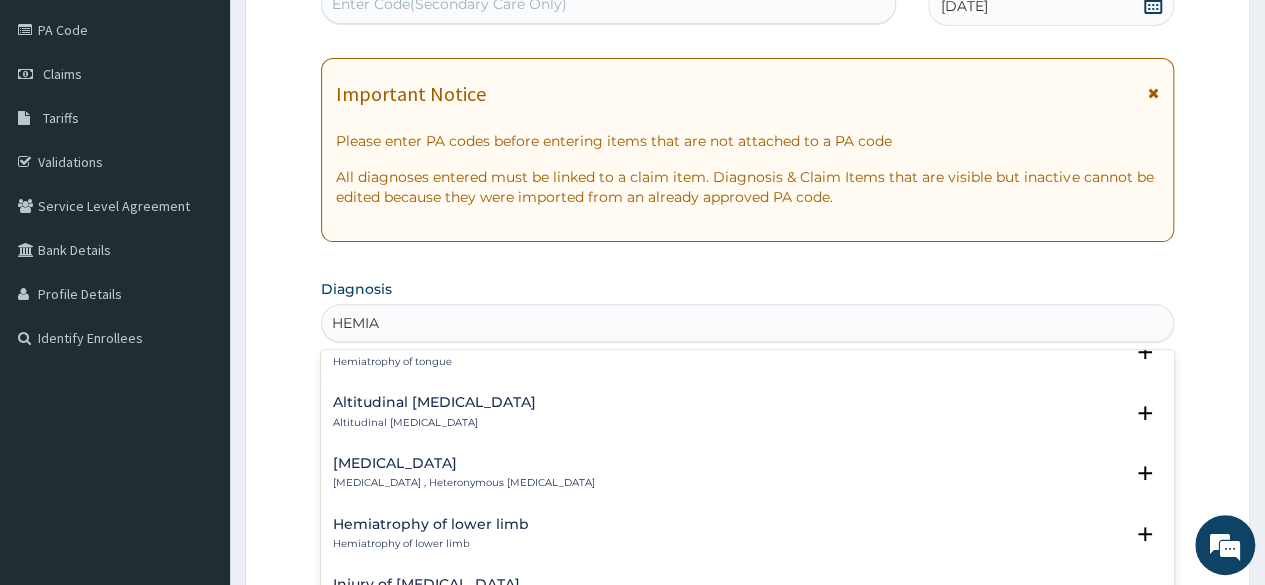 scroll, scrollTop: 926, scrollLeft: 0, axis: vertical 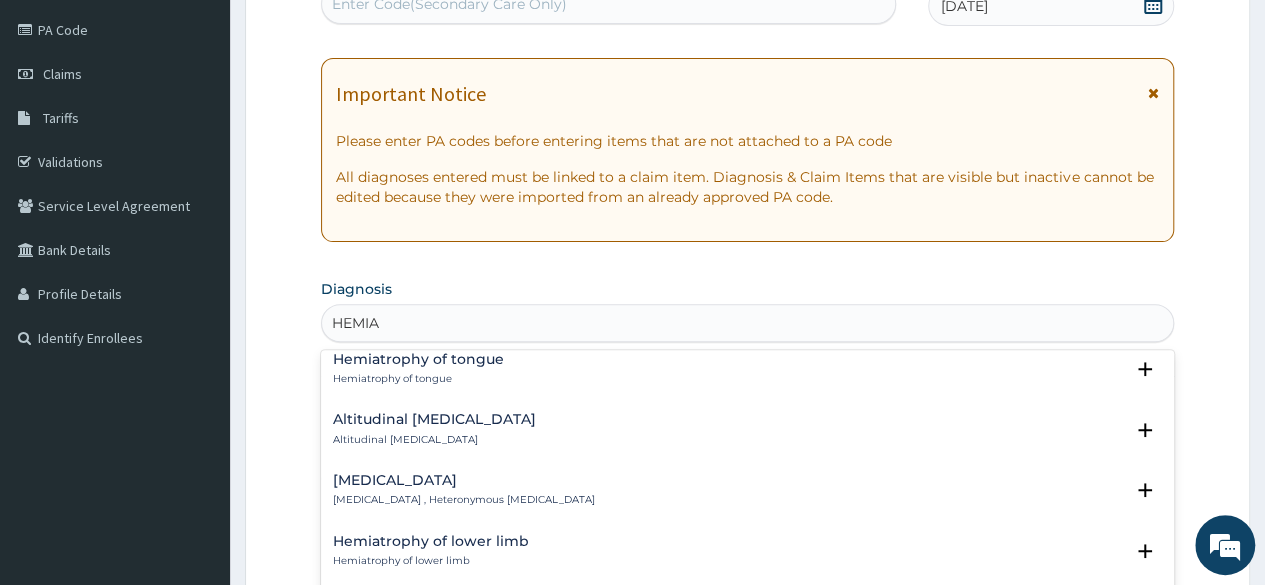 type on "HEMI" 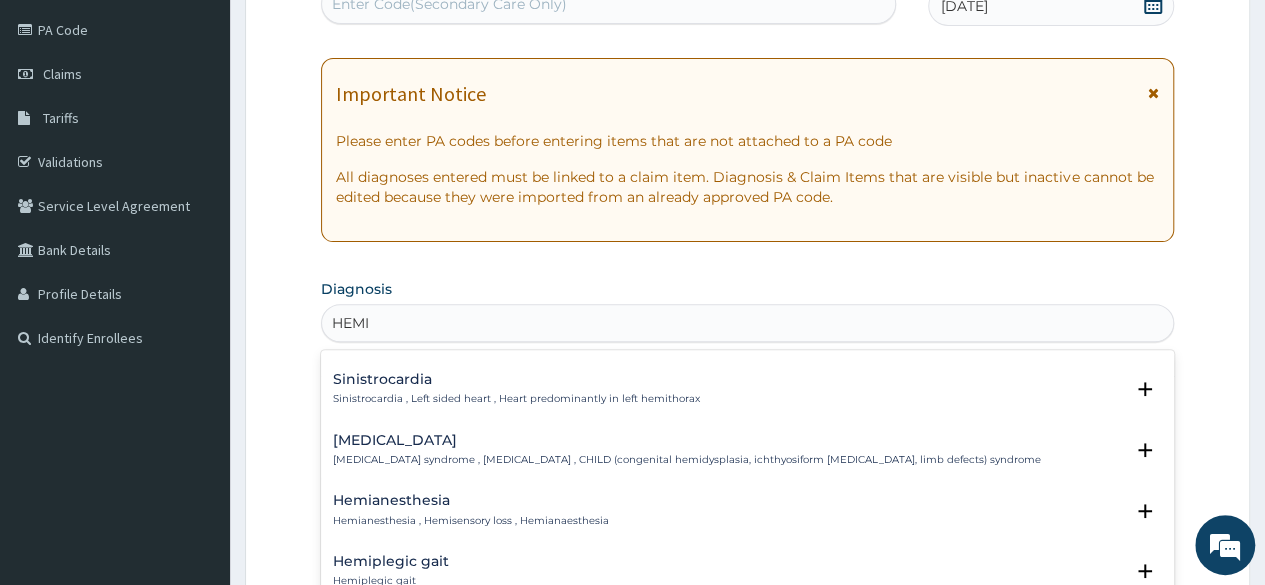 scroll, scrollTop: 1126, scrollLeft: 0, axis: vertical 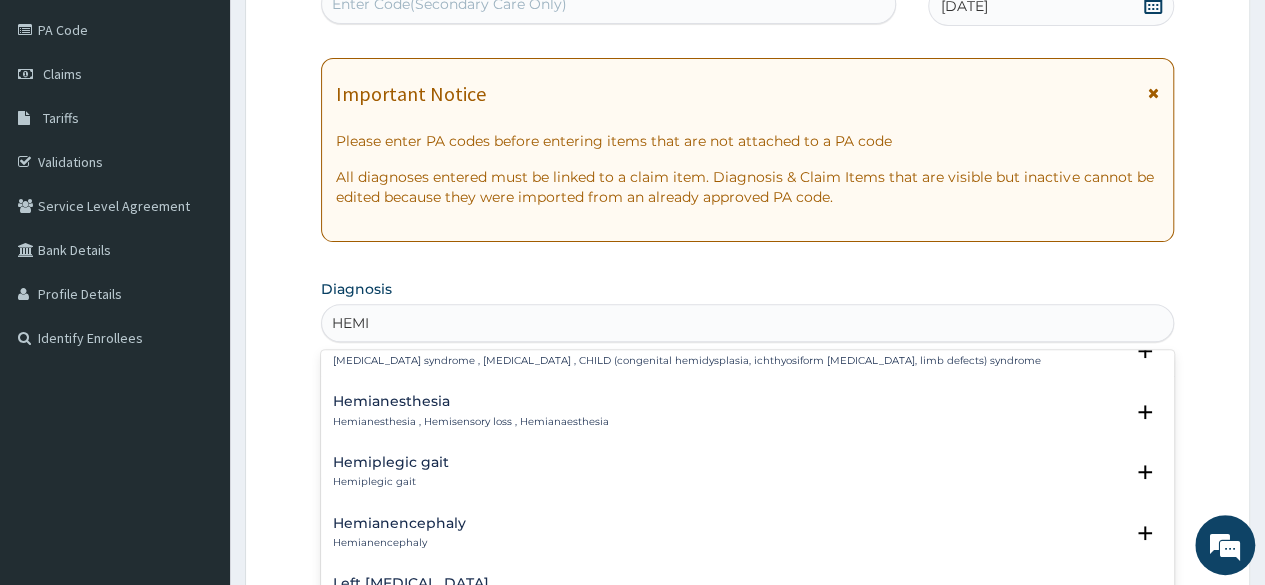 click on "Hemianesthesia , Hemisensory loss , Hemianaesthesia" at bounding box center (471, 422) 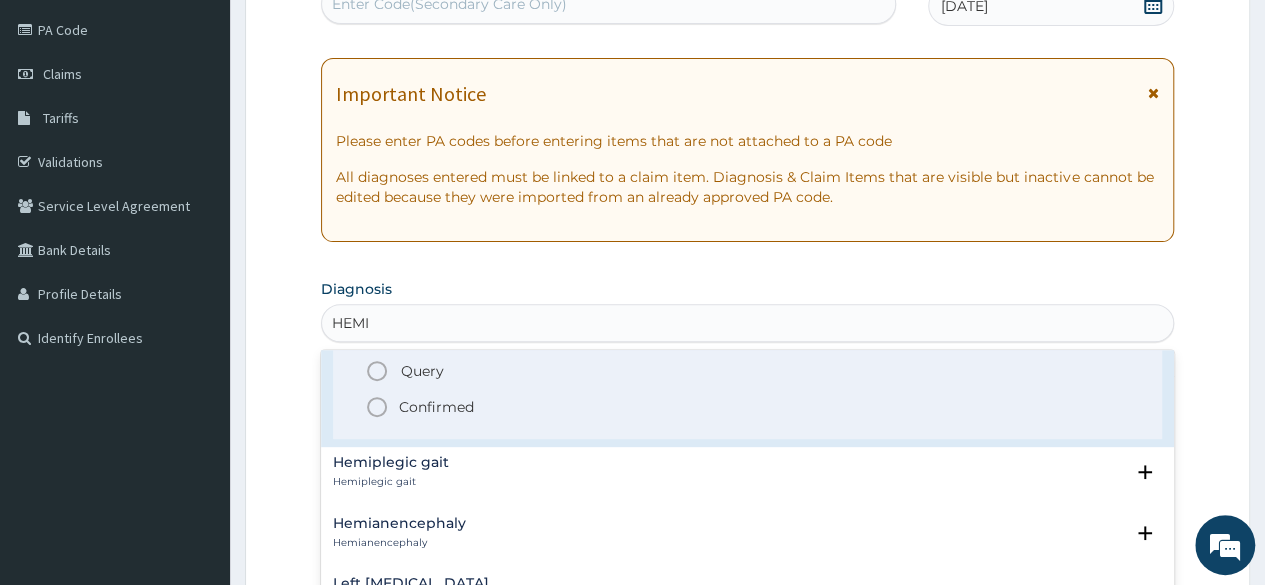 click 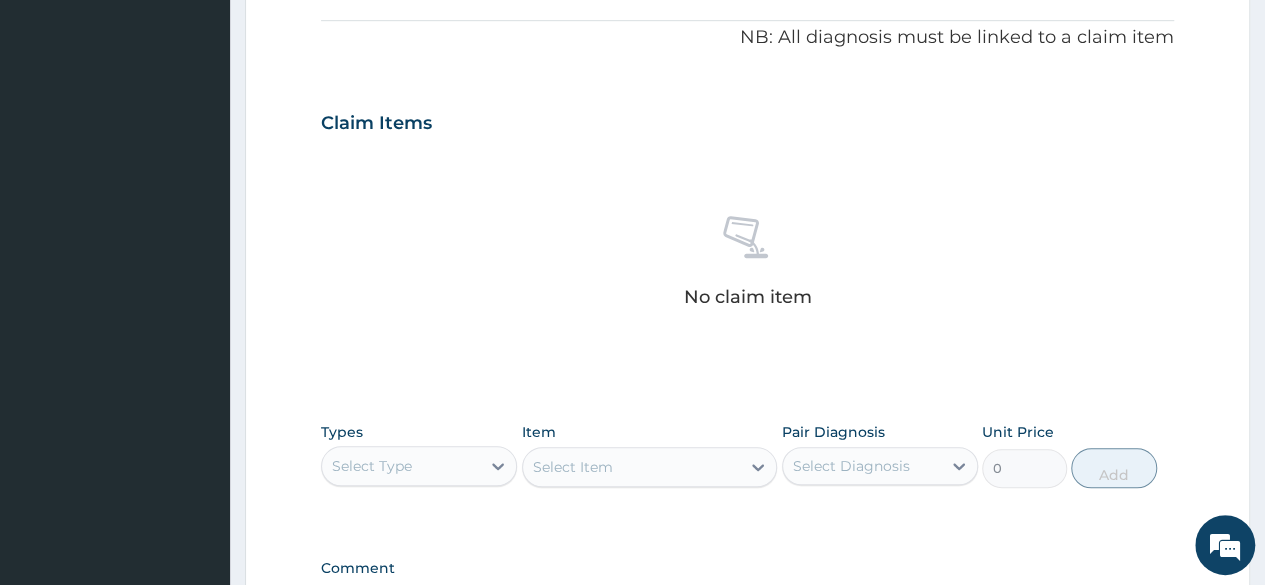 scroll, scrollTop: 732, scrollLeft: 0, axis: vertical 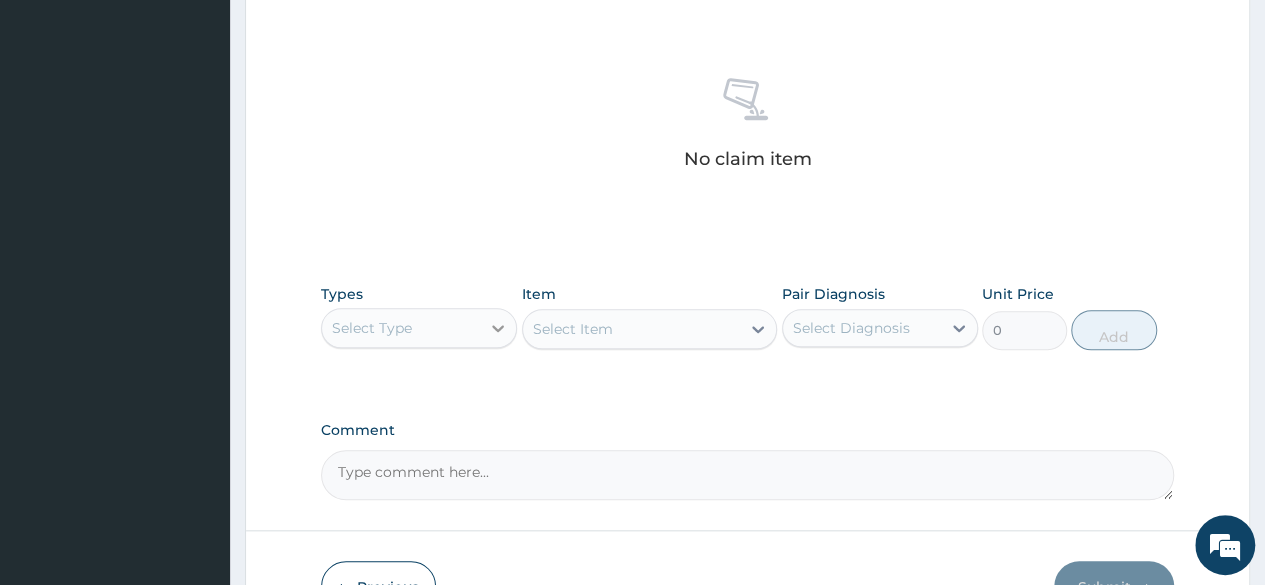 click 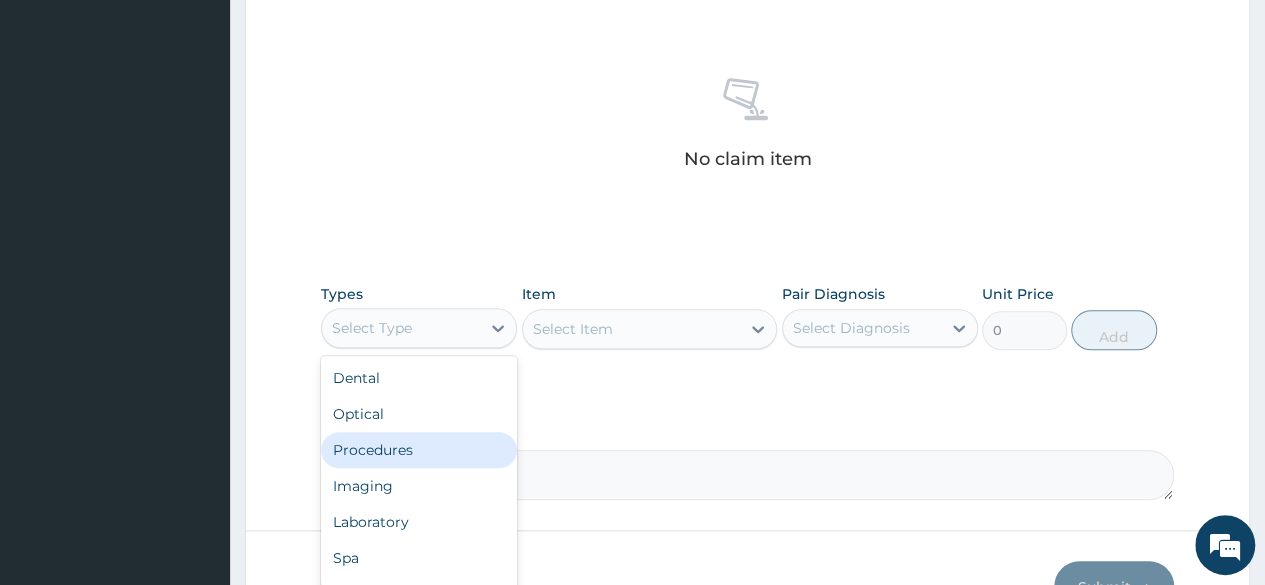 click on "Procedures" at bounding box center [419, 450] 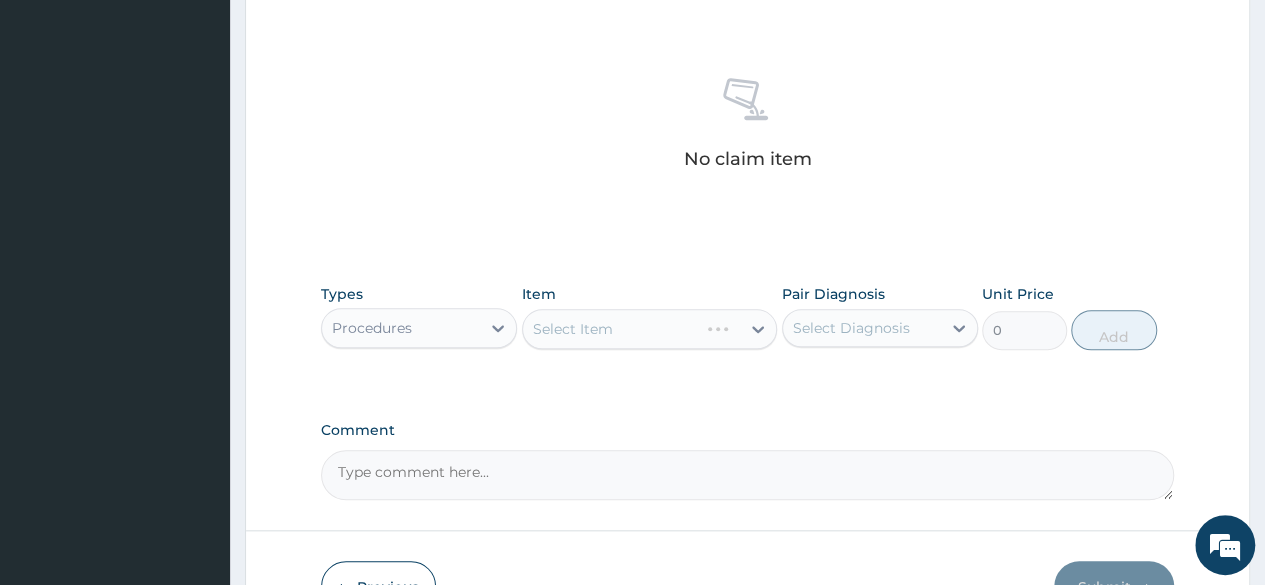 click on "Select Item" at bounding box center (650, 329) 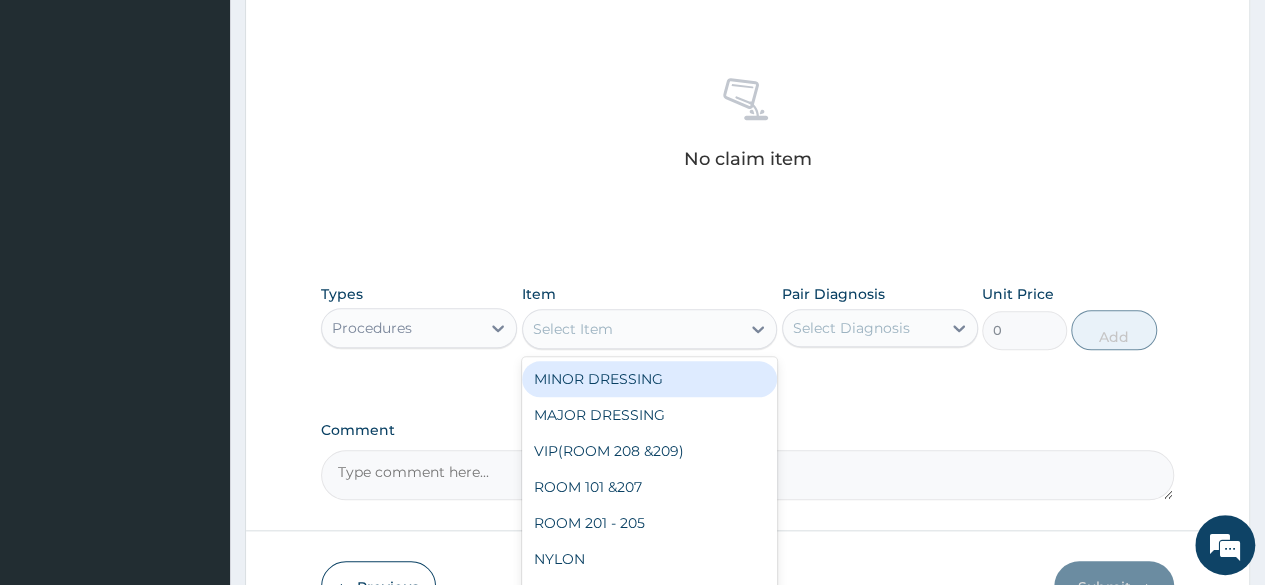 click on "Select Item" at bounding box center (632, 329) 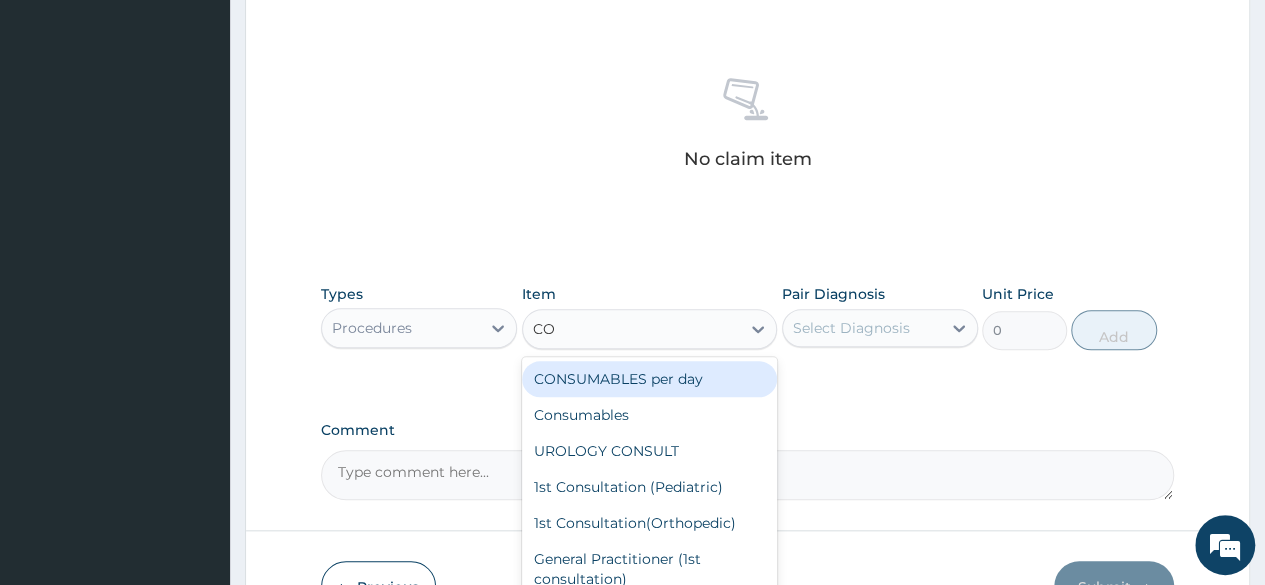 type on "CON" 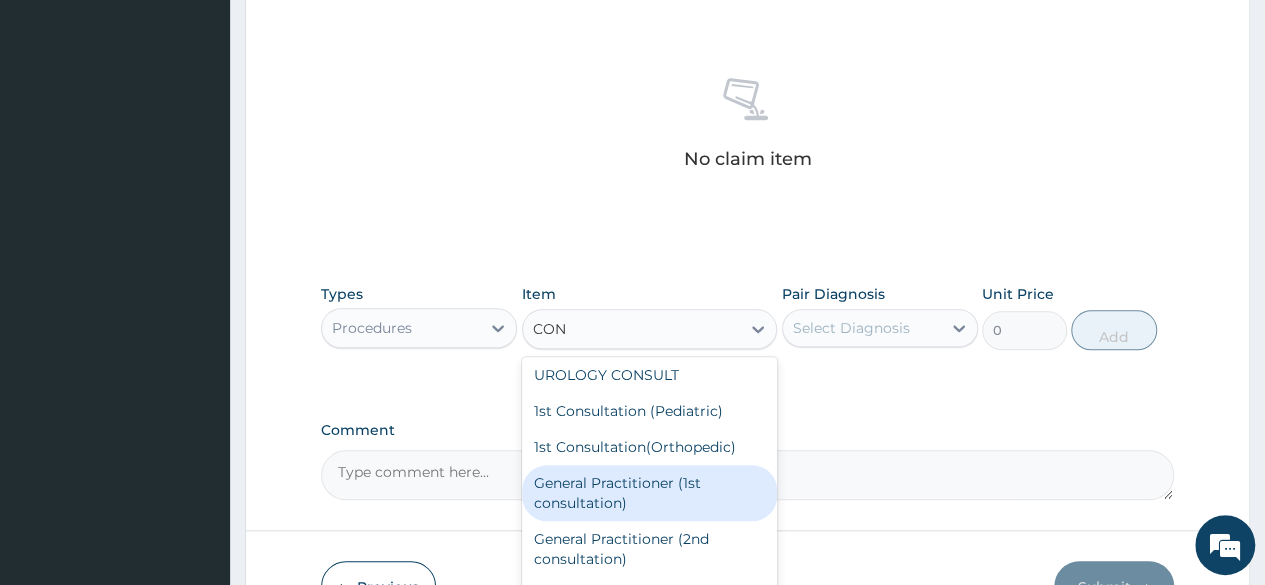 scroll, scrollTop: 100, scrollLeft: 0, axis: vertical 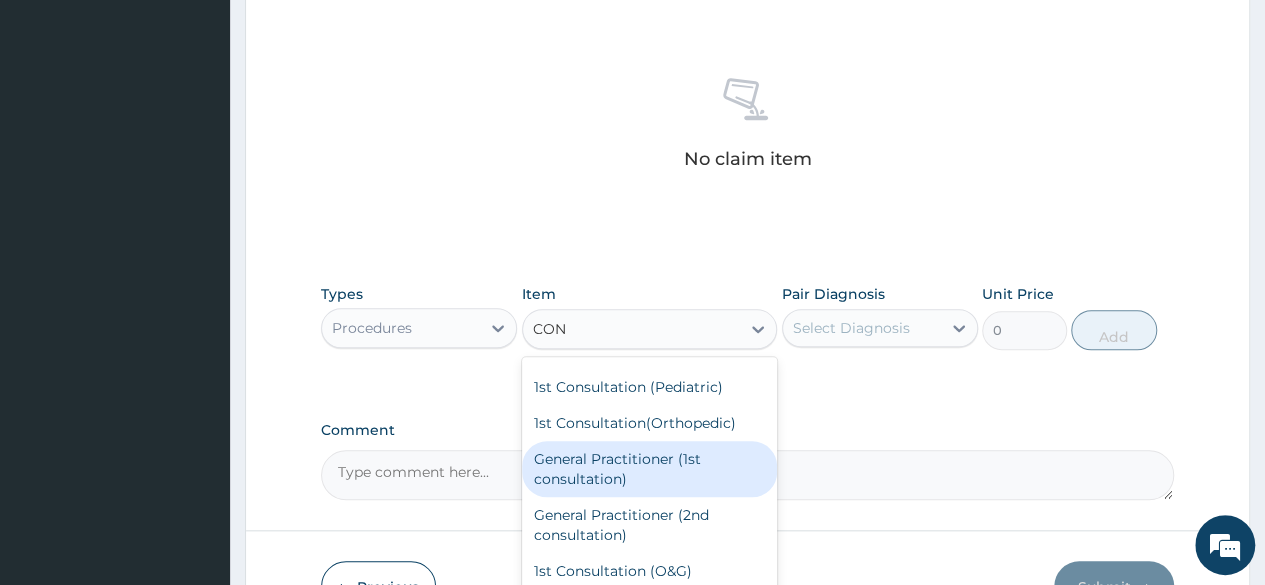 click on "General Practitioner (1st consultation)" at bounding box center (650, 469) 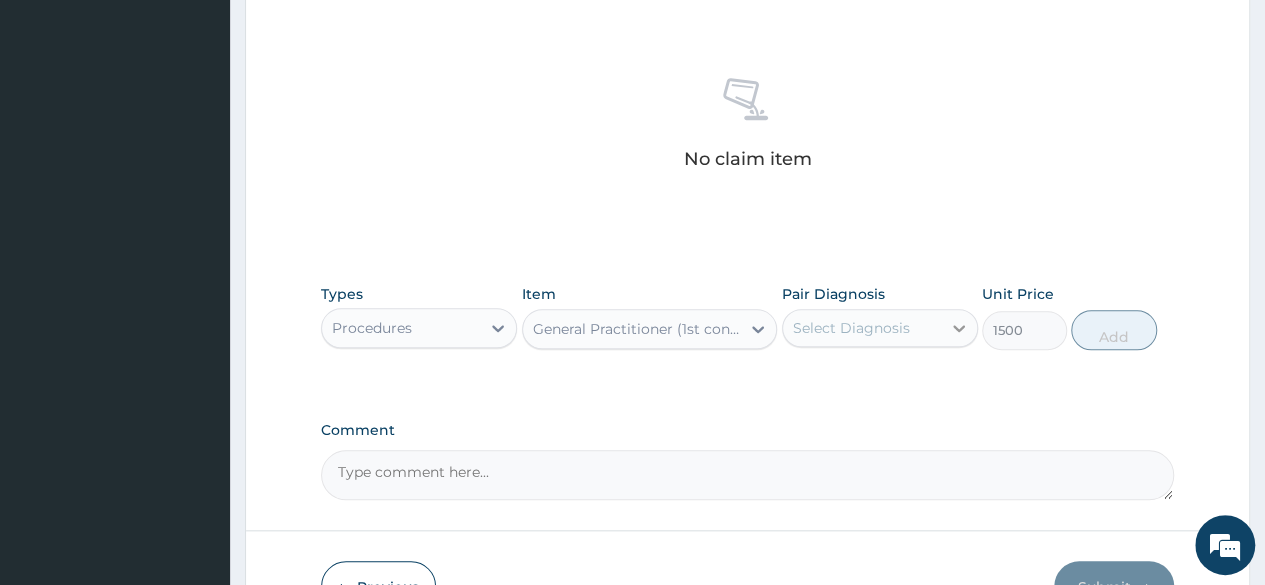 click 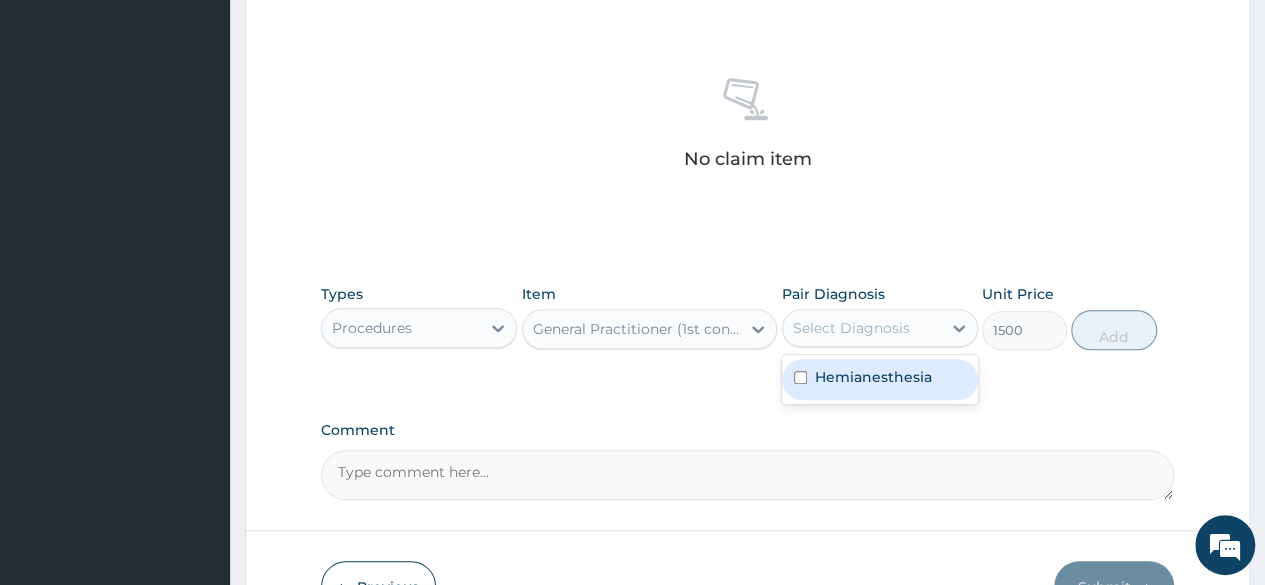 click at bounding box center [800, 377] 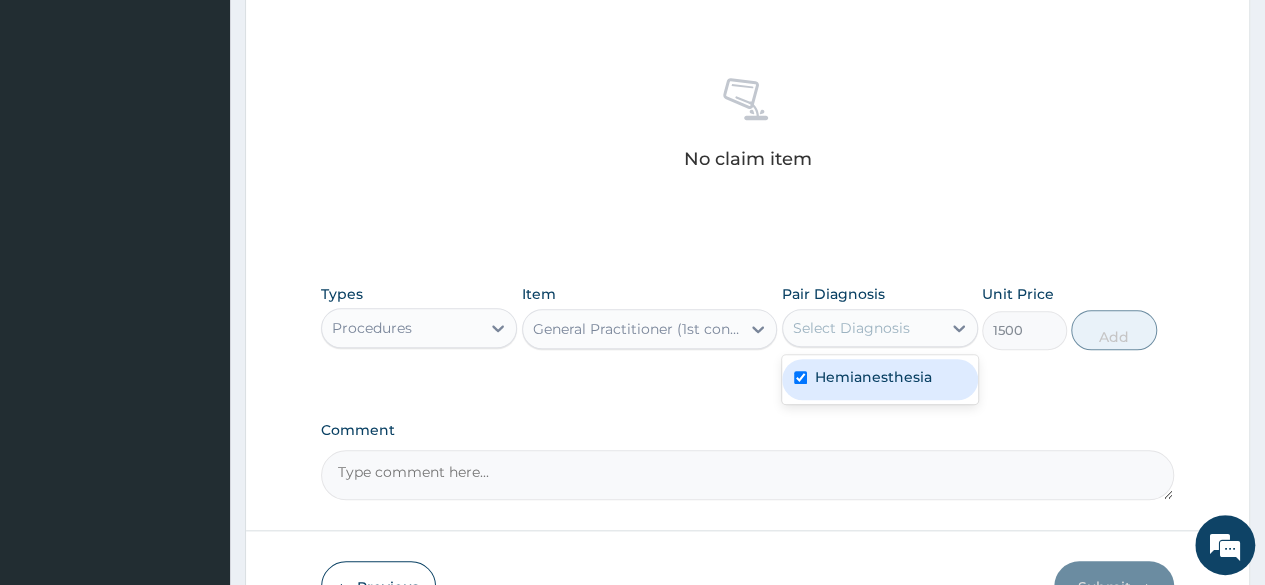 checkbox on "true" 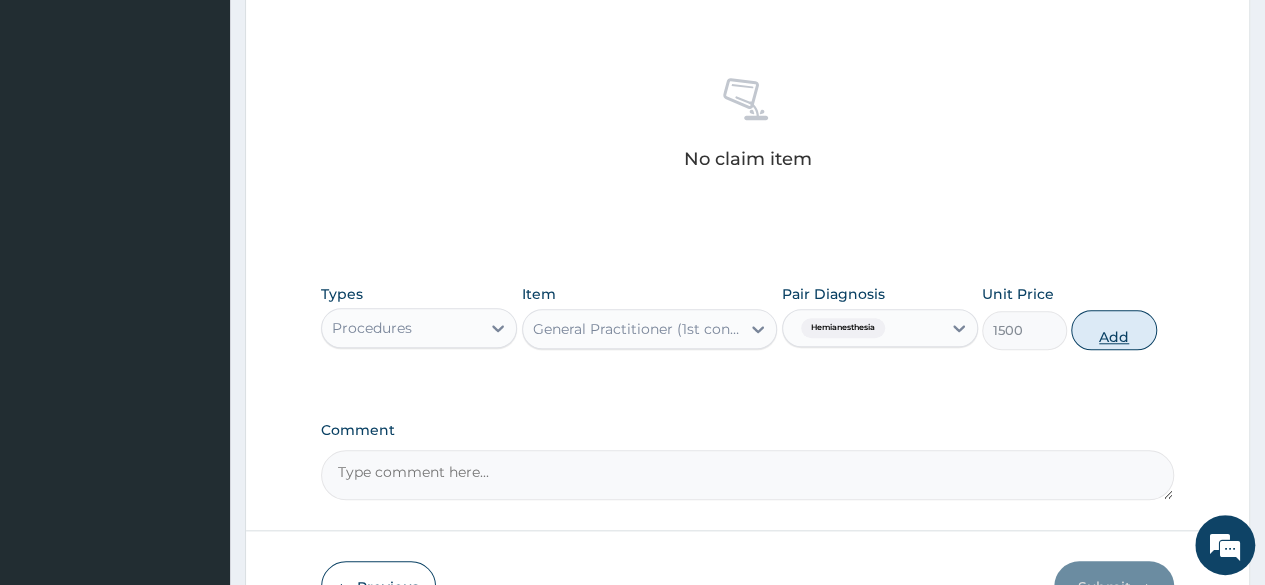 click on "Add" at bounding box center (1113, 330) 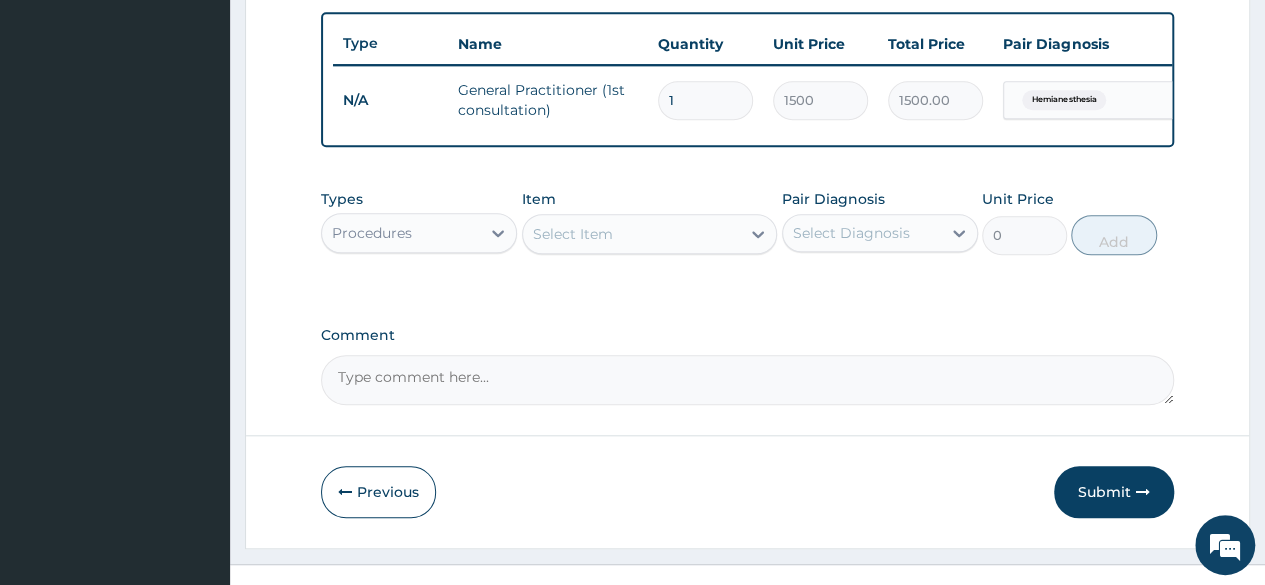 scroll, scrollTop: 774, scrollLeft: 0, axis: vertical 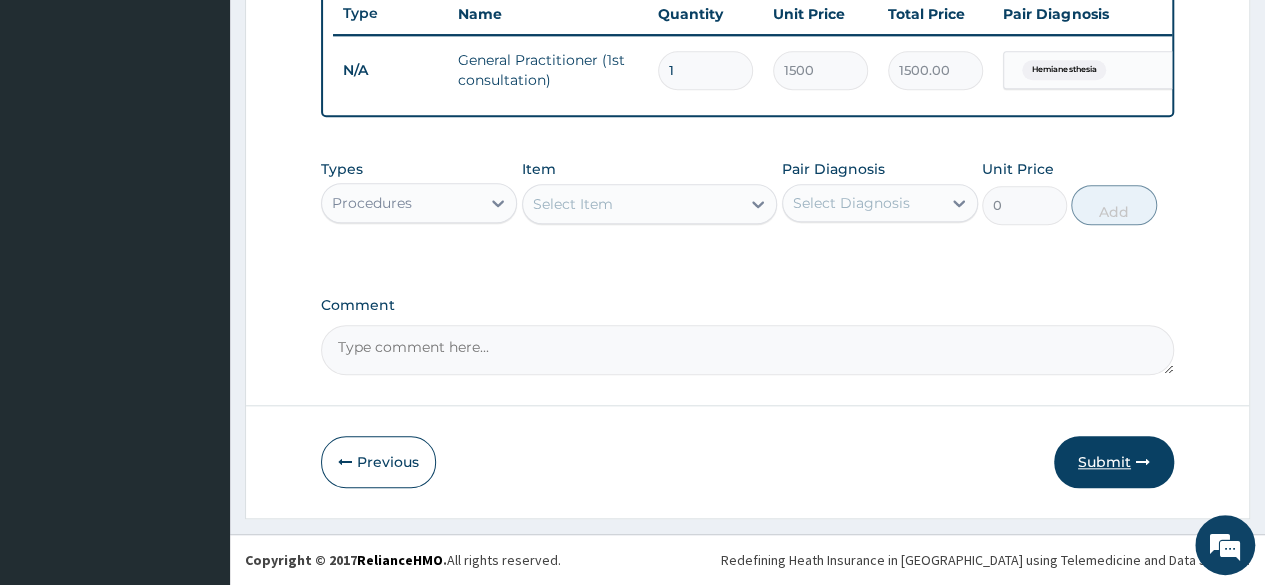 click on "Submit" at bounding box center (1114, 462) 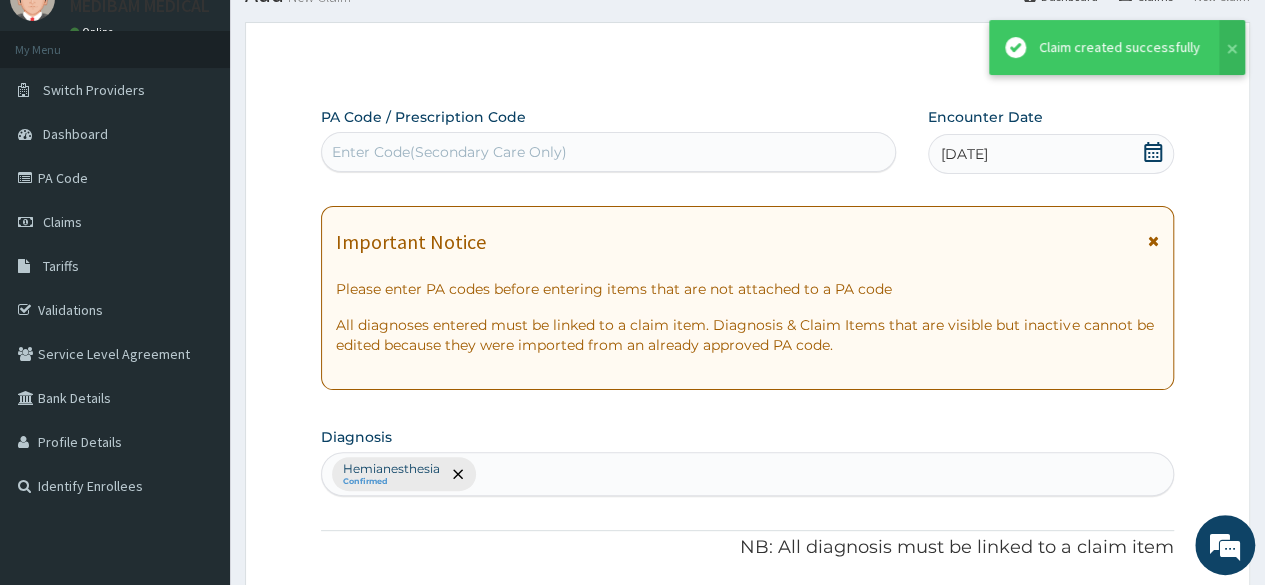 scroll, scrollTop: 774, scrollLeft: 0, axis: vertical 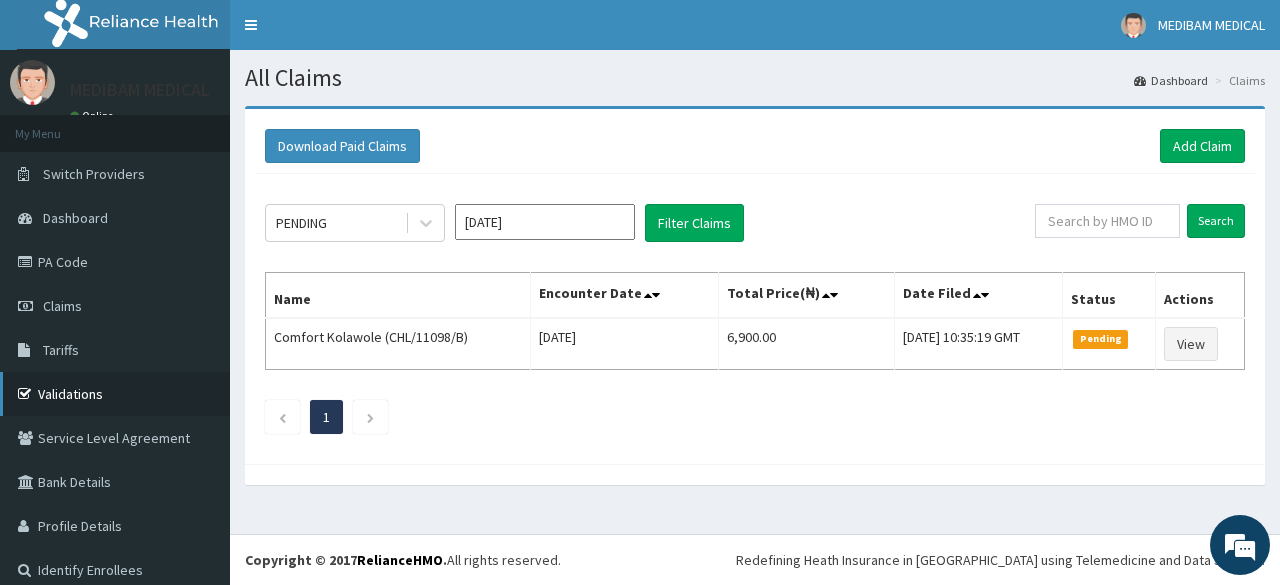 click on "Validations" at bounding box center (115, 394) 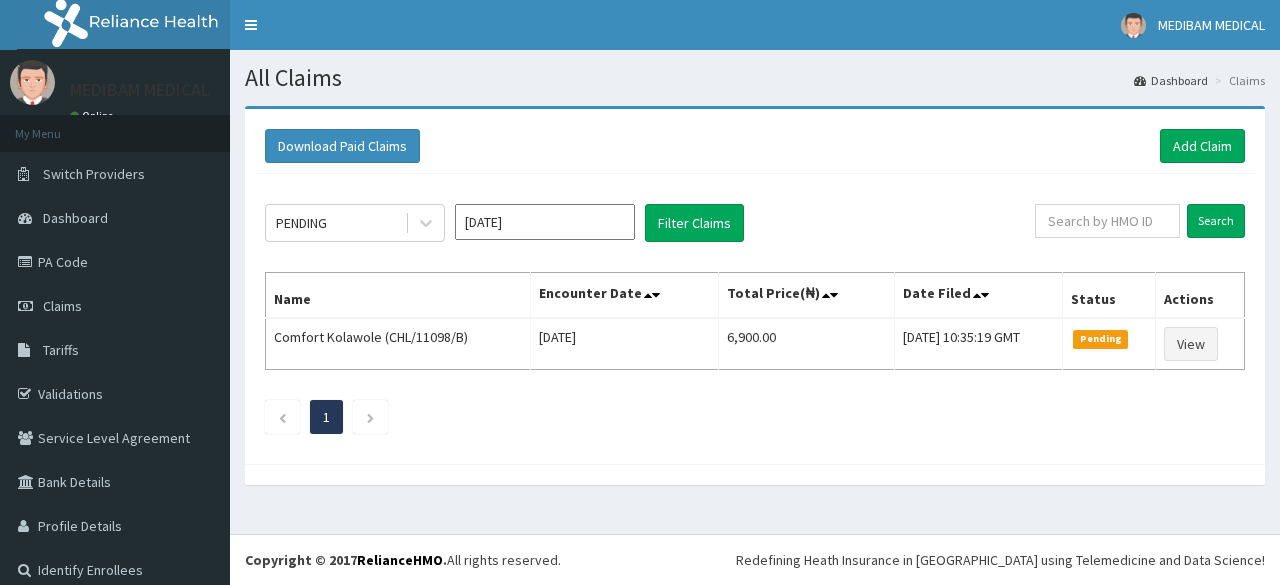 scroll, scrollTop: 0, scrollLeft: 0, axis: both 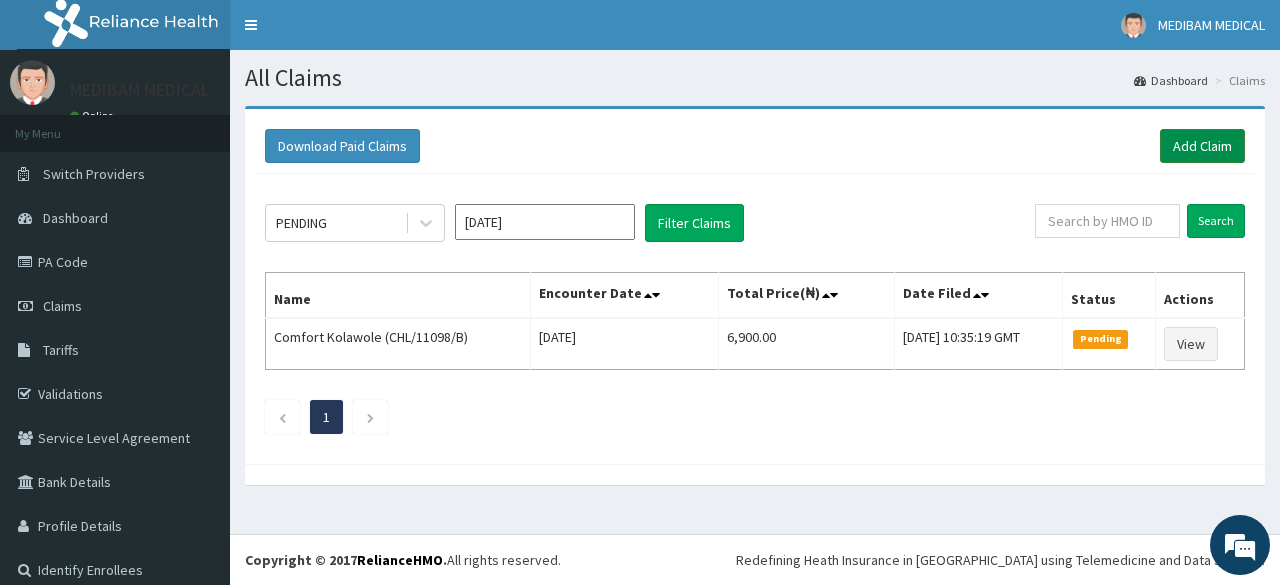 click on "Add Claim" at bounding box center (1202, 146) 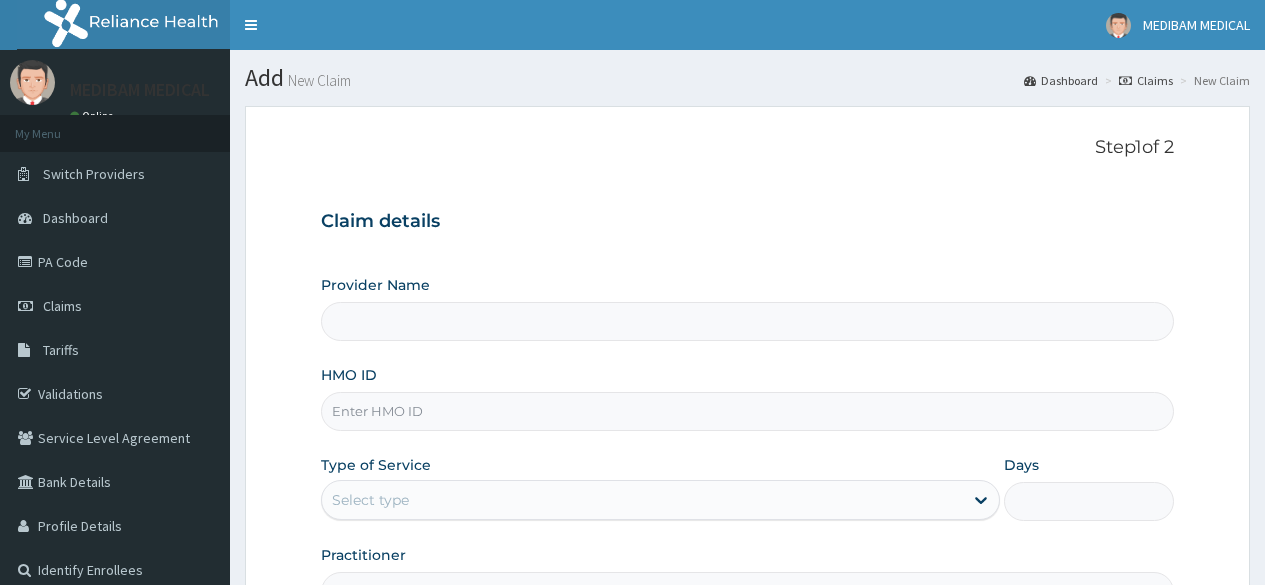 scroll, scrollTop: 0, scrollLeft: 0, axis: both 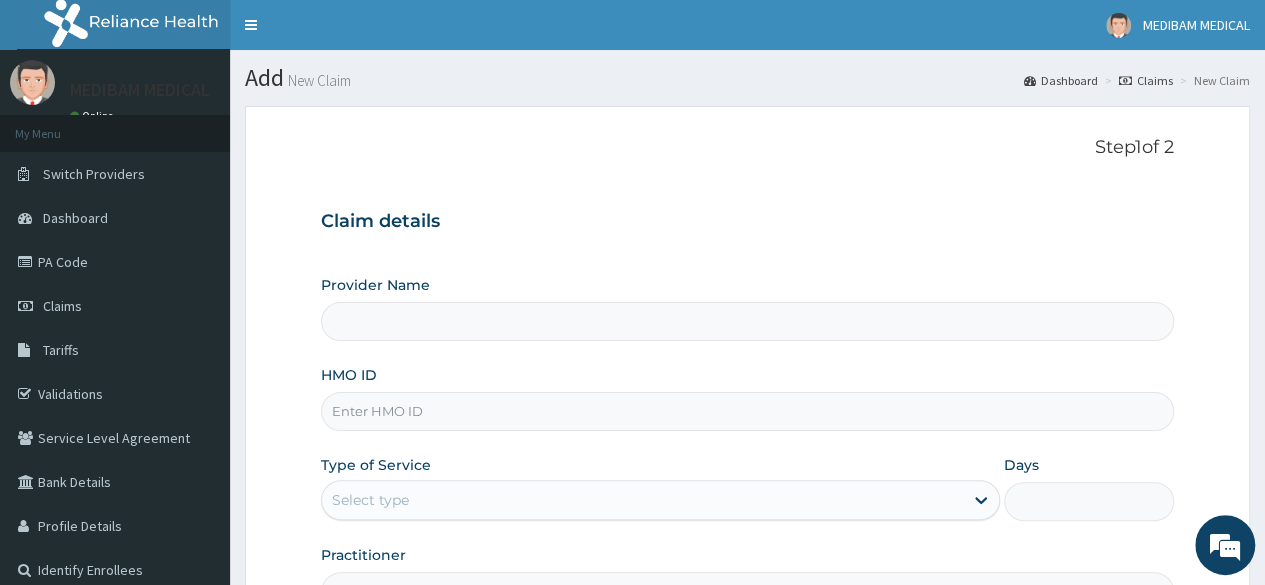 type on "Medibam Specialist Hospital" 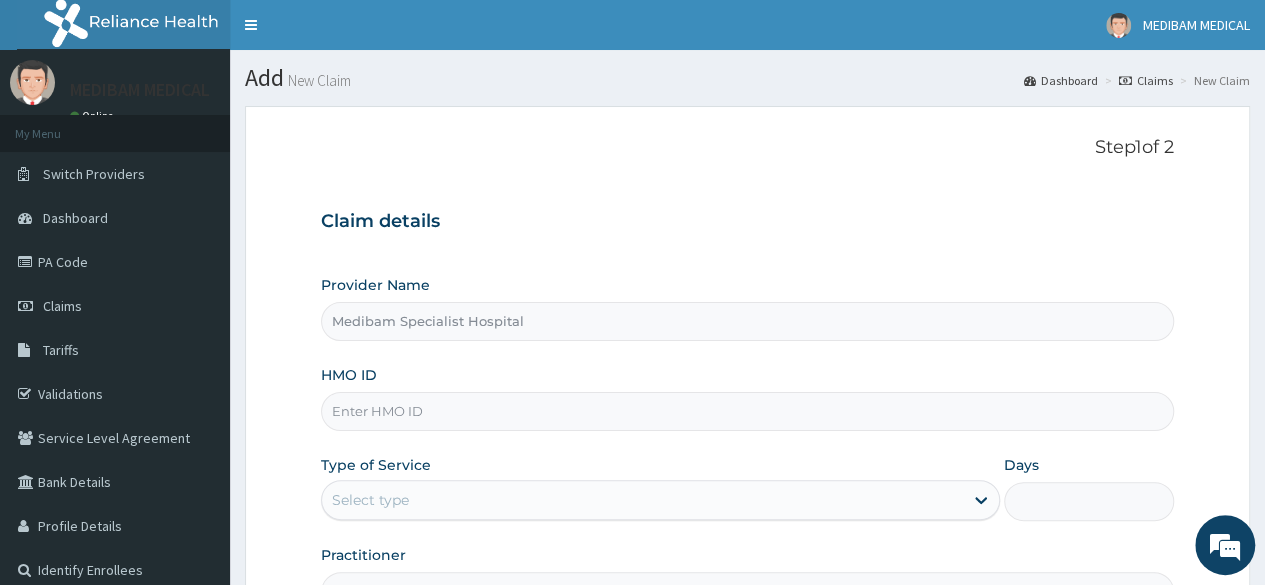 click on "HMO ID" at bounding box center [747, 411] 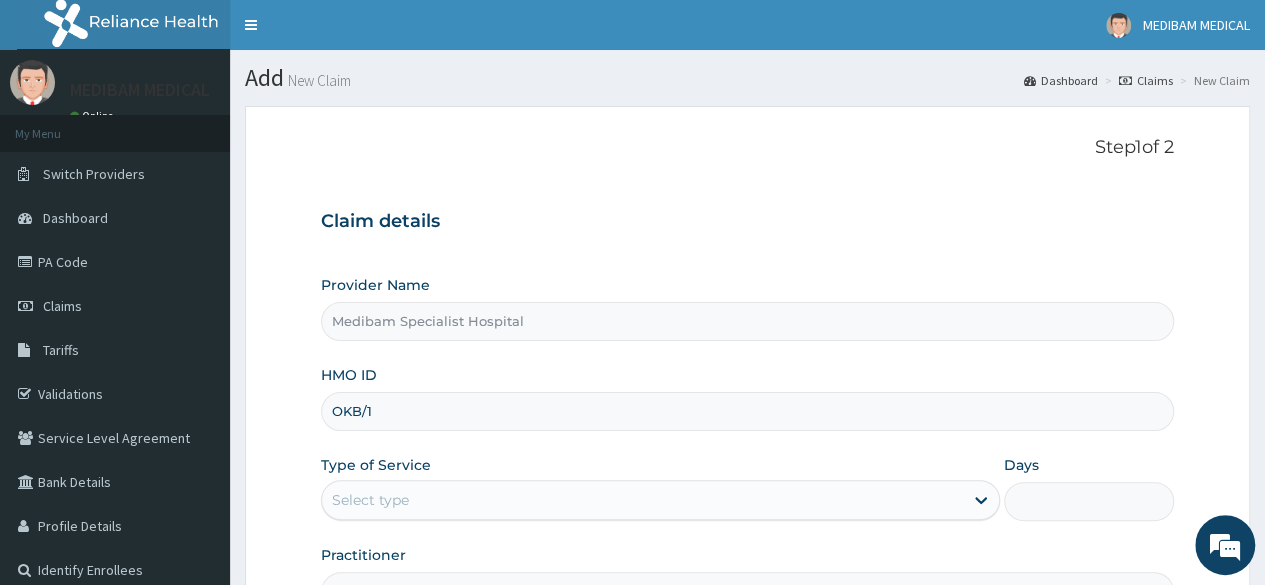 scroll, scrollTop: 0, scrollLeft: 0, axis: both 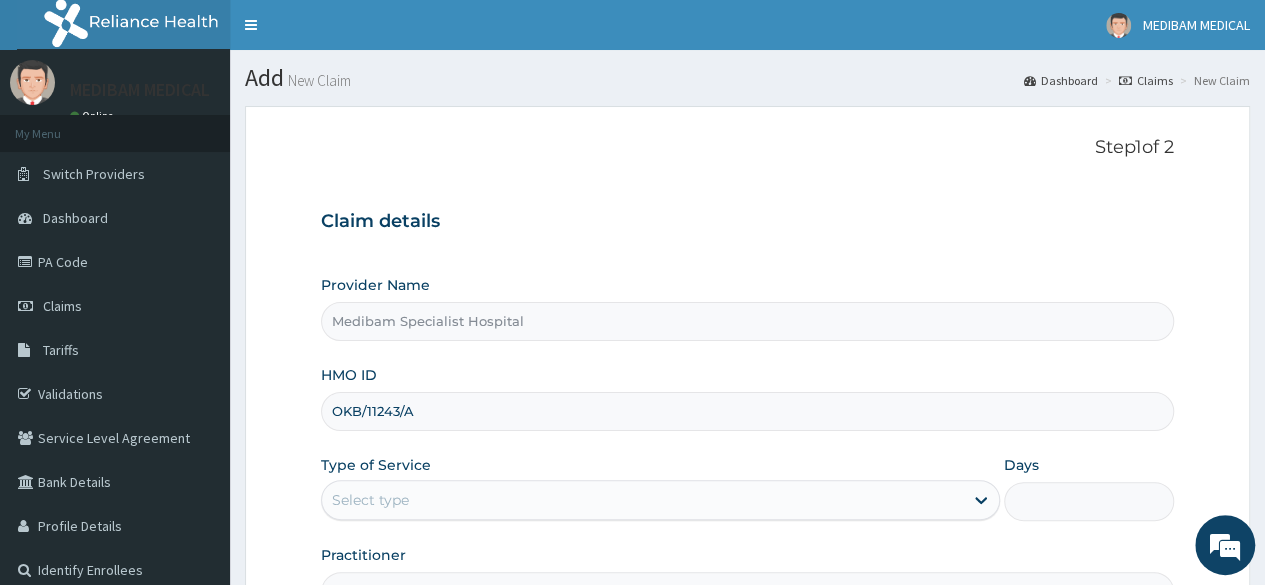 type on "OKB/11243/A" 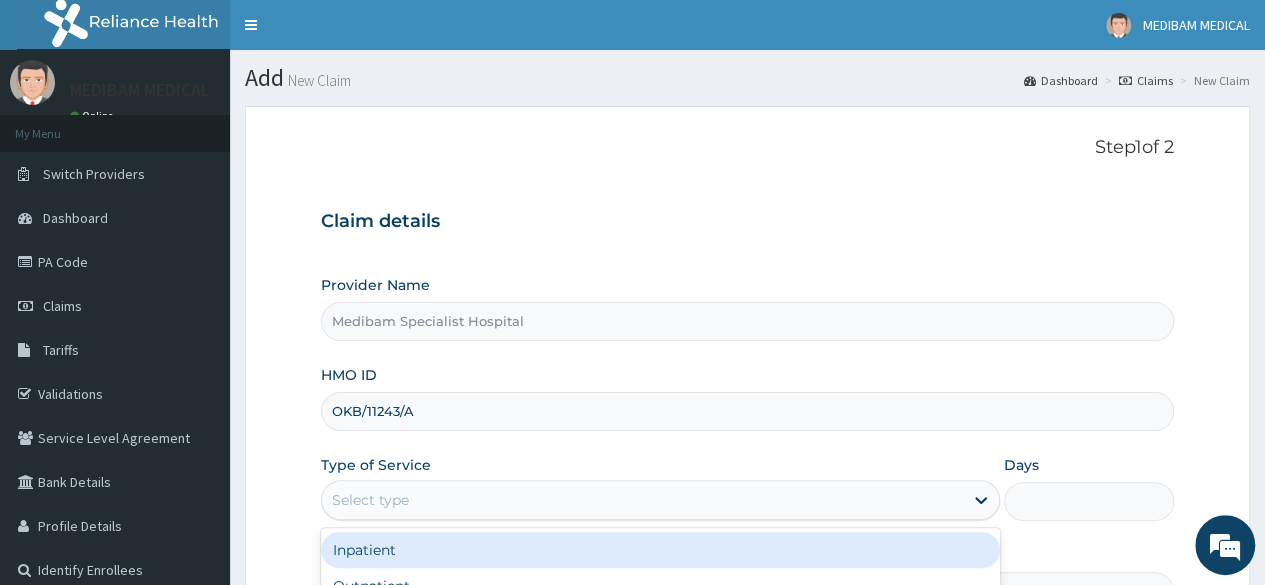 drag, startPoint x: 409, startPoint y: 499, endPoint x: 422, endPoint y: 499, distance: 13 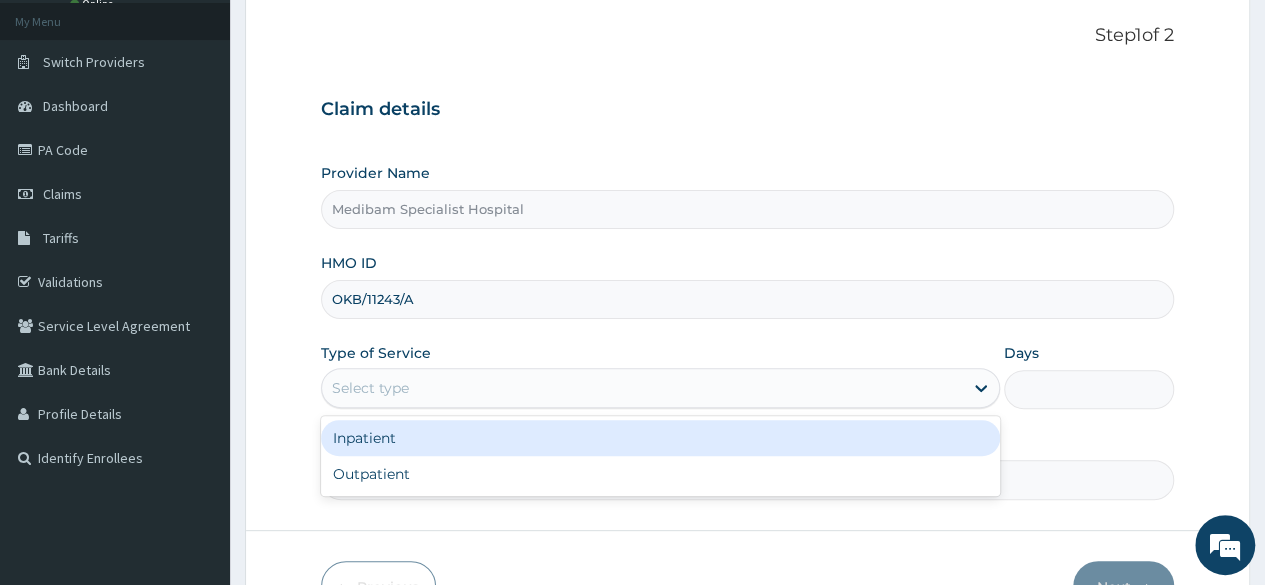 scroll, scrollTop: 232, scrollLeft: 0, axis: vertical 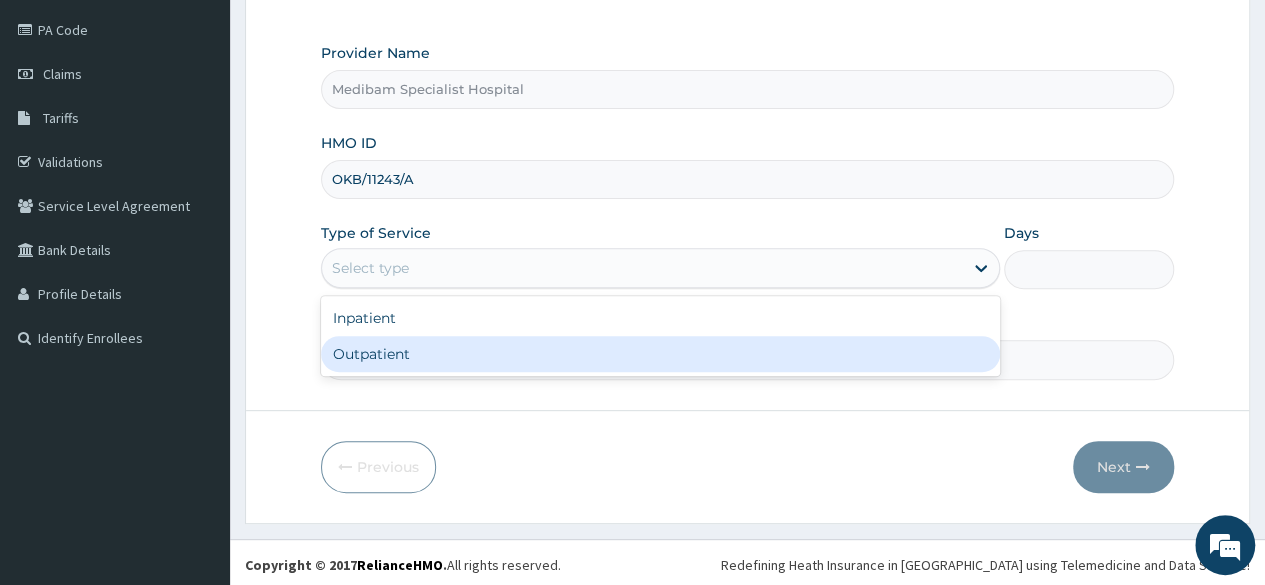 click on "Outpatient" at bounding box center [660, 354] 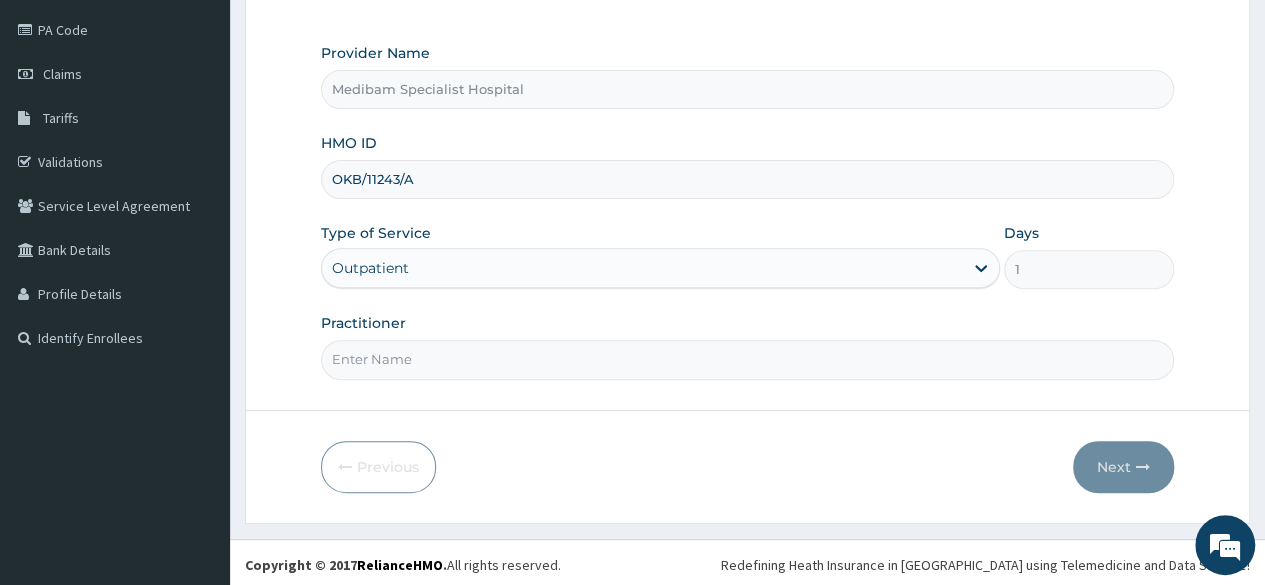 click on "Practitioner" at bounding box center (747, 359) 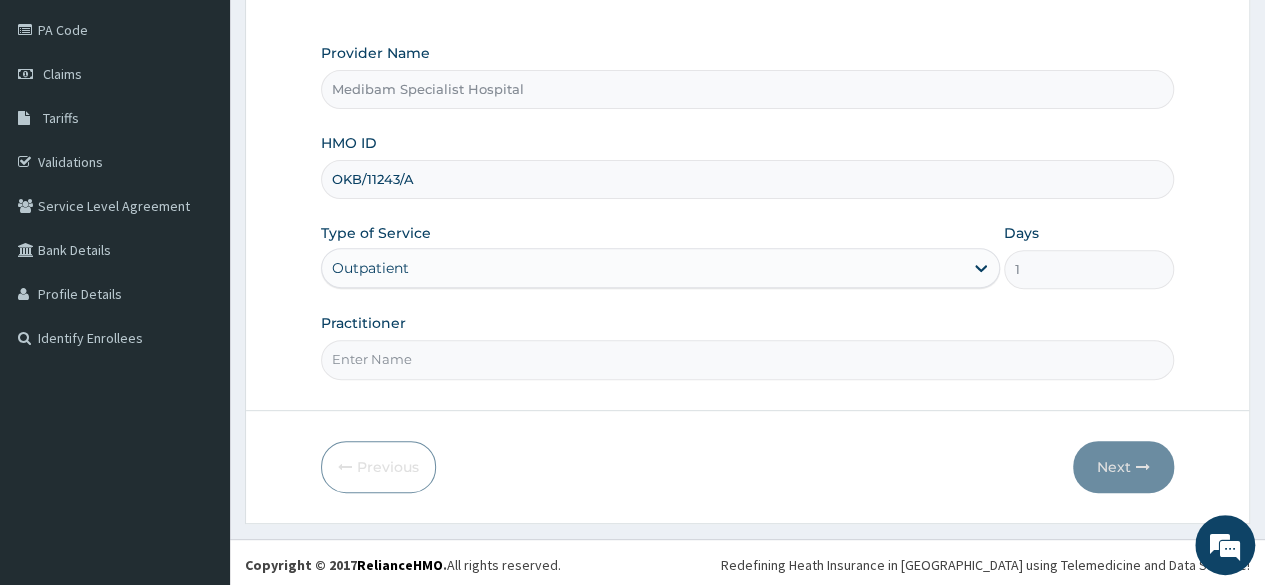 type on "DR OMOJUWA" 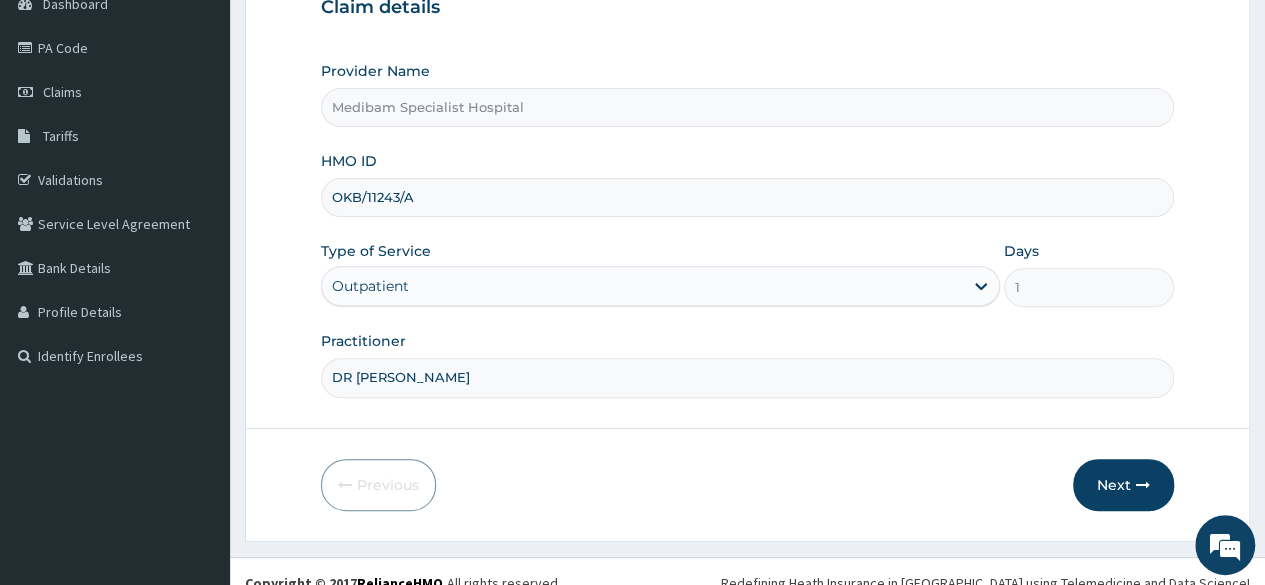 scroll, scrollTop: 232, scrollLeft: 0, axis: vertical 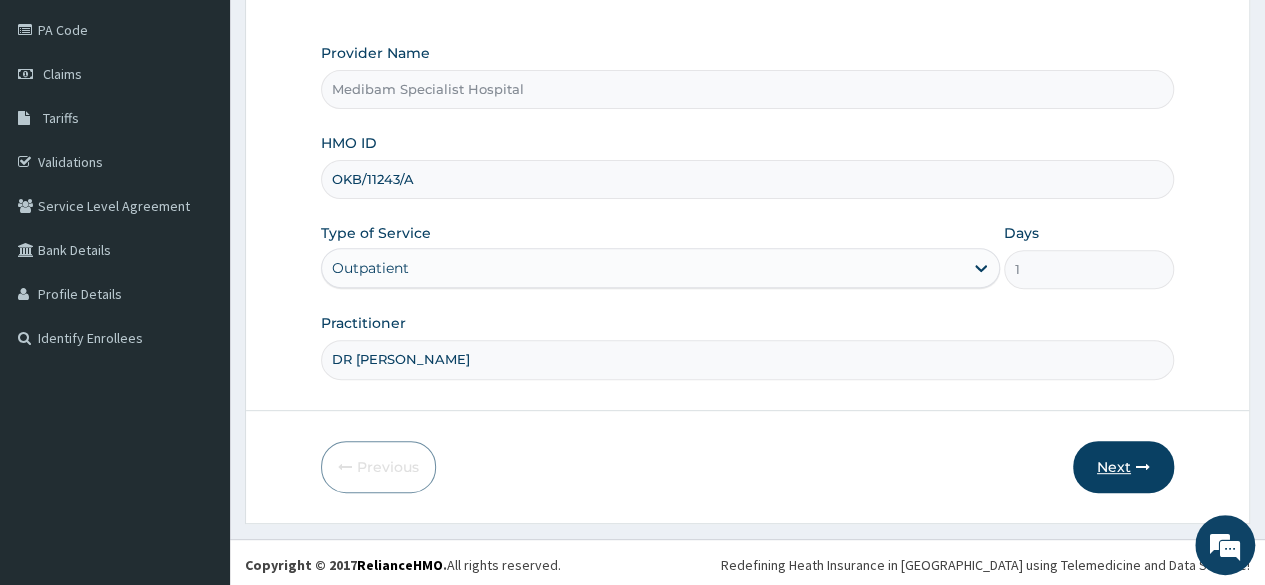 click on "Next" at bounding box center (1123, 467) 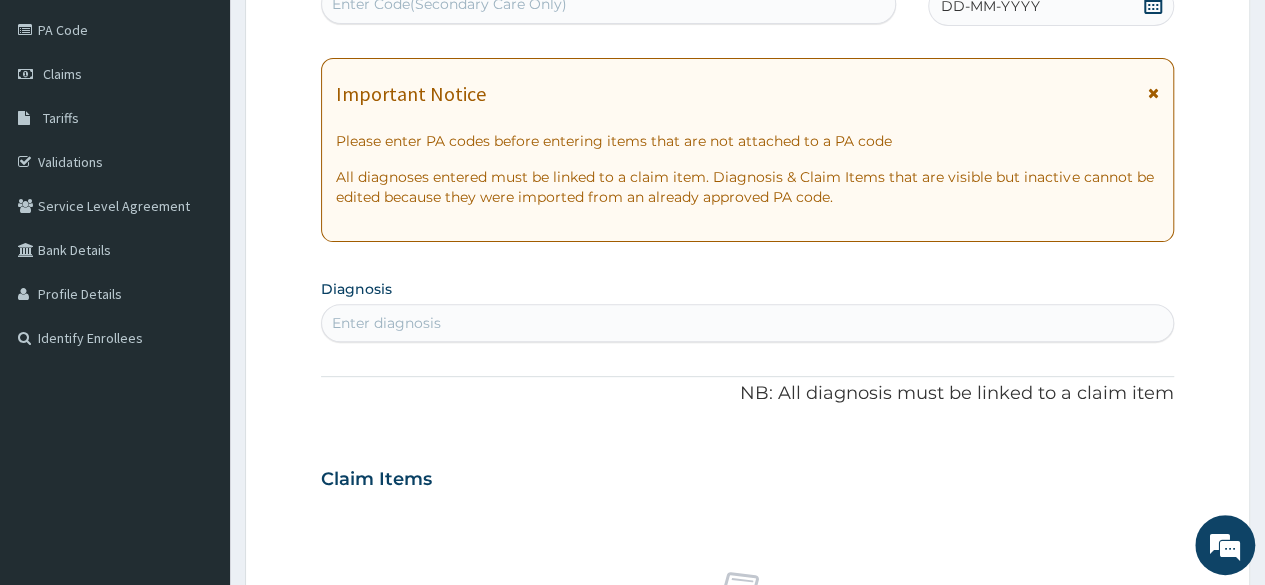 scroll, scrollTop: 132, scrollLeft: 0, axis: vertical 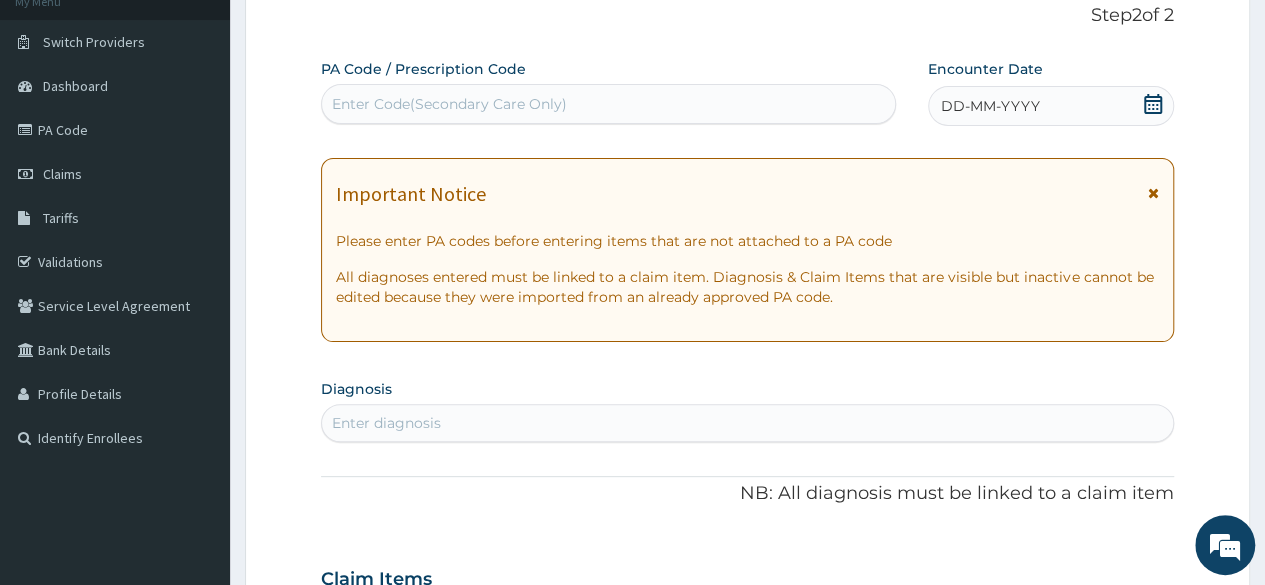 click 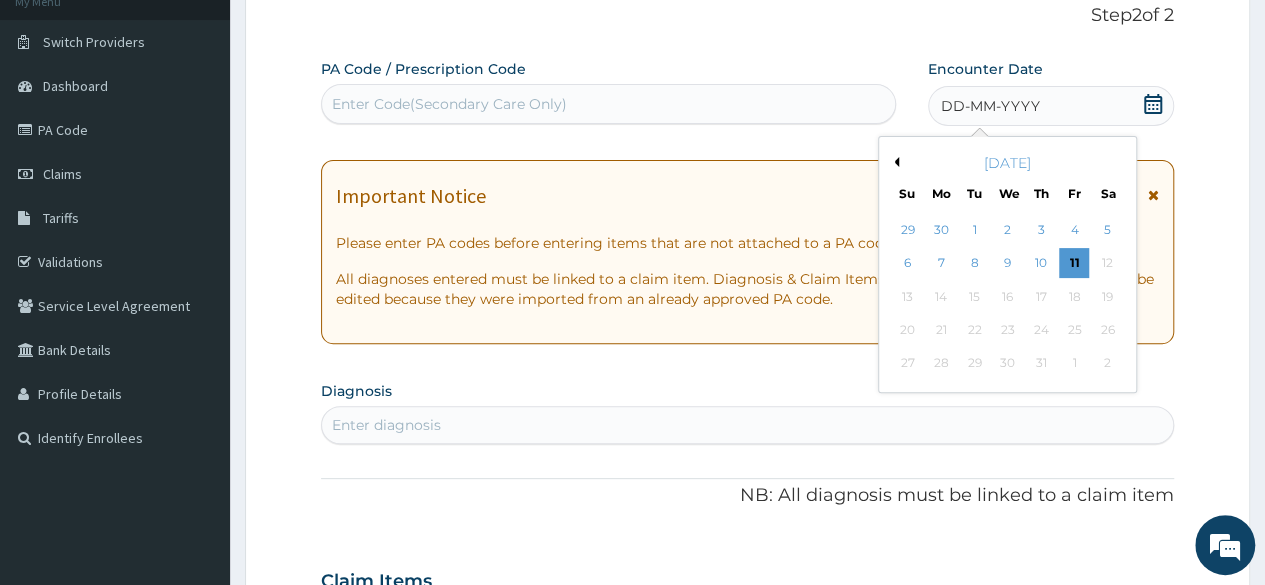 click on "Previous Month" at bounding box center [894, 162] 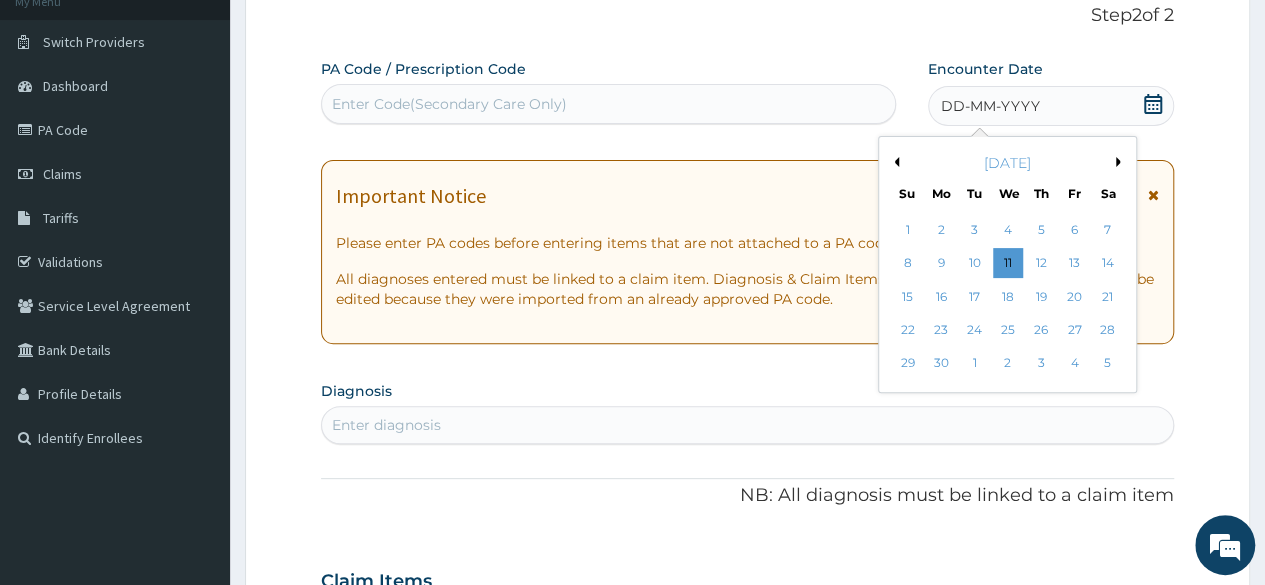click on "28" at bounding box center [1107, 330] 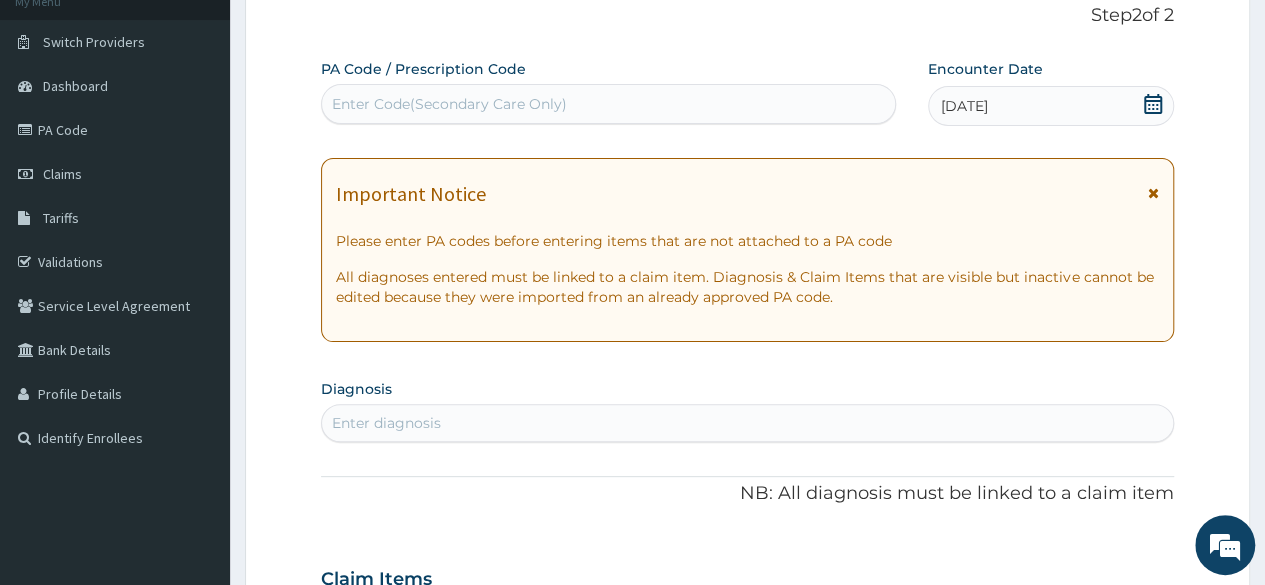 click on "Enter diagnosis" at bounding box center (747, 423) 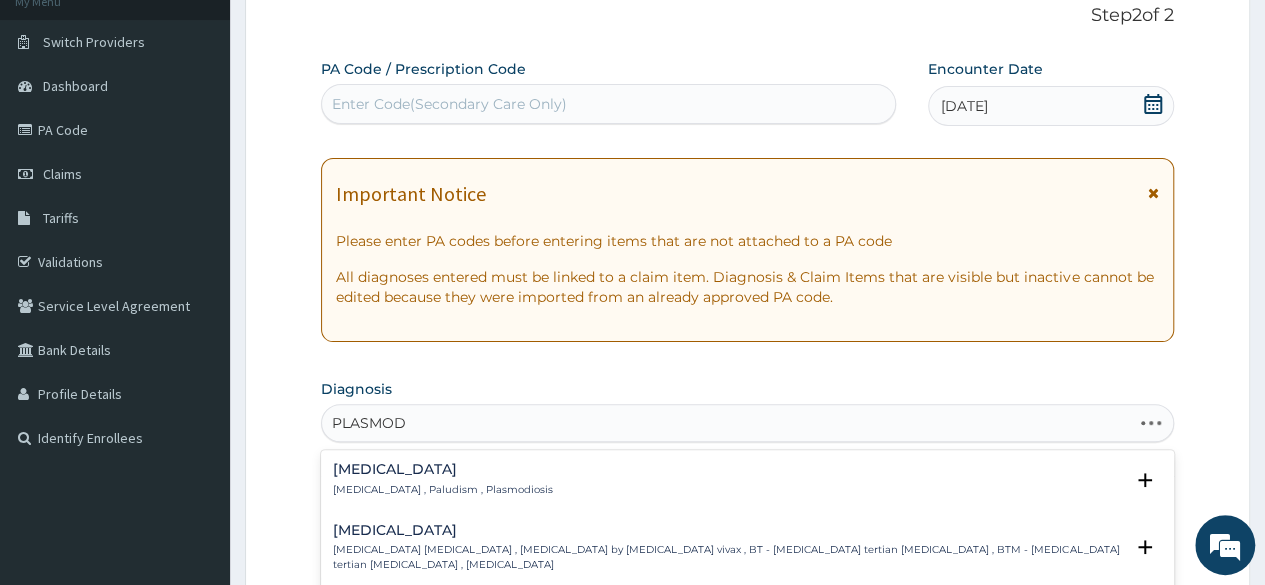 type on "PLASMODI" 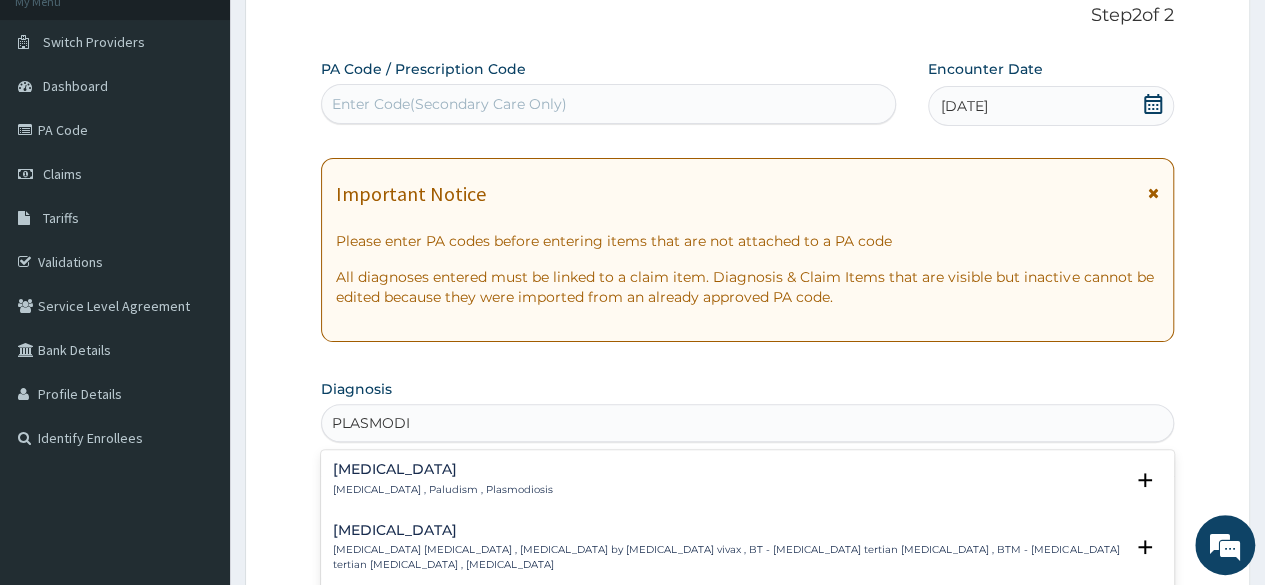 click on "Malaria , Paludism , Plasmodiosis" at bounding box center (443, 490) 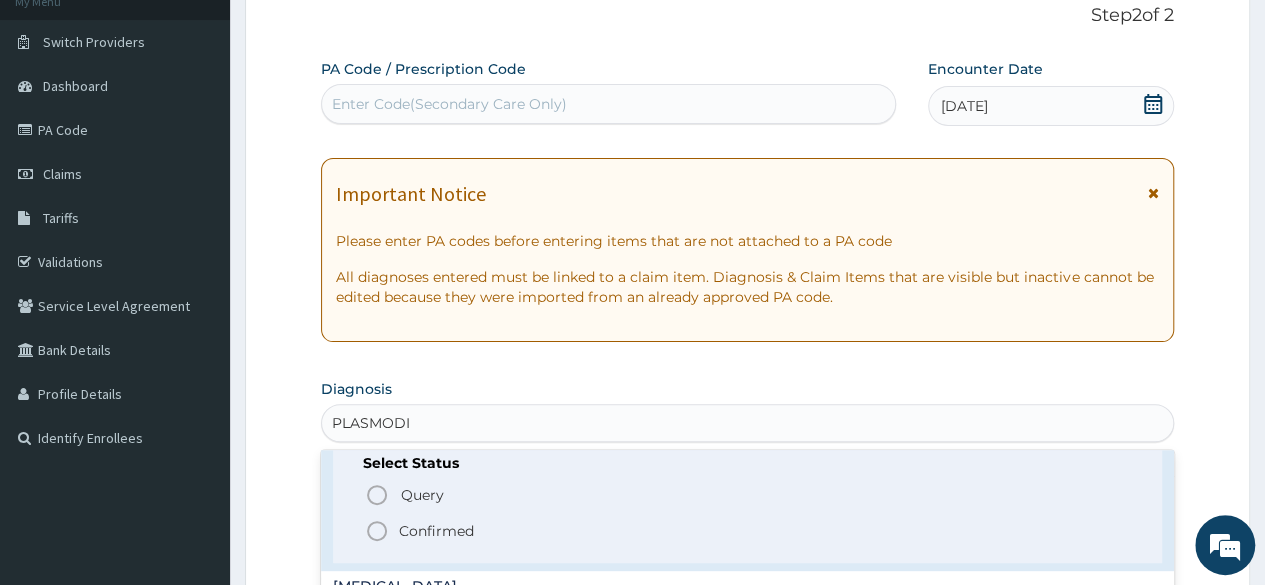 scroll, scrollTop: 100, scrollLeft: 0, axis: vertical 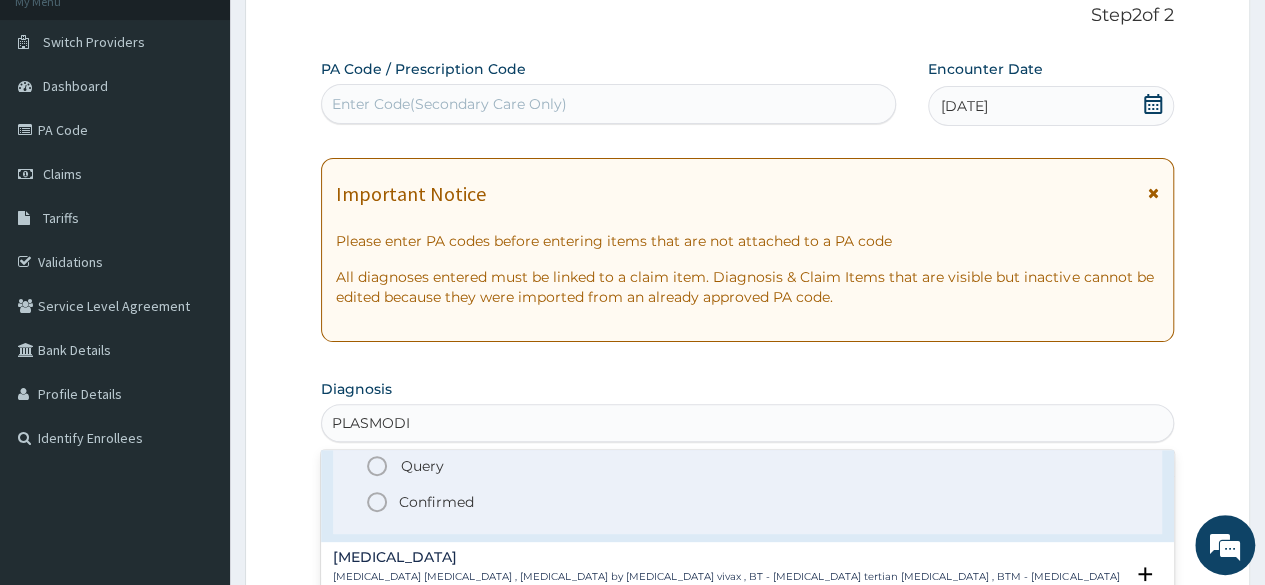 click 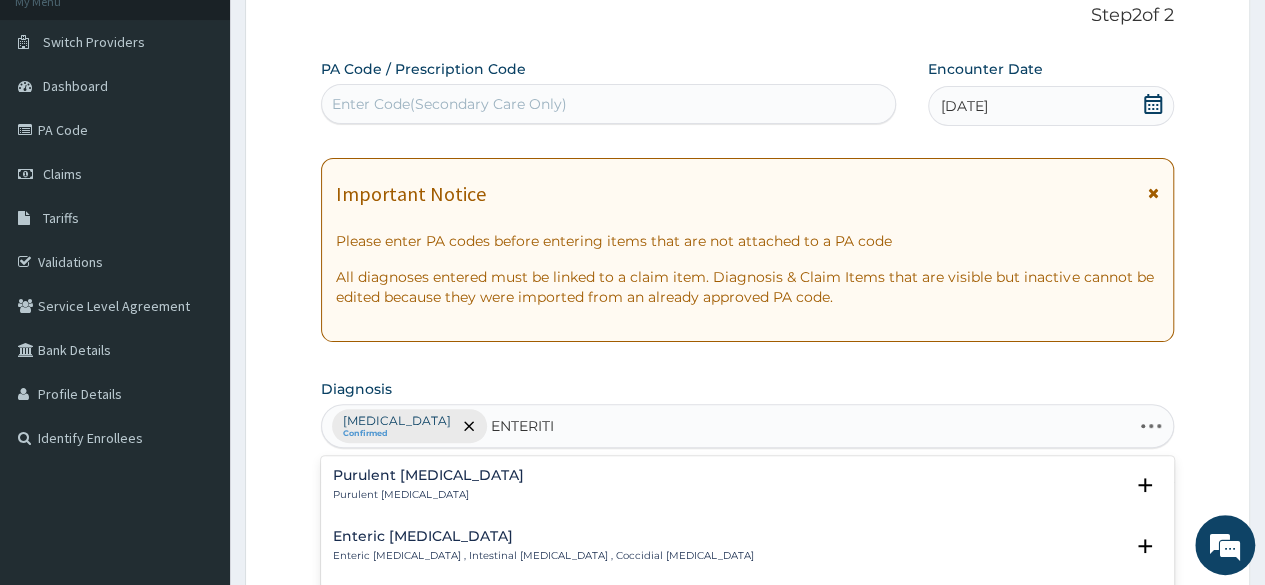 type on "ENTERITIS" 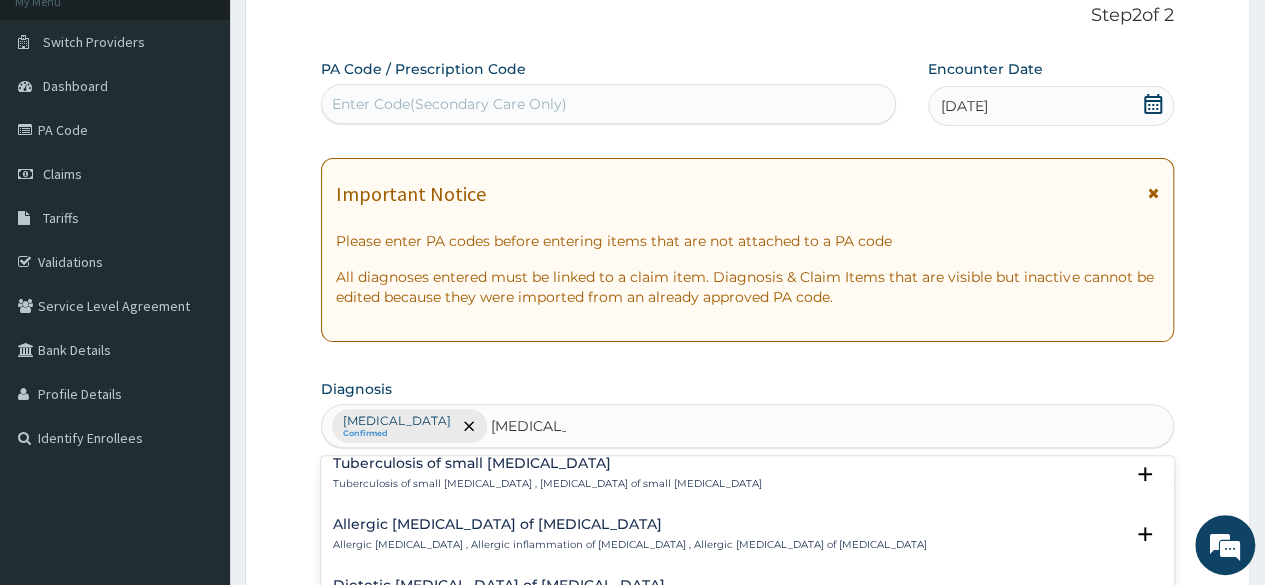 scroll, scrollTop: 1400, scrollLeft: 0, axis: vertical 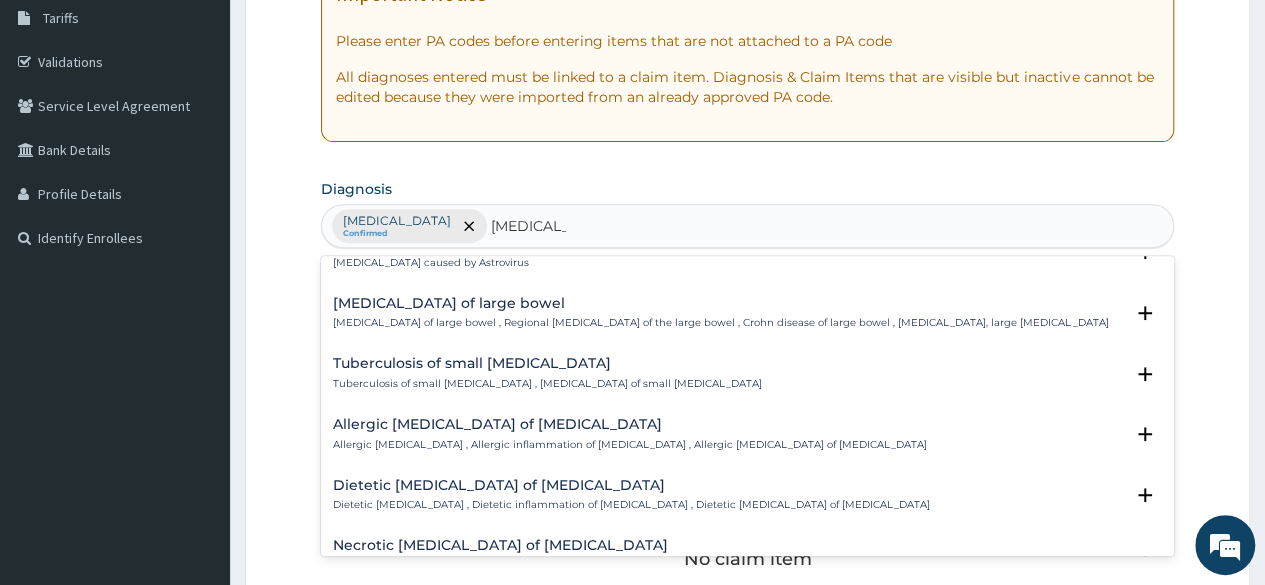 click on "Allergic enteritis of intestine" at bounding box center [630, 424] 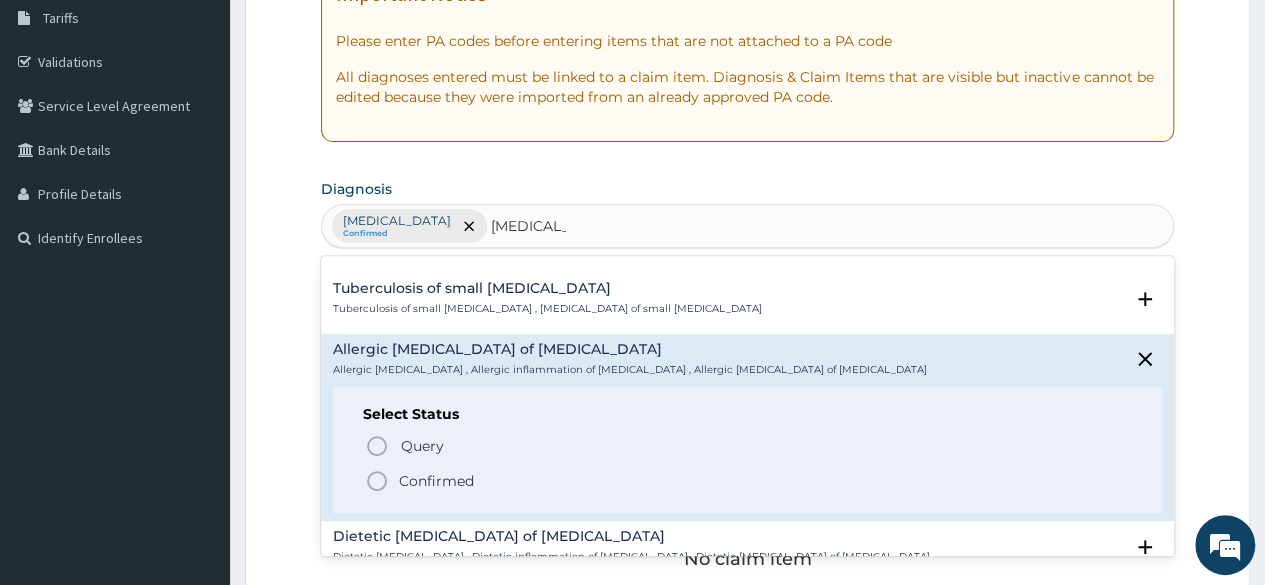 scroll, scrollTop: 1300, scrollLeft: 0, axis: vertical 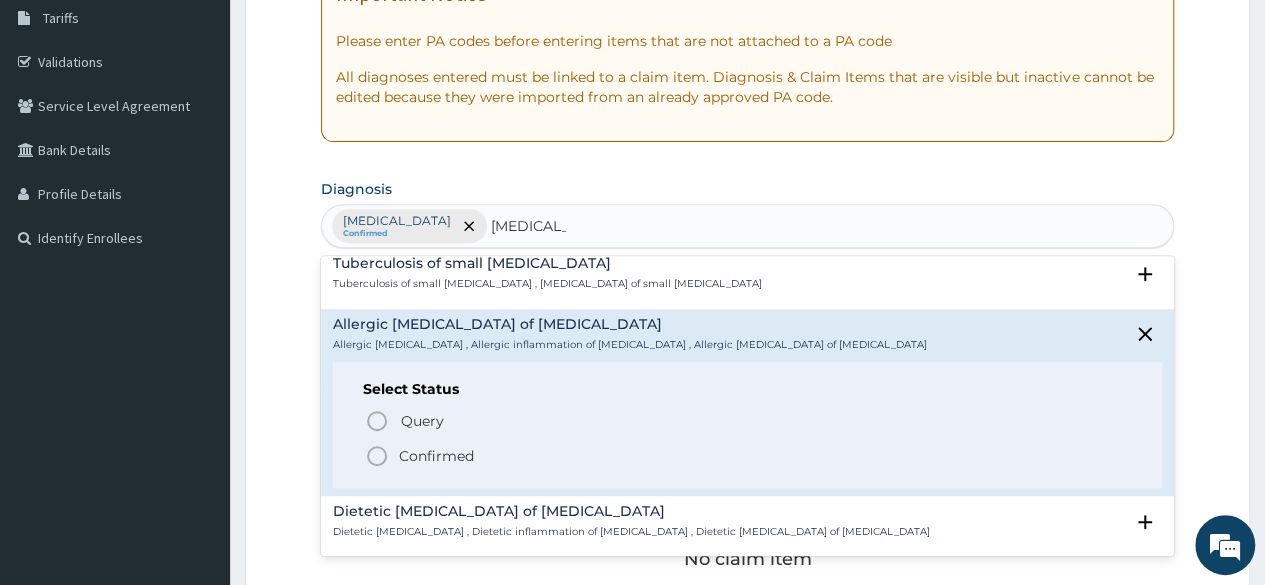 click 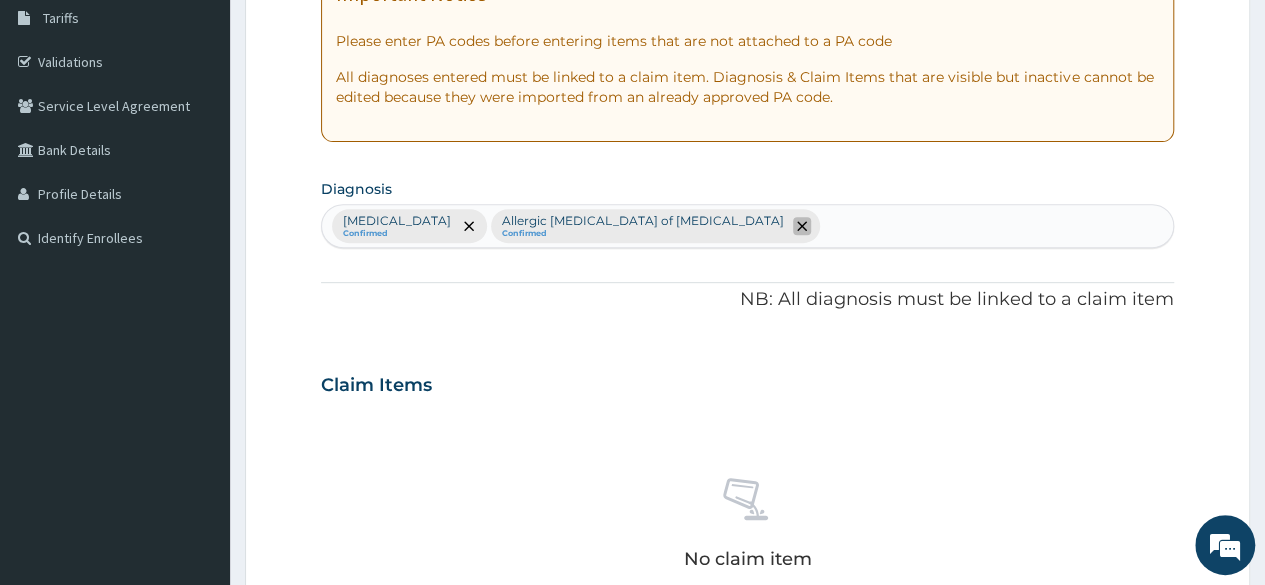click 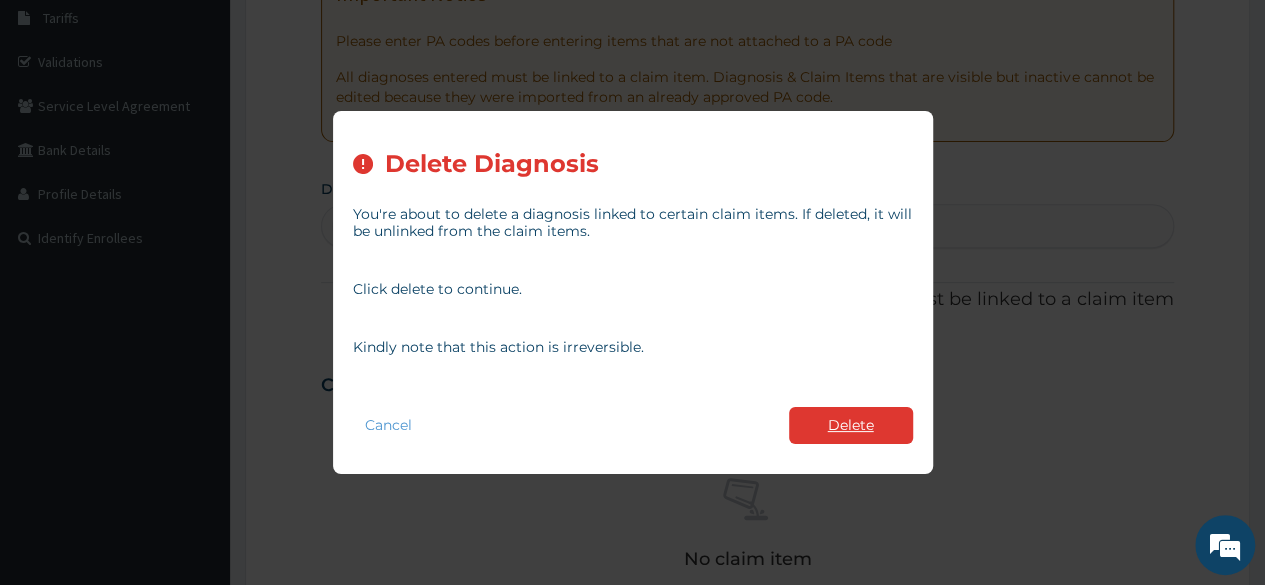 click on "Delete" at bounding box center (851, 425) 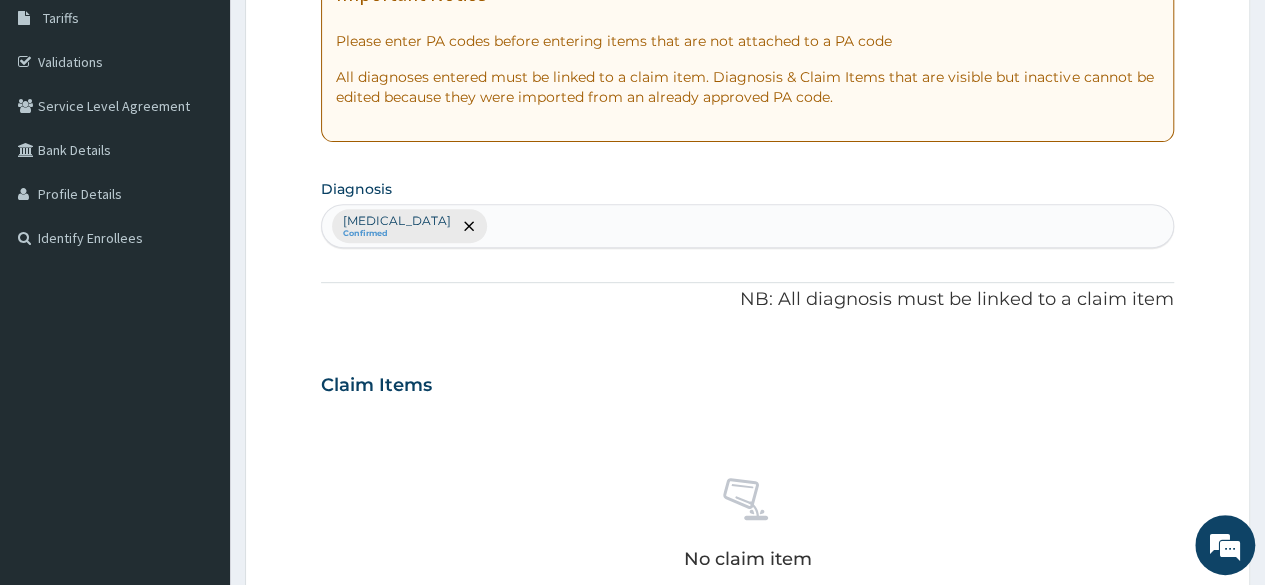 click on "Malaria Confirmed" at bounding box center (747, 226) 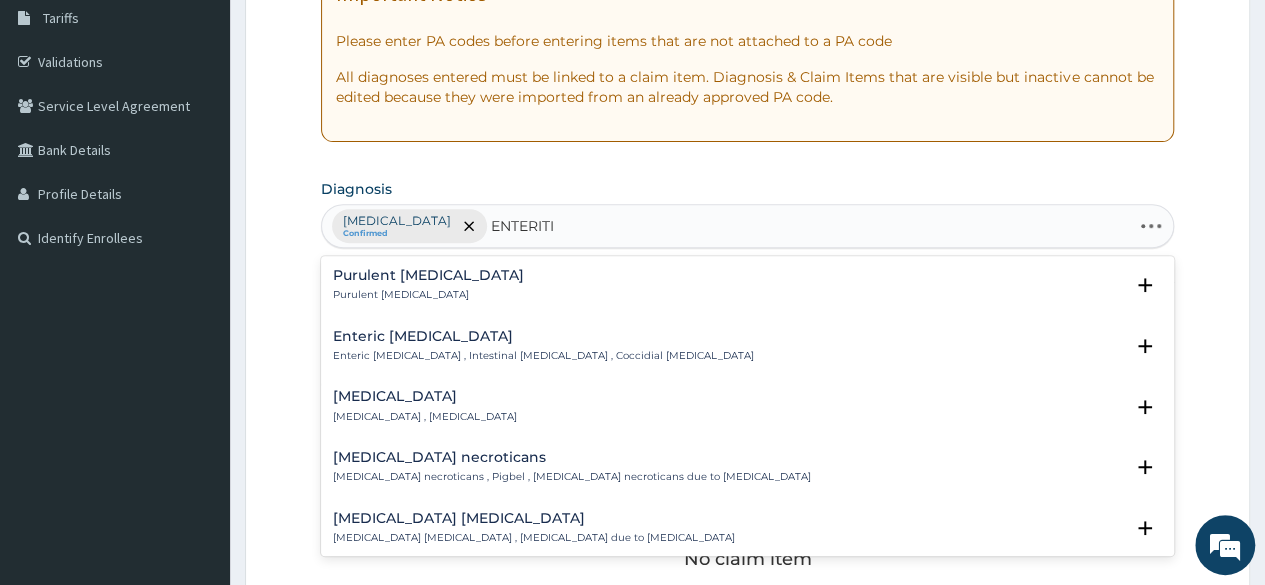 type on "ENTERITIS" 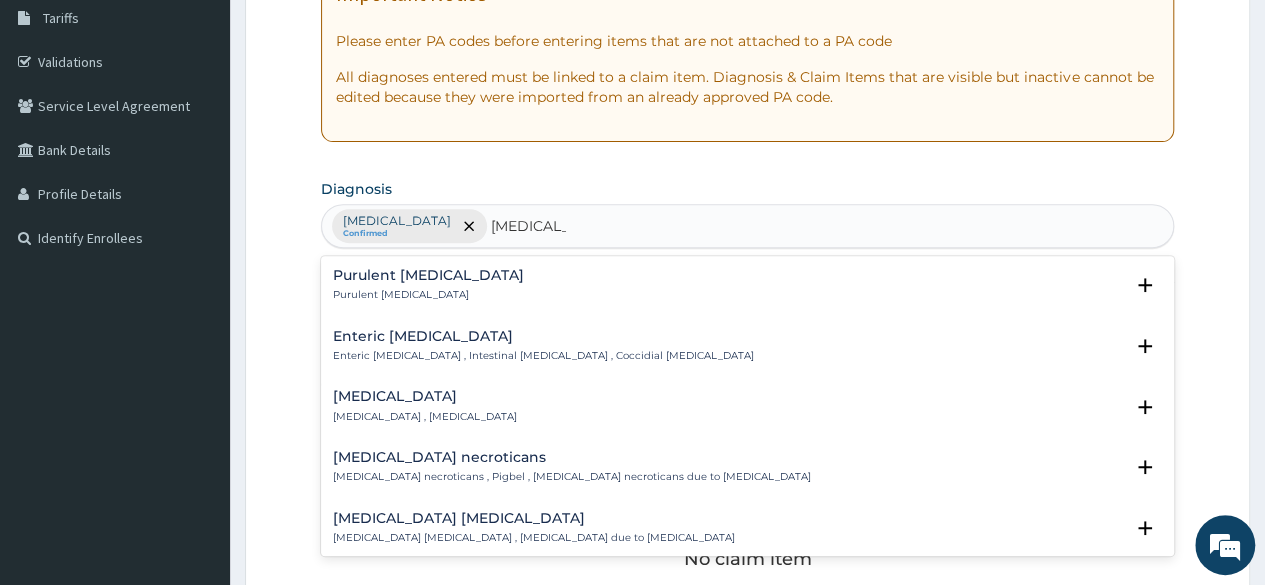 click on "Purulent enteritis" at bounding box center [428, 275] 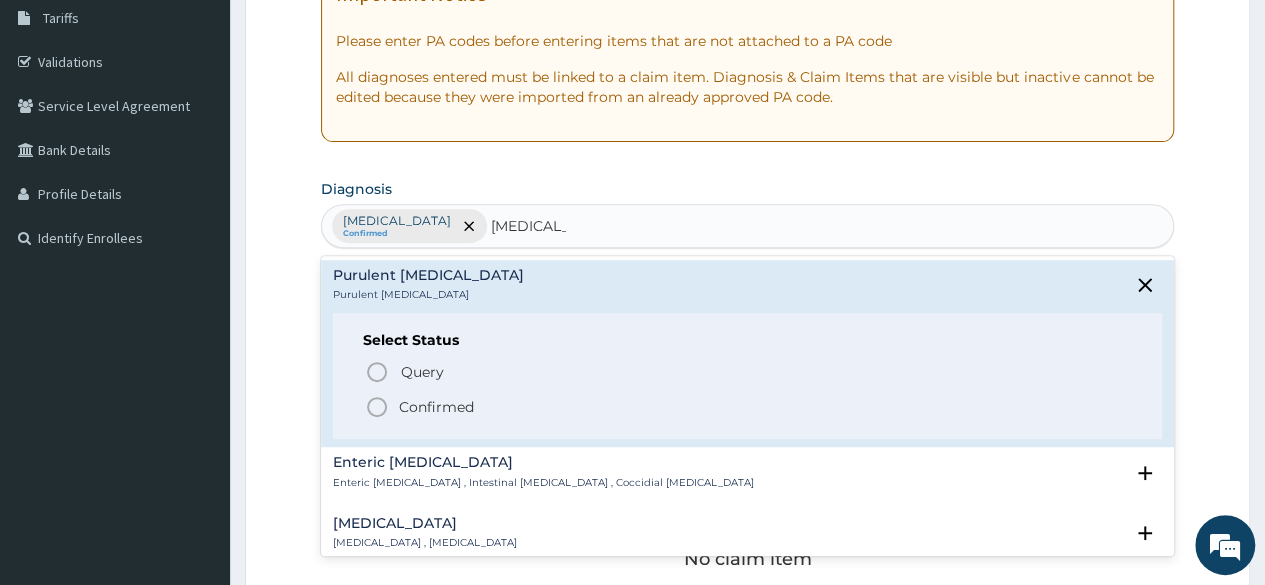 click 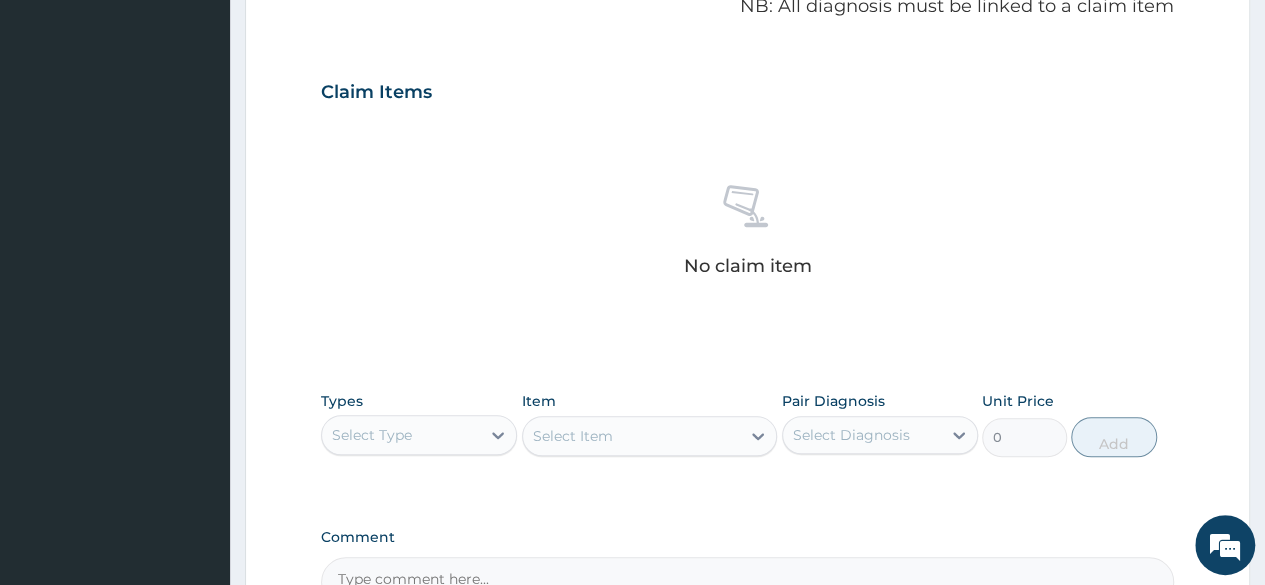 scroll, scrollTop: 732, scrollLeft: 0, axis: vertical 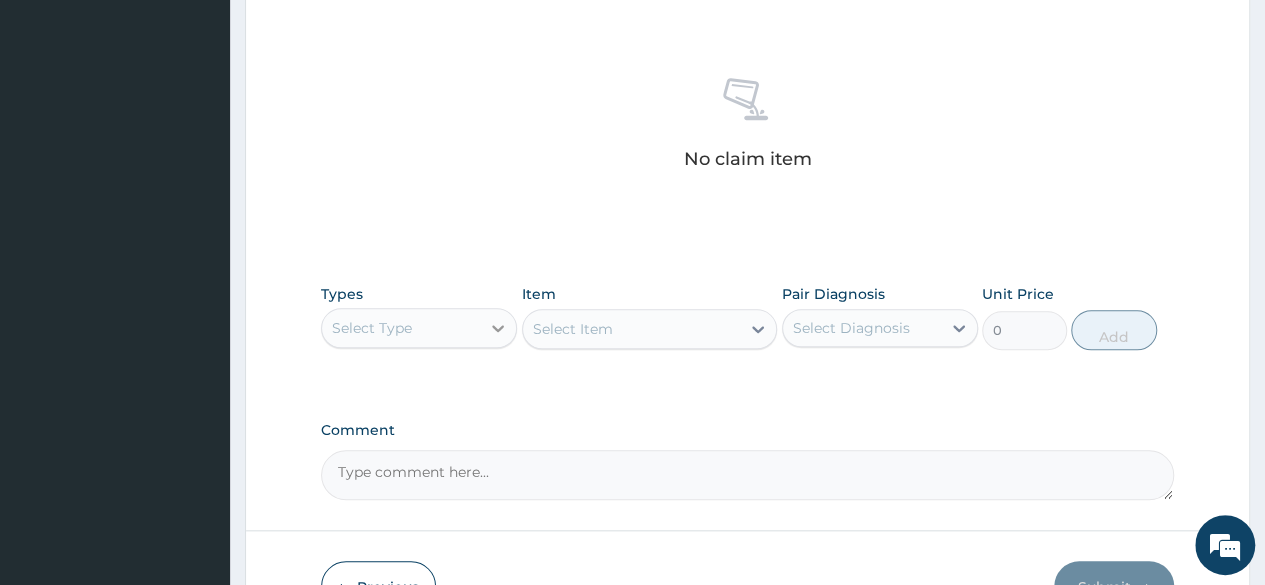 click 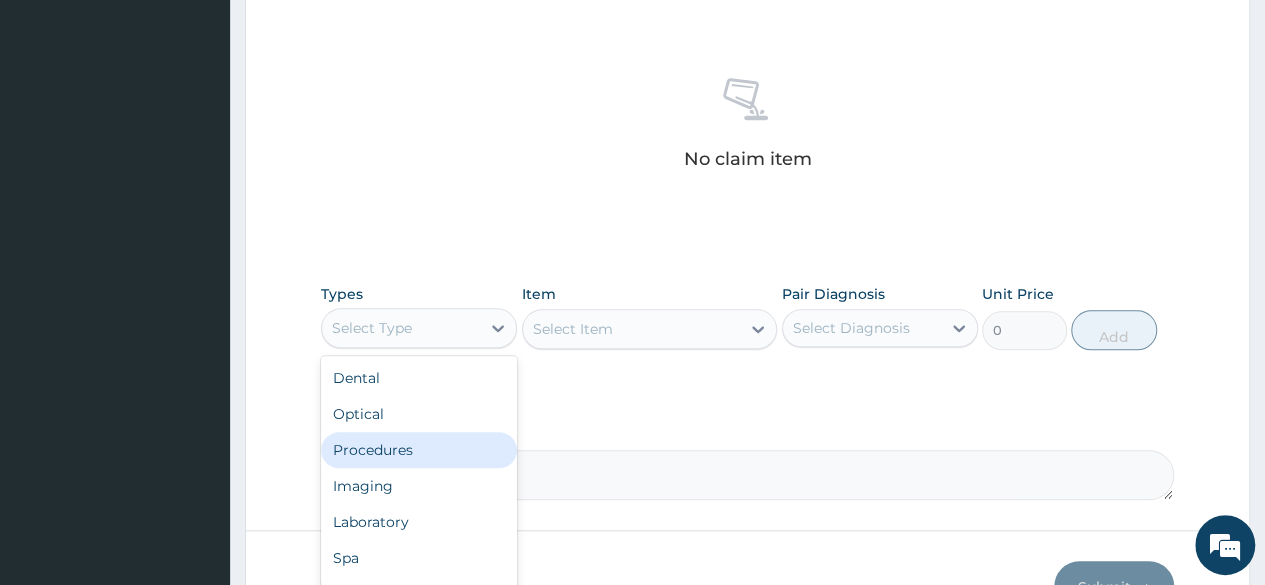 click on "Procedures" at bounding box center (419, 450) 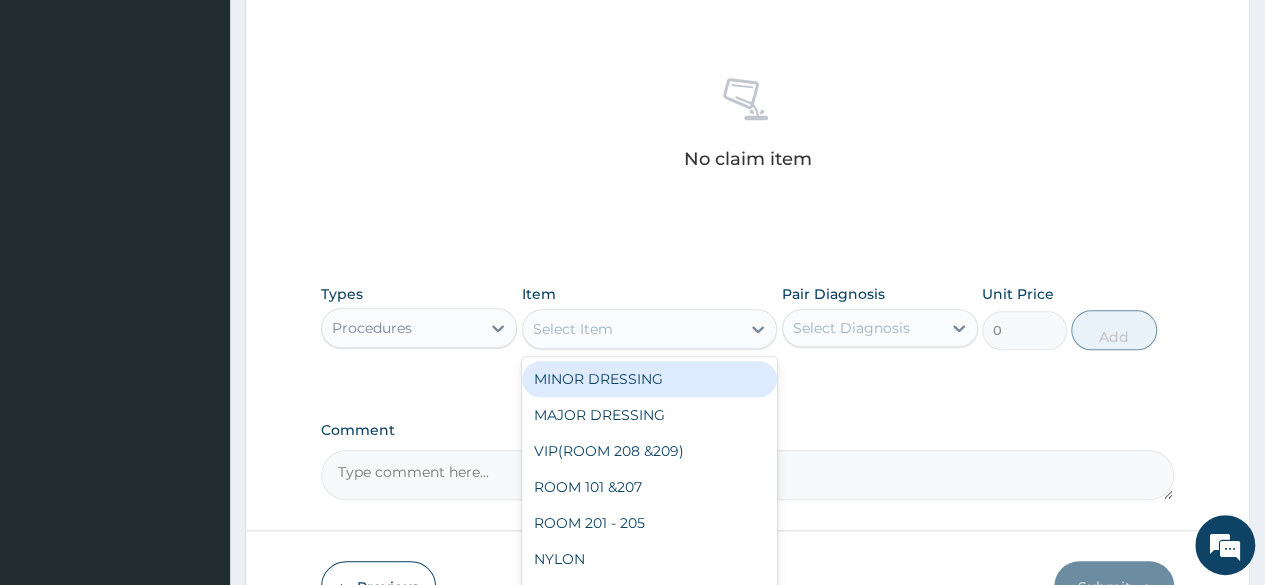 drag, startPoint x: 700, startPoint y: 323, endPoint x: 738, endPoint y: 331, distance: 38.832977 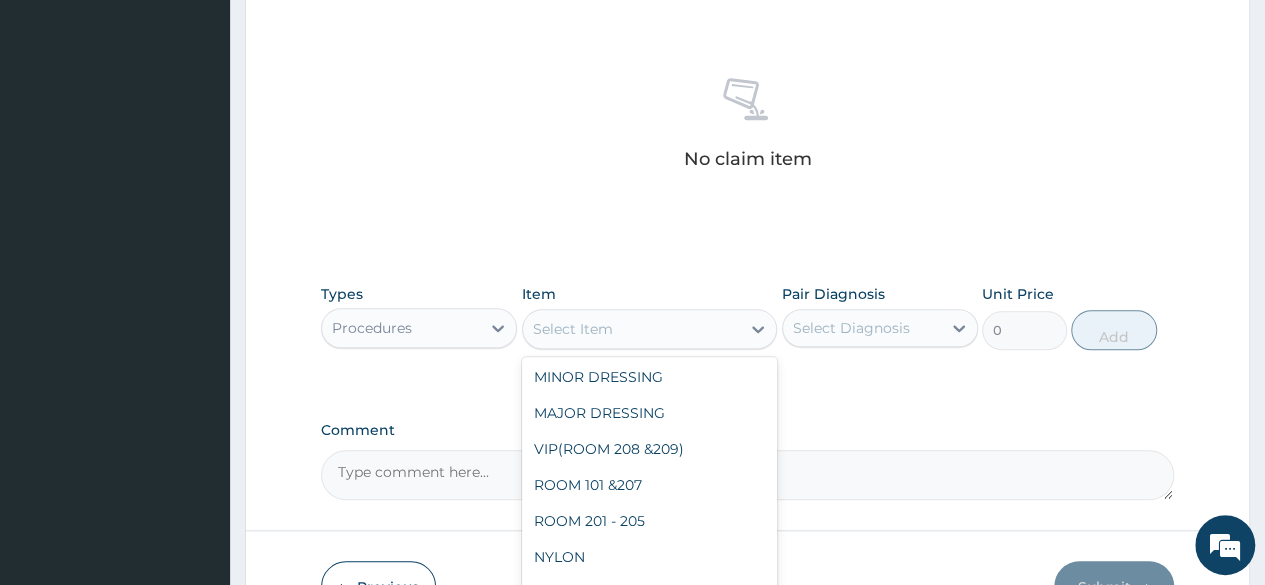 scroll, scrollTop: 0, scrollLeft: 0, axis: both 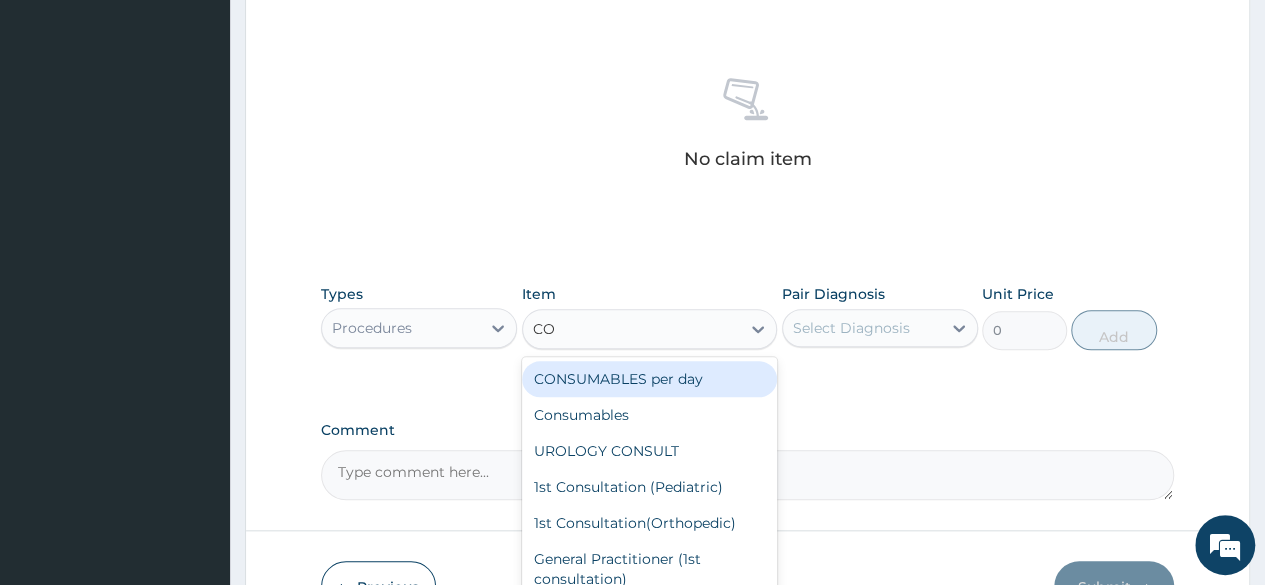 type on "CON" 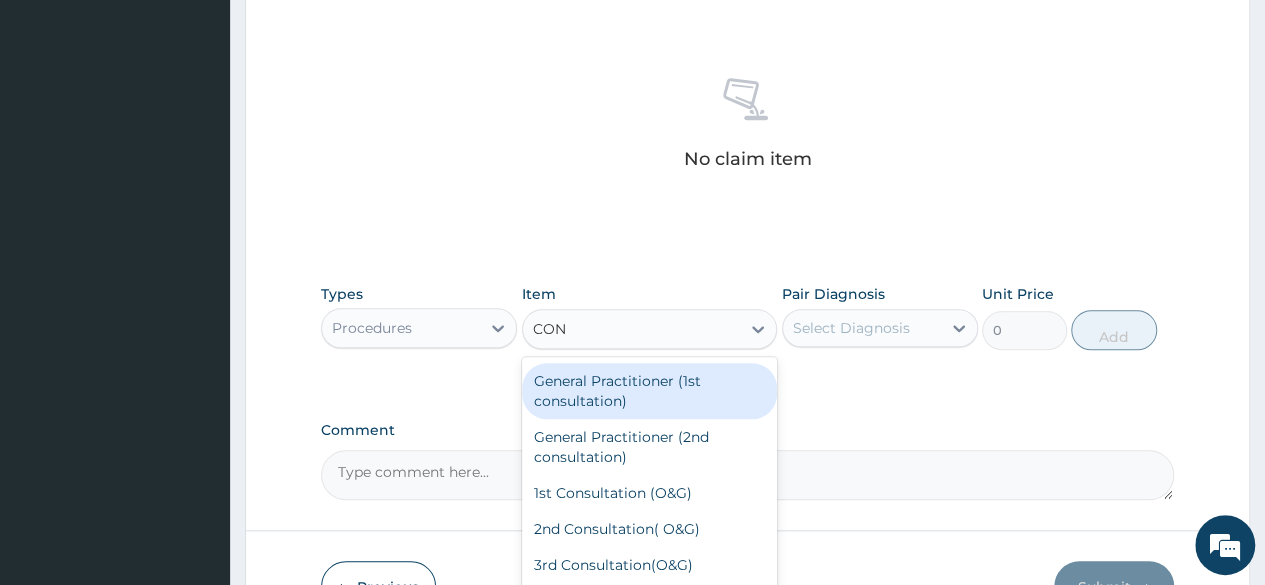 scroll, scrollTop: 200, scrollLeft: 0, axis: vertical 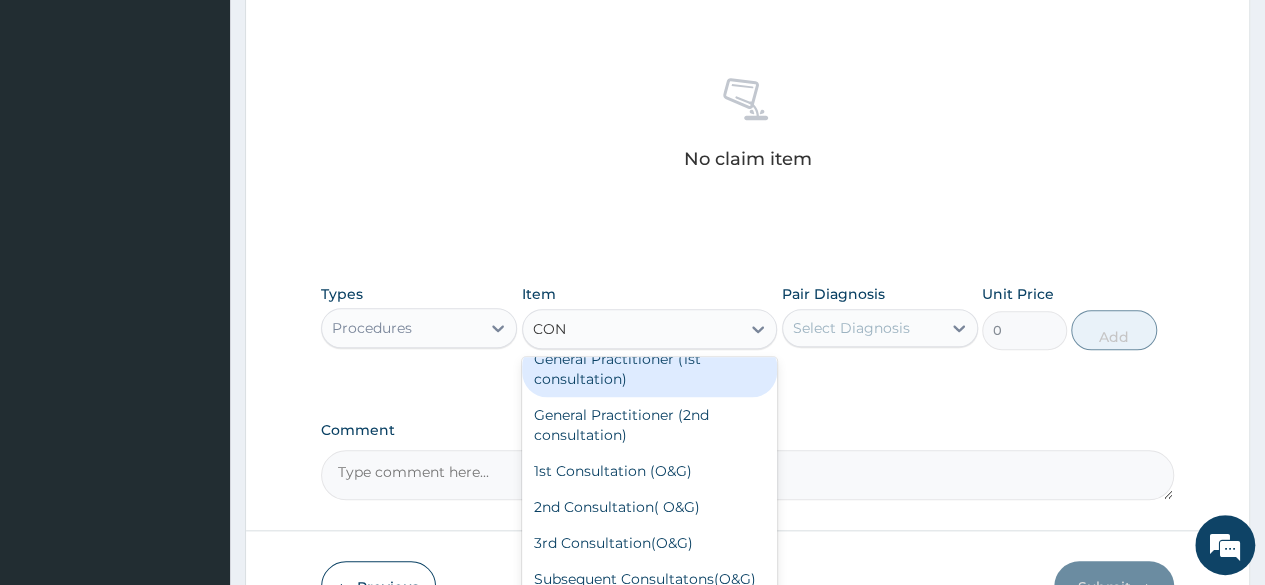 click on "General Practitioner (1st consultation)" at bounding box center (650, 369) 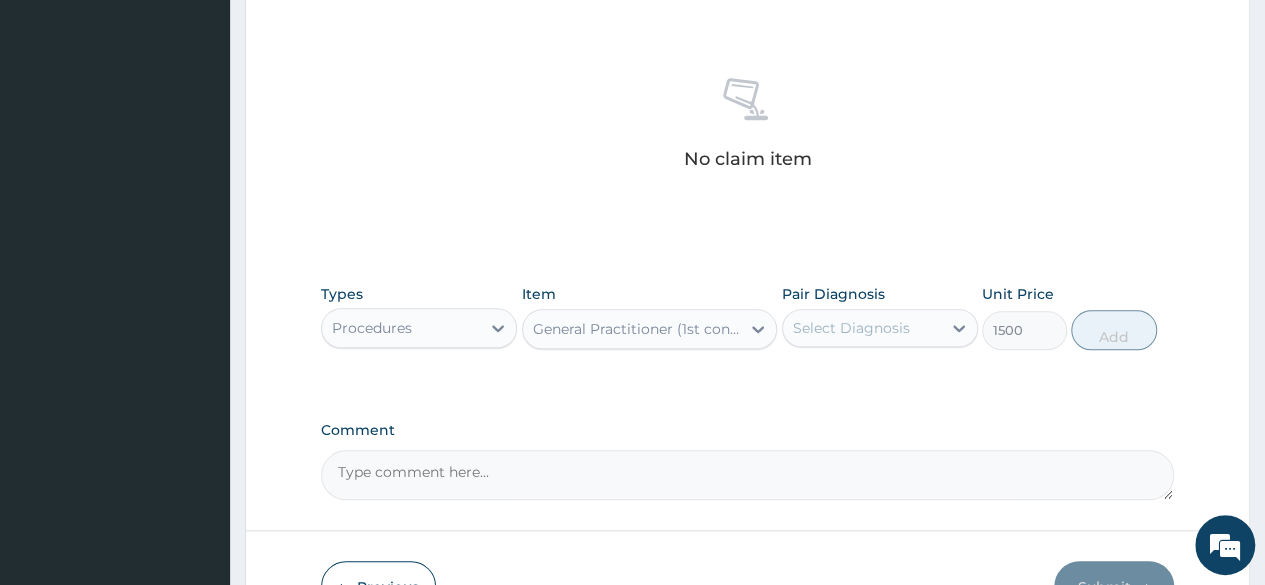 click on "Select Diagnosis" at bounding box center (862, 328) 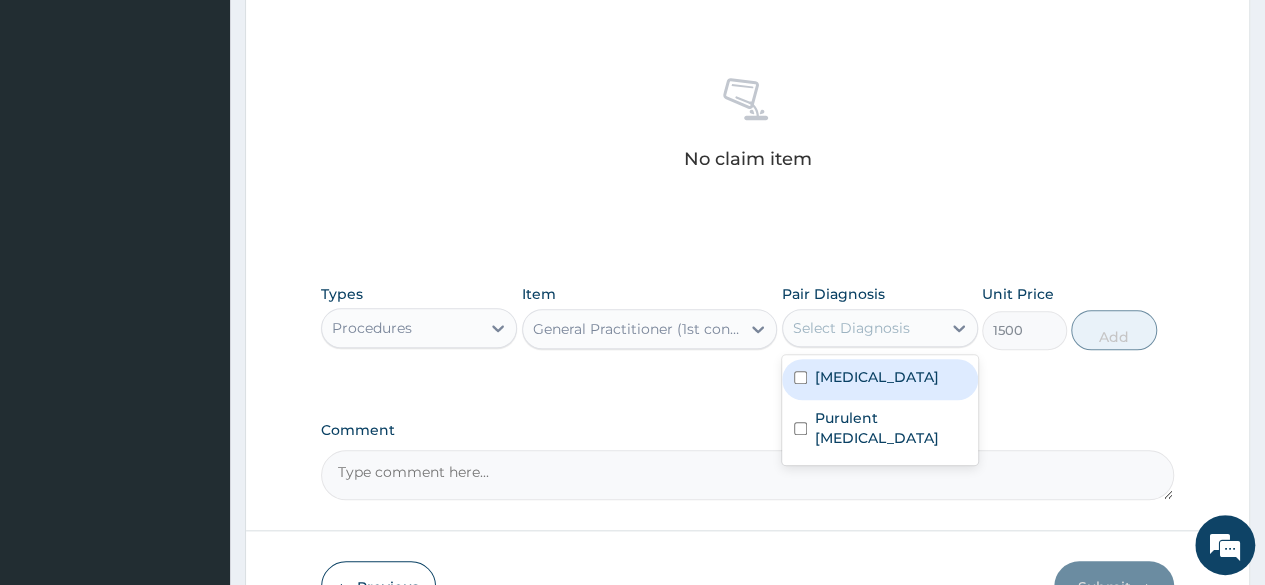 drag, startPoint x: 803, startPoint y: 374, endPoint x: 800, endPoint y: 387, distance: 13.341664 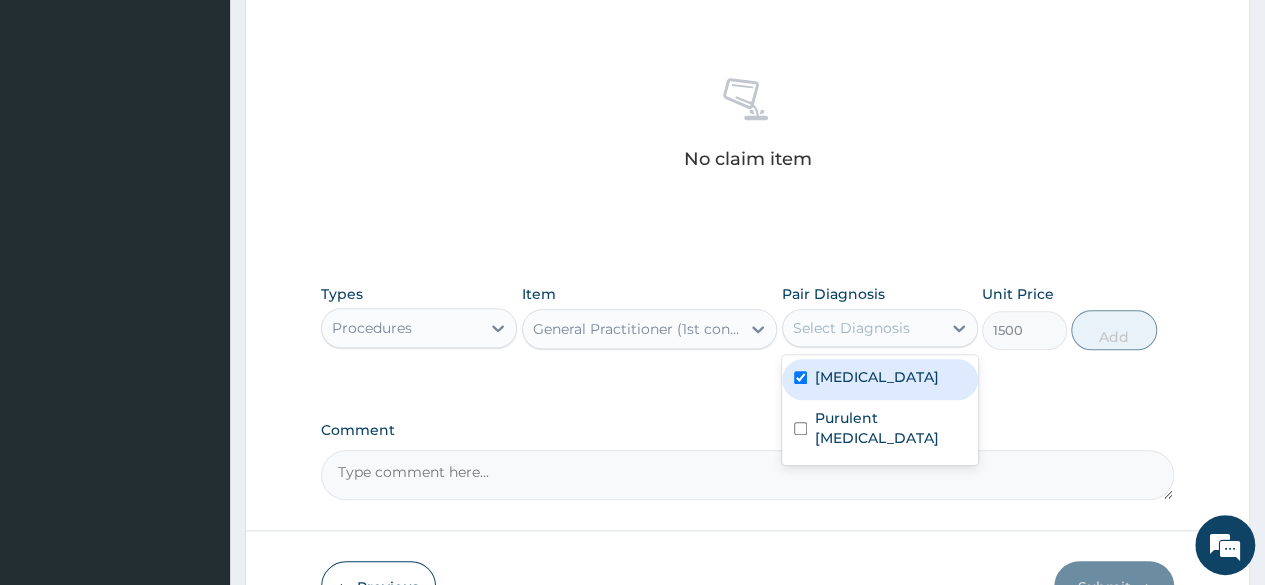 checkbox on "true" 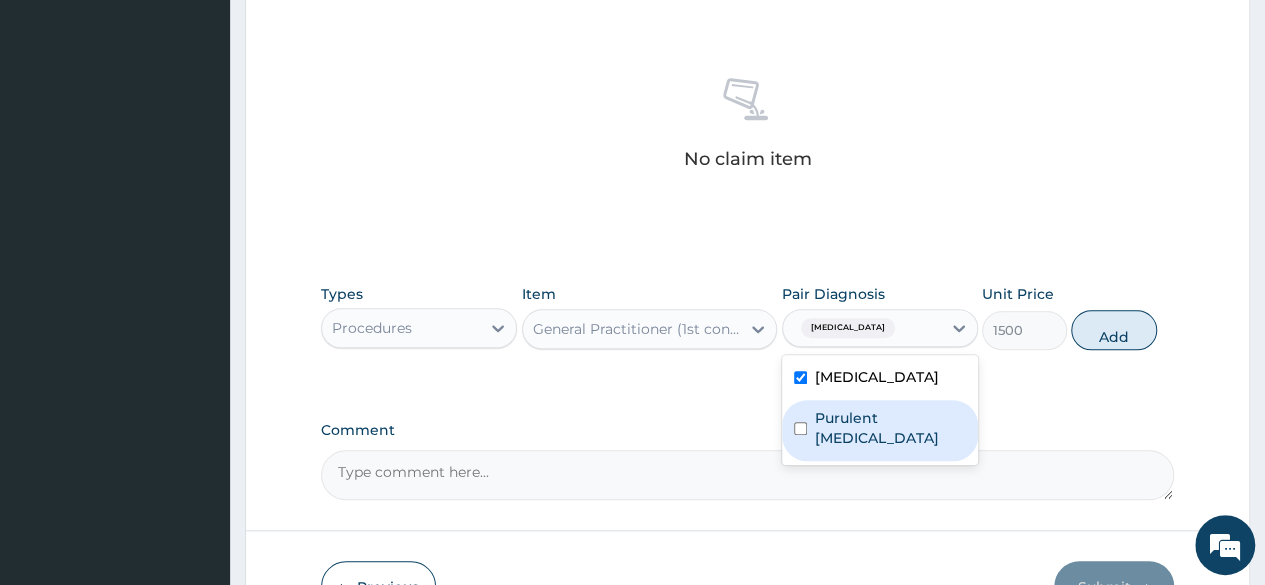 click at bounding box center [800, 428] 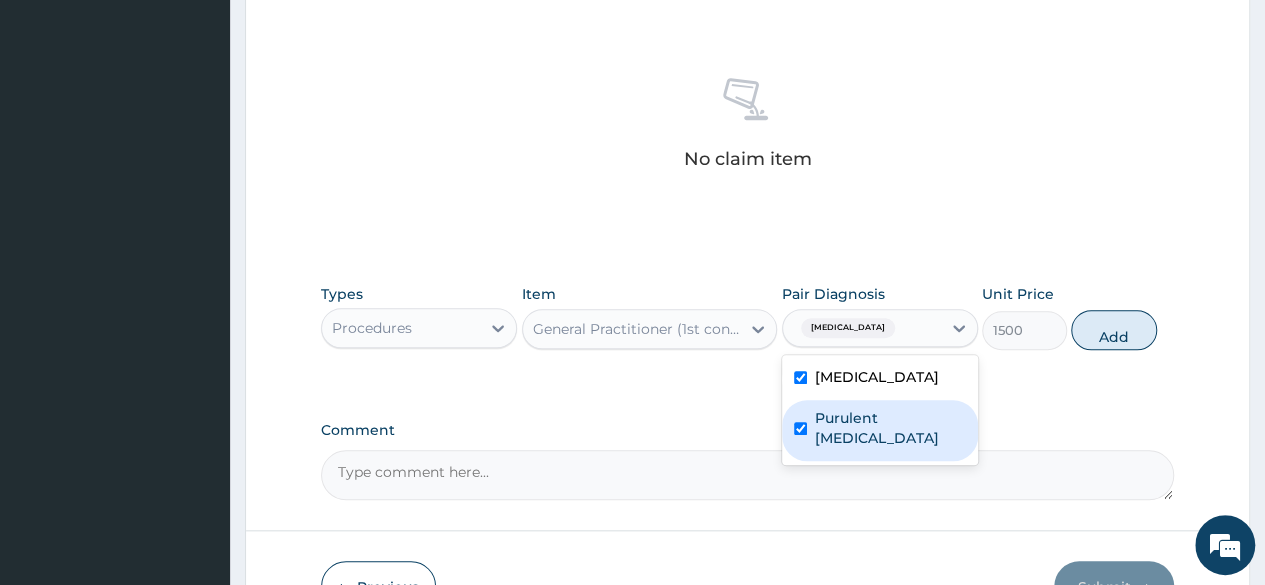 checkbox on "true" 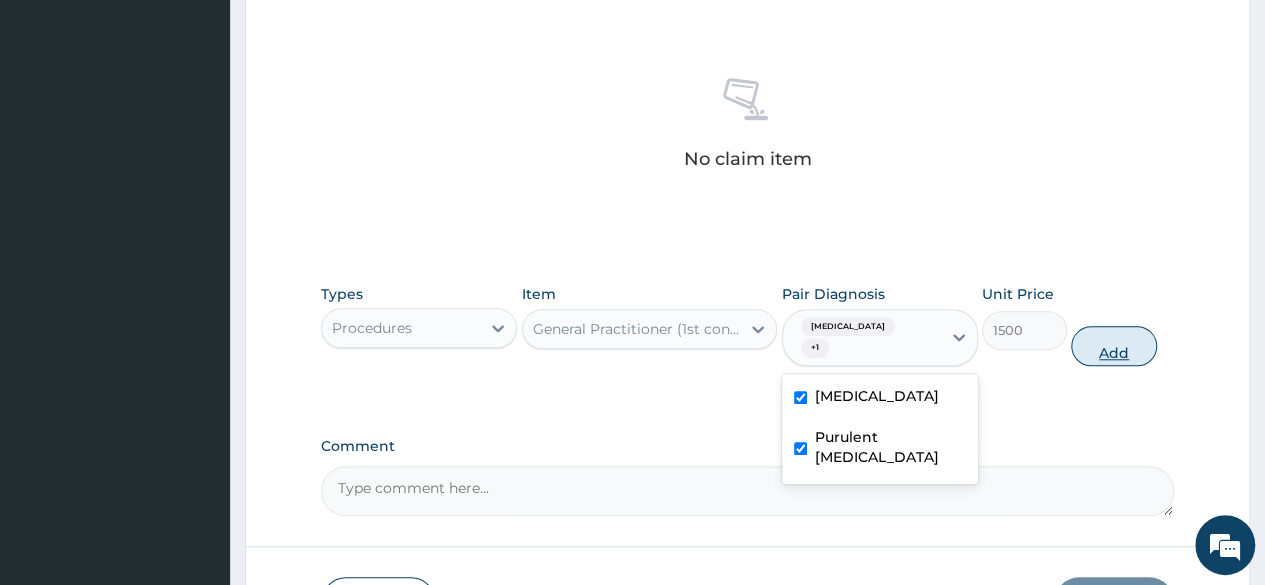 click on "Add" at bounding box center [1113, 346] 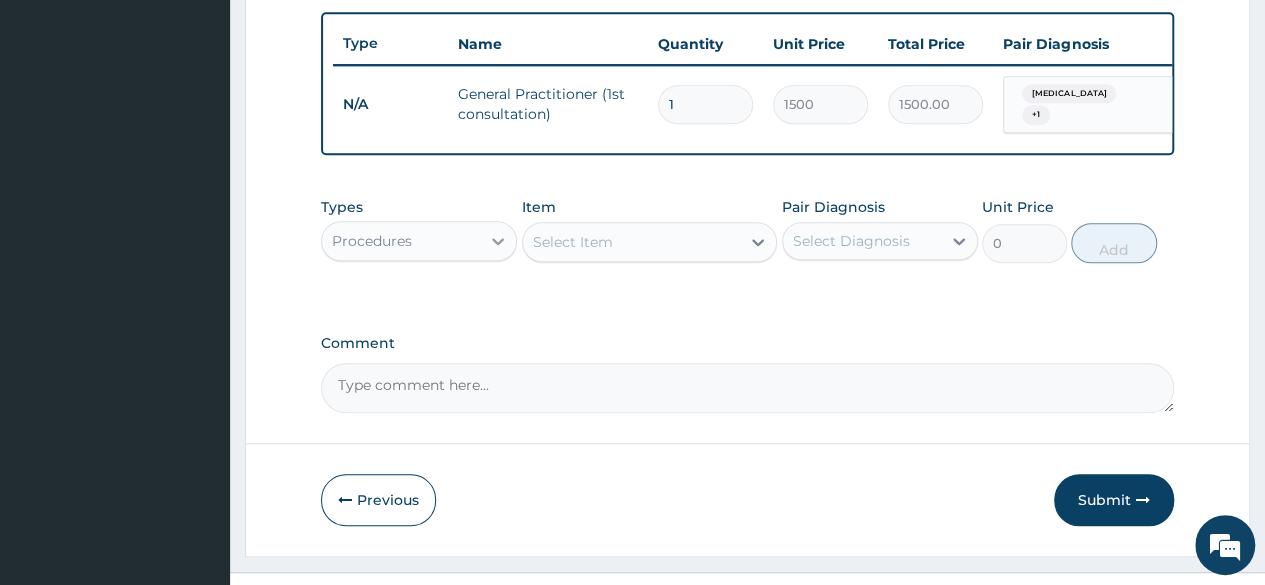 click 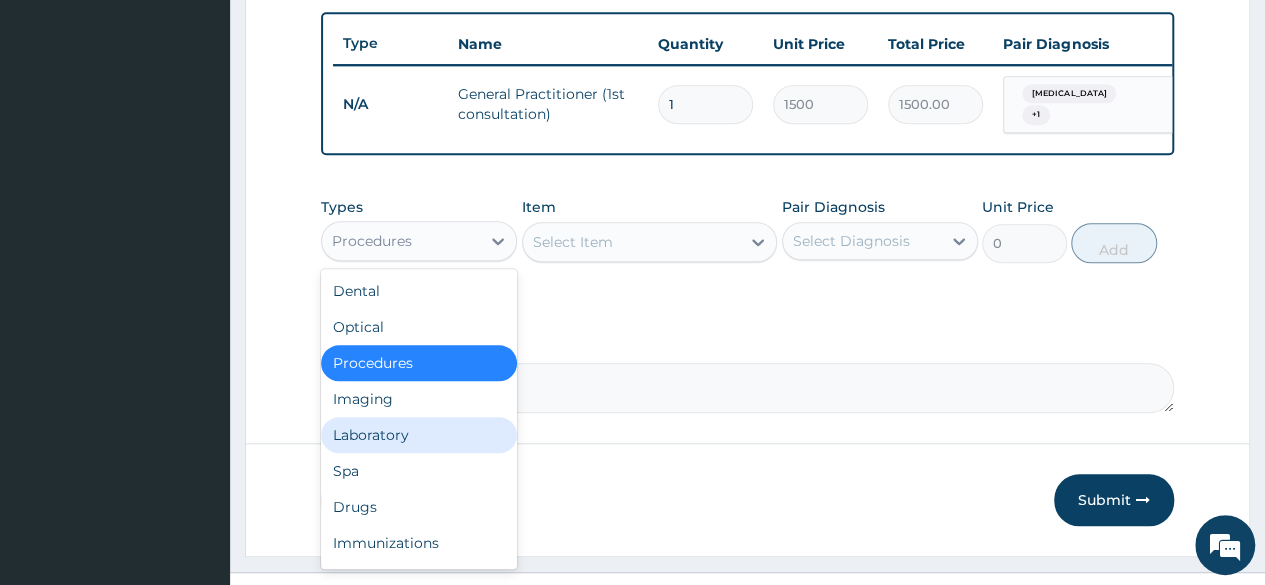 click on "Laboratory" at bounding box center [419, 435] 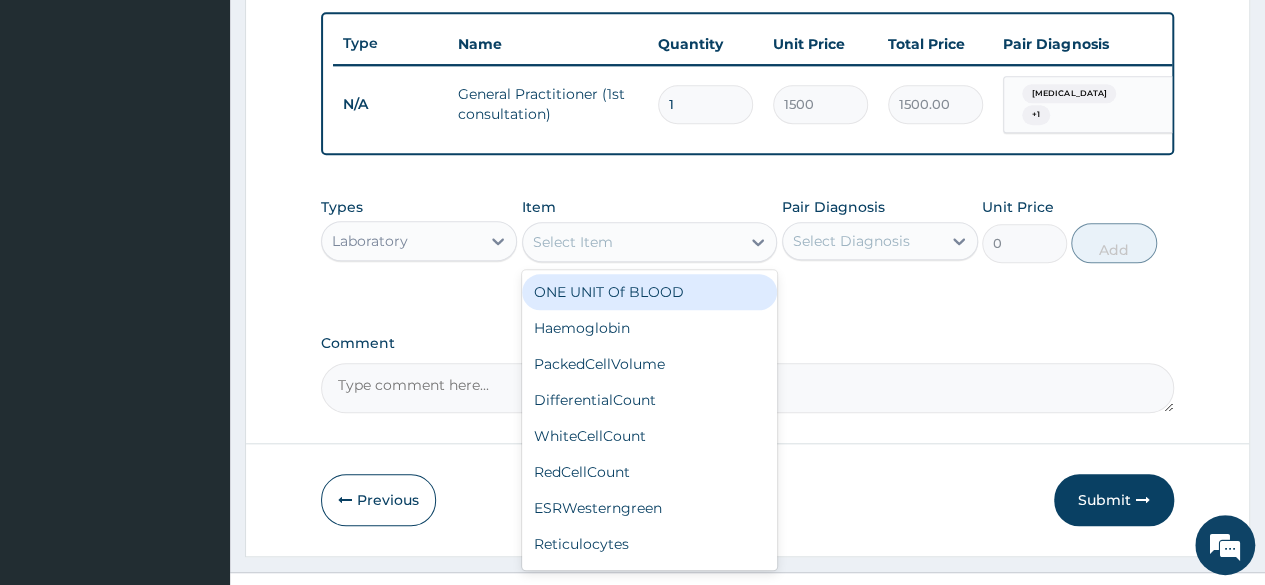 click on "Select Item" at bounding box center [632, 242] 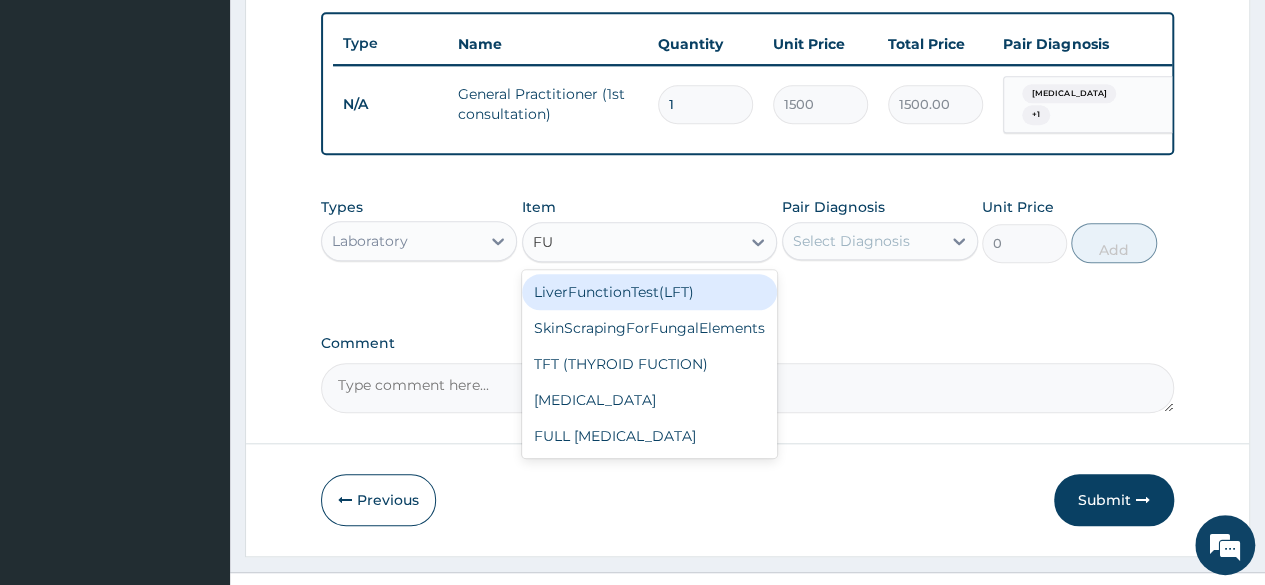 type on "FUL" 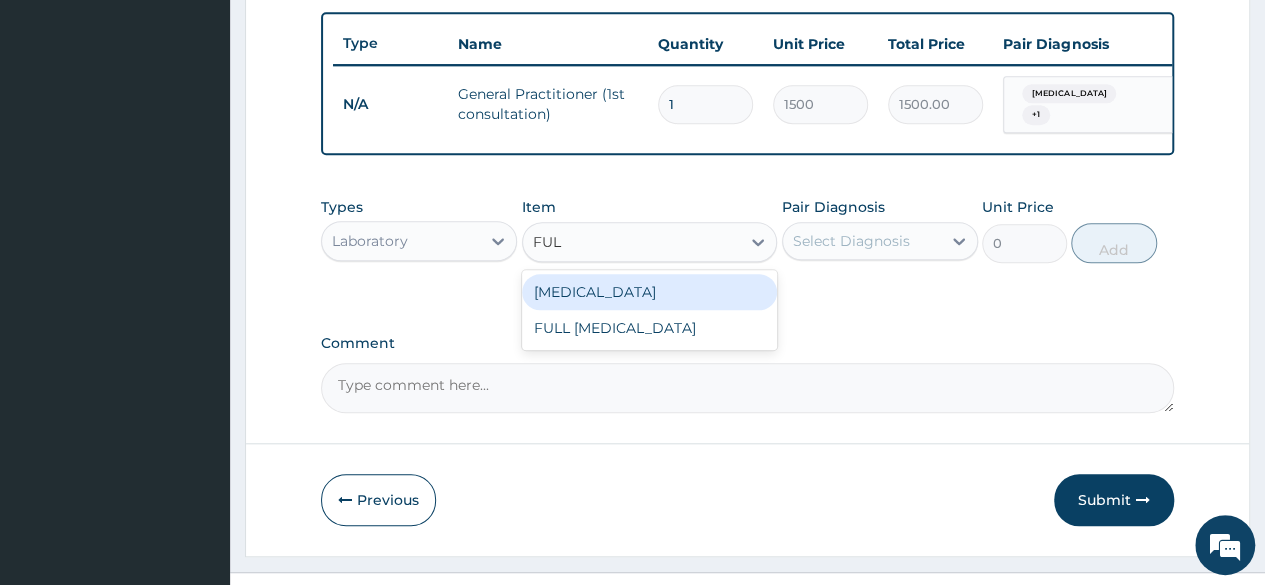 click on "Full blood count" at bounding box center (650, 292) 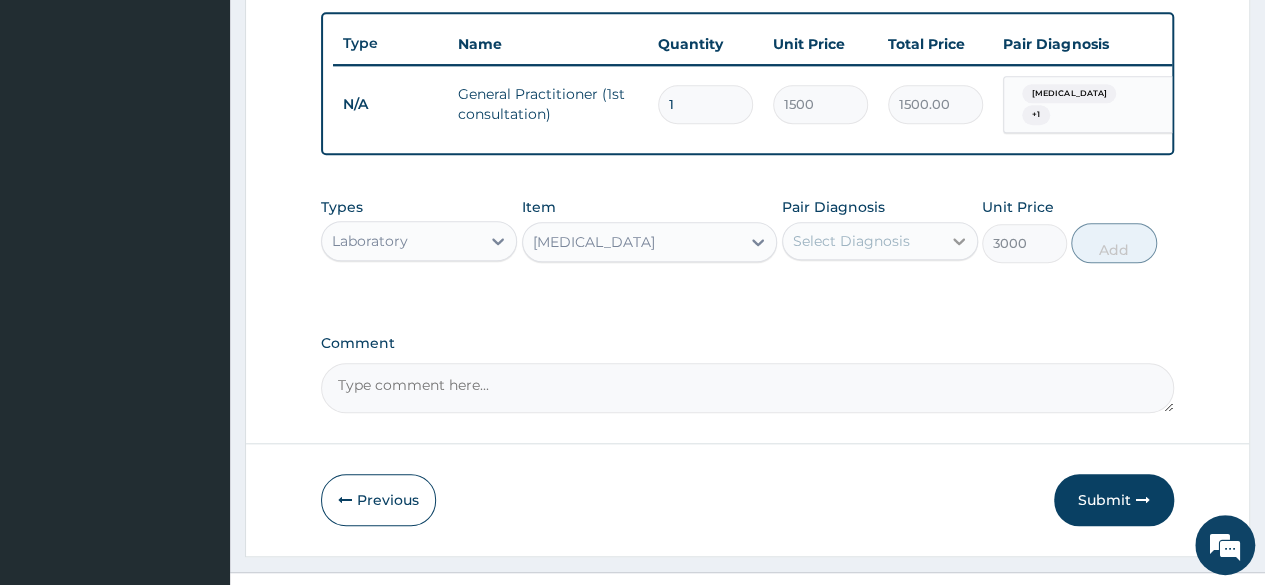 click at bounding box center (959, 241) 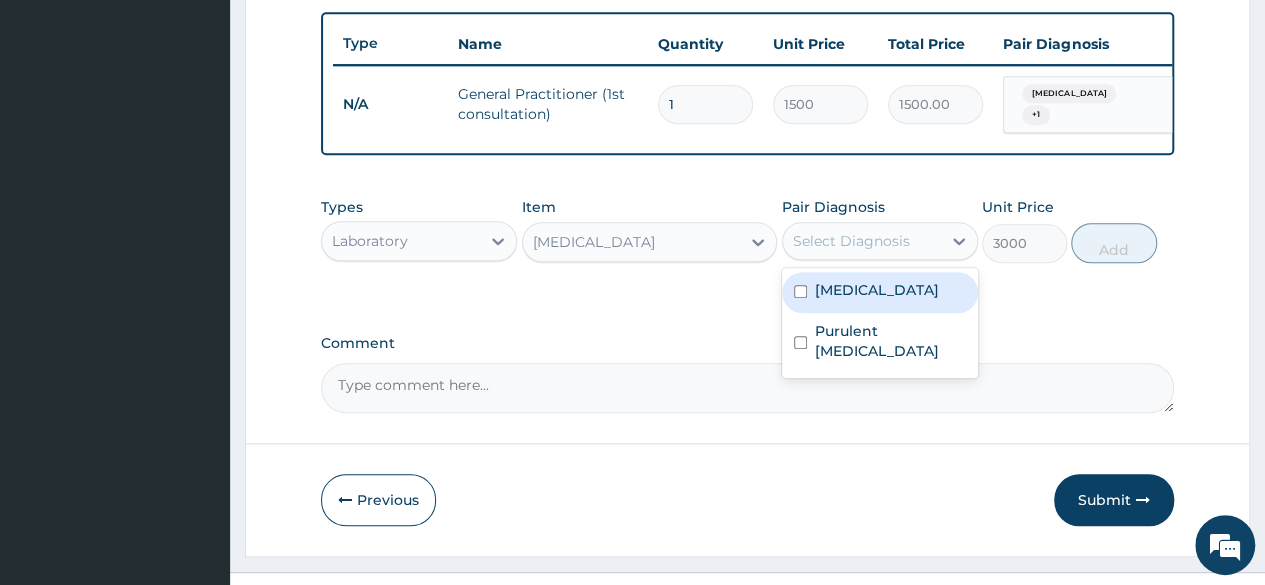 click at bounding box center (800, 291) 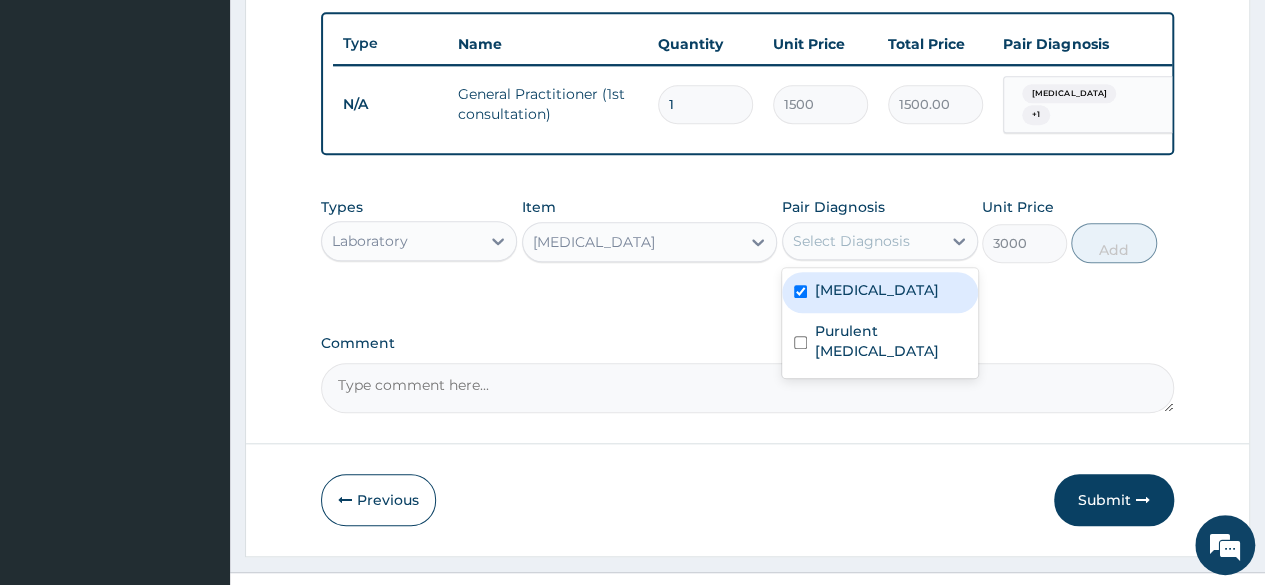 checkbox on "true" 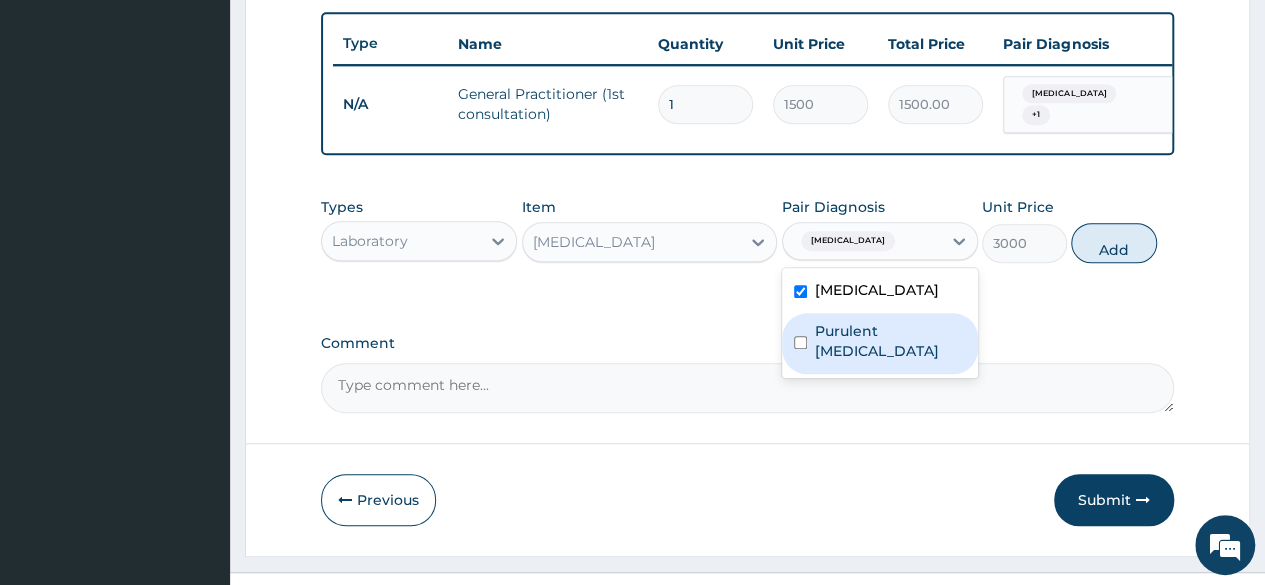 drag, startPoint x: 798, startPoint y: 339, endPoint x: 882, endPoint y: 315, distance: 87.36132 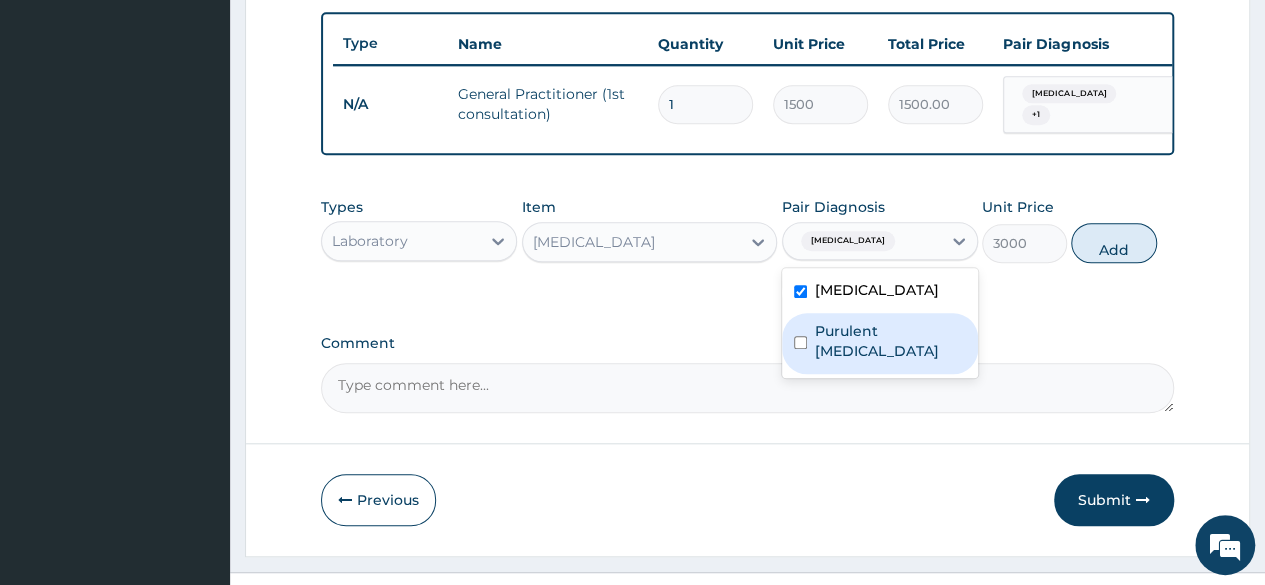 click at bounding box center [800, 342] 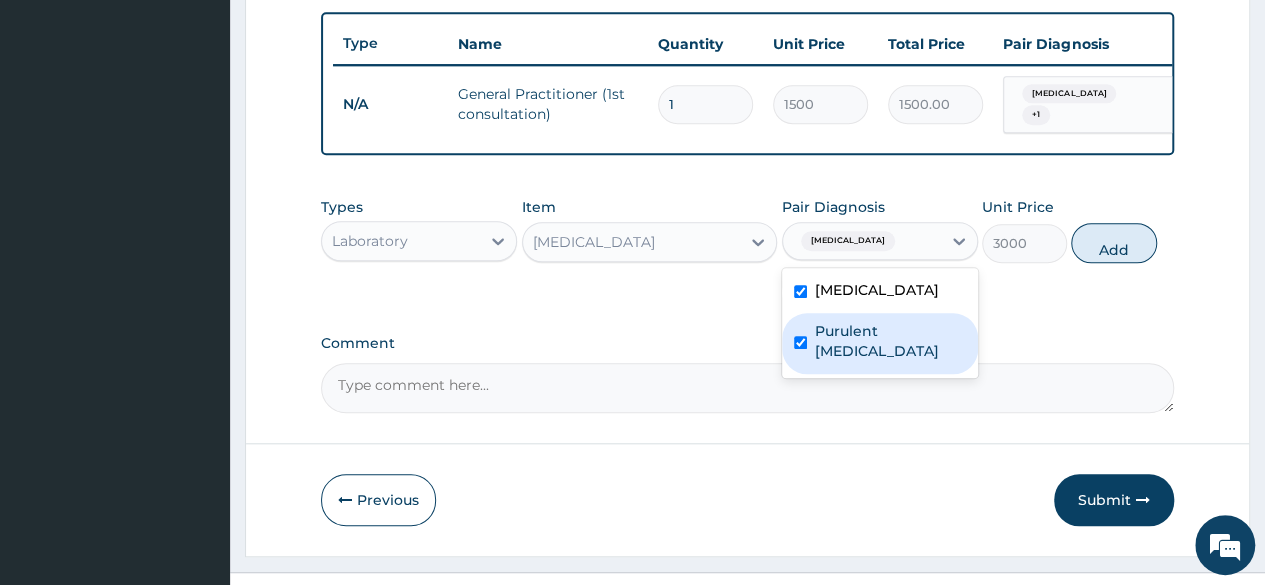 checkbox on "true" 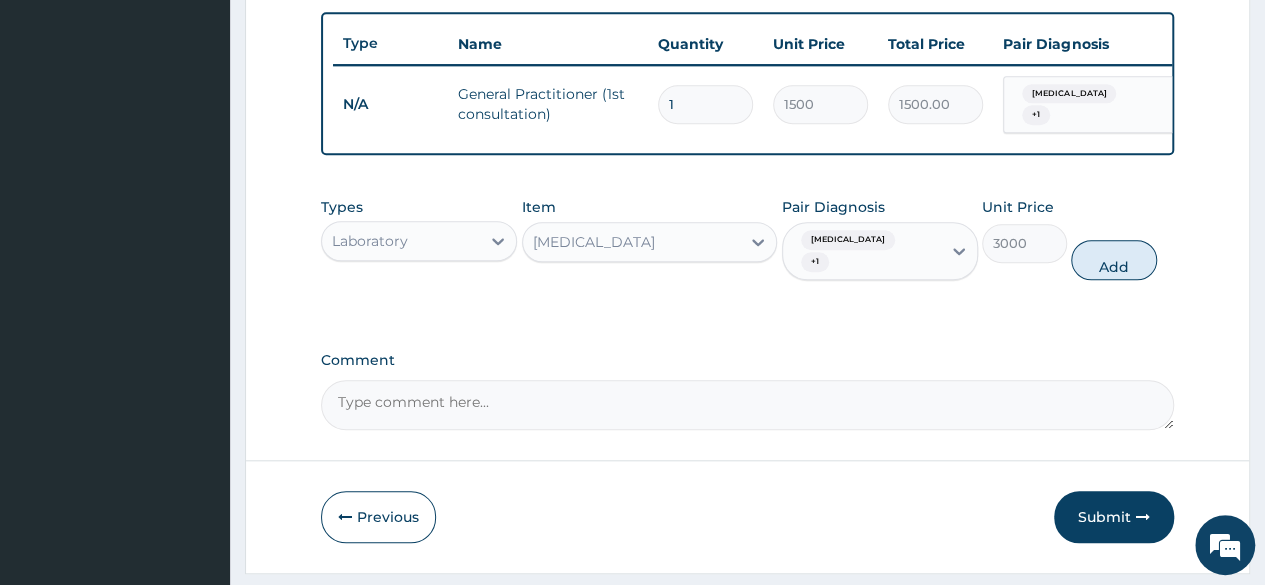 drag, startPoint x: 1100, startPoint y: 248, endPoint x: 978, endPoint y: 260, distance: 122.588745 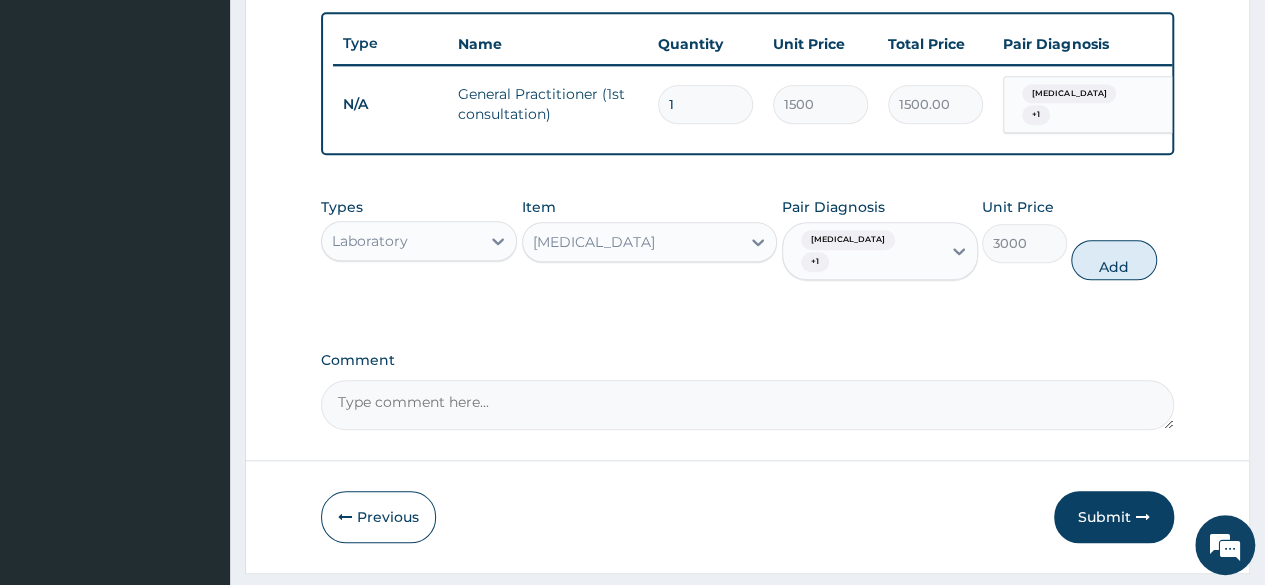 click on "Add" at bounding box center [1113, 260] 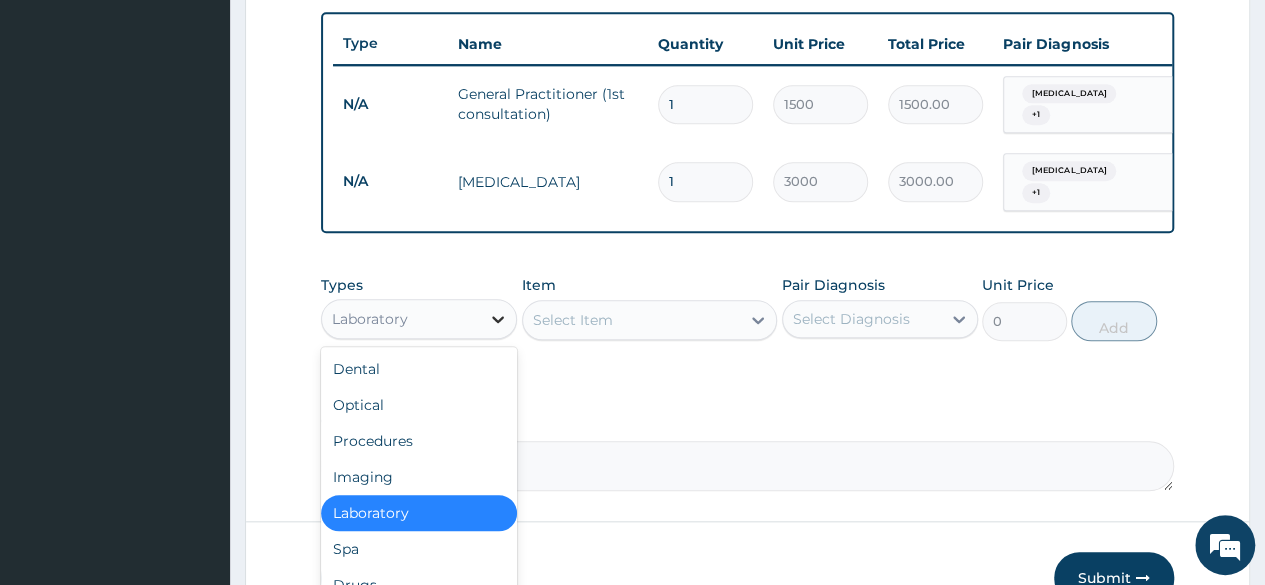 click 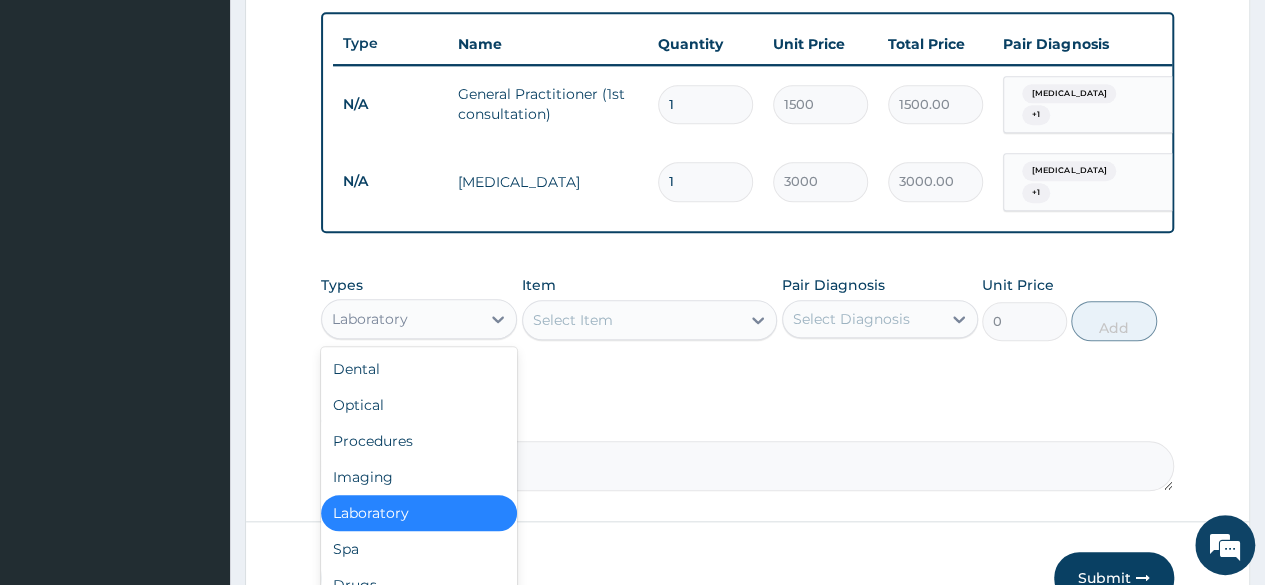 drag, startPoint x: 470, startPoint y: 507, endPoint x: 508, endPoint y: 397, distance: 116.37869 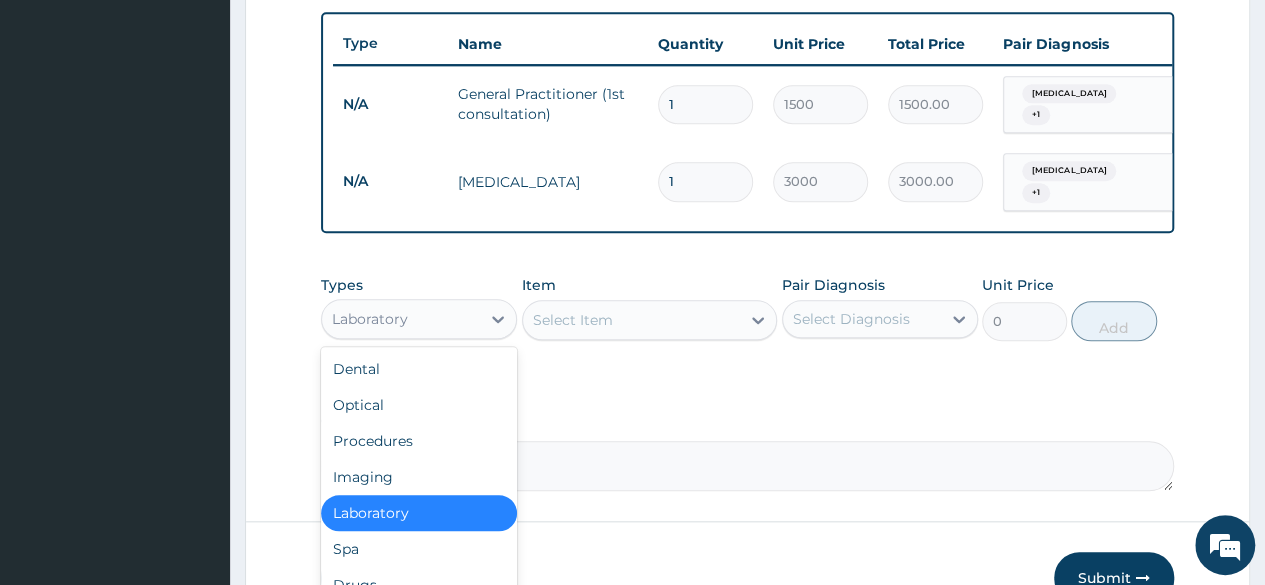click on "Laboratory" at bounding box center [419, 513] 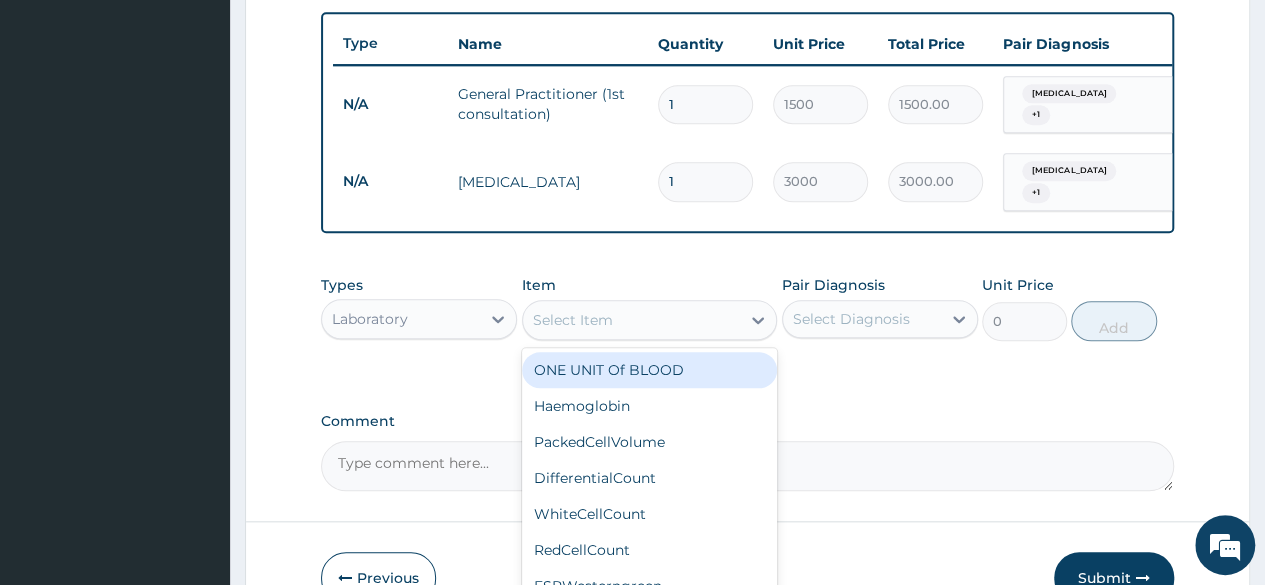 click on "Select Item" at bounding box center (632, 320) 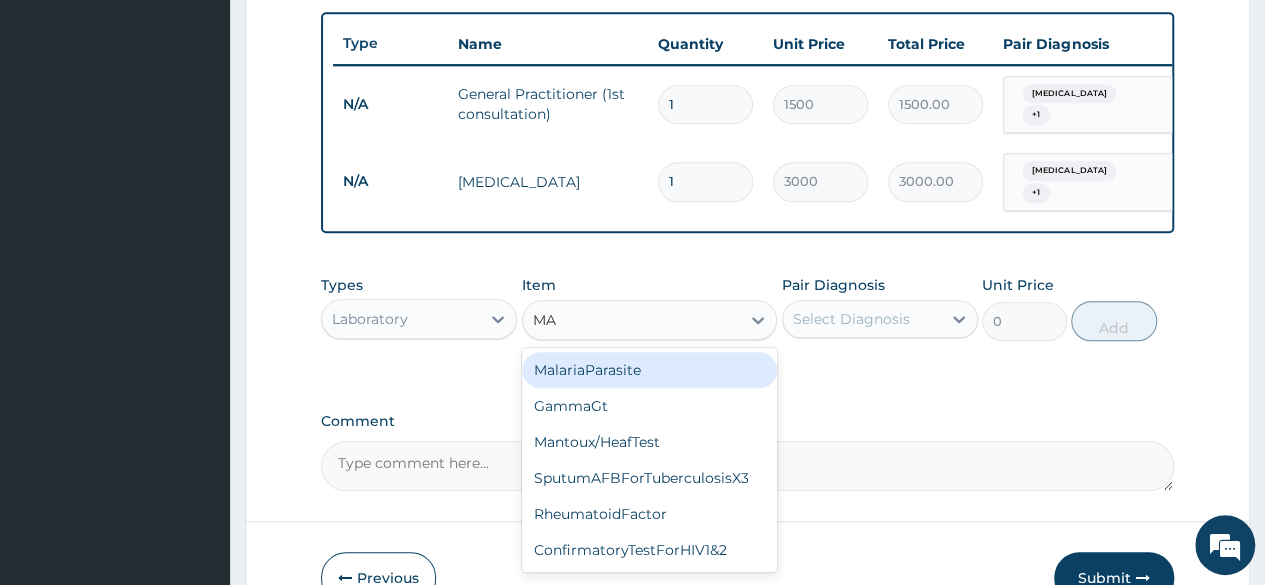type on "MAL" 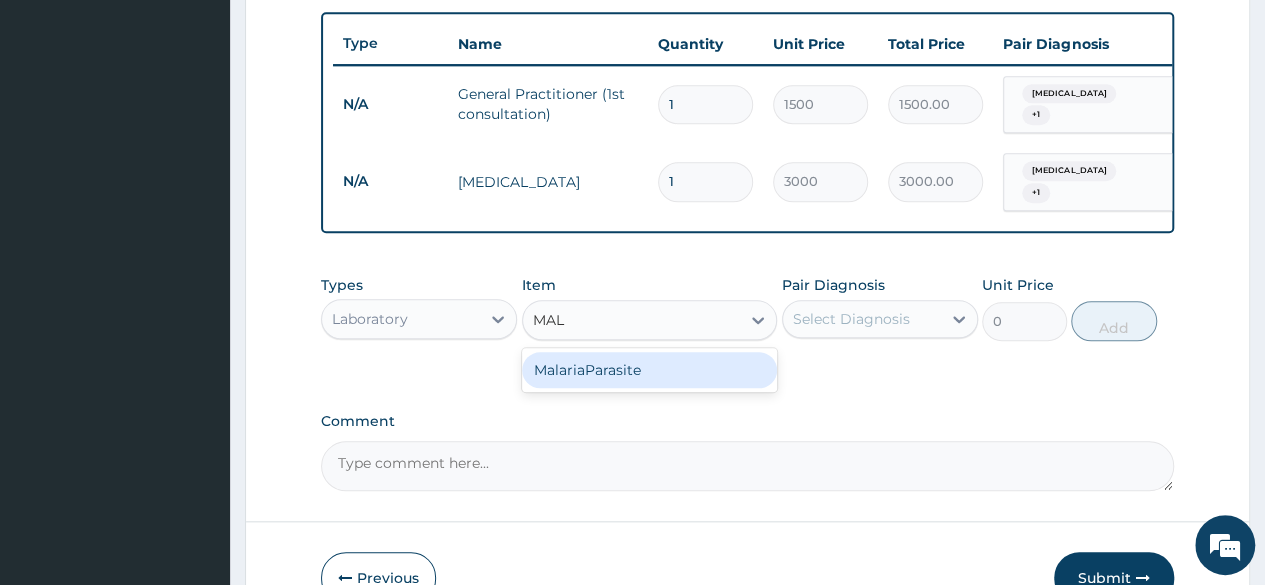 drag, startPoint x: 608, startPoint y: 359, endPoint x: 624, endPoint y: 356, distance: 16.27882 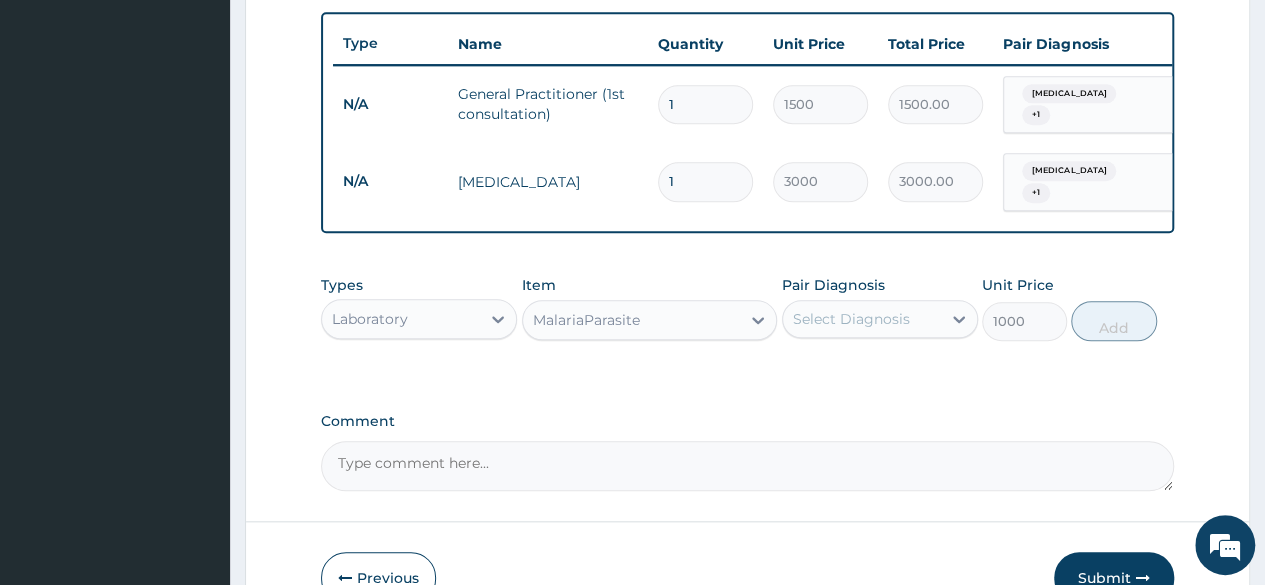 click on "Select Diagnosis" at bounding box center (851, 319) 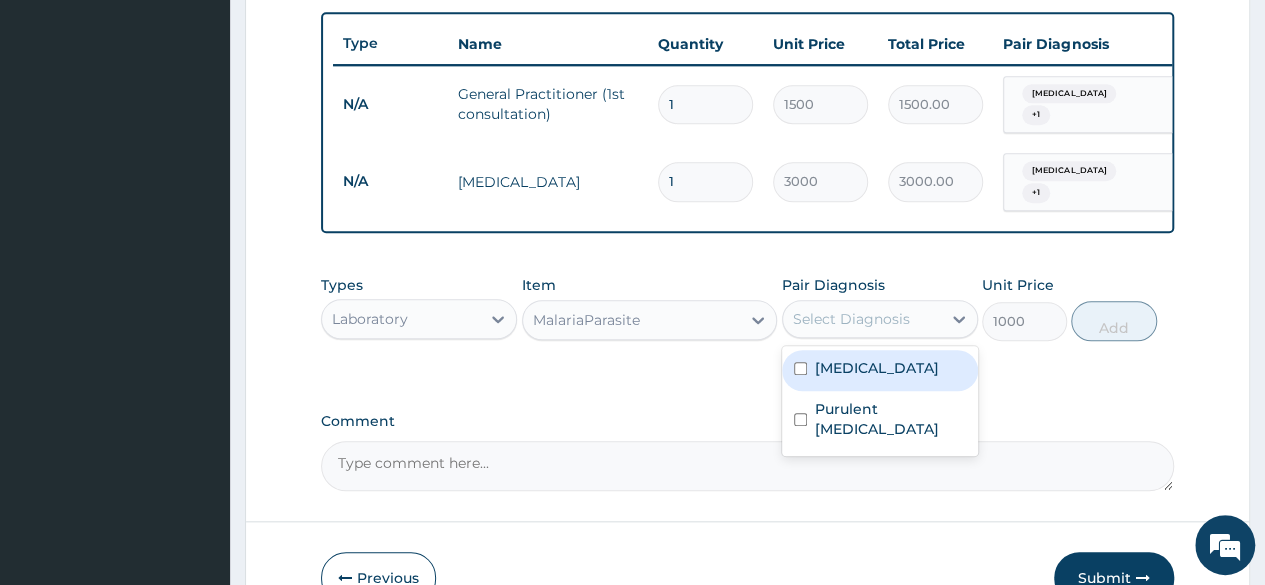 click on "Malaria" at bounding box center (880, 370) 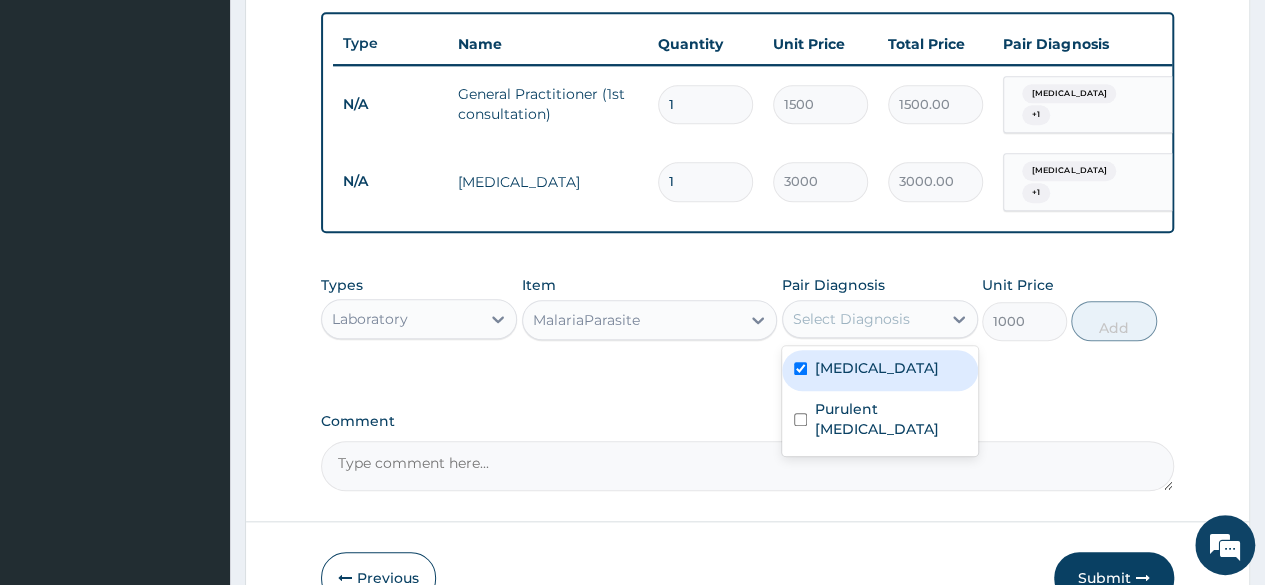 checkbox on "true" 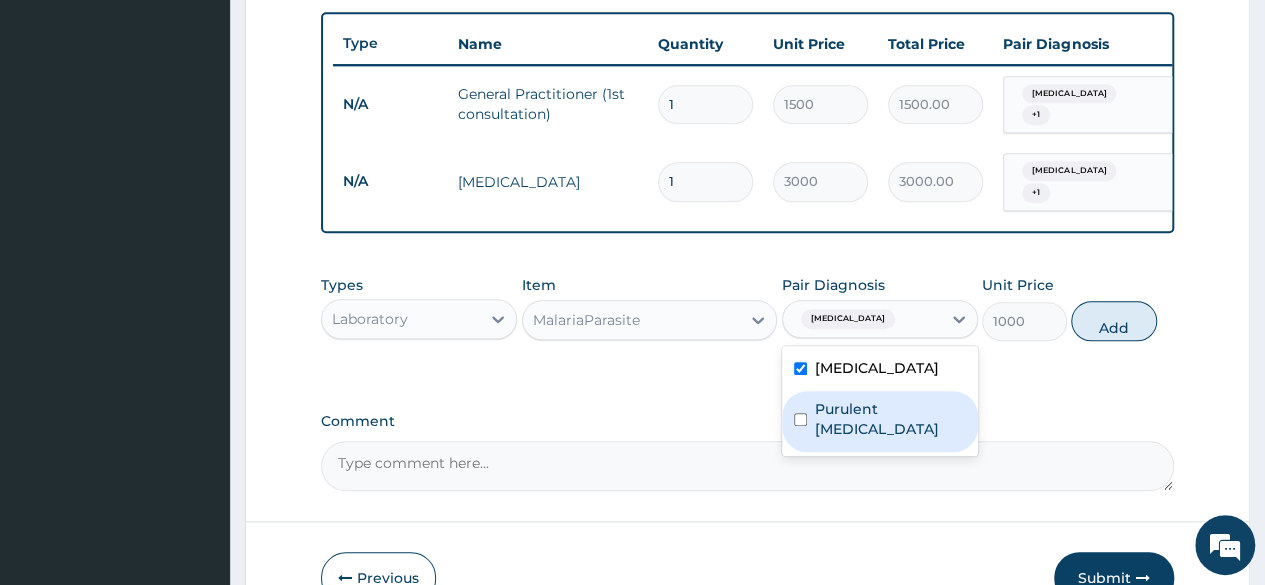 drag, startPoint x: 797, startPoint y: 403, endPoint x: 836, endPoint y: 385, distance: 42.953465 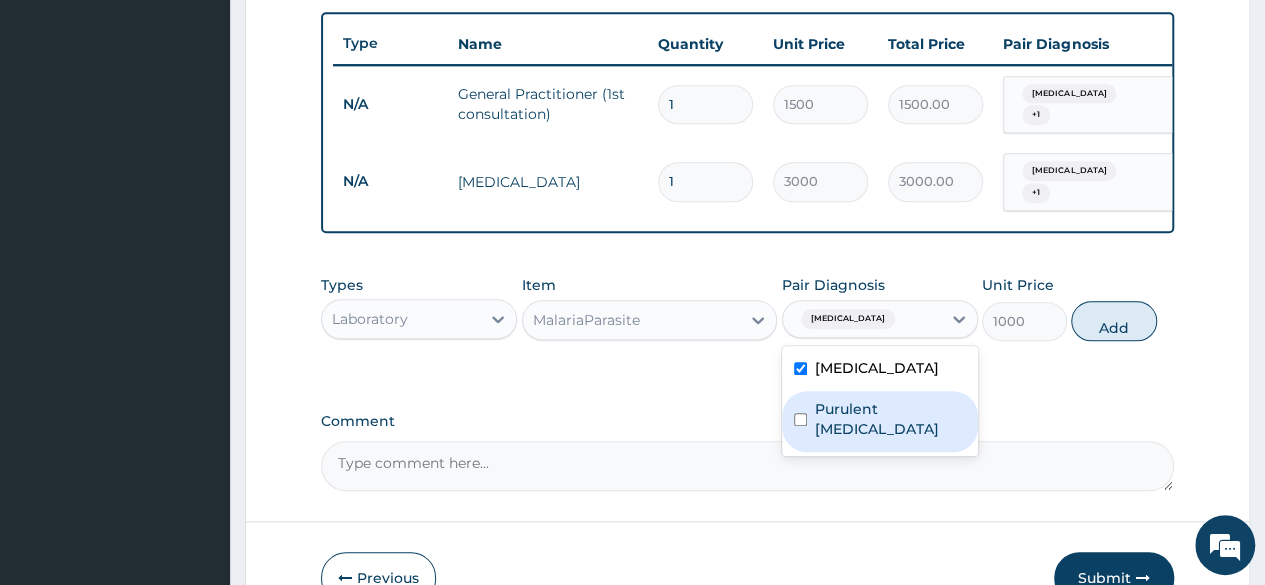 click at bounding box center [800, 419] 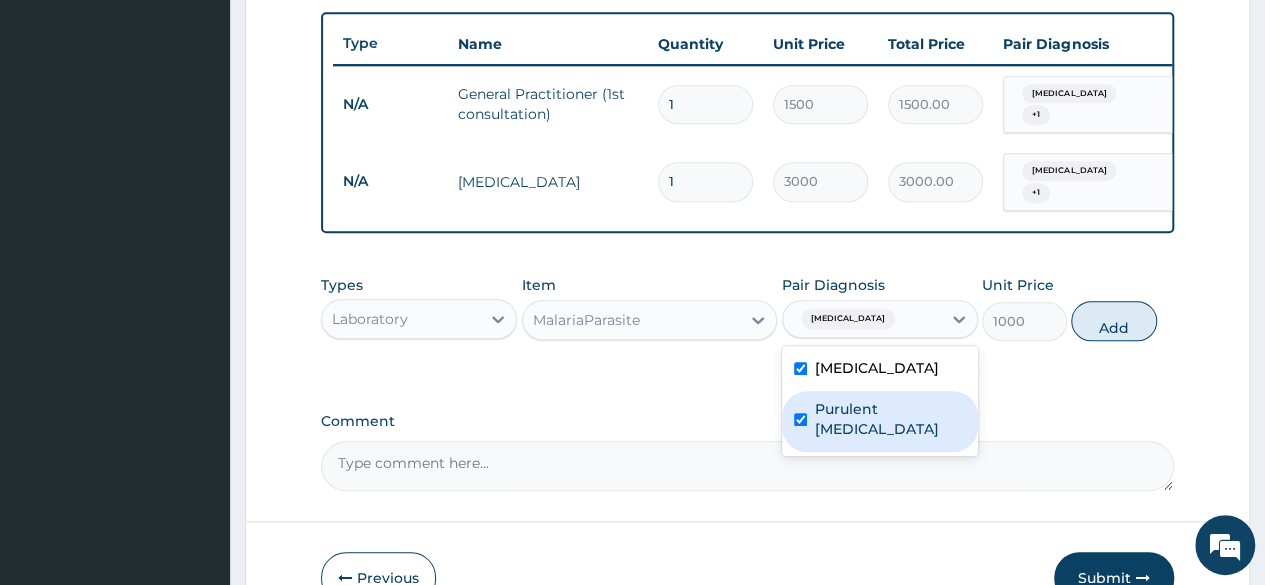 checkbox on "true" 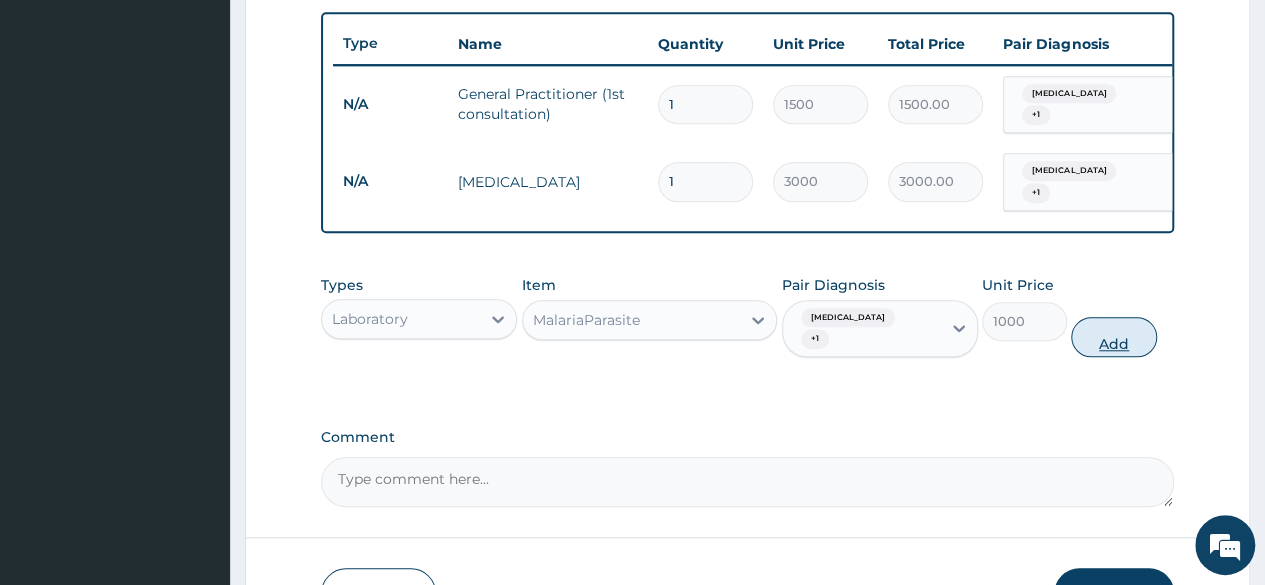 click on "Add" at bounding box center [1113, 337] 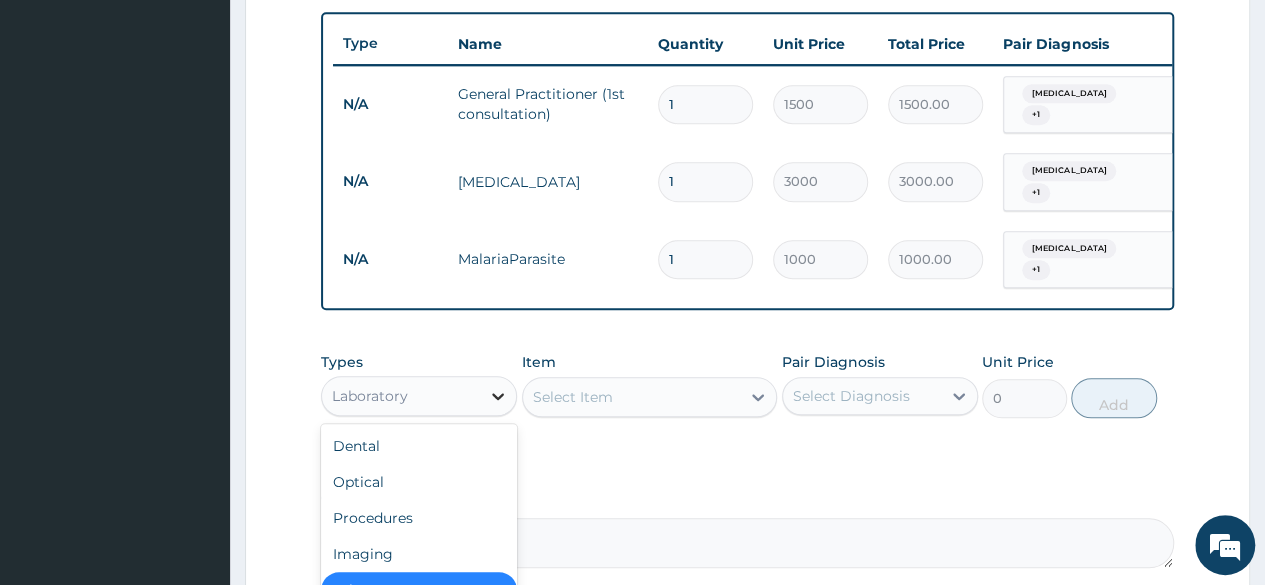 drag, startPoint x: 503, startPoint y: 381, endPoint x: 498, endPoint y: 393, distance: 13 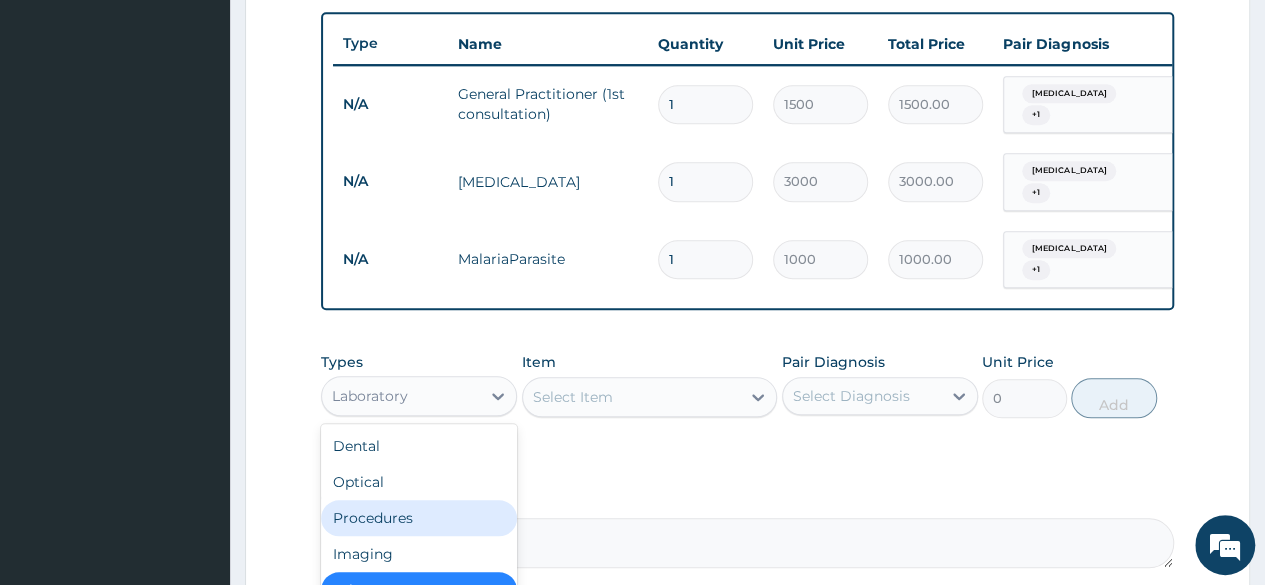 scroll, scrollTop: 68, scrollLeft: 0, axis: vertical 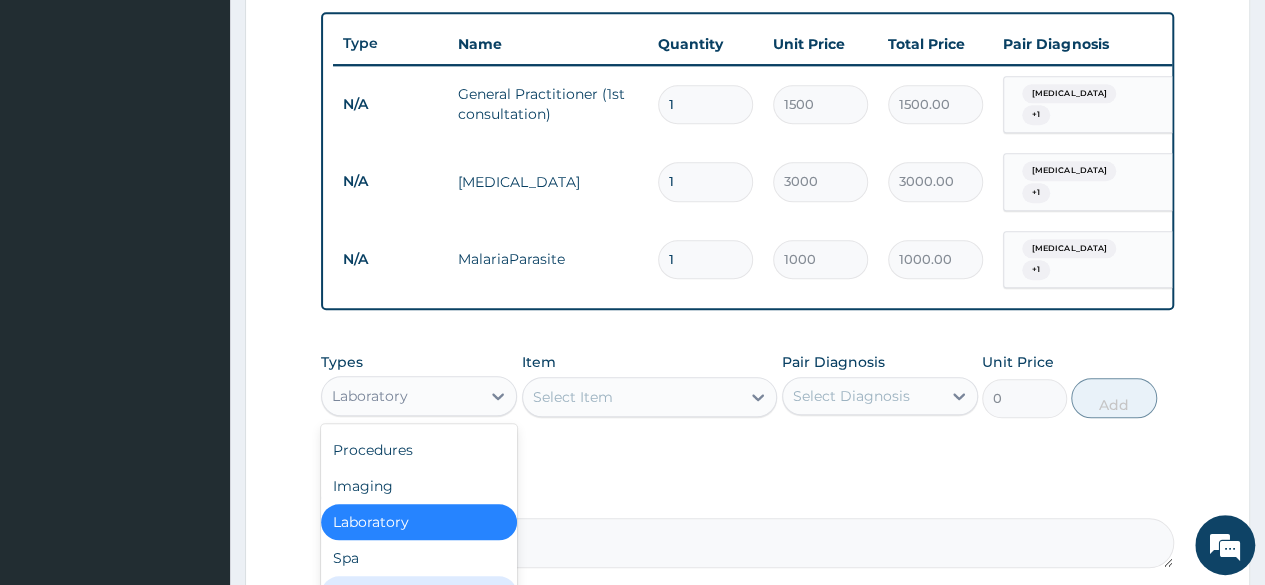 drag, startPoint x: 403, startPoint y: 577, endPoint x: 414, endPoint y: 572, distance: 12.083046 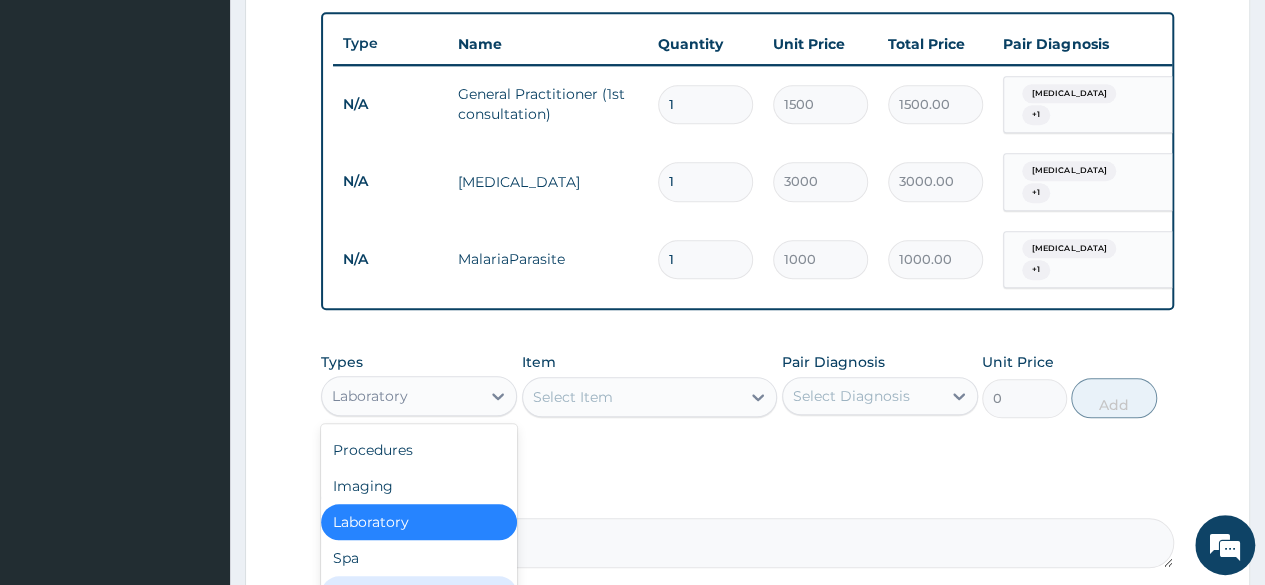 click on "Drugs" at bounding box center [419, 594] 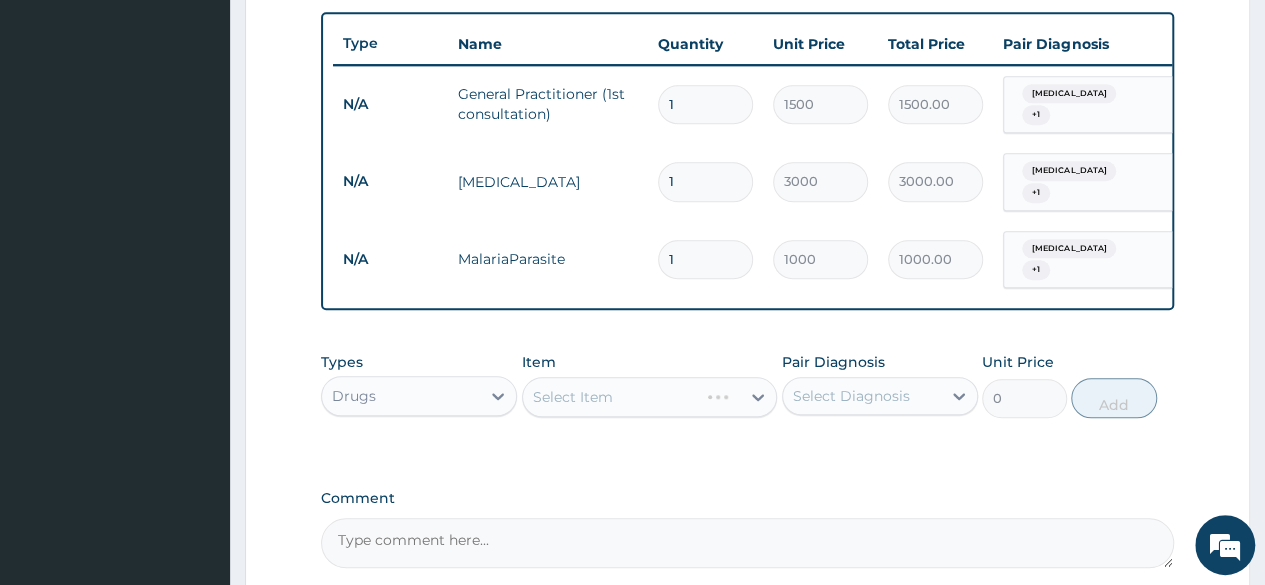 click on "Select Item" at bounding box center [650, 397] 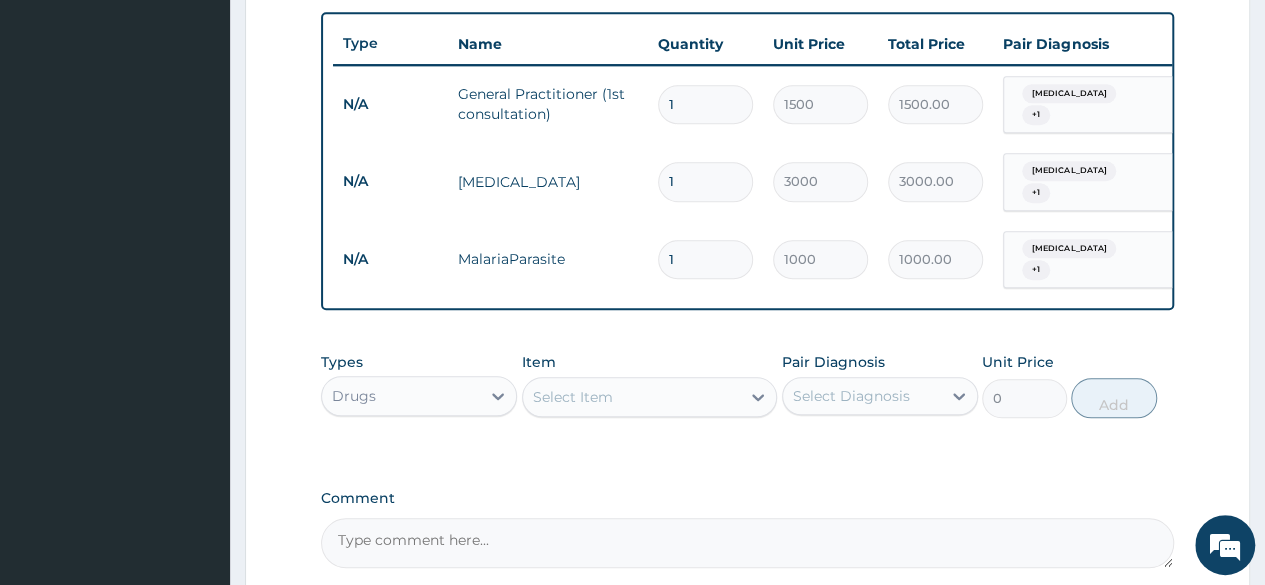 drag, startPoint x: 622, startPoint y: 383, endPoint x: 666, endPoint y: 383, distance: 44 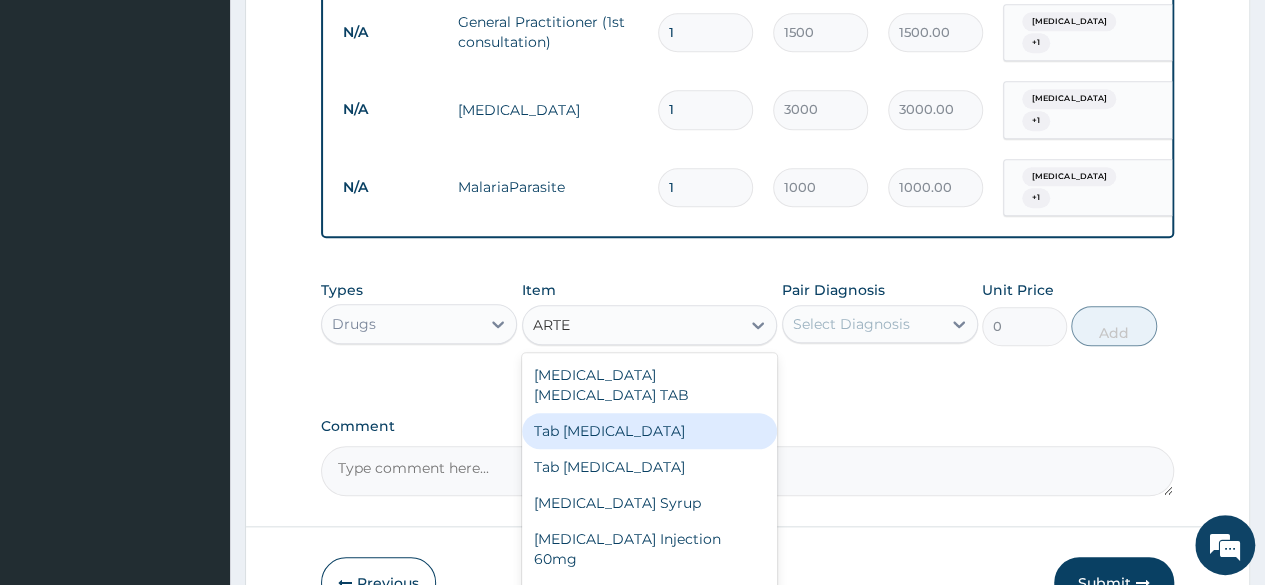 scroll, scrollTop: 912, scrollLeft: 0, axis: vertical 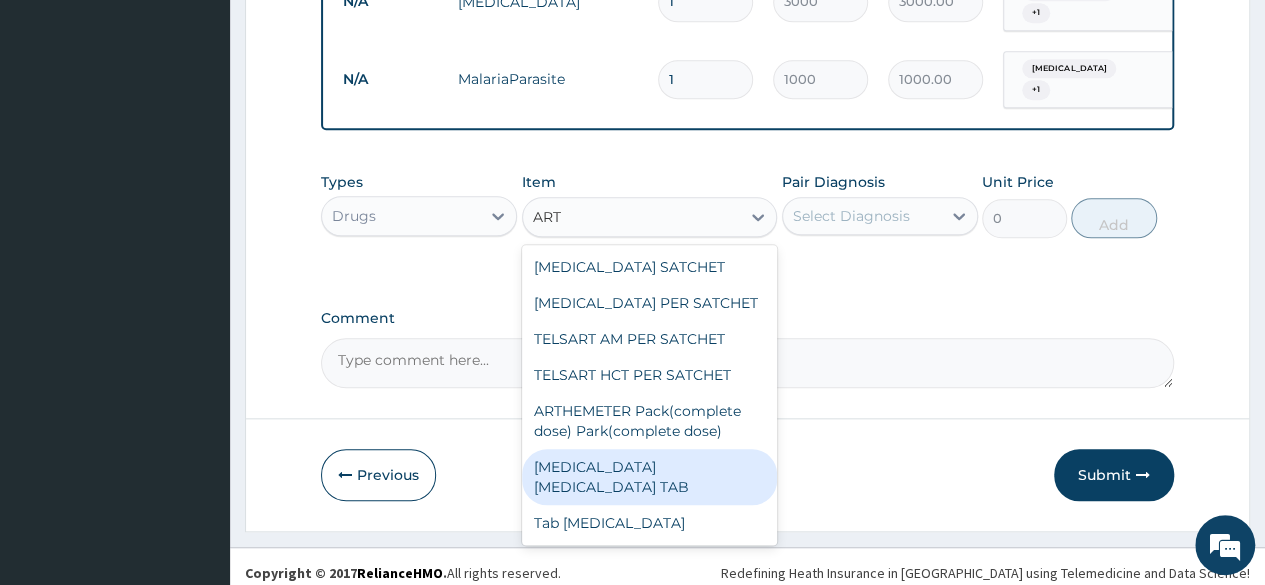 type on "ARTH" 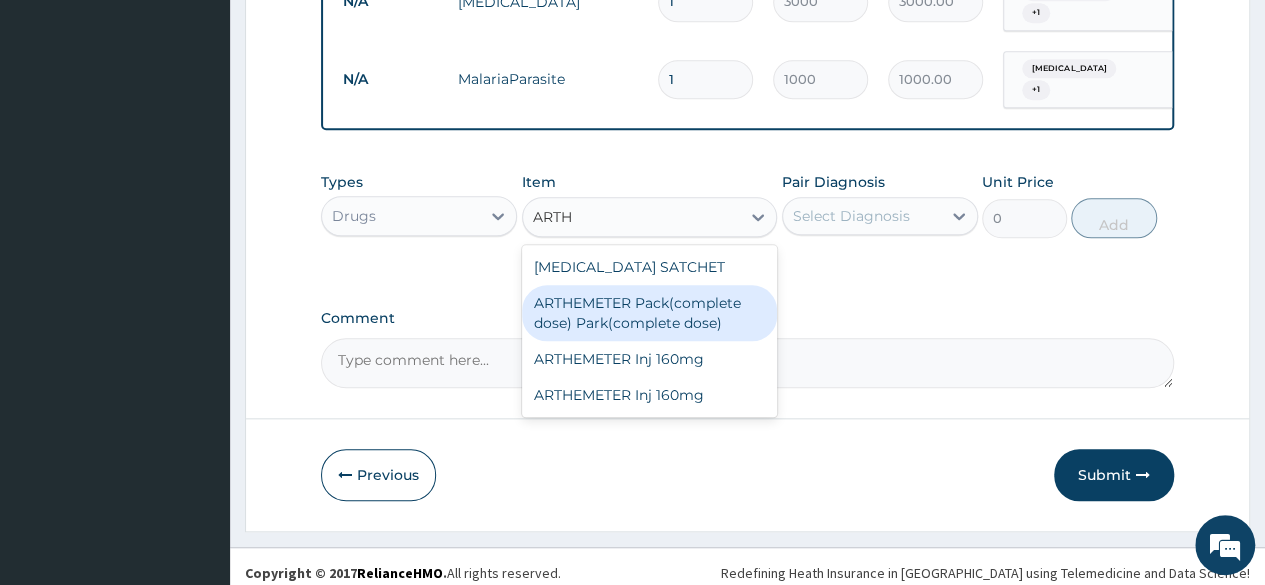click on "ARTHEMETER Pack(complete dose) Park(complete dose)" at bounding box center [650, 313] 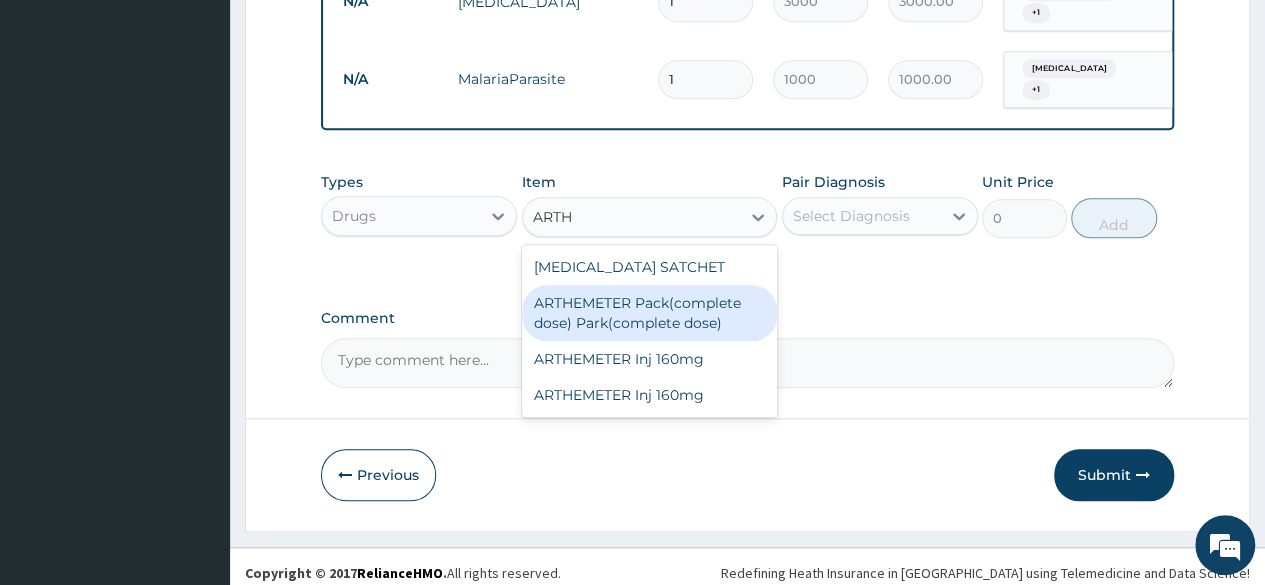 type 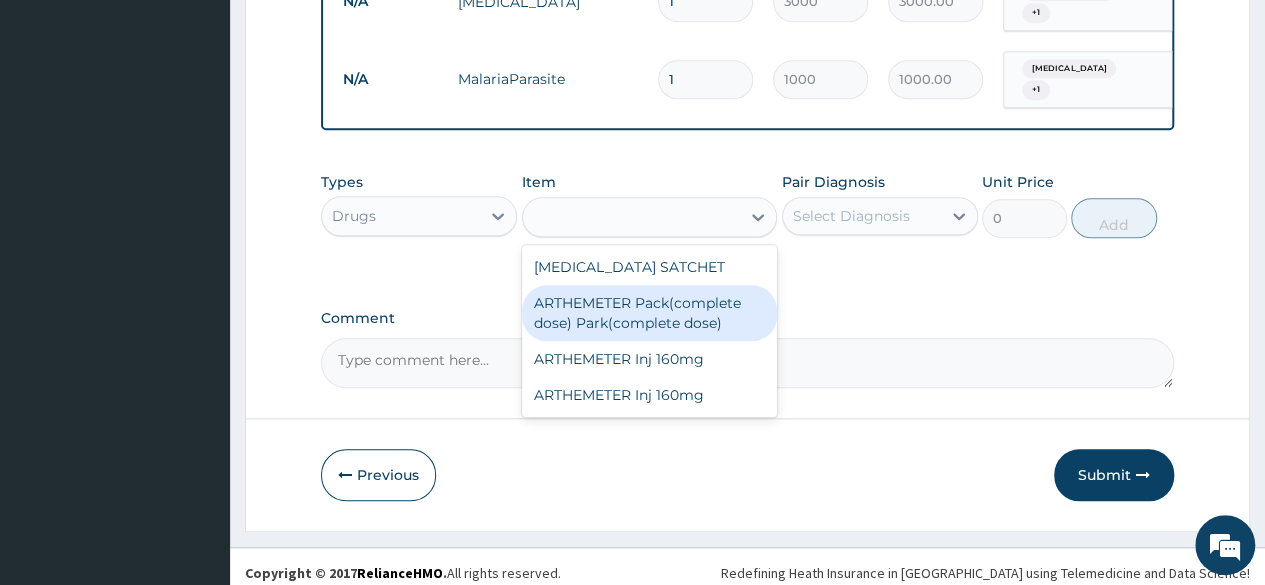 type on "2800" 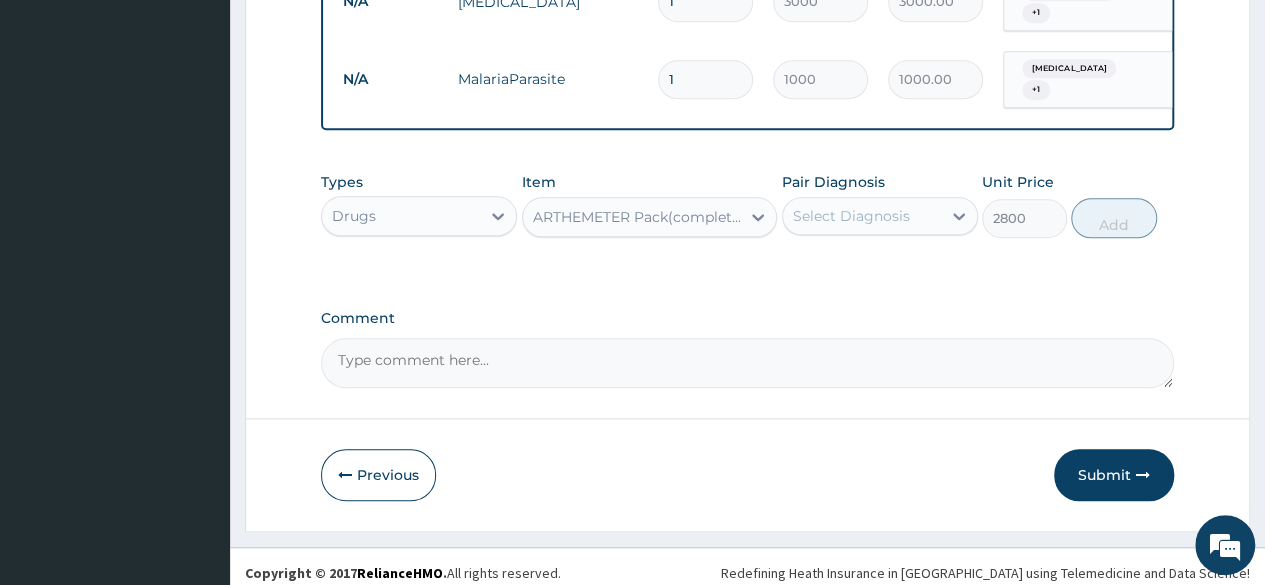 click on "Select Diagnosis" at bounding box center [851, 216] 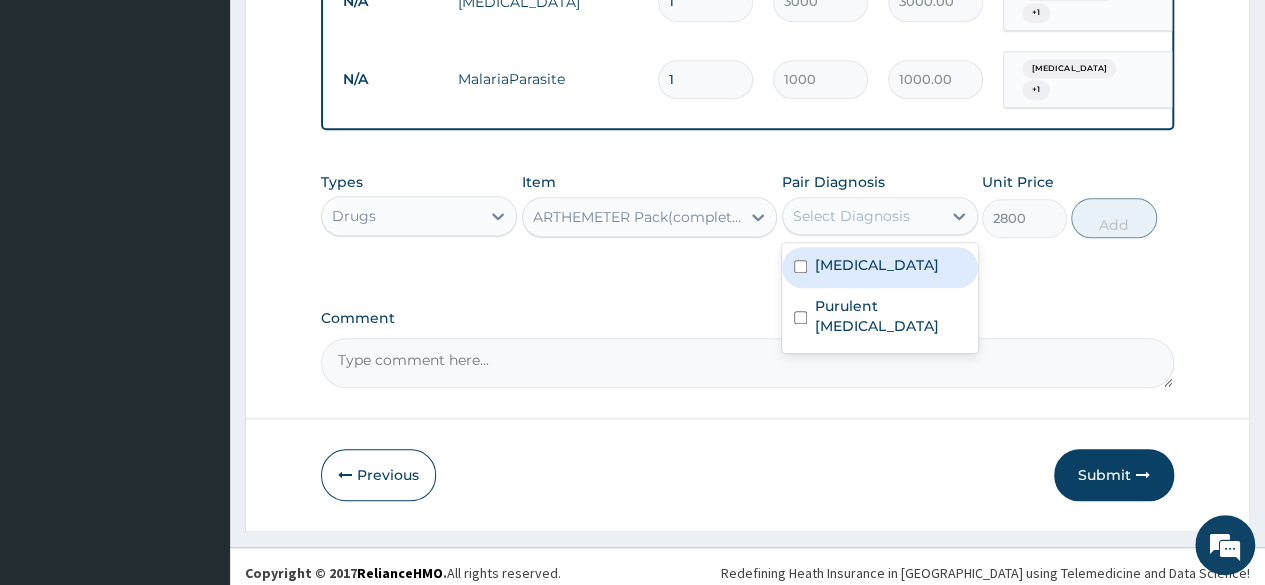 click at bounding box center [800, 266] 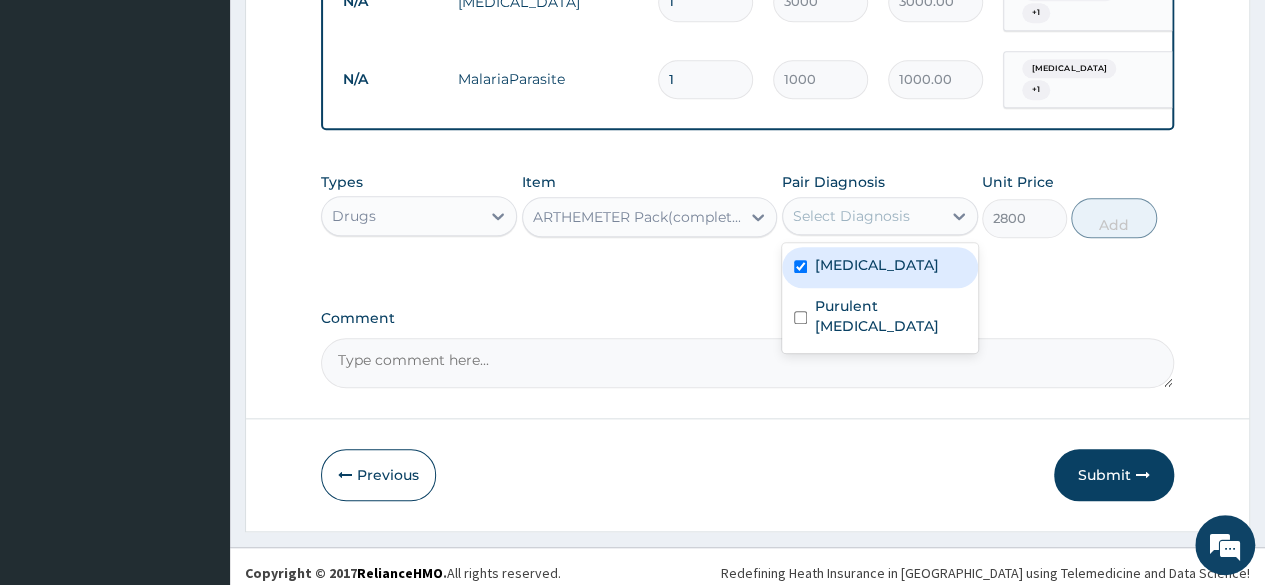 checkbox on "true" 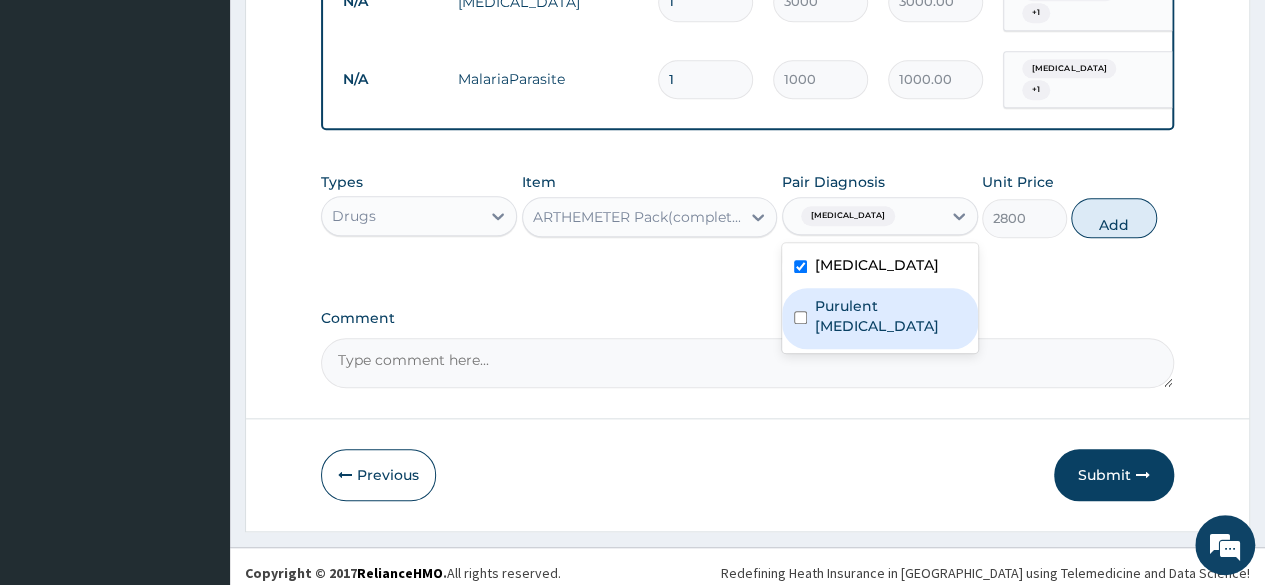 click on "Purulent enteritis" at bounding box center [880, 318] 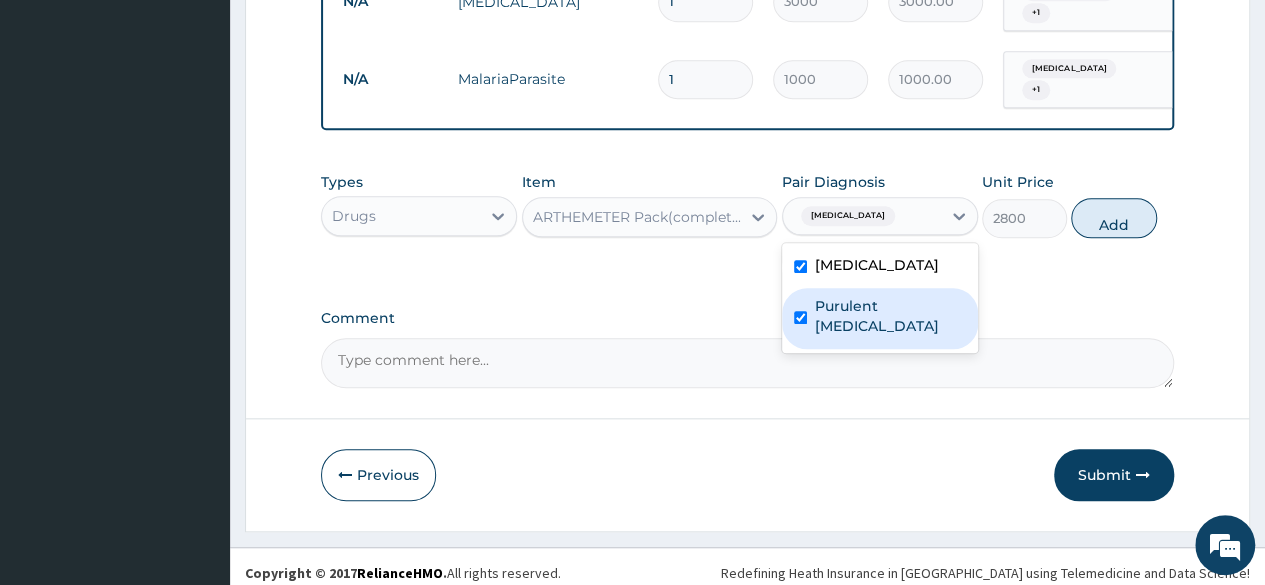 checkbox on "true" 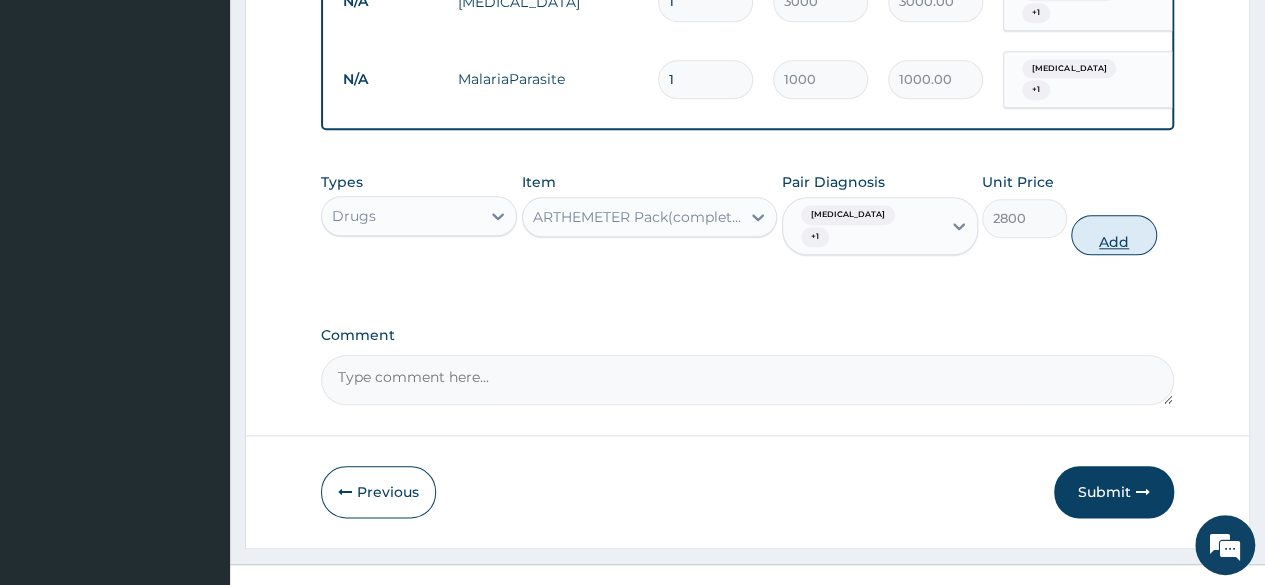 click on "Add" at bounding box center (1113, 235) 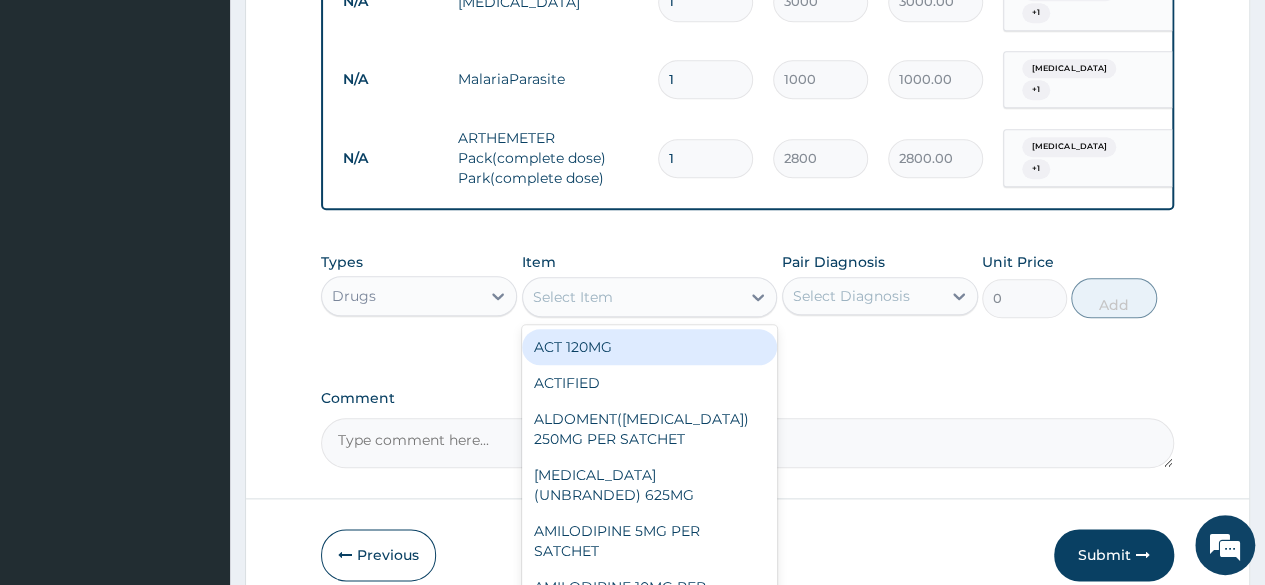 click on "Select Item" at bounding box center (632, 297) 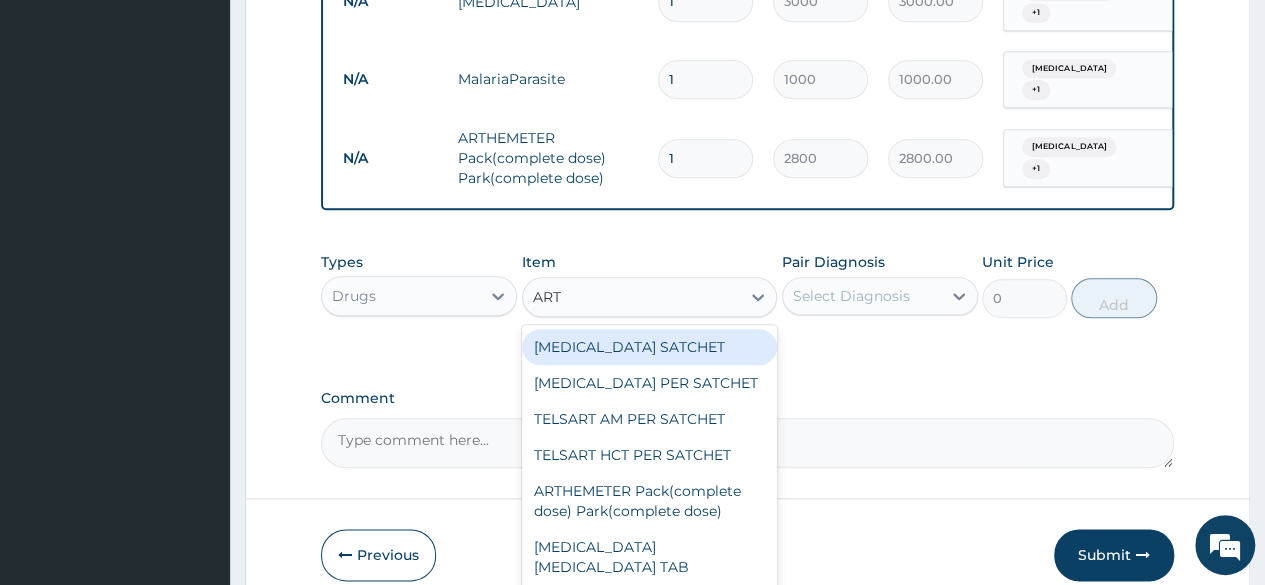 type on "ARTH" 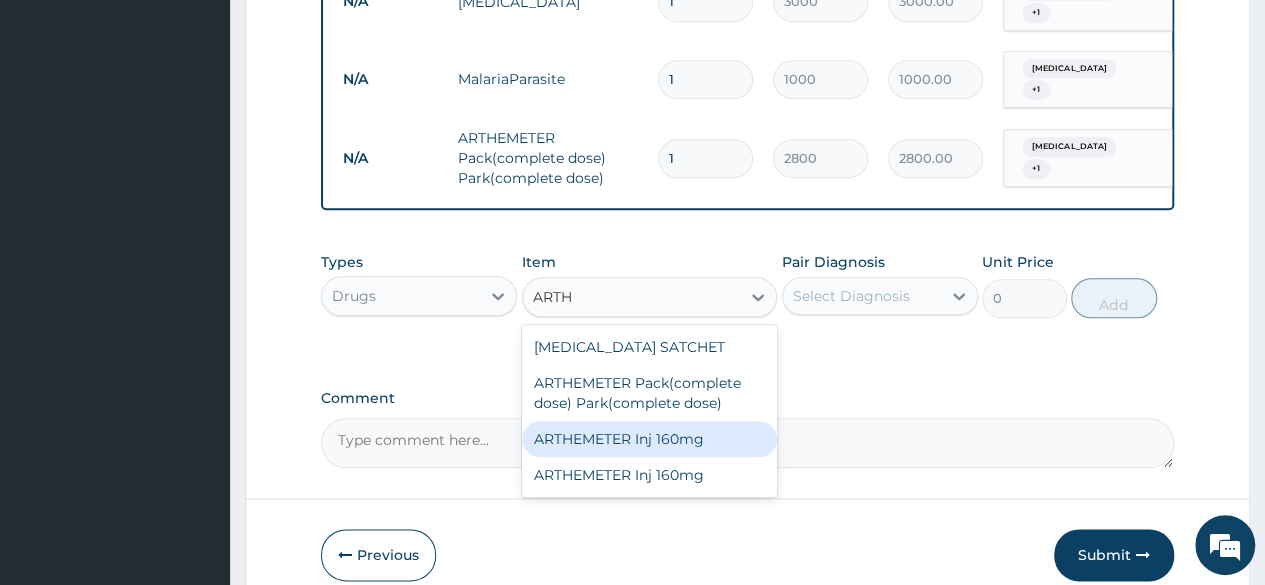 click on "ARTHEMETER Inj 160mg" at bounding box center (650, 439) 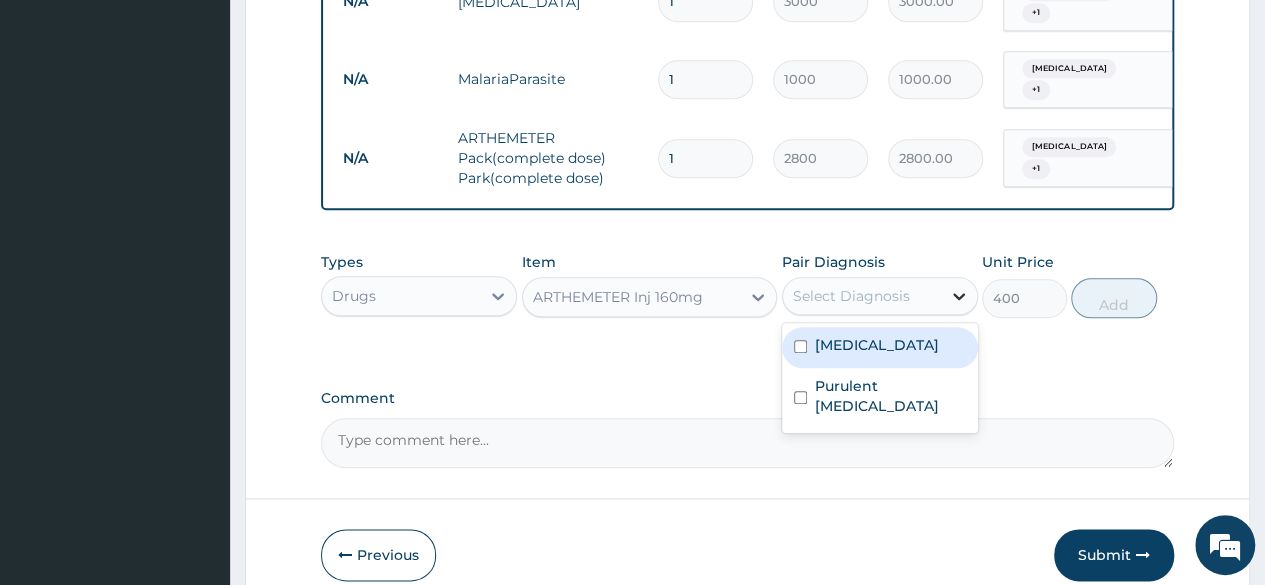 click 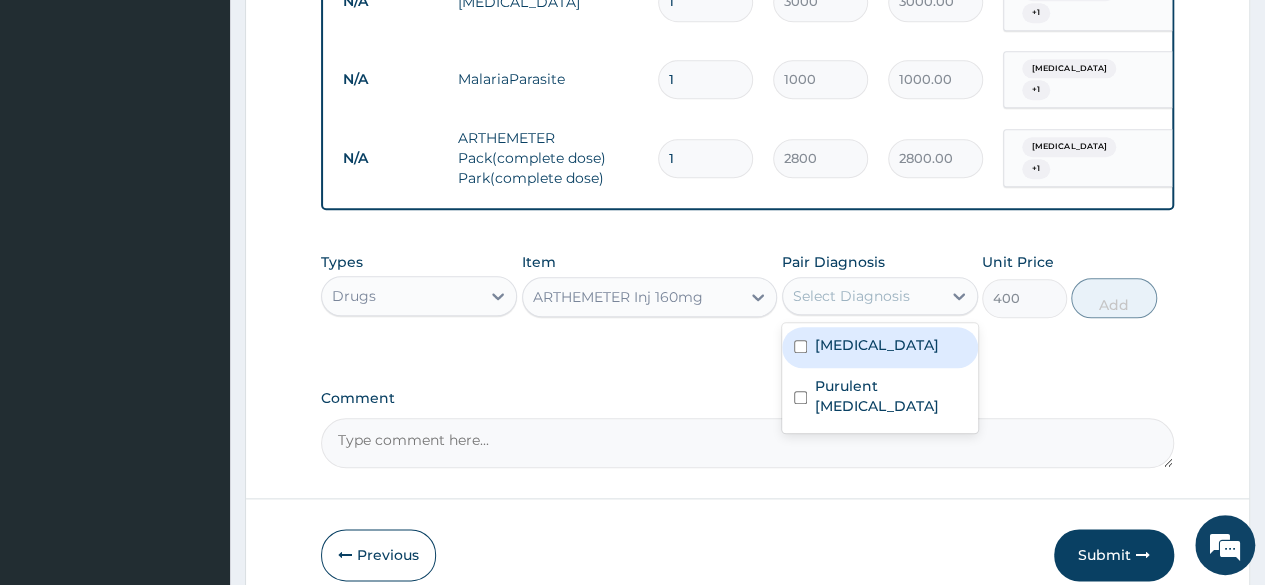 drag, startPoint x: 801, startPoint y: 336, endPoint x: 794, endPoint y: 349, distance: 14.764823 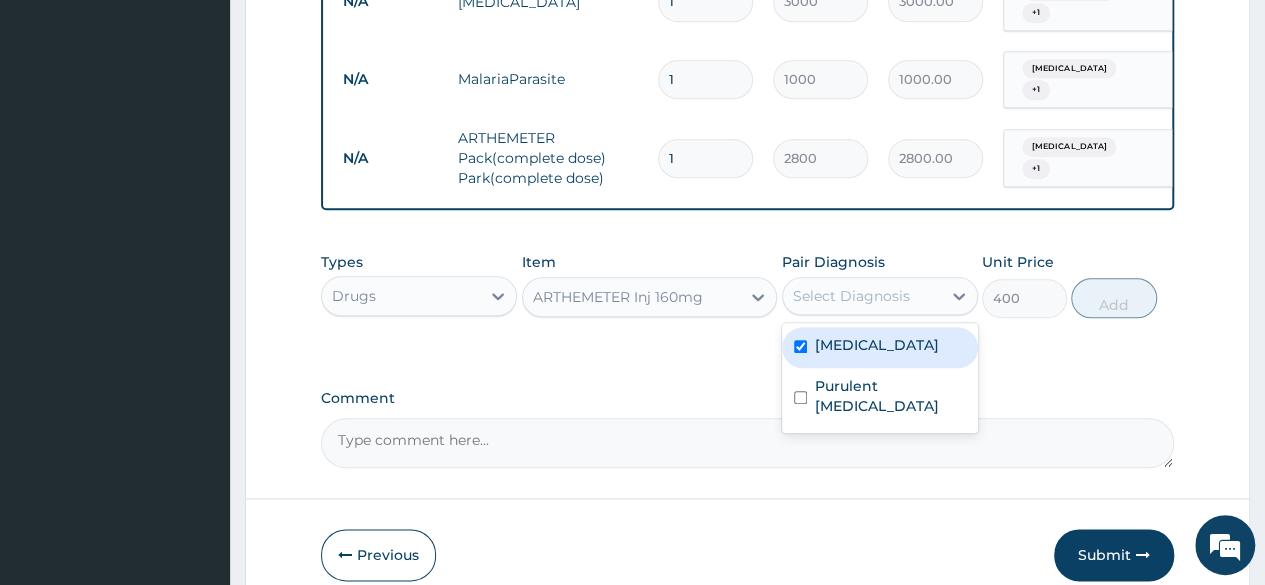 checkbox on "true" 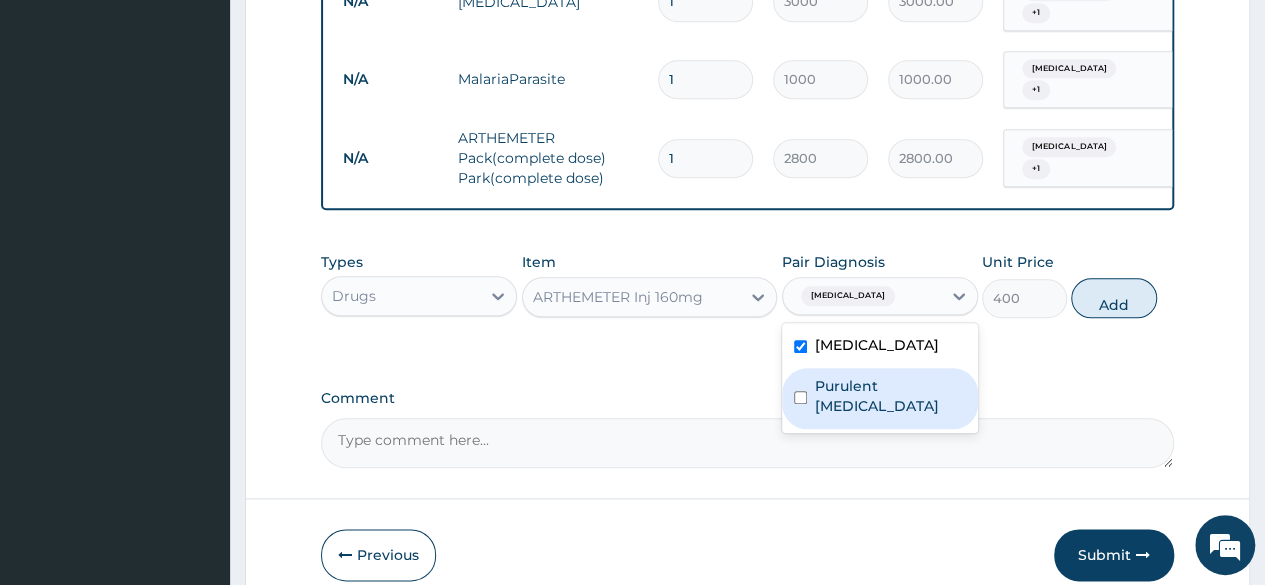 click at bounding box center [800, 397] 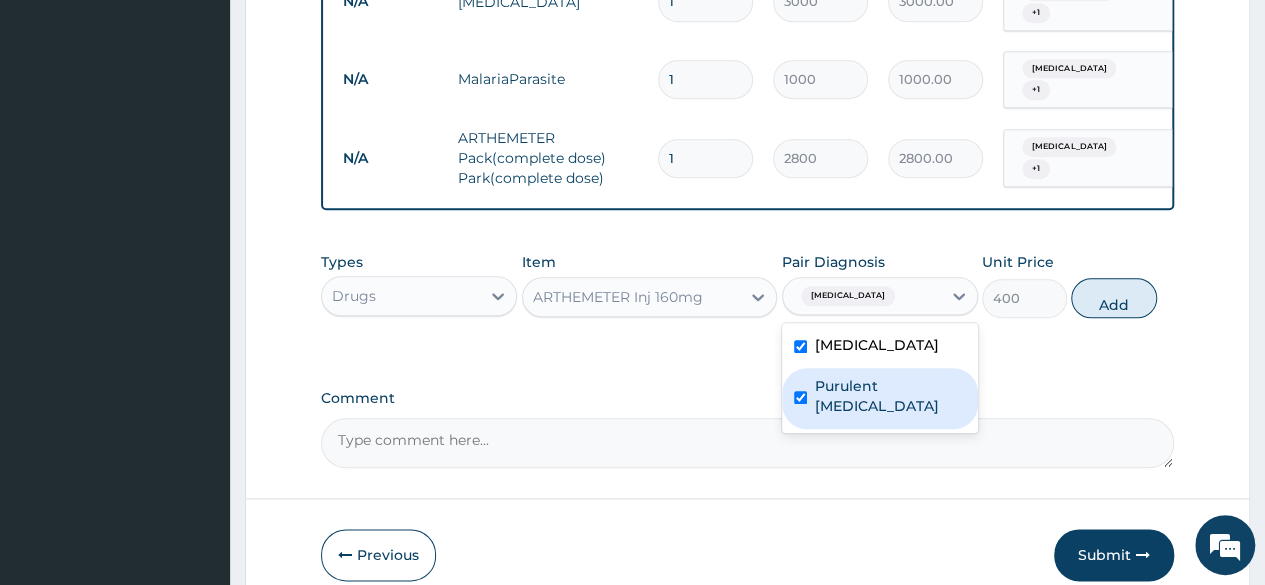 checkbox on "true" 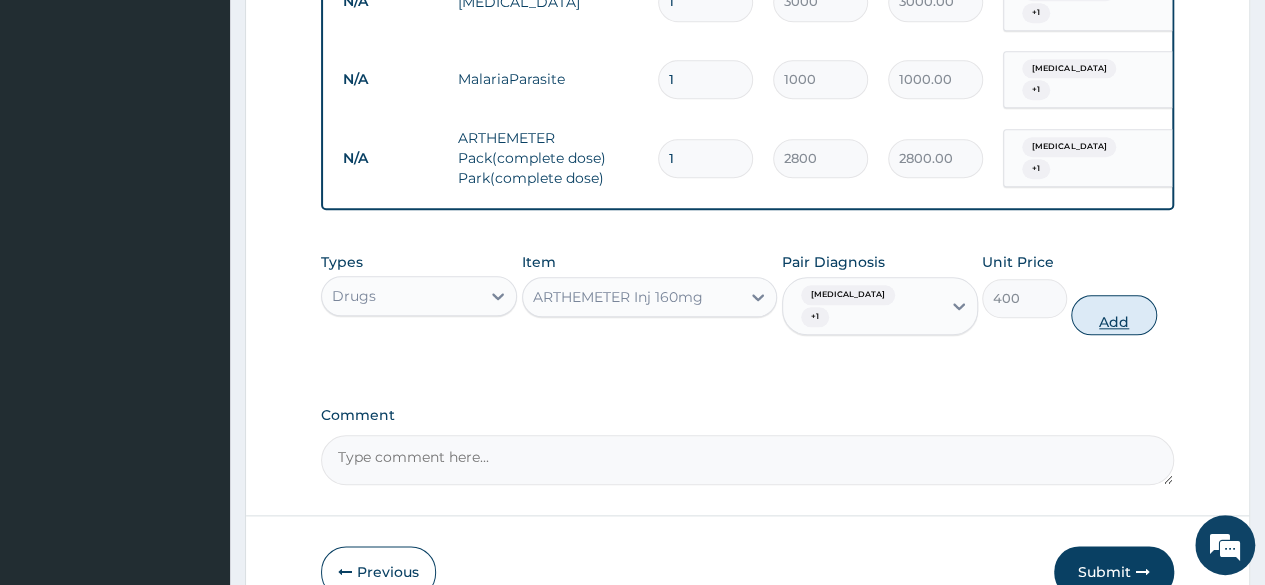 click on "Add" at bounding box center (1113, 315) 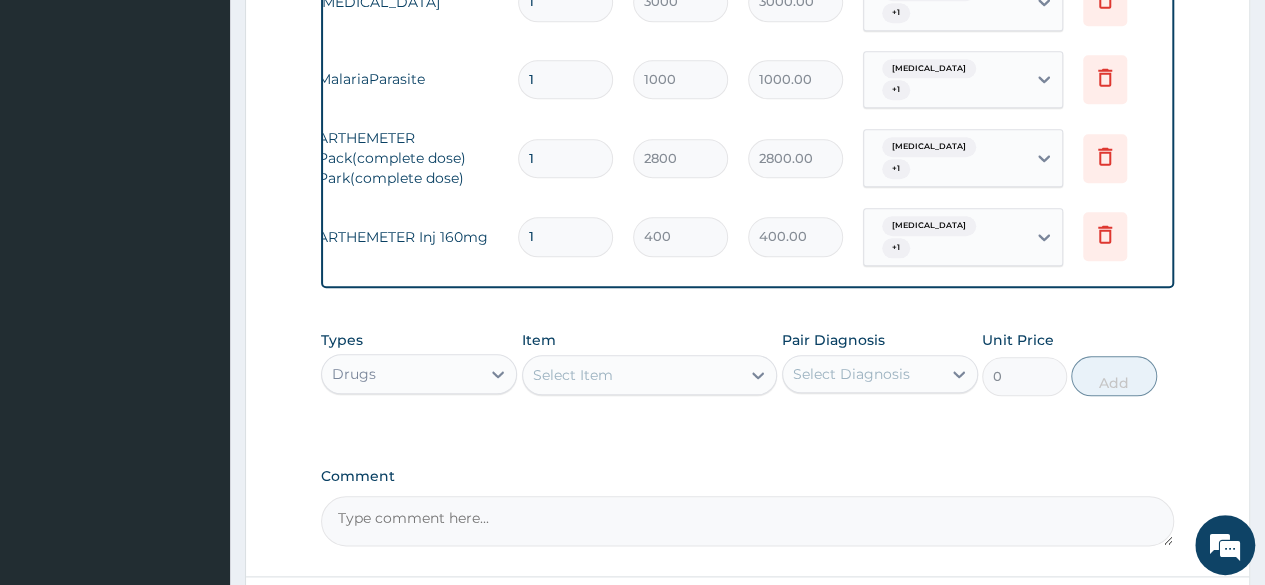 scroll, scrollTop: 0, scrollLeft: 150, axis: horizontal 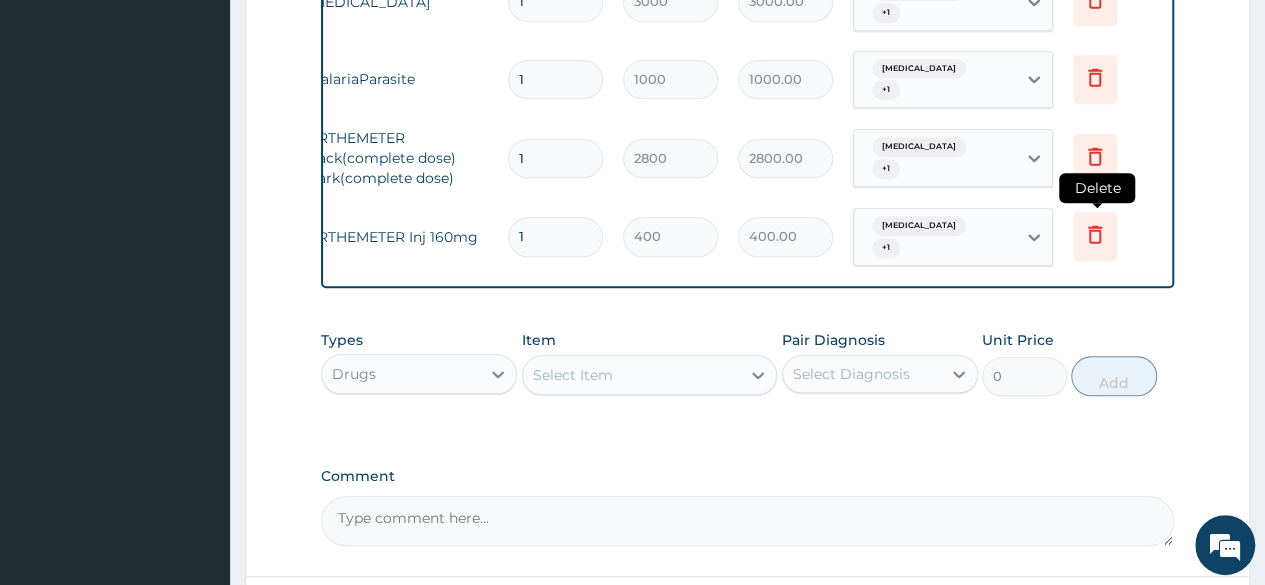 click at bounding box center (1095, 236) 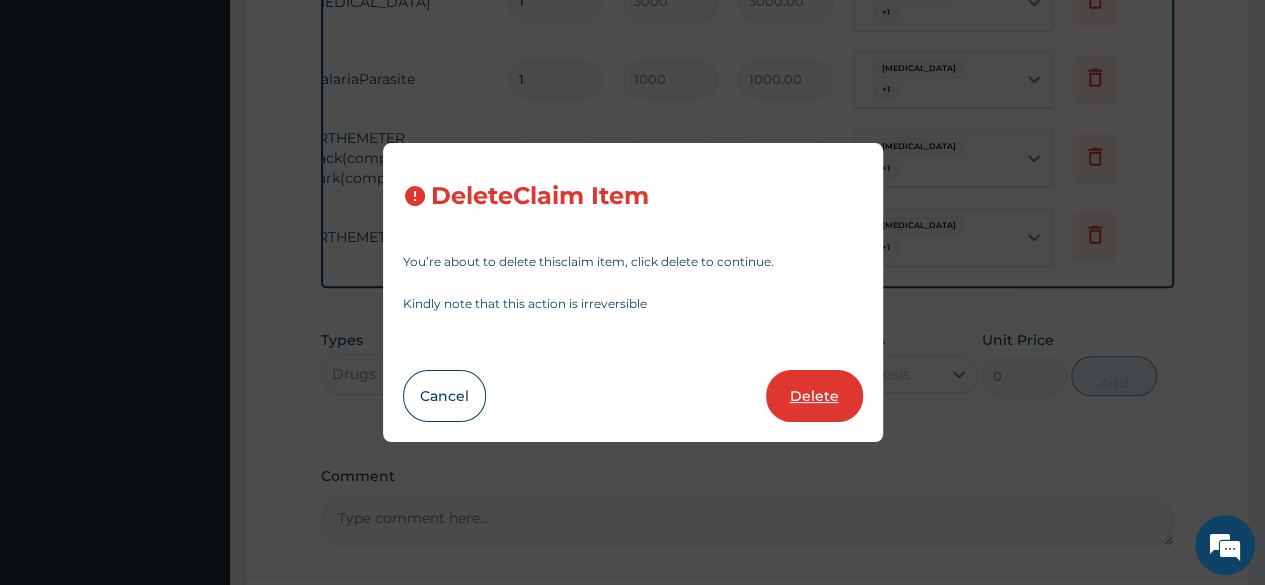click on "Delete" at bounding box center [814, 396] 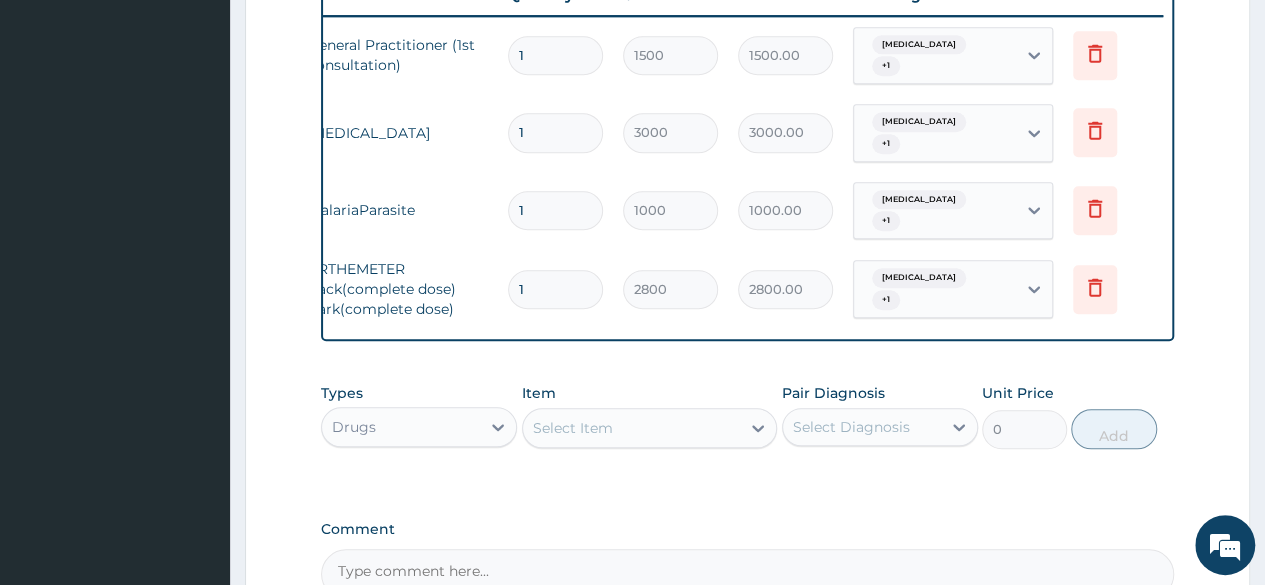 scroll, scrollTop: 812, scrollLeft: 0, axis: vertical 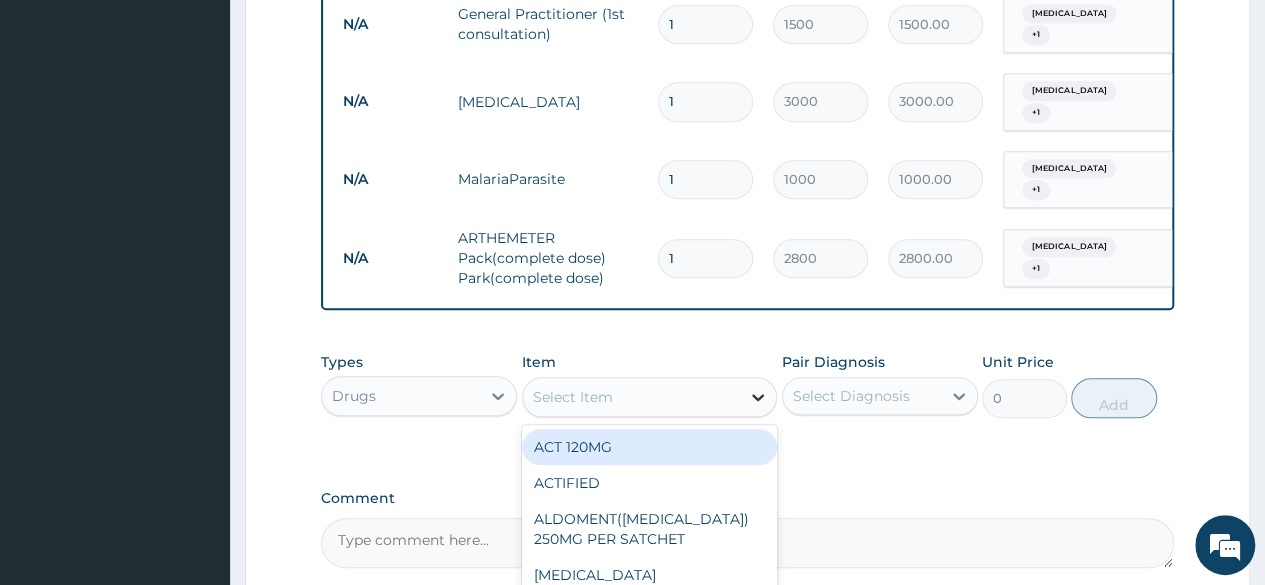 click 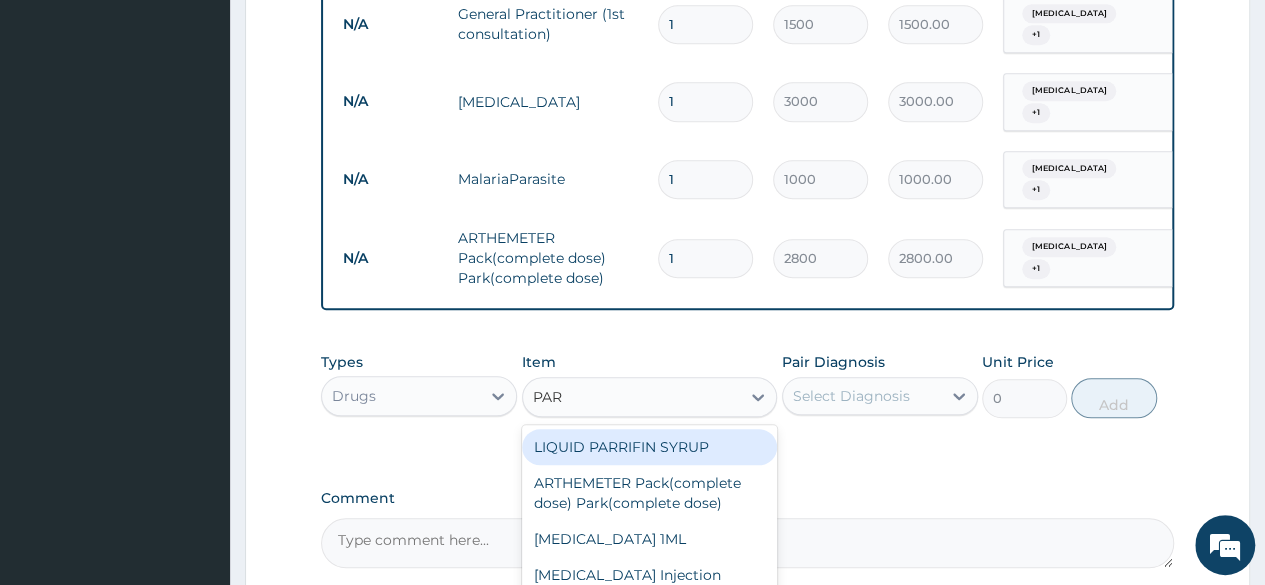 type on "PARA" 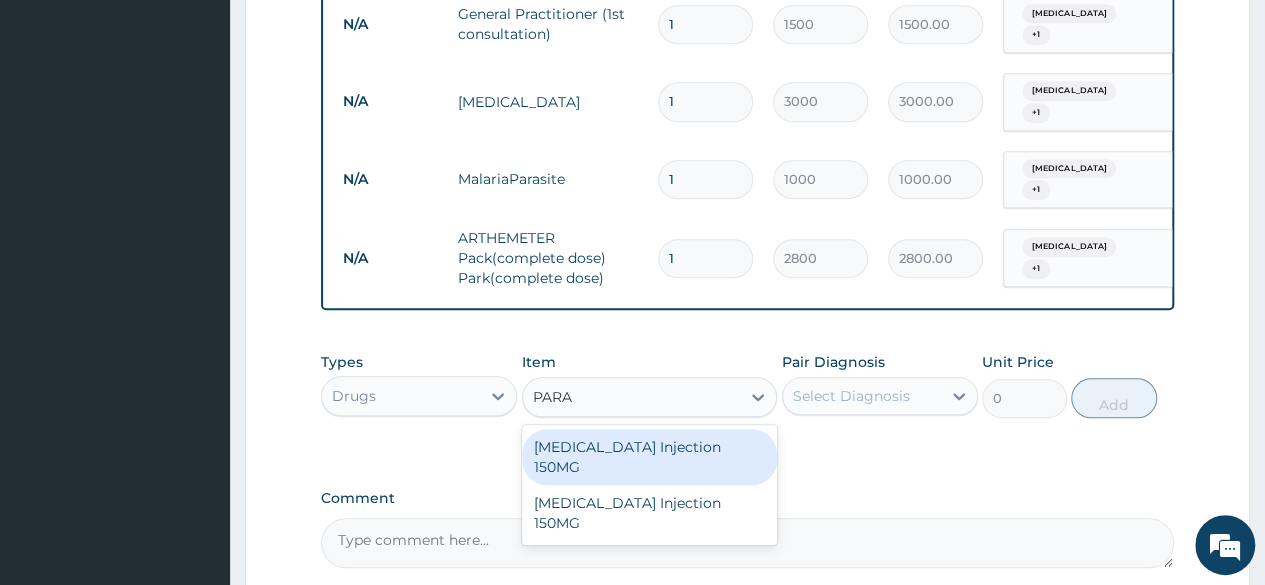 click on "Paracetamol Injection 150MG" at bounding box center [650, 457] 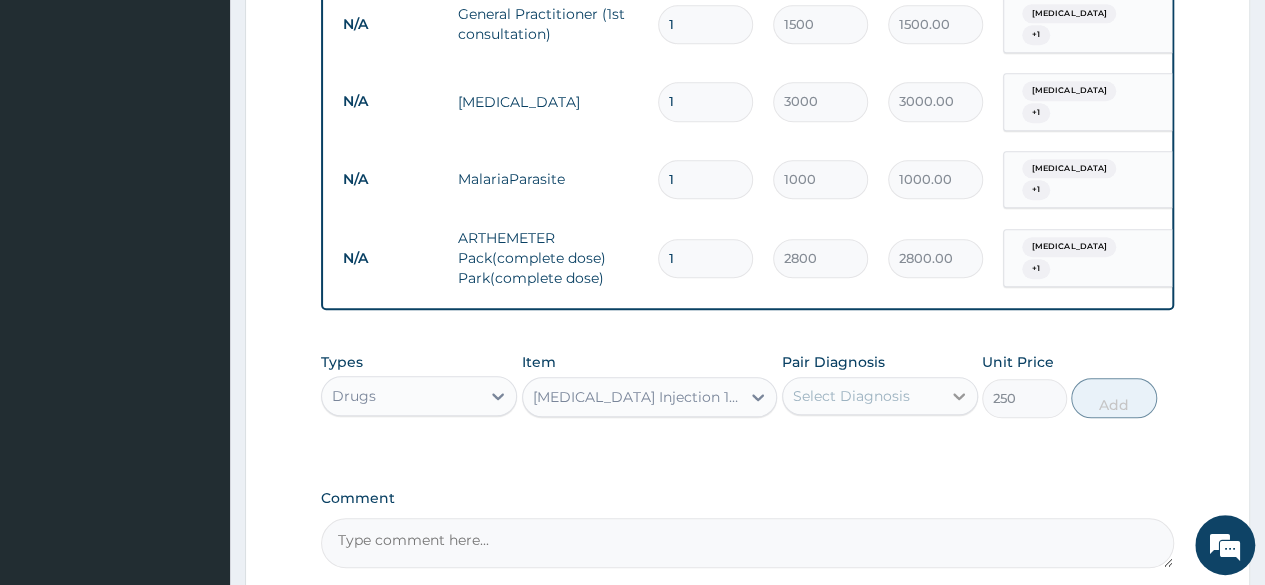 click 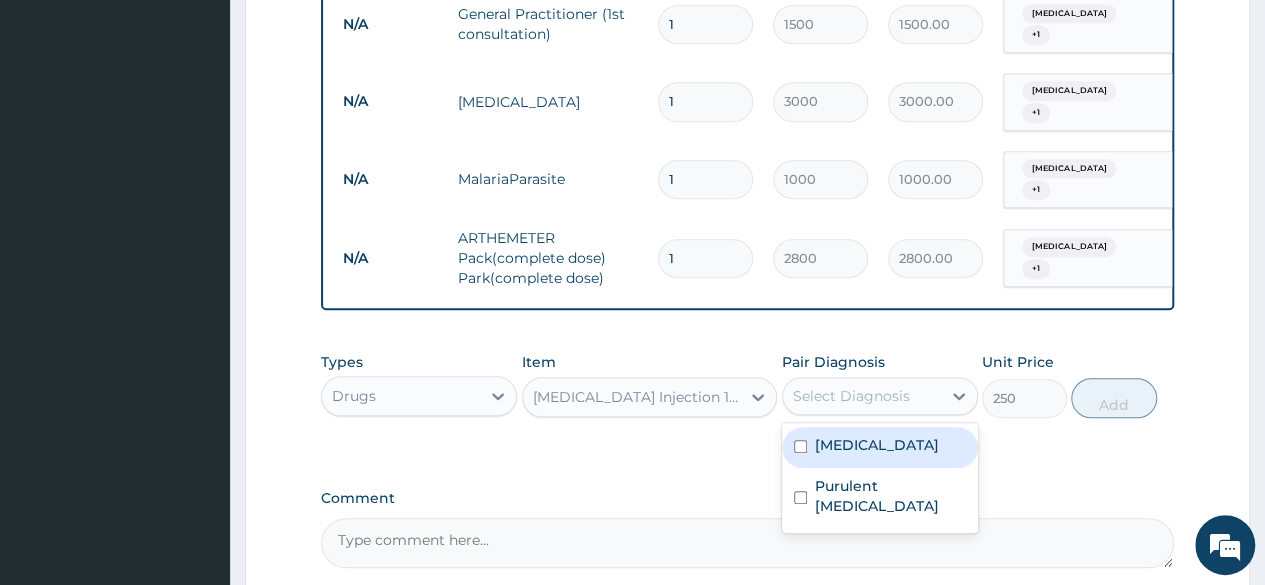 click at bounding box center [800, 446] 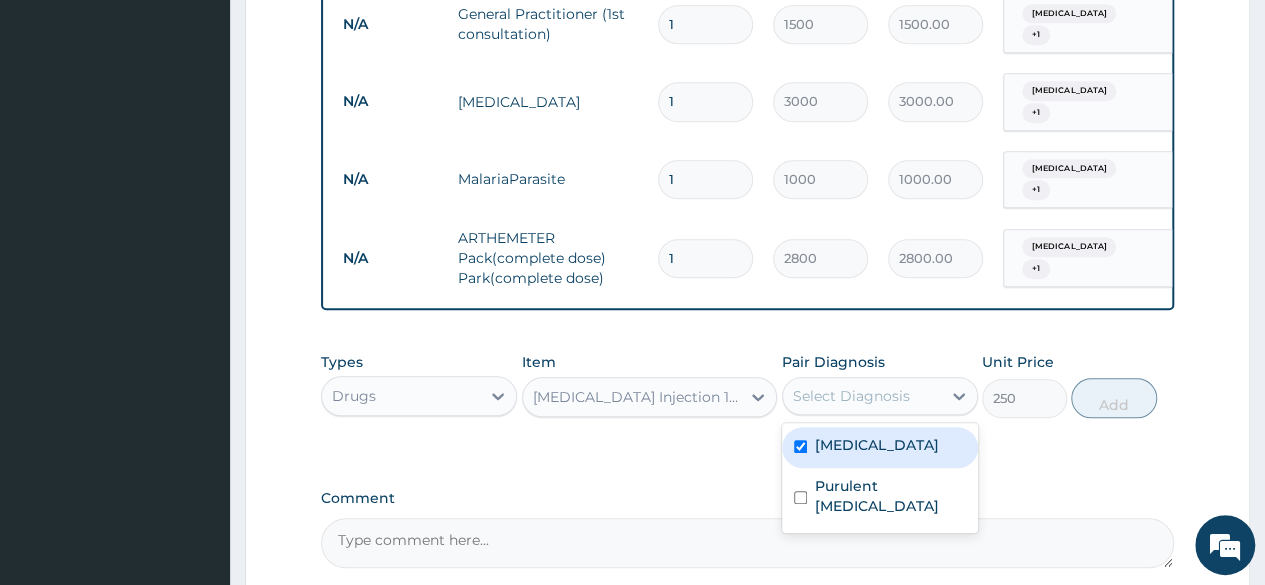 checkbox on "true" 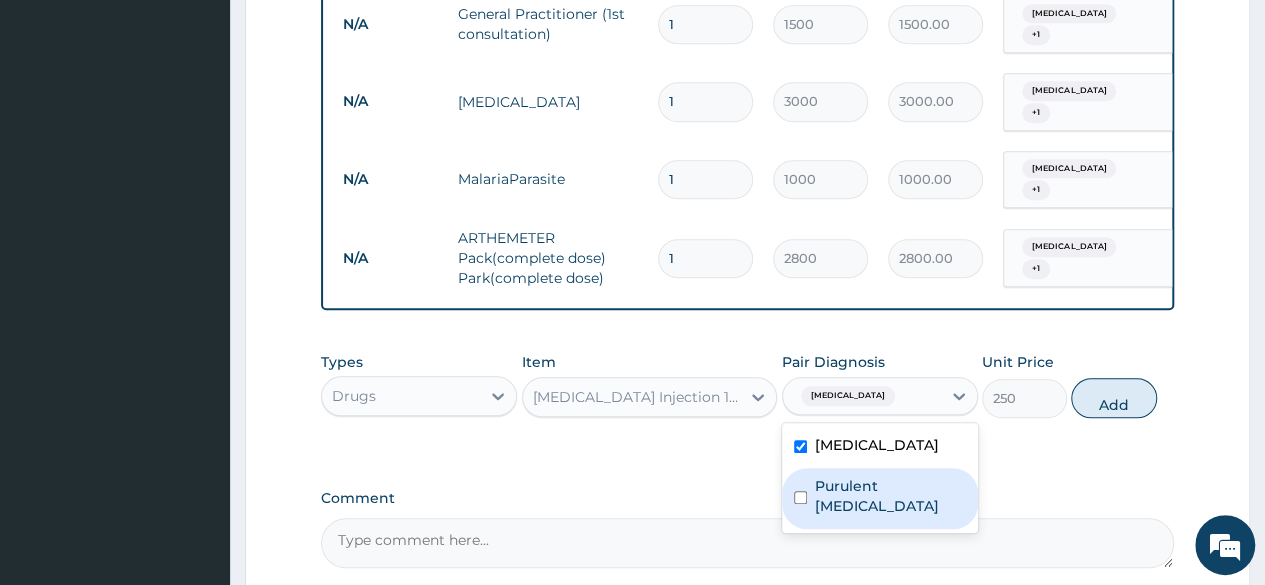 click at bounding box center (800, 497) 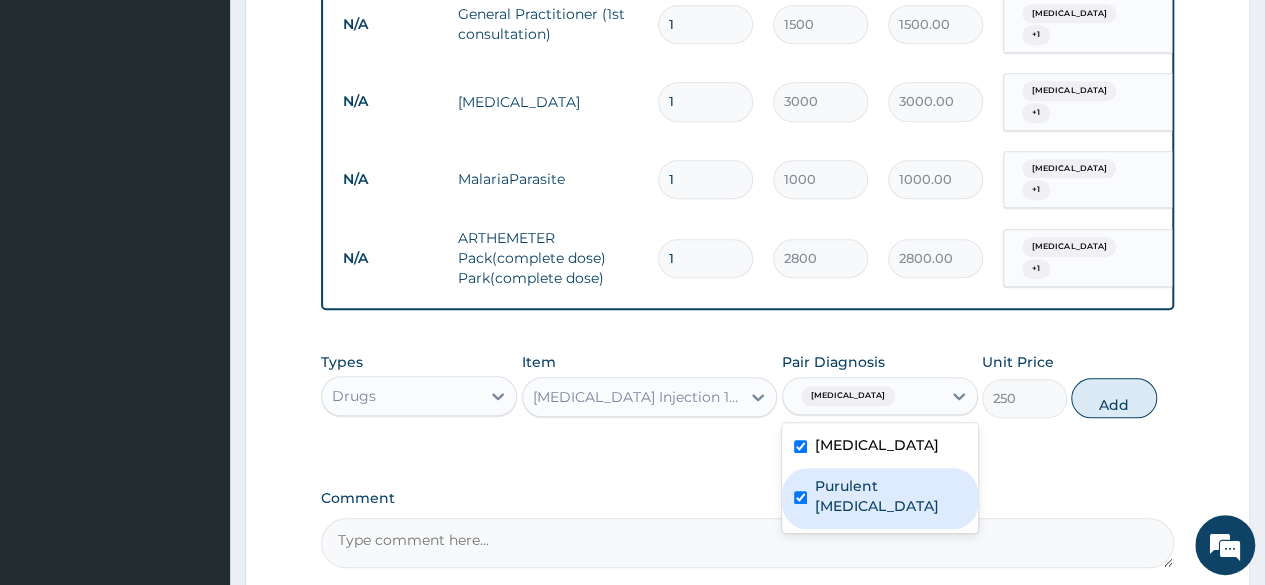 checkbox on "true" 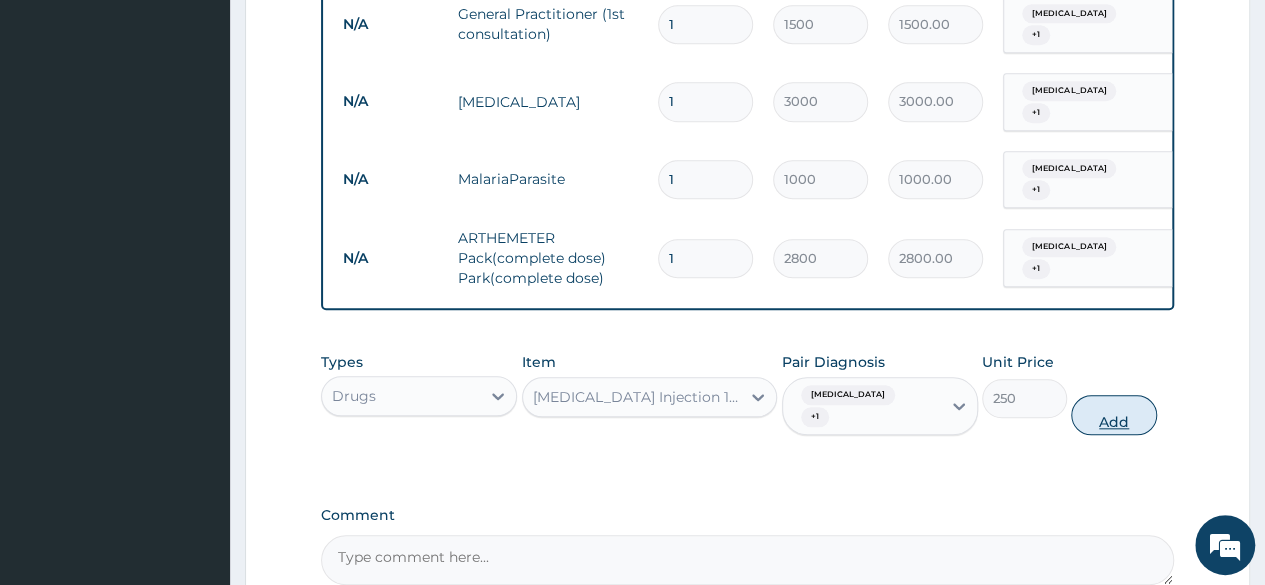 click on "Add" at bounding box center [1113, 415] 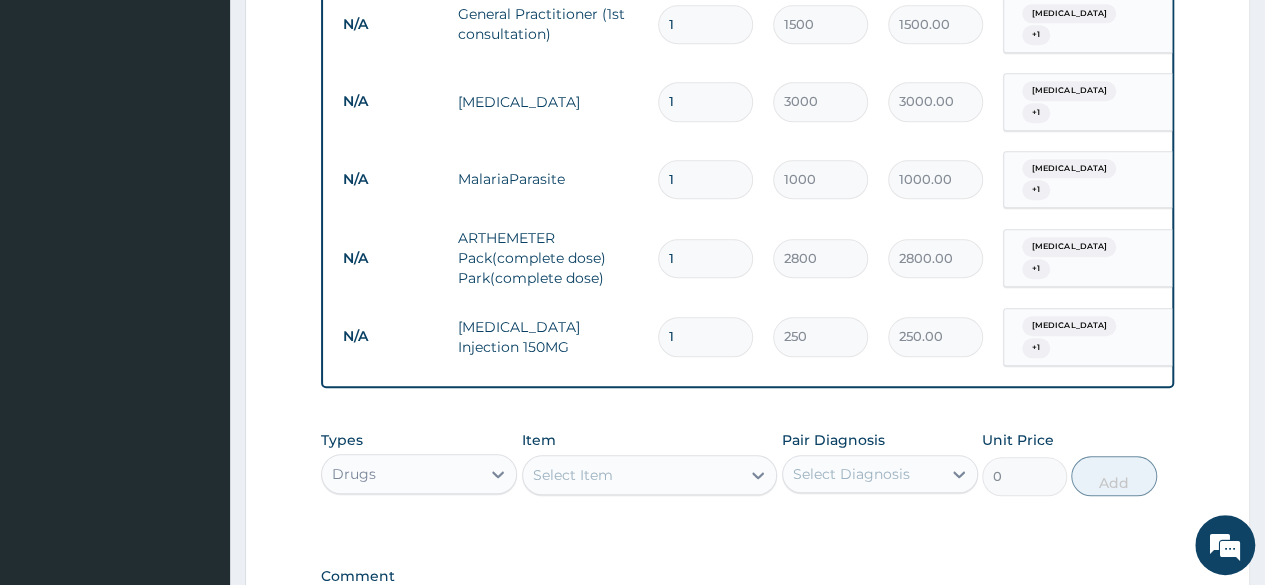 type 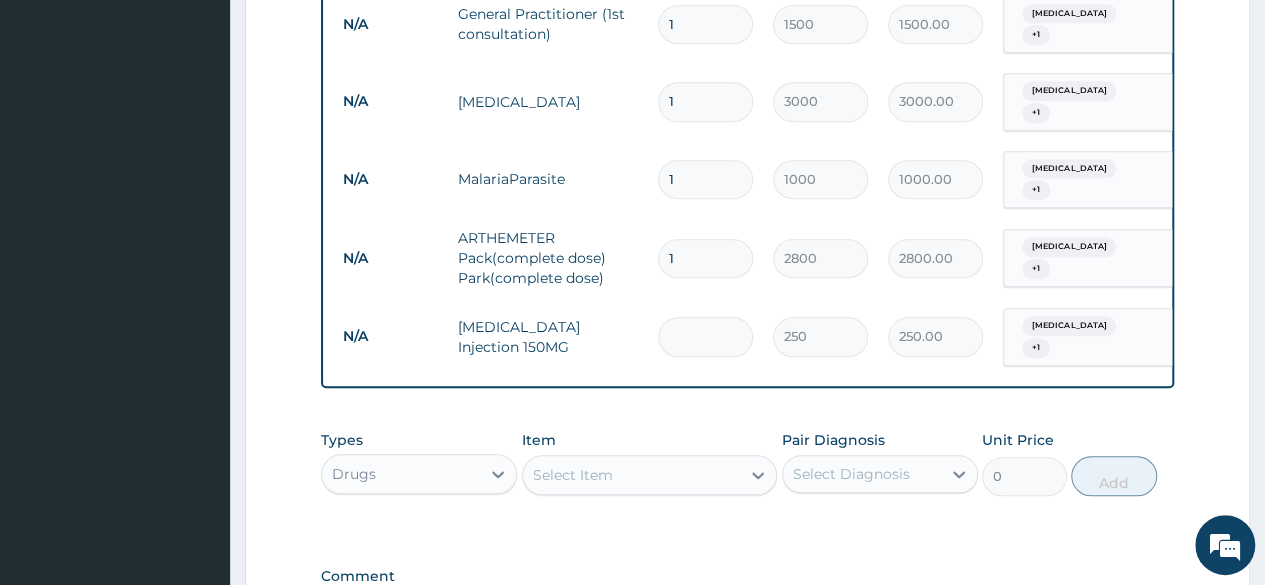 type on "0.00" 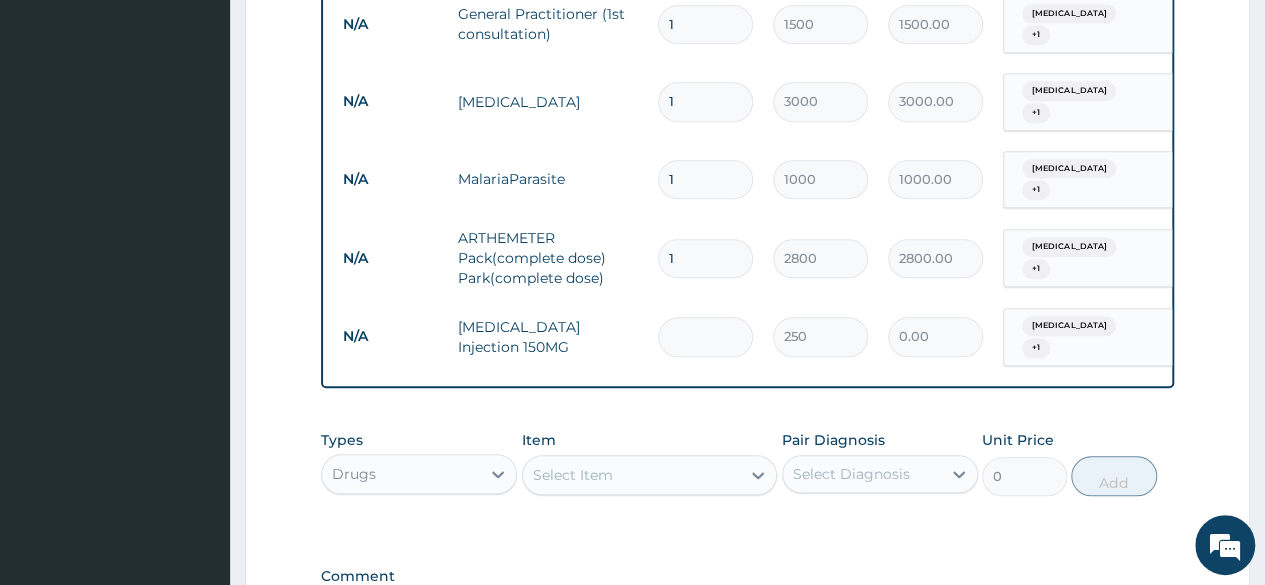 type on "4" 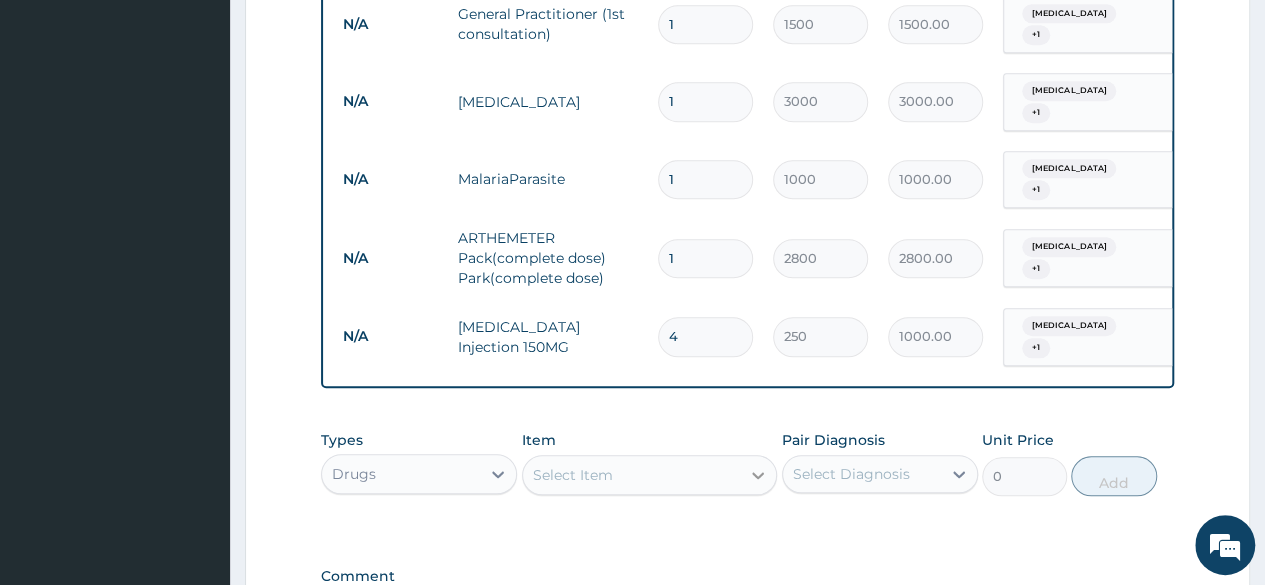 type on "4" 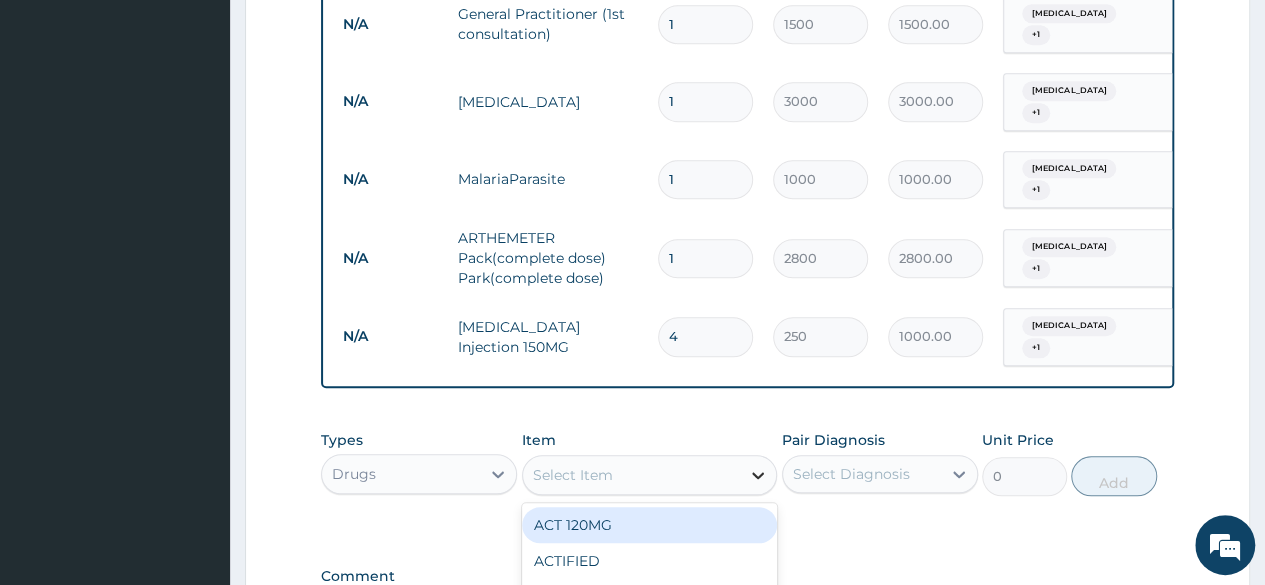 click 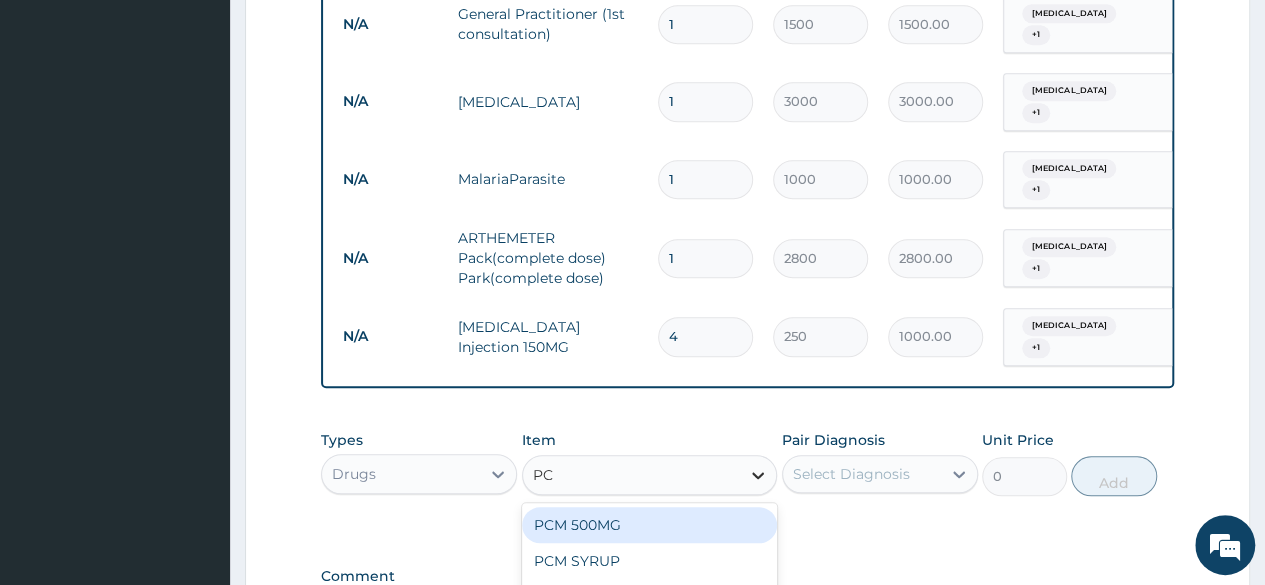 type on "PCM" 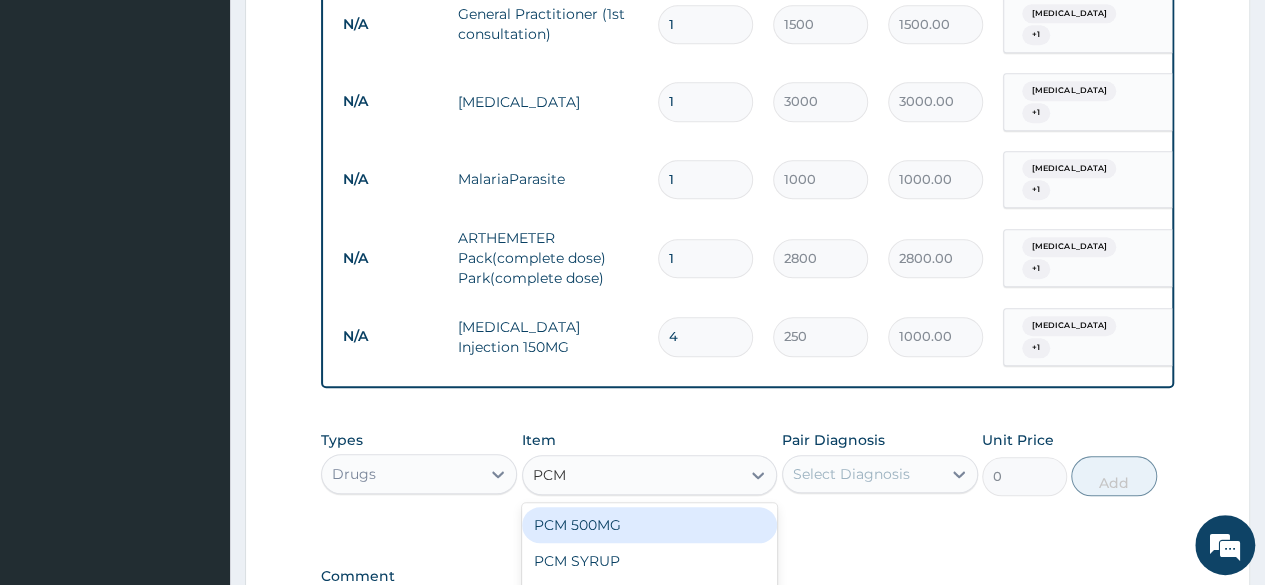 click on "PCM 500MG" at bounding box center [650, 525] 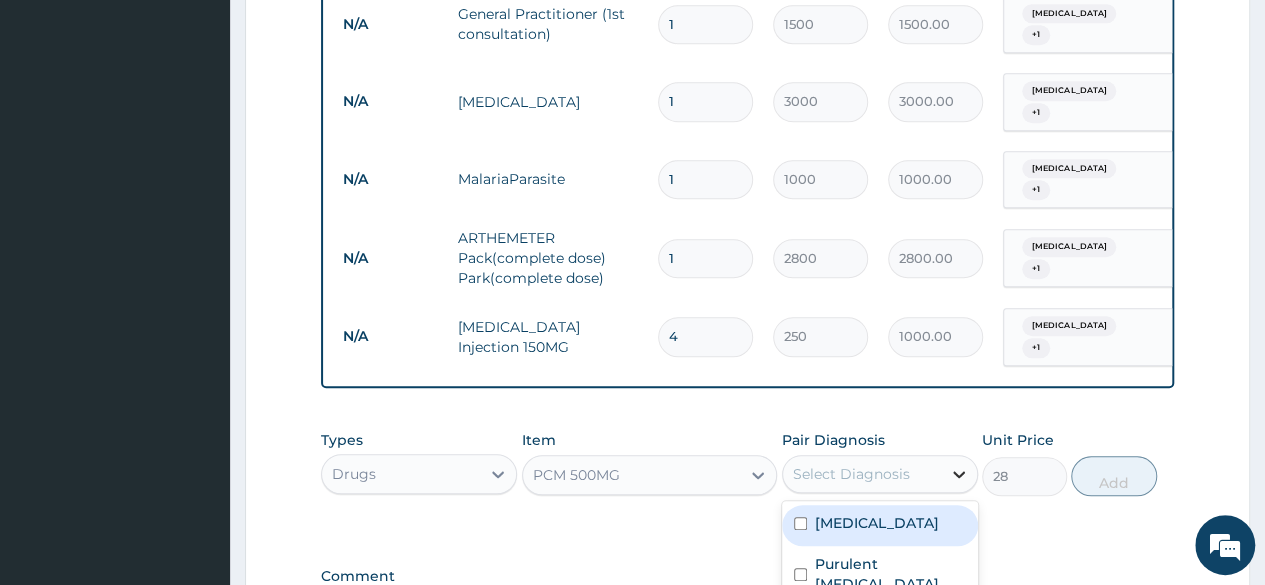 click 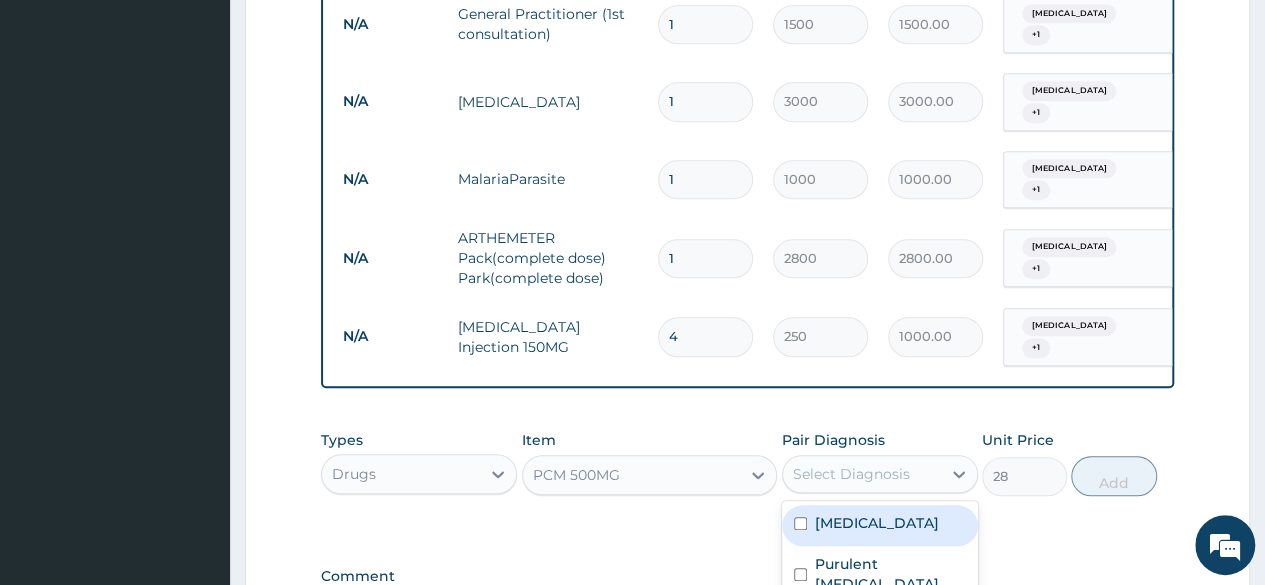 click at bounding box center [800, 523] 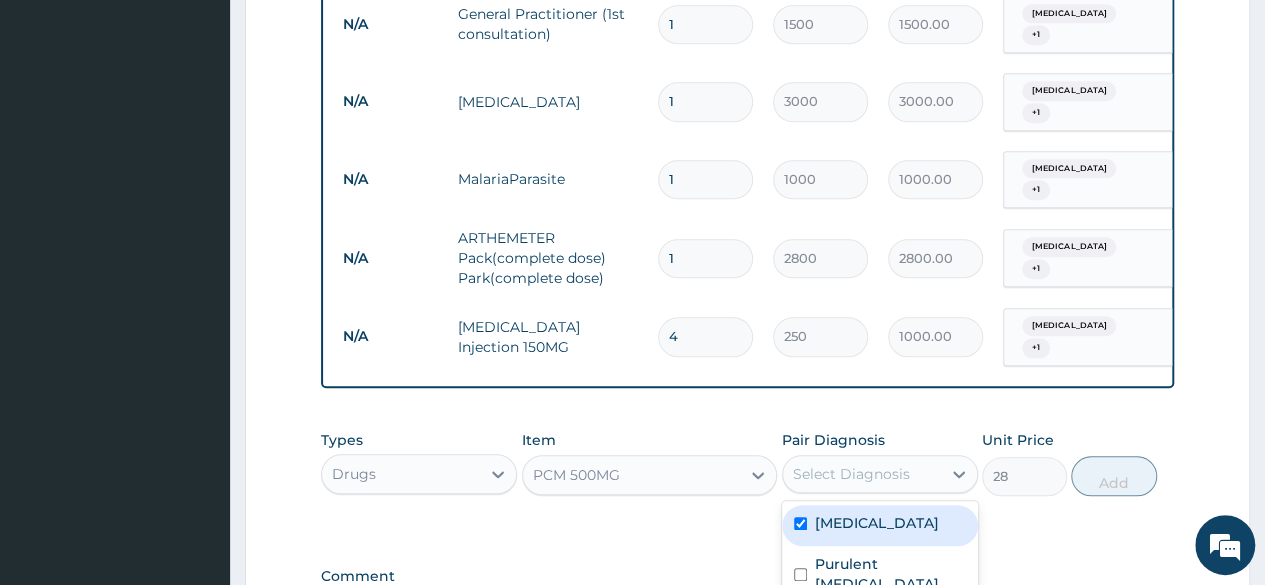 checkbox on "true" 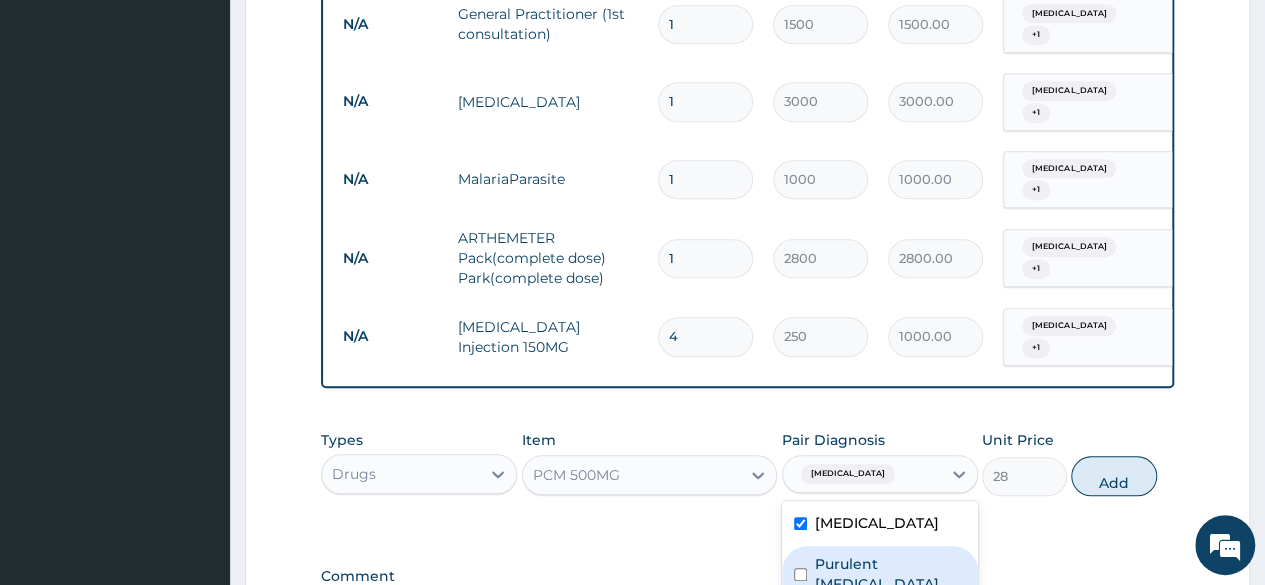 click at bounding box center (800, 574) 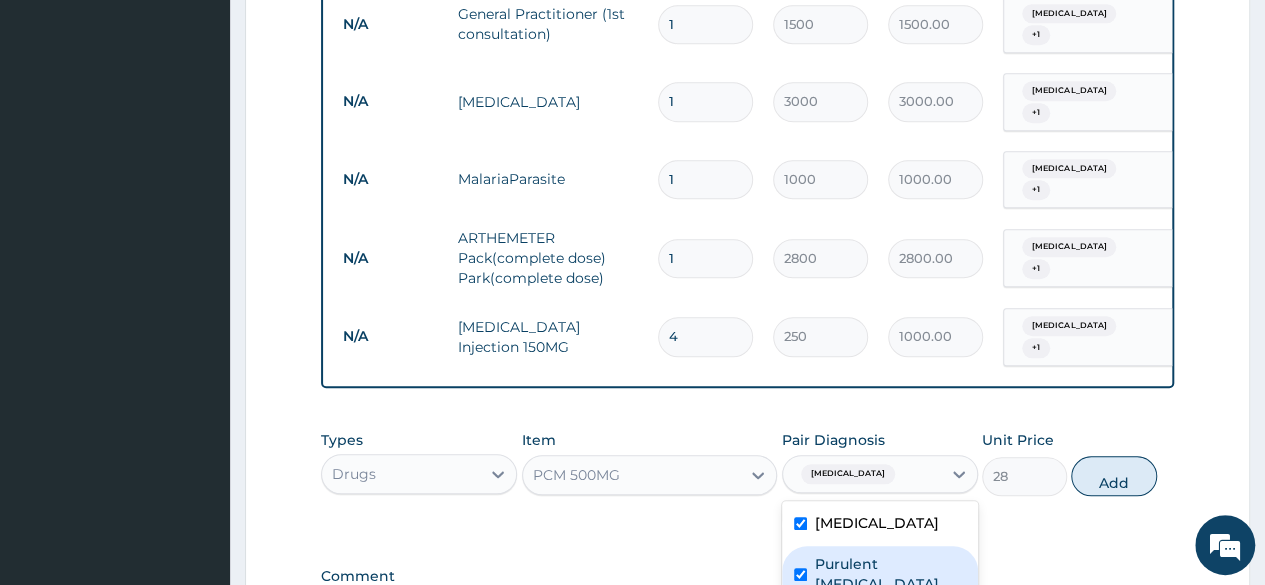 checkbox on "true" 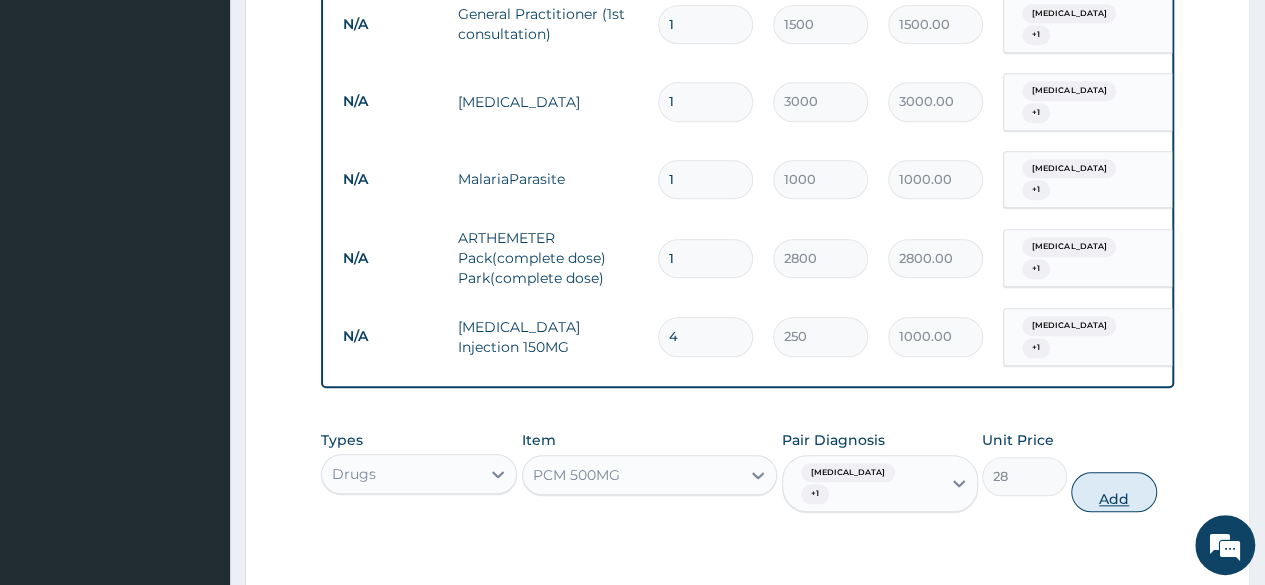 click on "Add" at bounding box center (1113, 492) 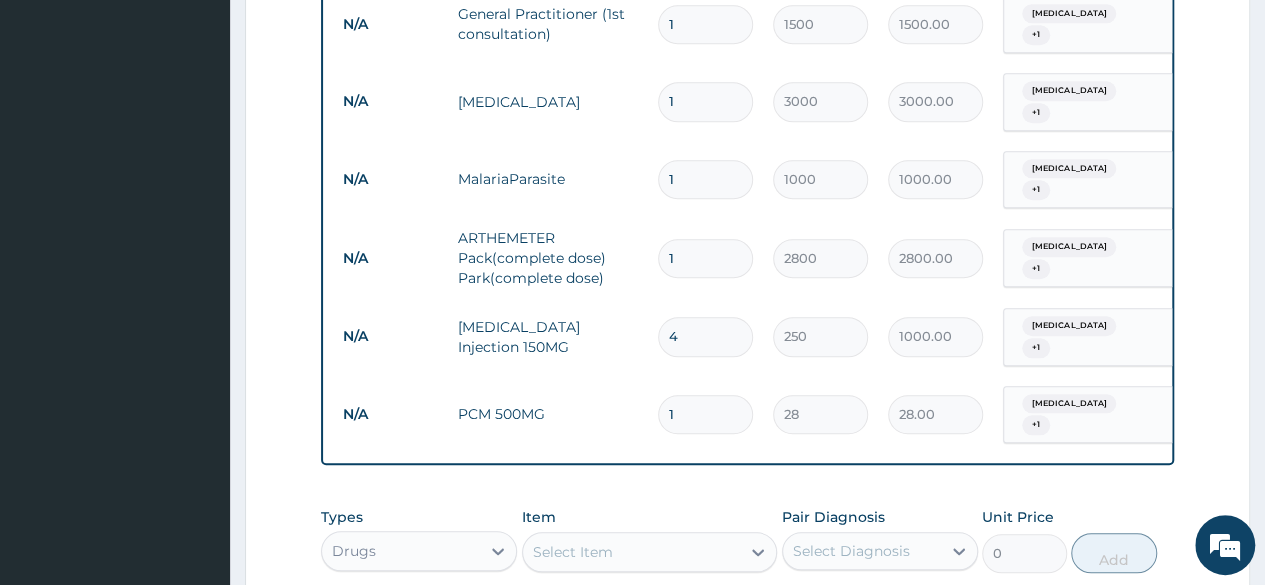 type on "18" 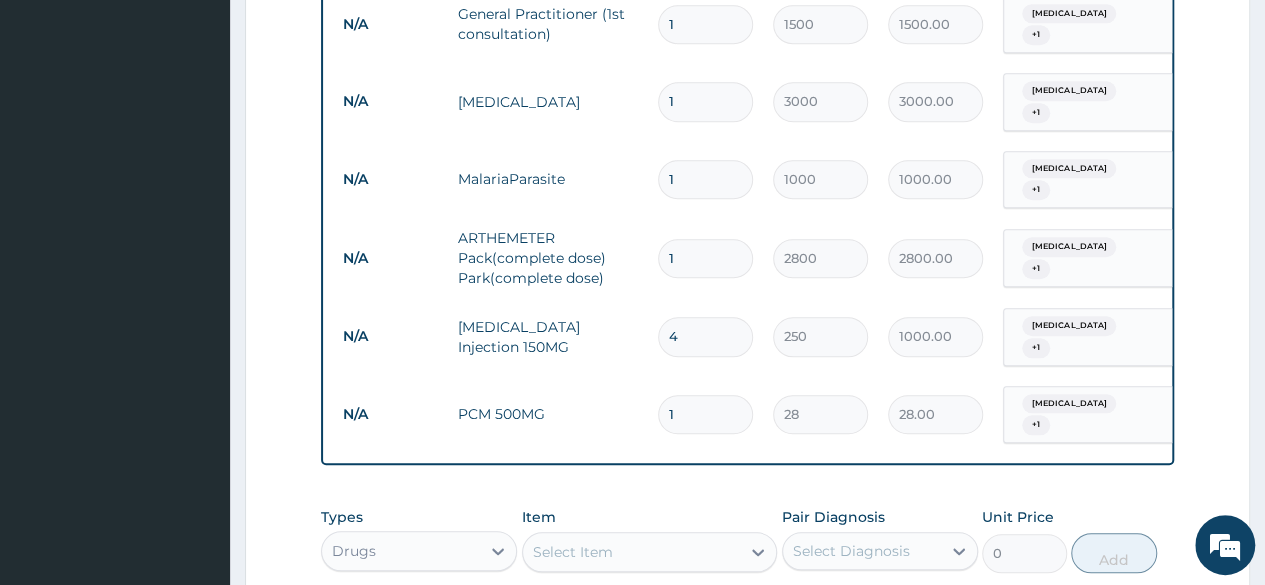 type on "504.00" 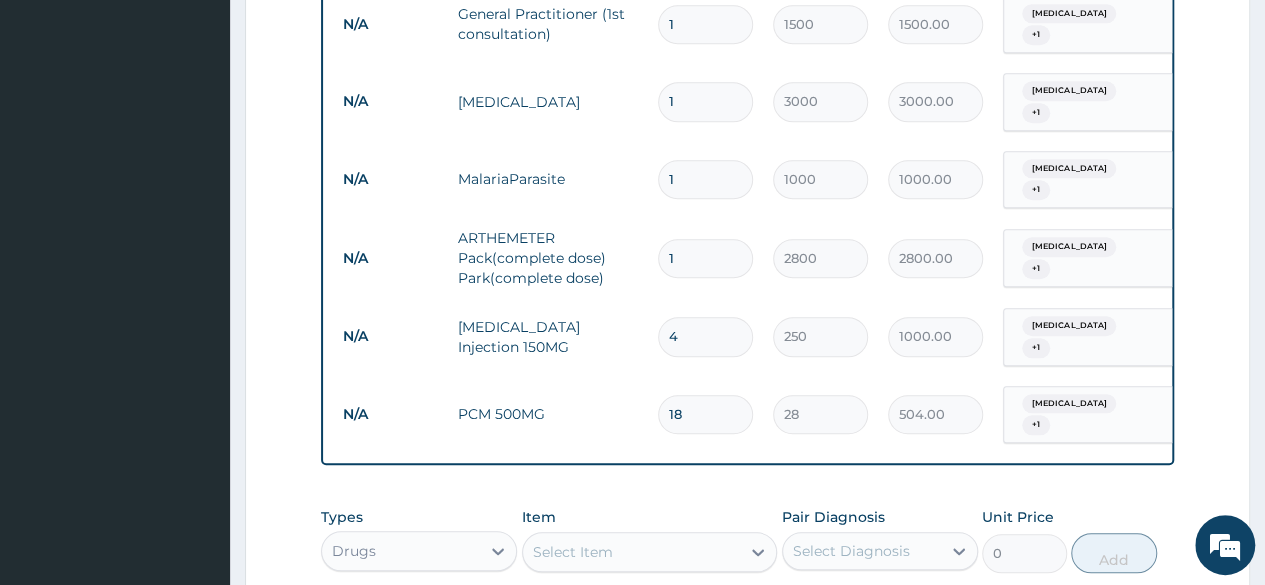 scroll, scrollTop: 1012, scrollLeft: 0, axis: vertical 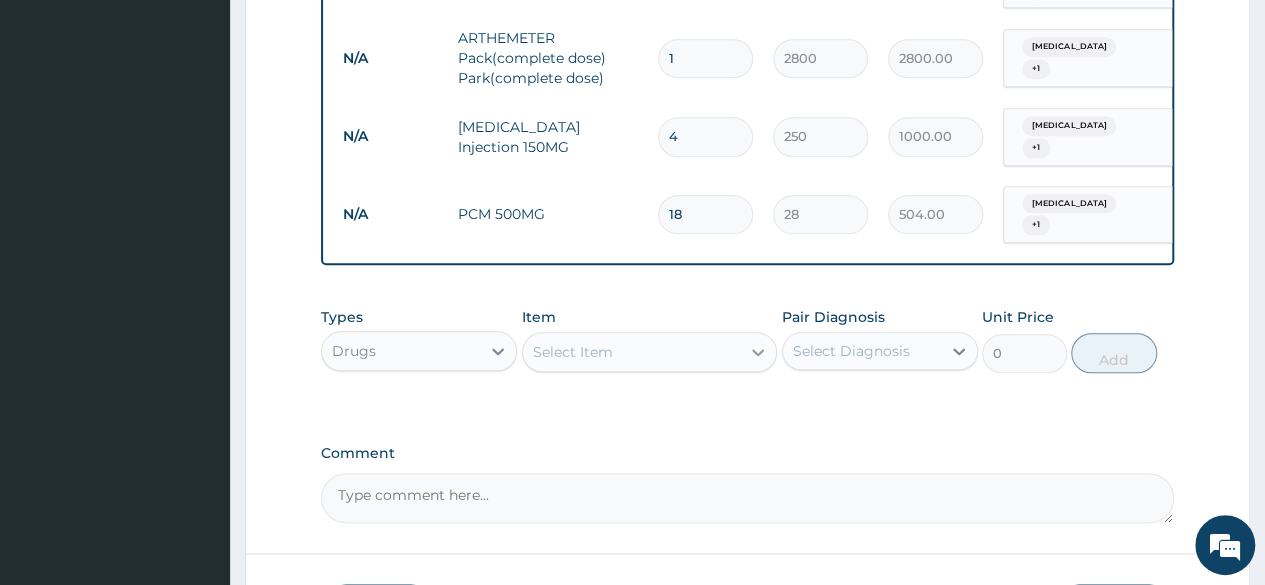 type on "18" 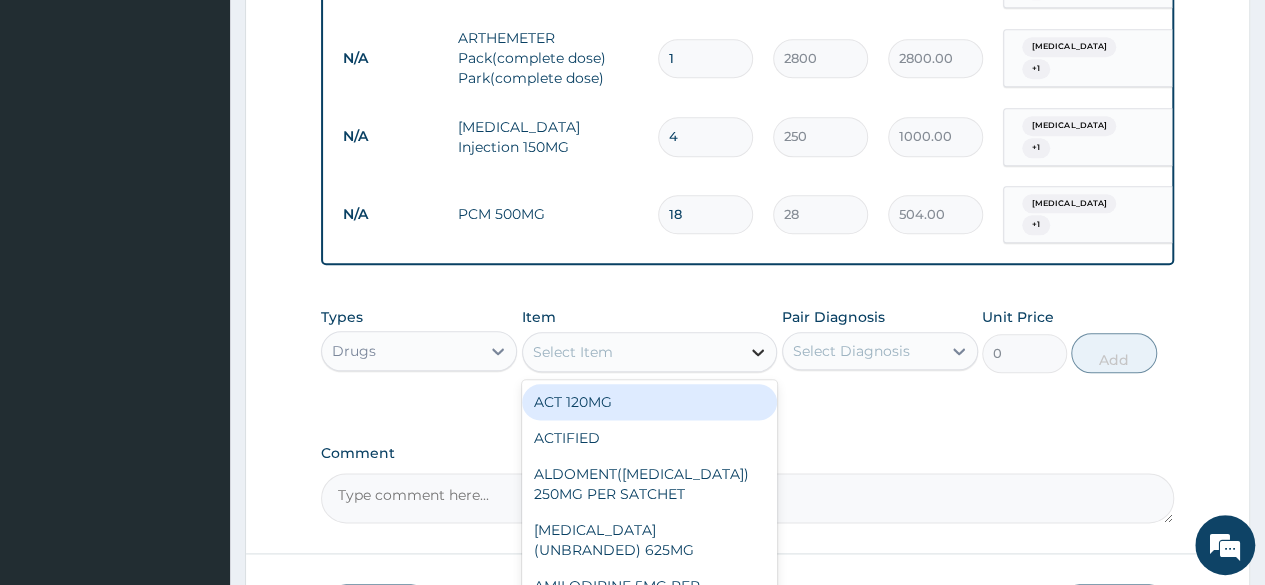 click 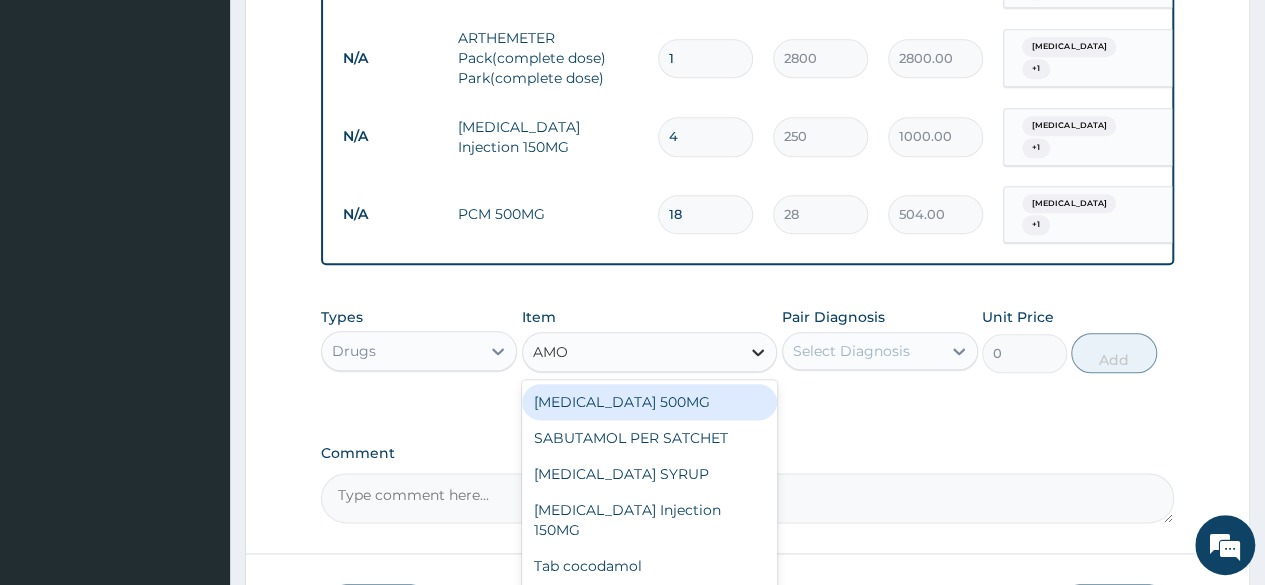 type on "AMOX" 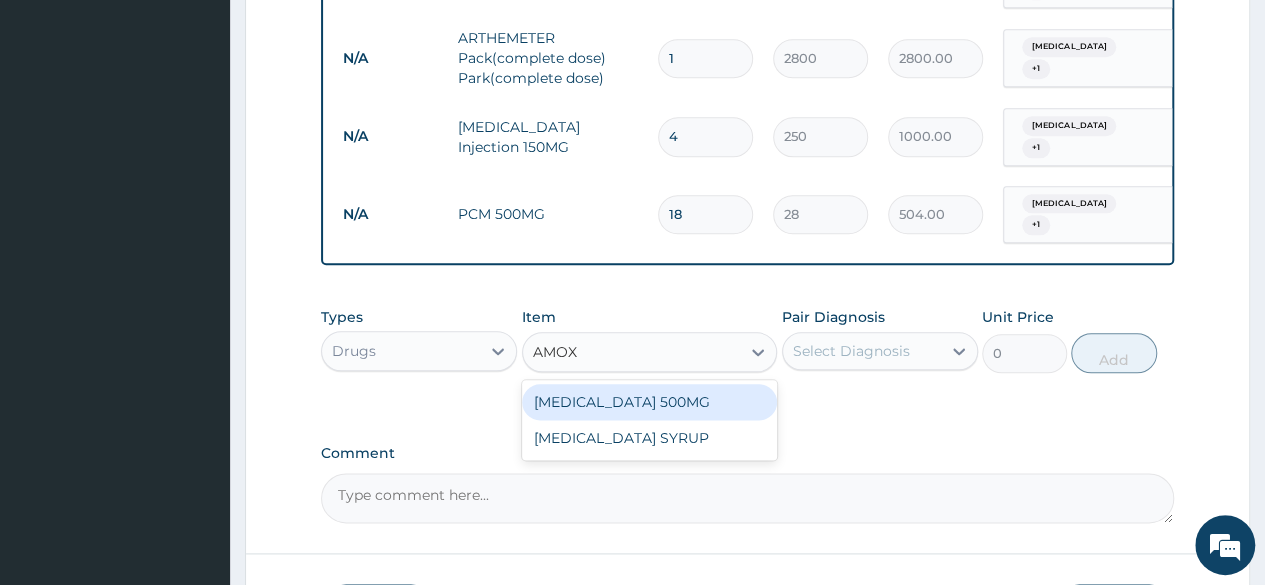 click on "AMOXYCILLIN 500MG" at bounding box center (650, 402) 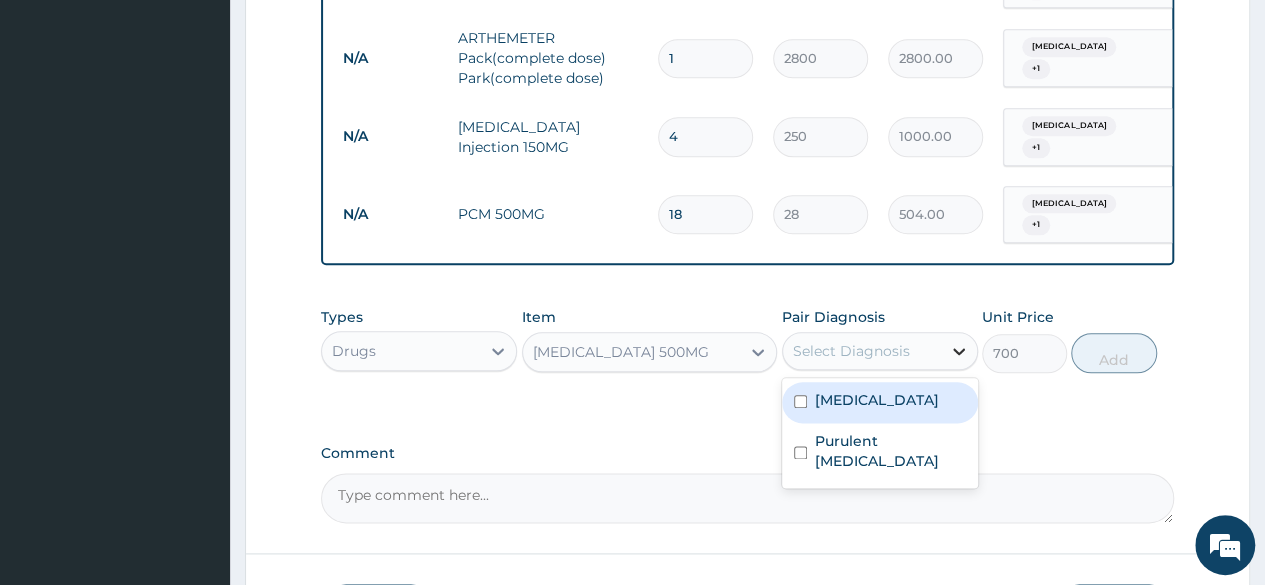 click 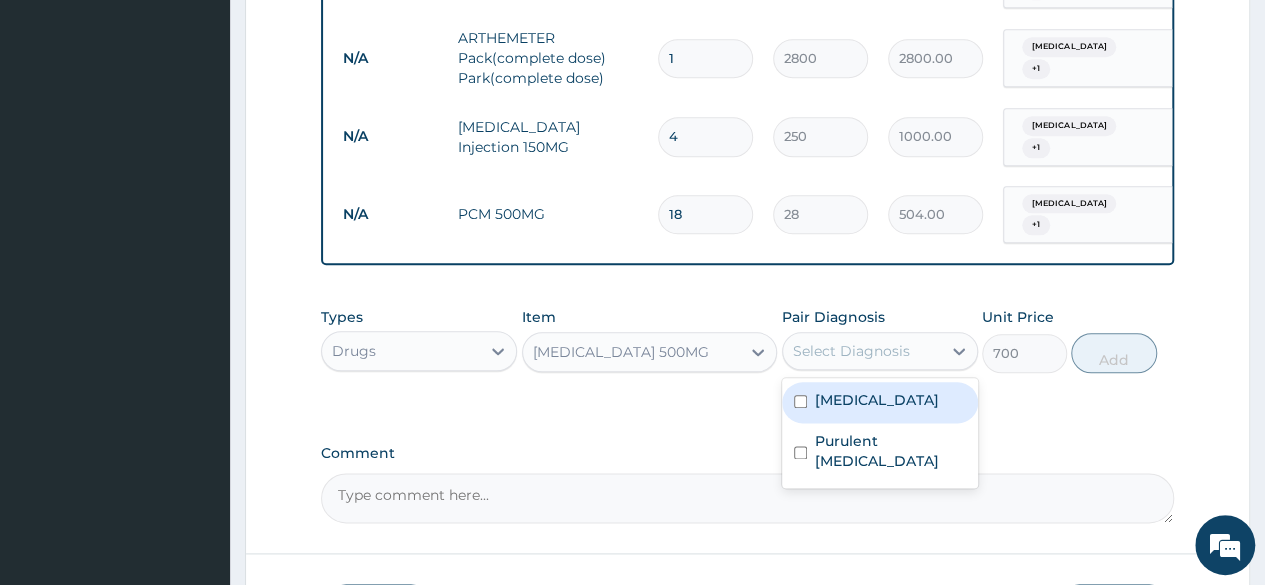 drag, startPoint x: 803, startPoint y: 373, endPoint x: 798, endPoint y: 387, distance: 14.866069 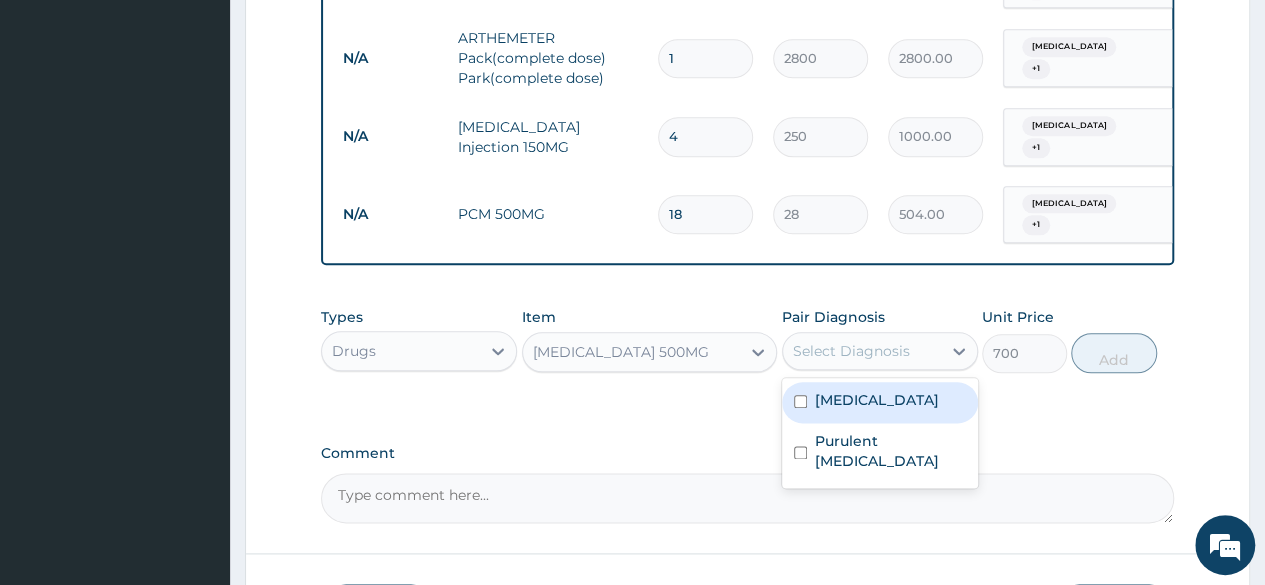 click at bounding box center [800, 401] 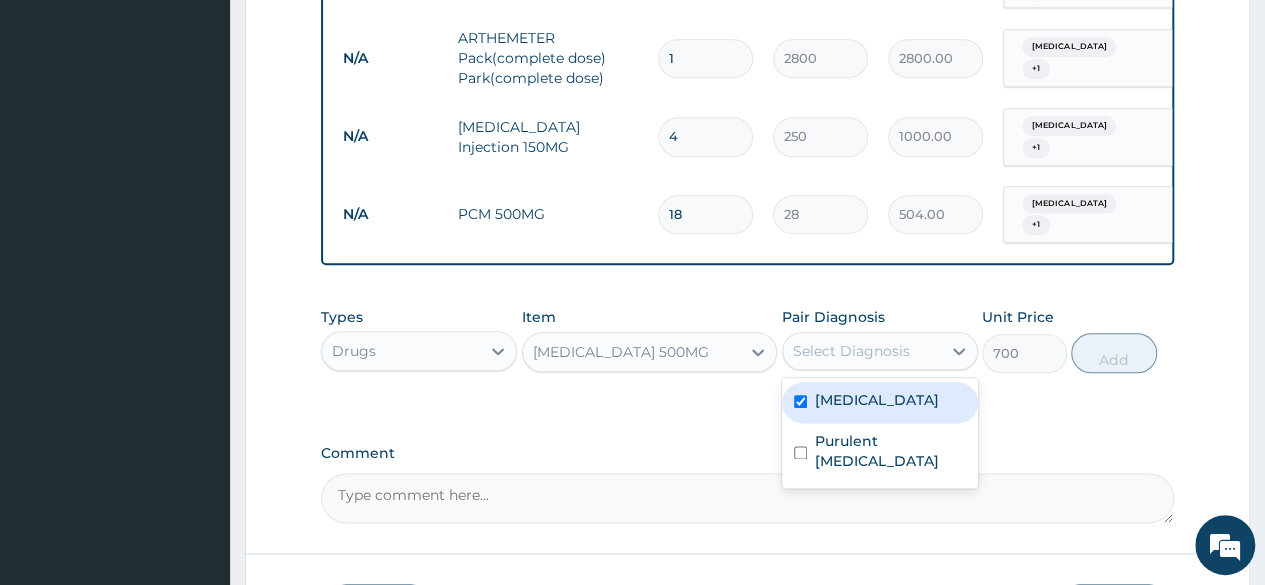 checkbox on "true" 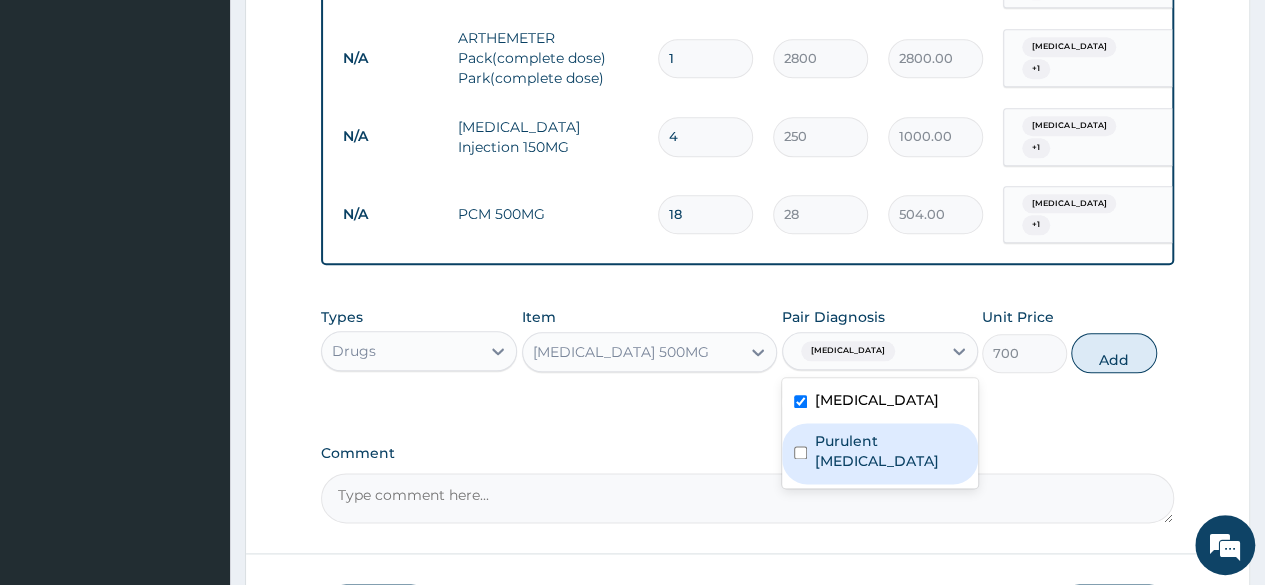 click at bounding box center (800, 452) 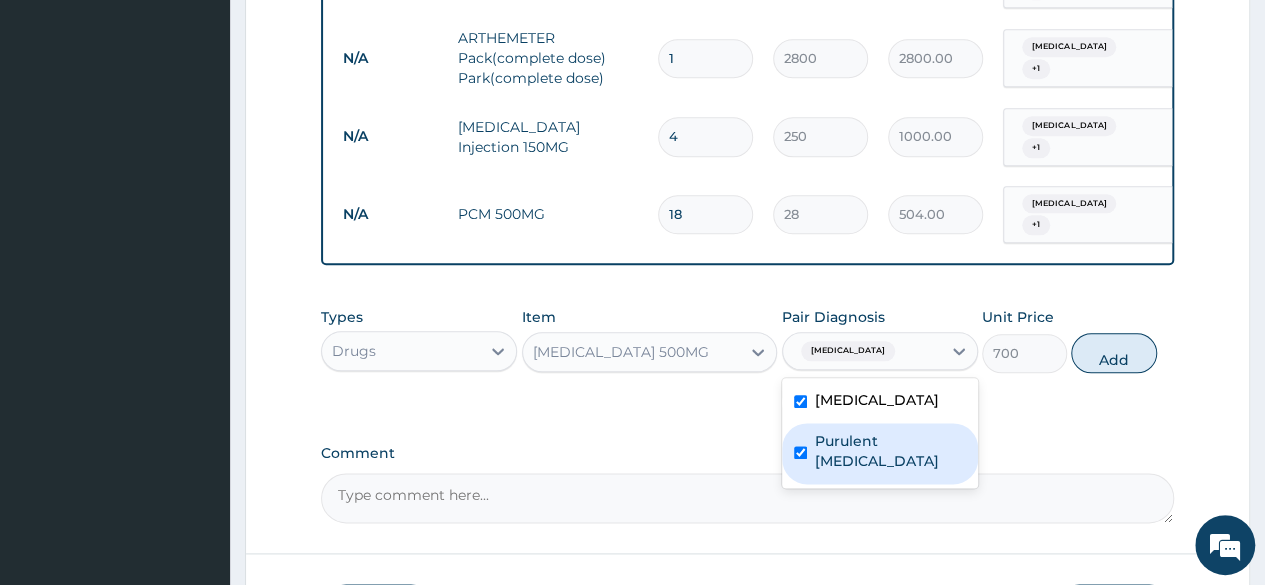 checkbox on "true" 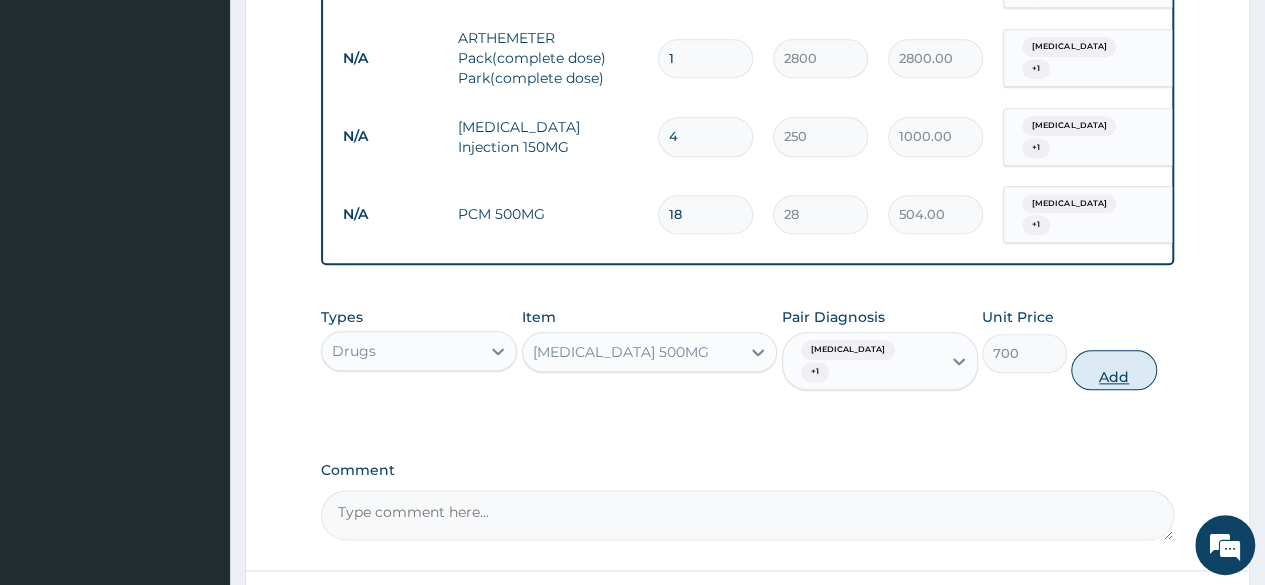 click on "Add" at bounding box center [1113, 370] 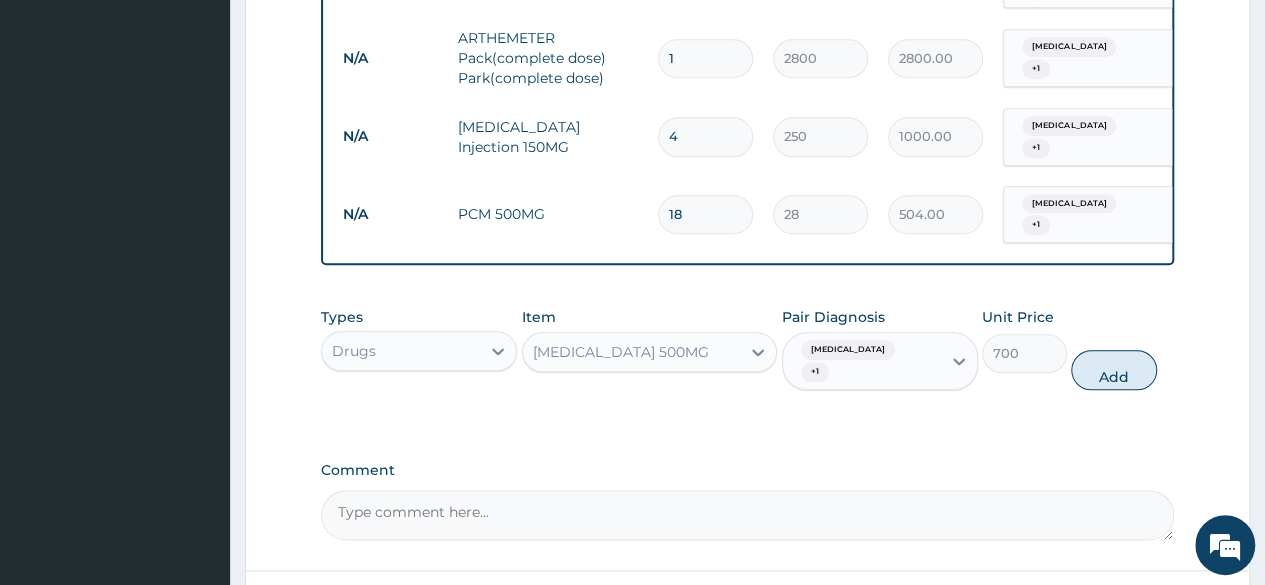 type on "0" 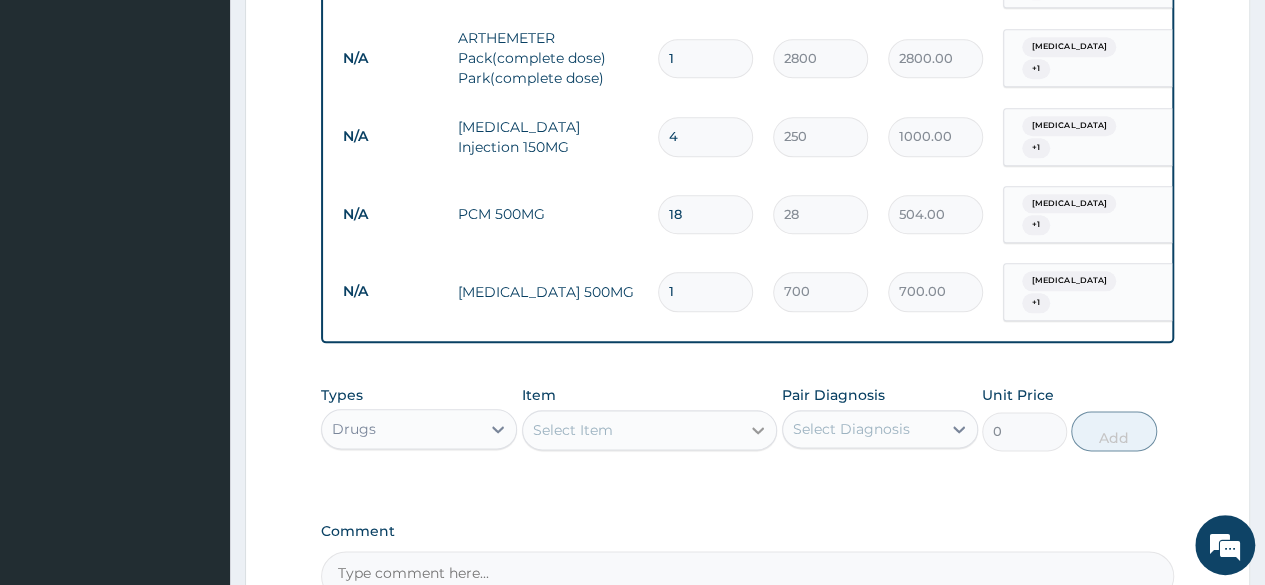 click 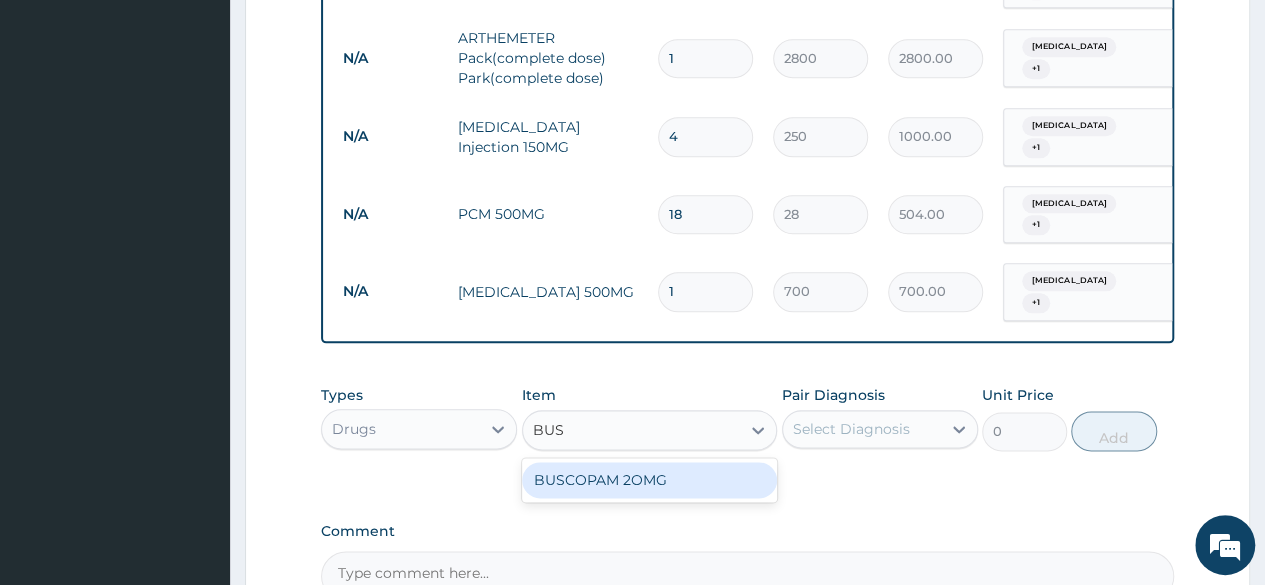 type on "BU" 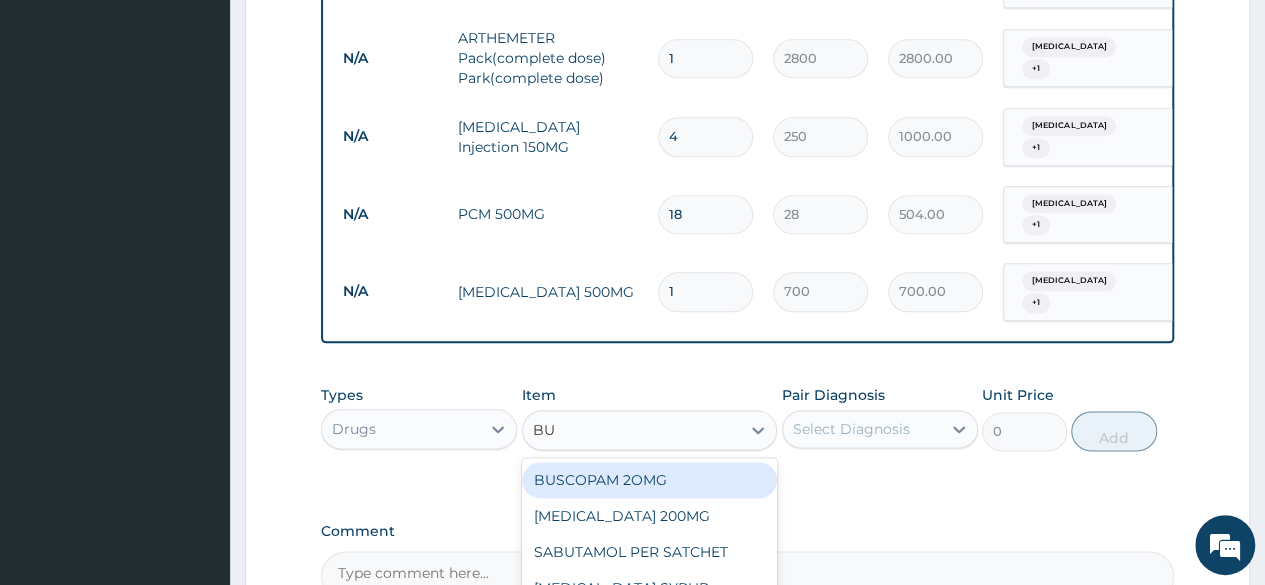 click on "BUSCOPAM 2OMG" at bounding box center (650, 480) 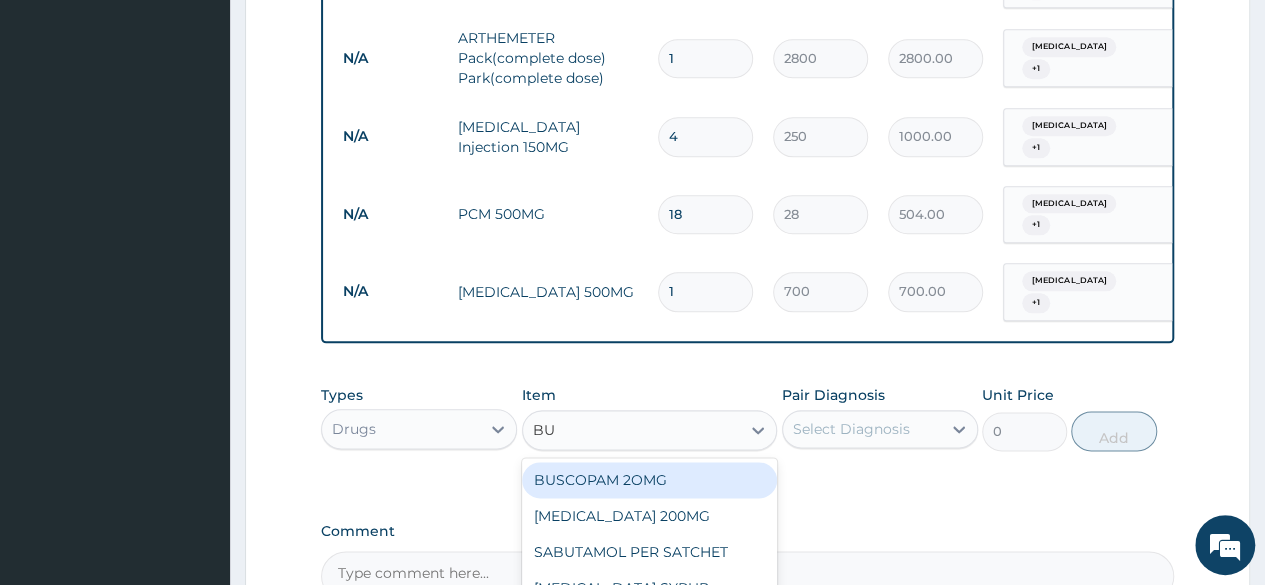 type 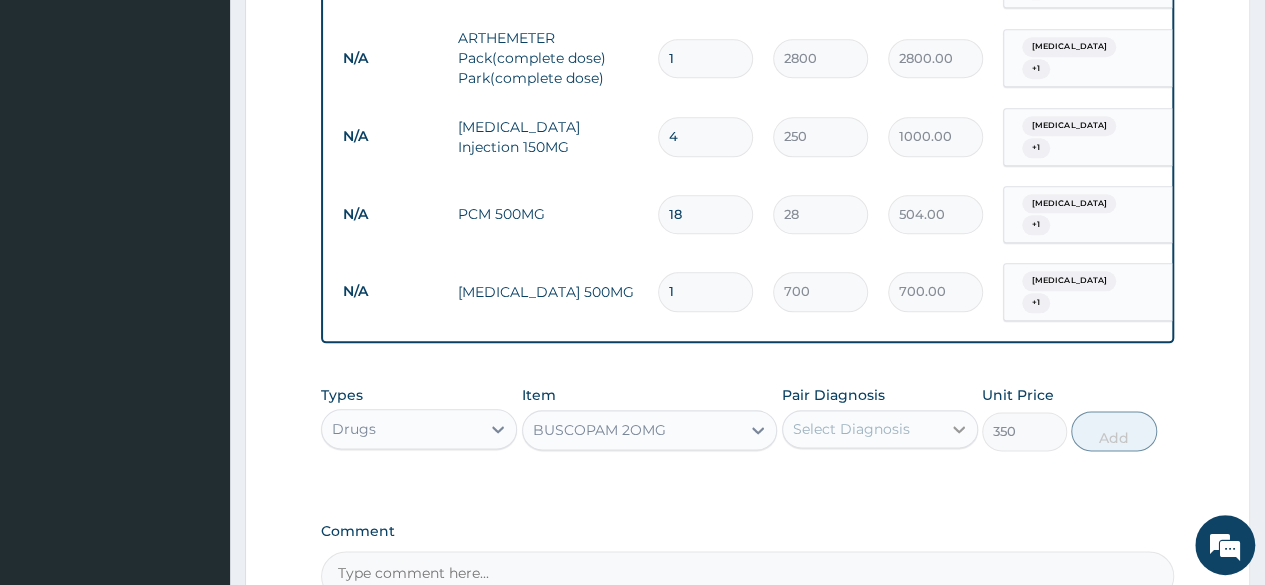 click 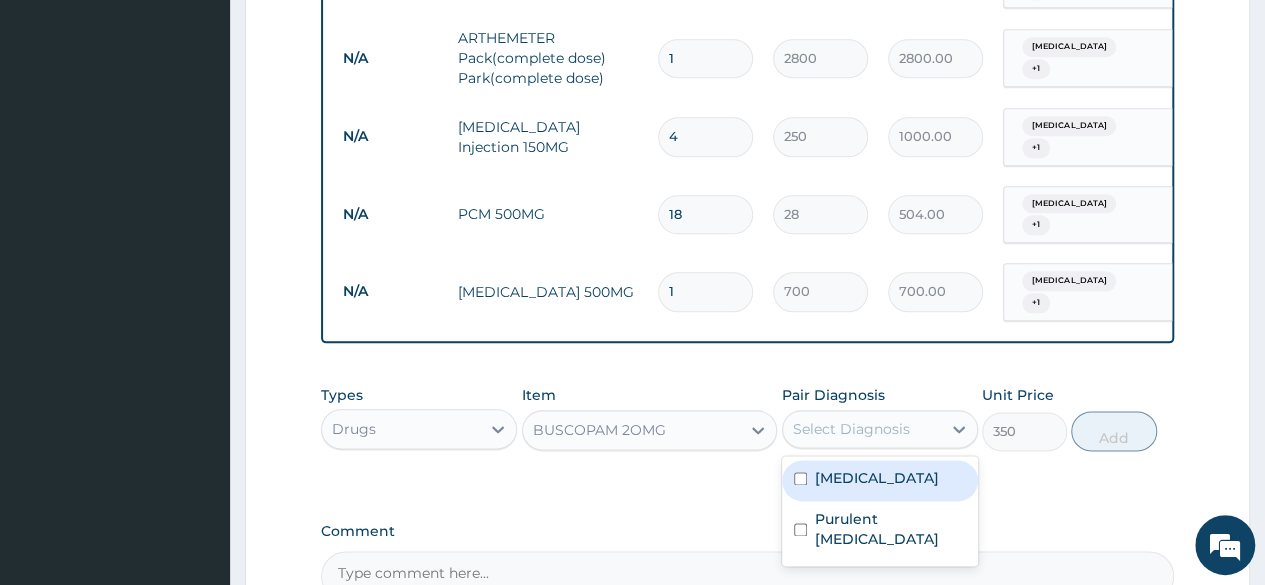 click at bounding box center (800, 478) 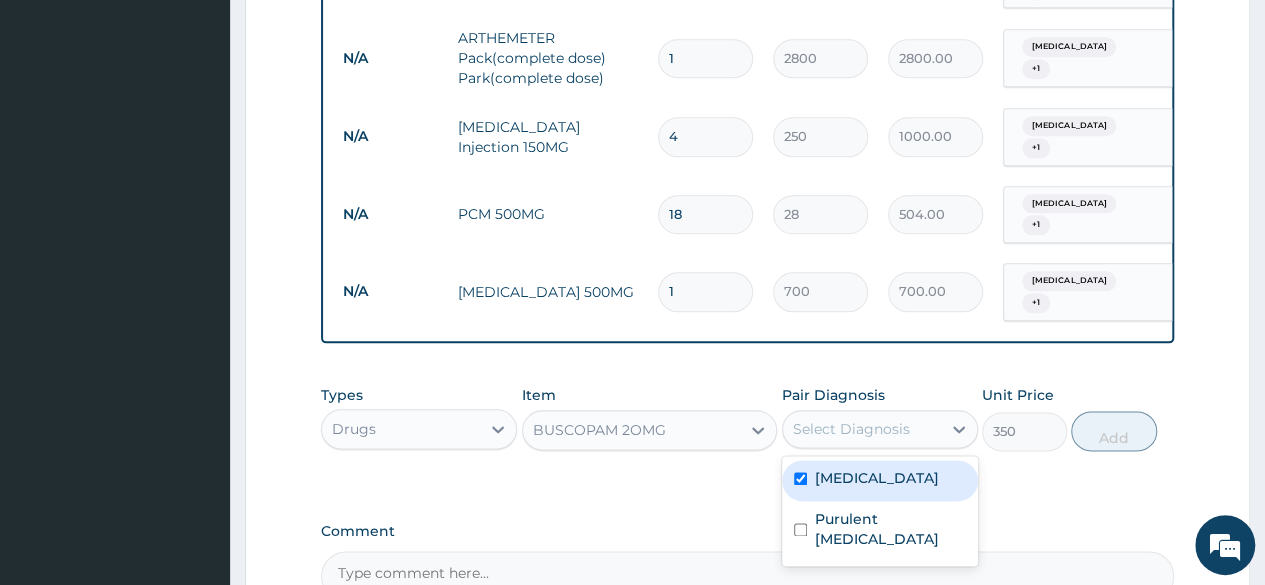 checkbox on "true" 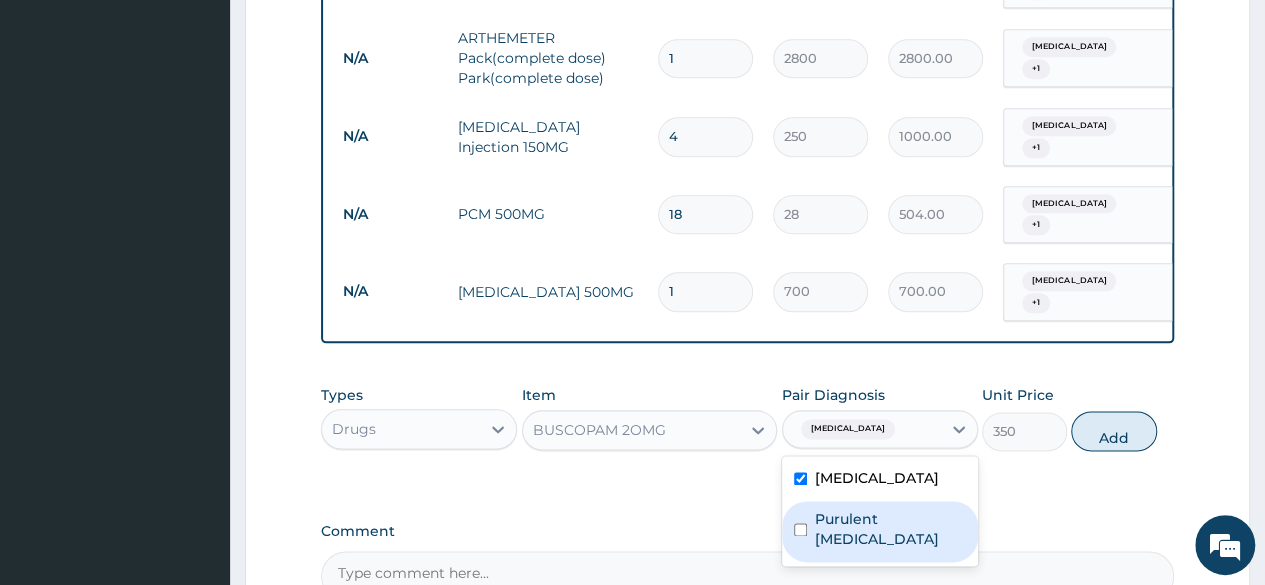 click at bounding box center [800, 529] 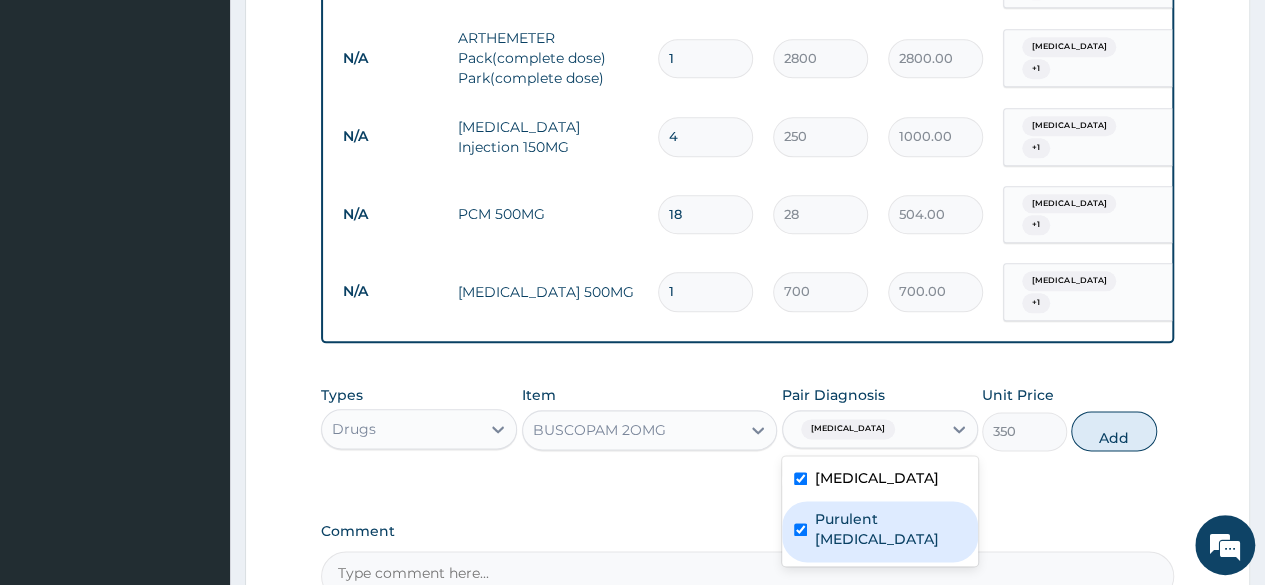 checkbox on "true" 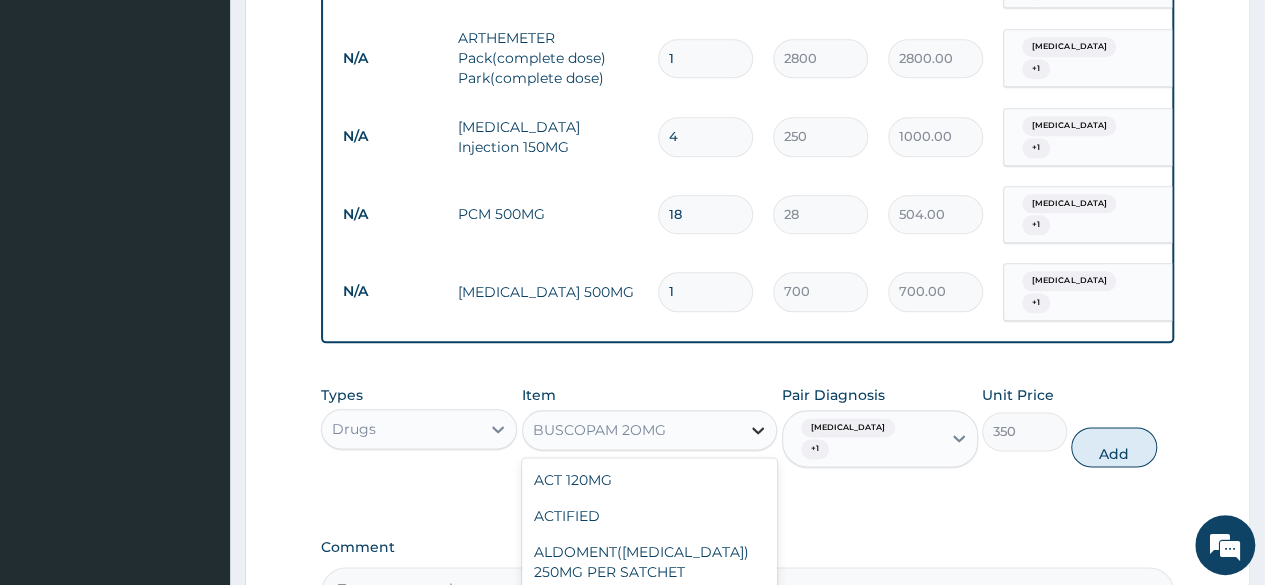 click at bounding box center [758, 430] 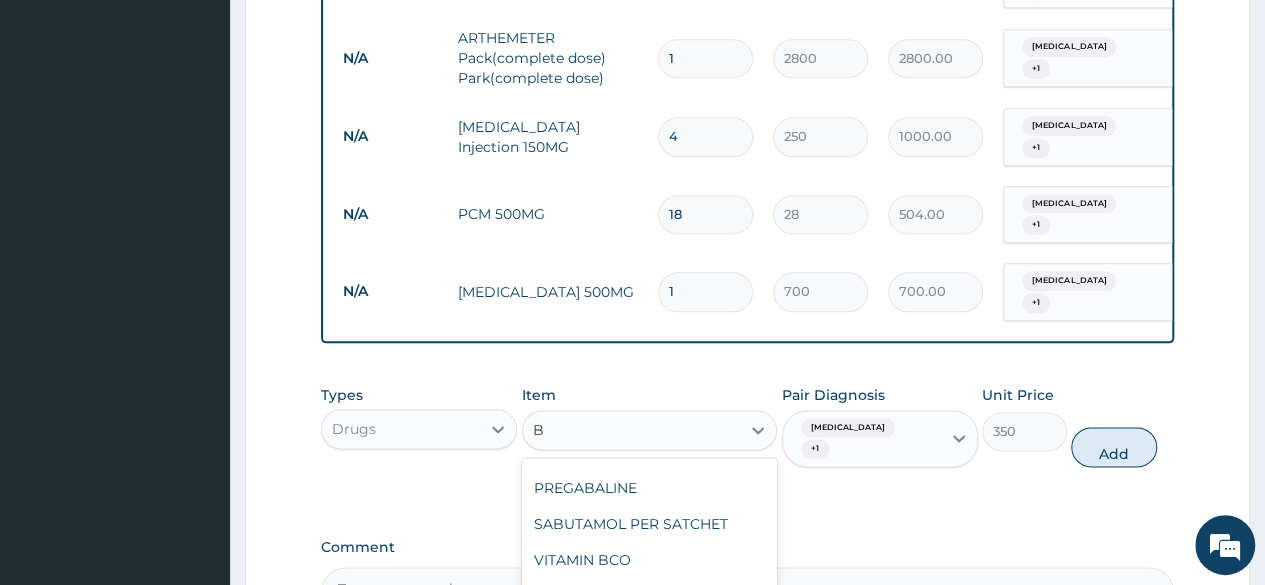 scroll, scrollTop: 0, scrollLeft: 0, axis: both 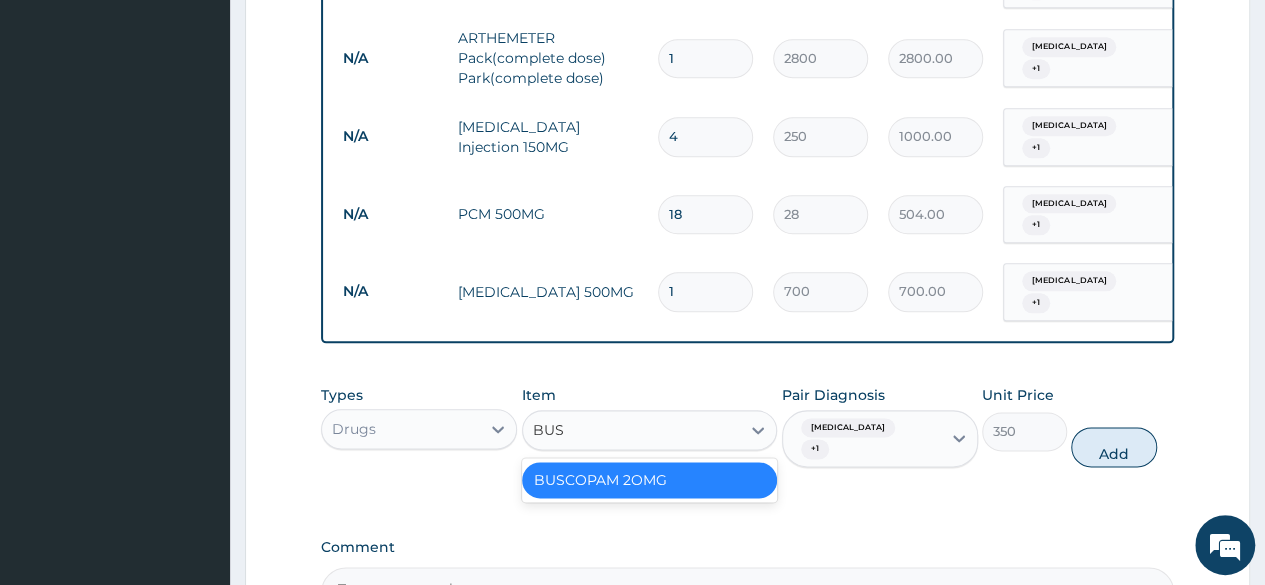 type on "BU" 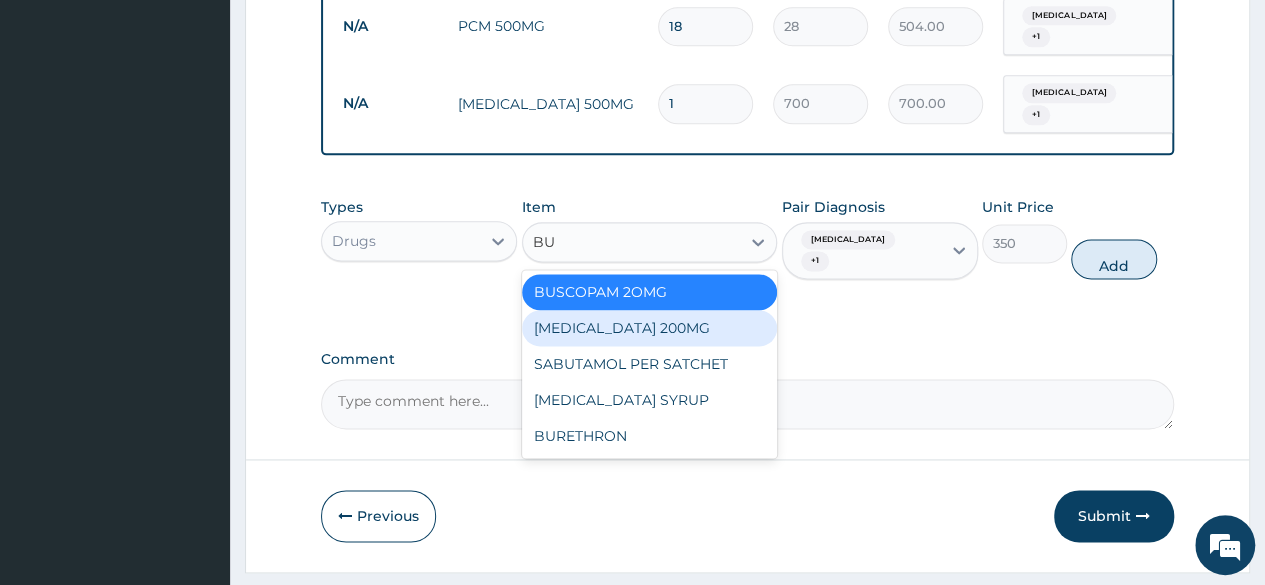scroll, scrollTop: 1200, scrollLeft: 0, axis: vertical 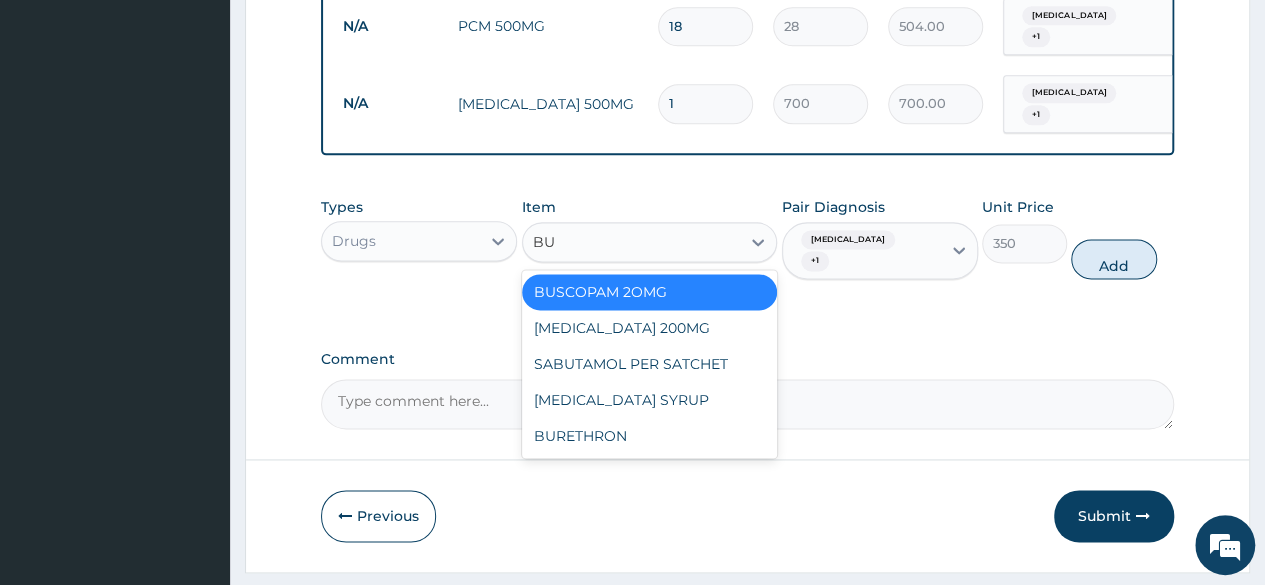 click on "BUSCOPAM 2OMG" at bounding box center (650, 292) 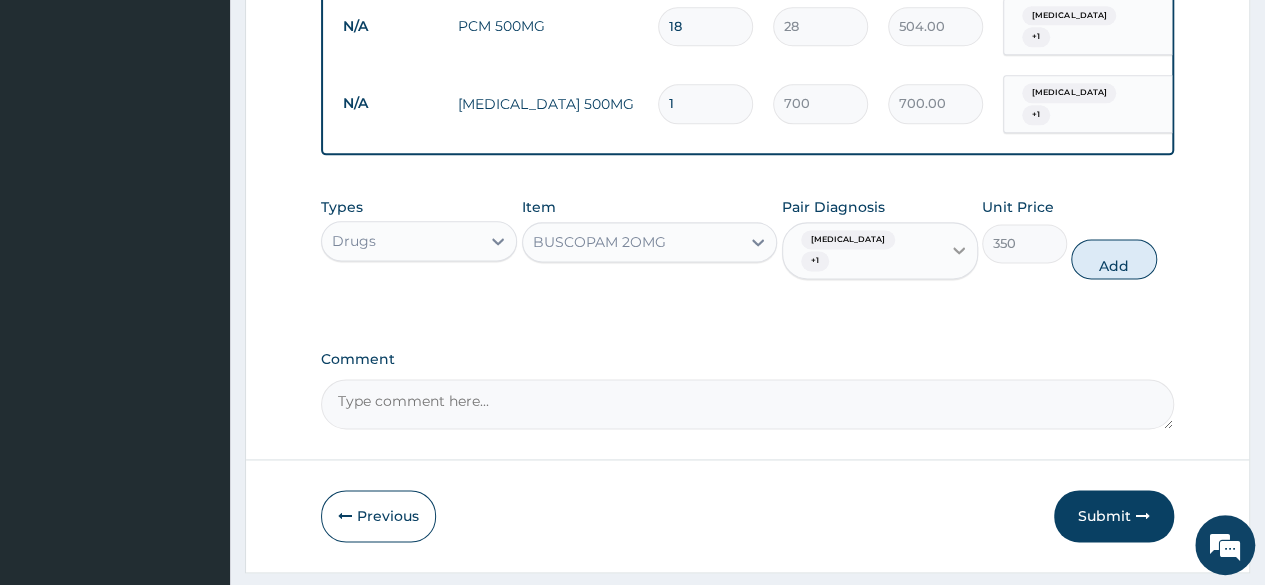 click 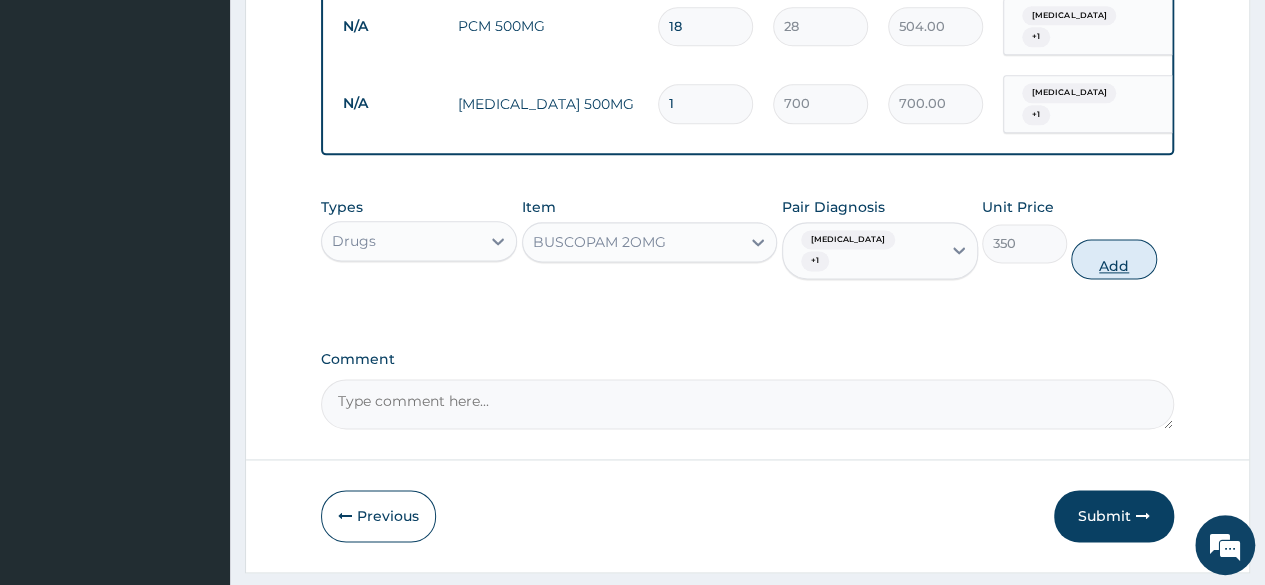 click on "Add" at bounding box center [1113, 259] 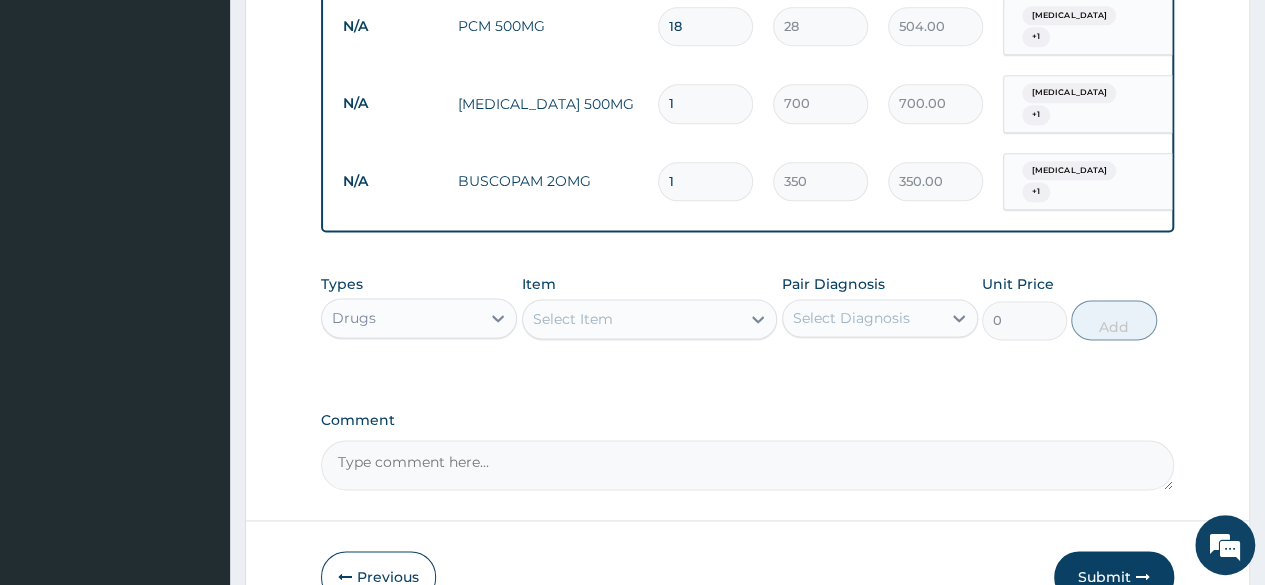 type 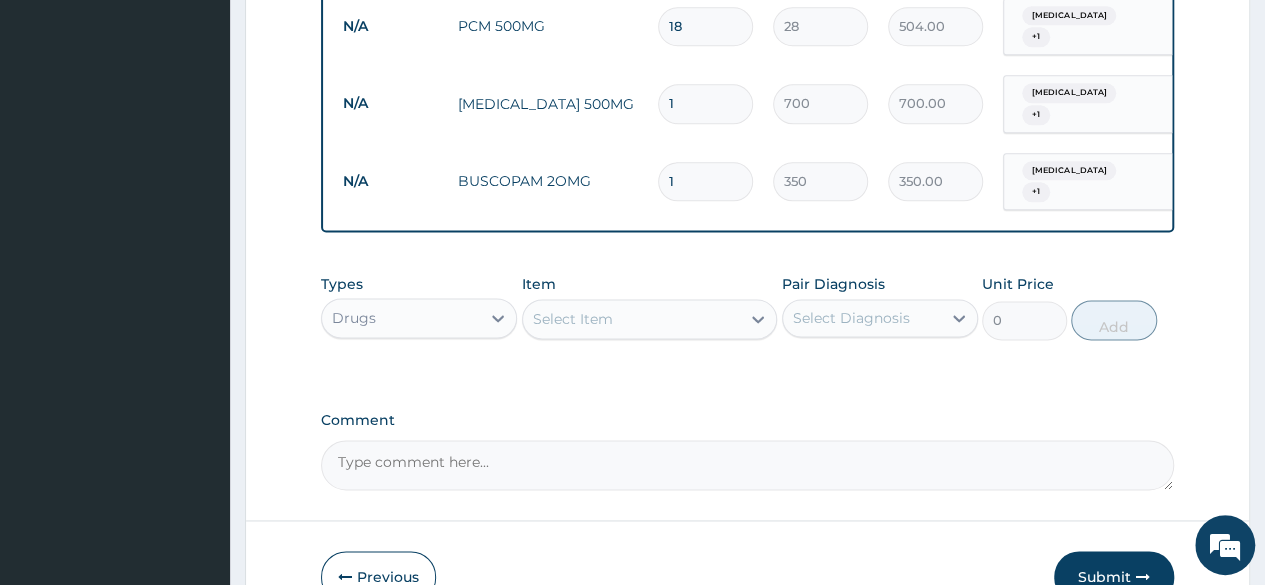 type on "0.00" 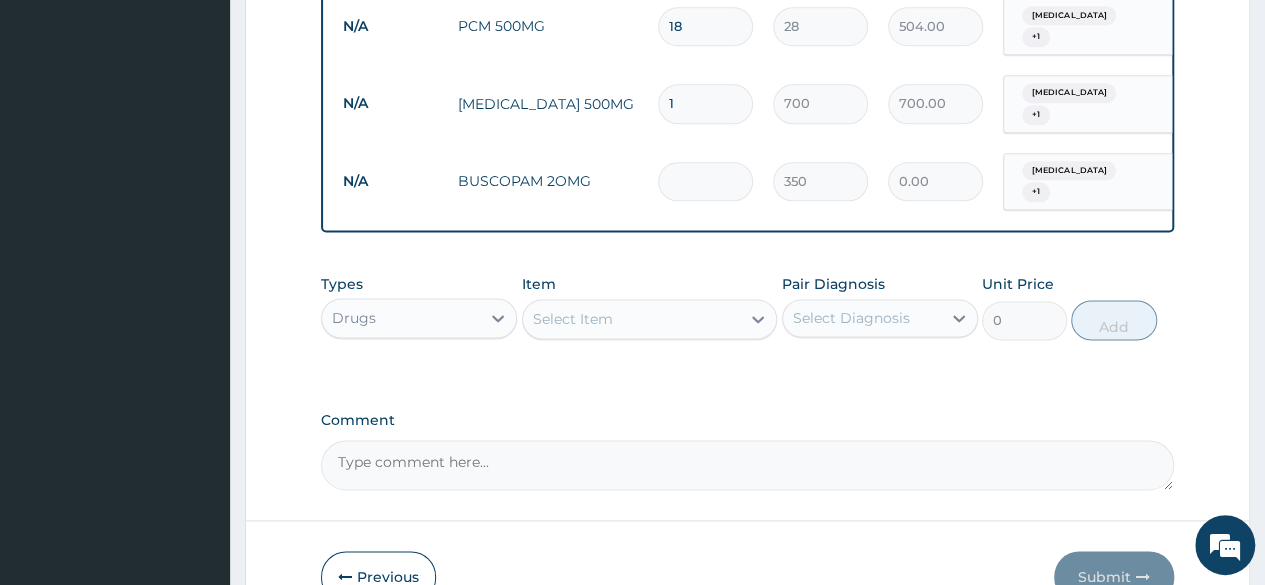 type on "5" 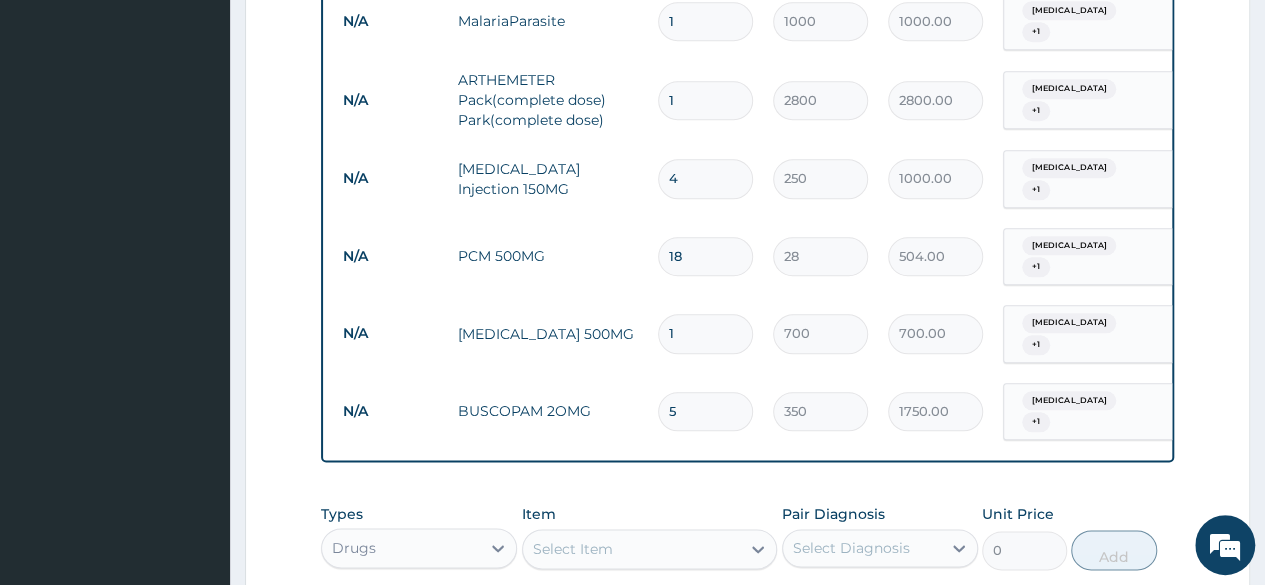 scroll, scrollTop: 1270, scrollLeft: 0, axis: vertical 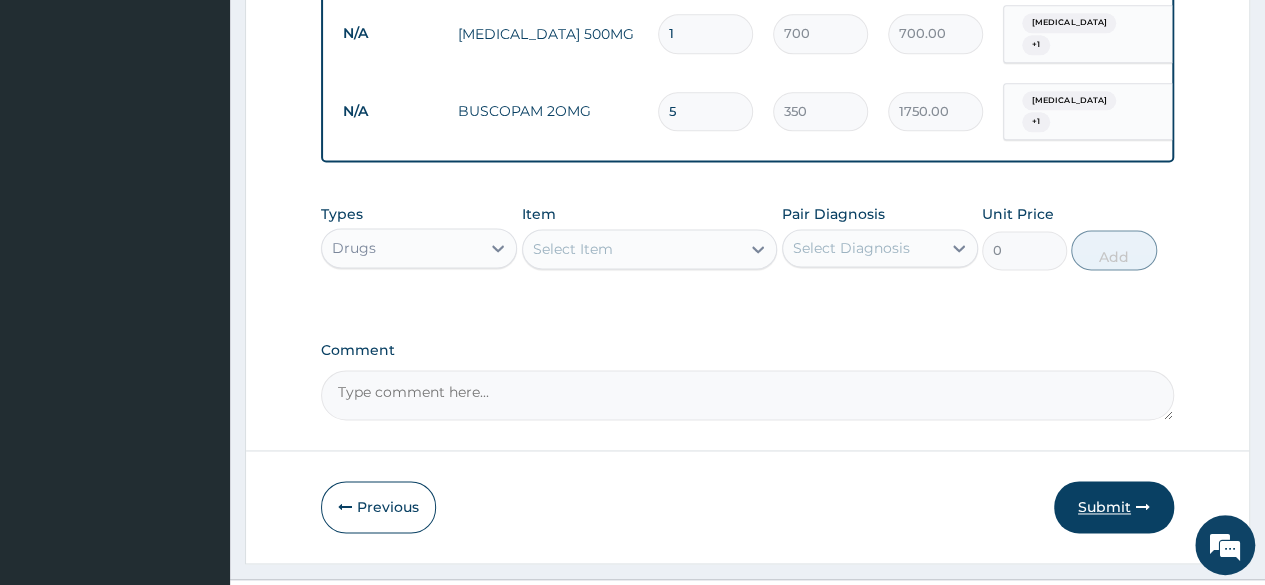 type on "5" 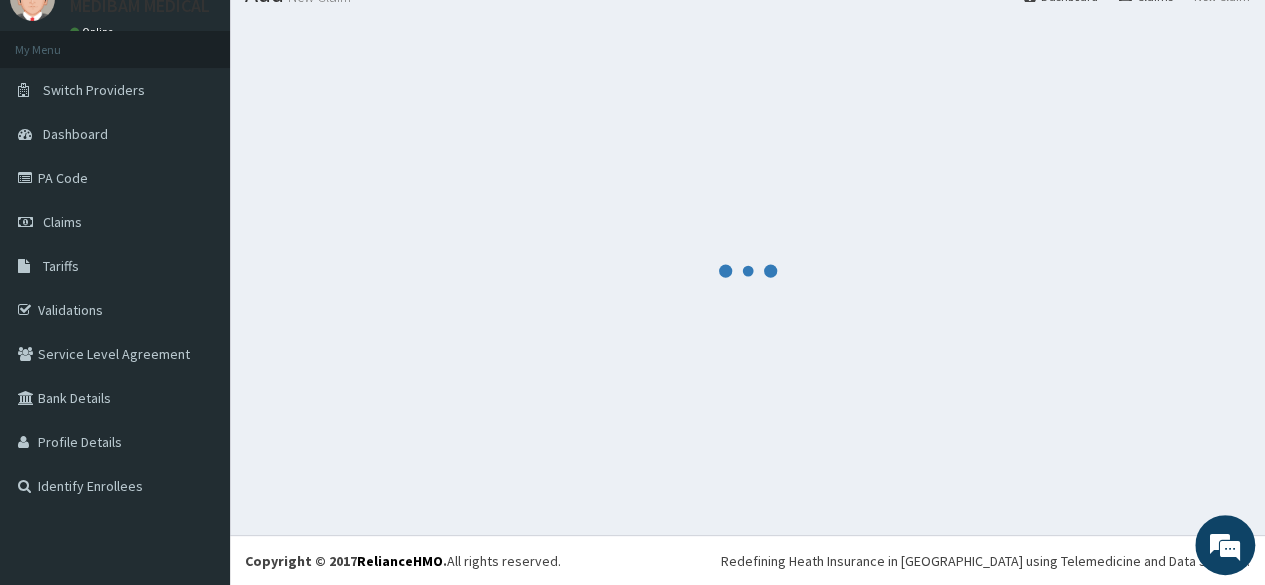 scroll, scrollTop: 1270, scrollLeft: 0, axis: vertical 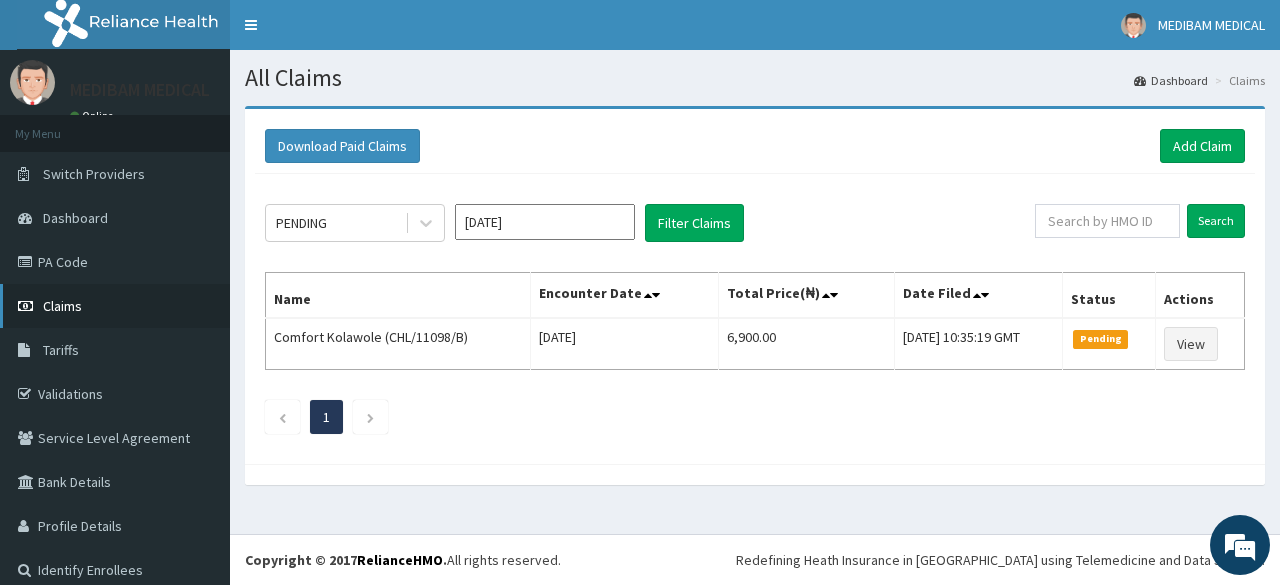 click on "Claims" at bounding box center [62, 306] 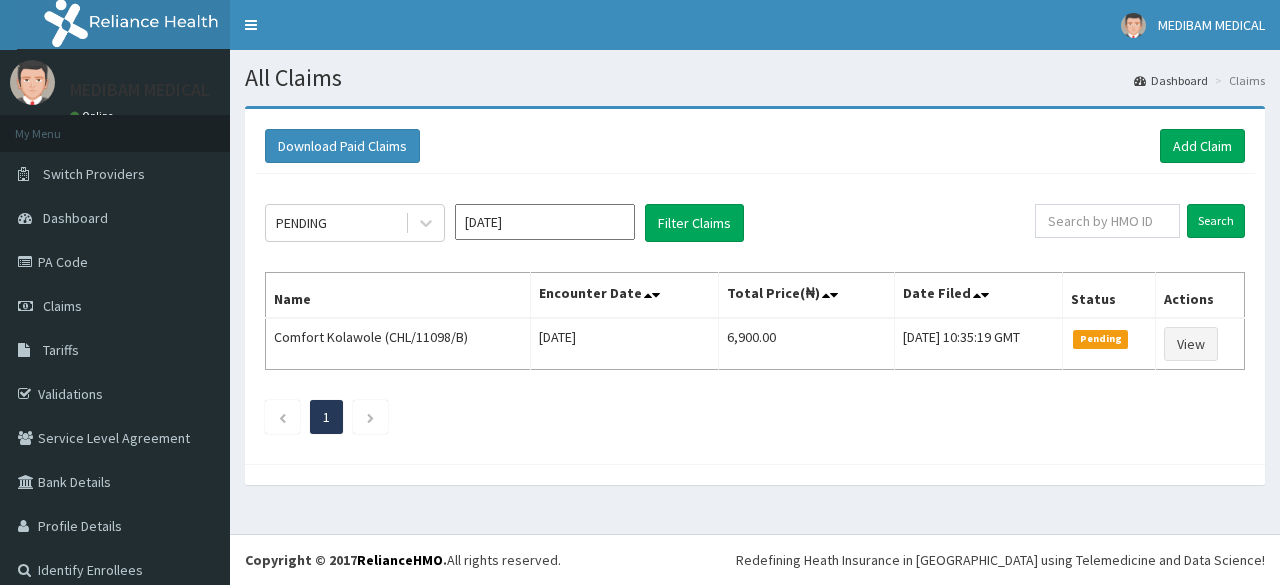 scroll, scrollTop: 0, scrollLeft: 0, axis: both 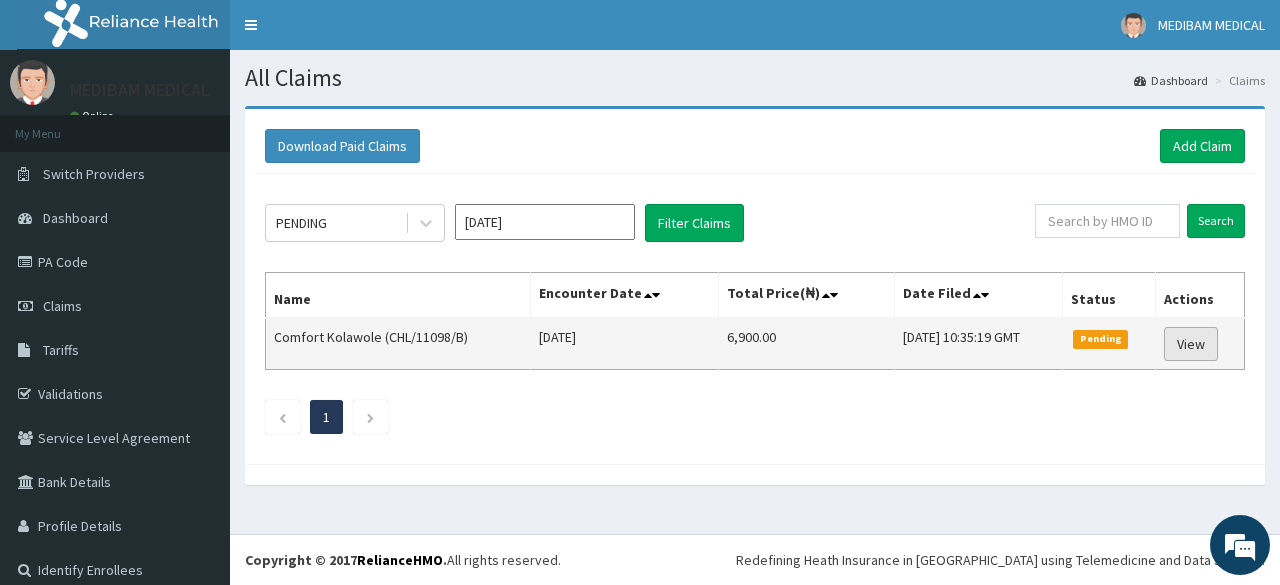 click on "View" at bounding box center [1191, 344] 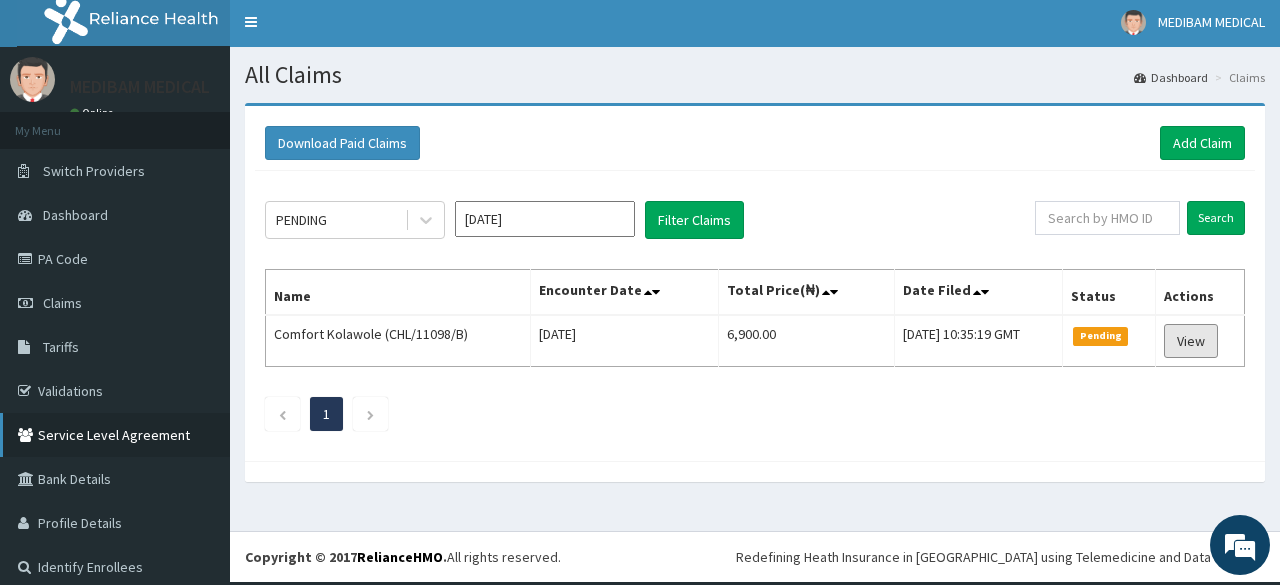 scroll, scrollTop: 0, scrollLeft: 0, axis: both 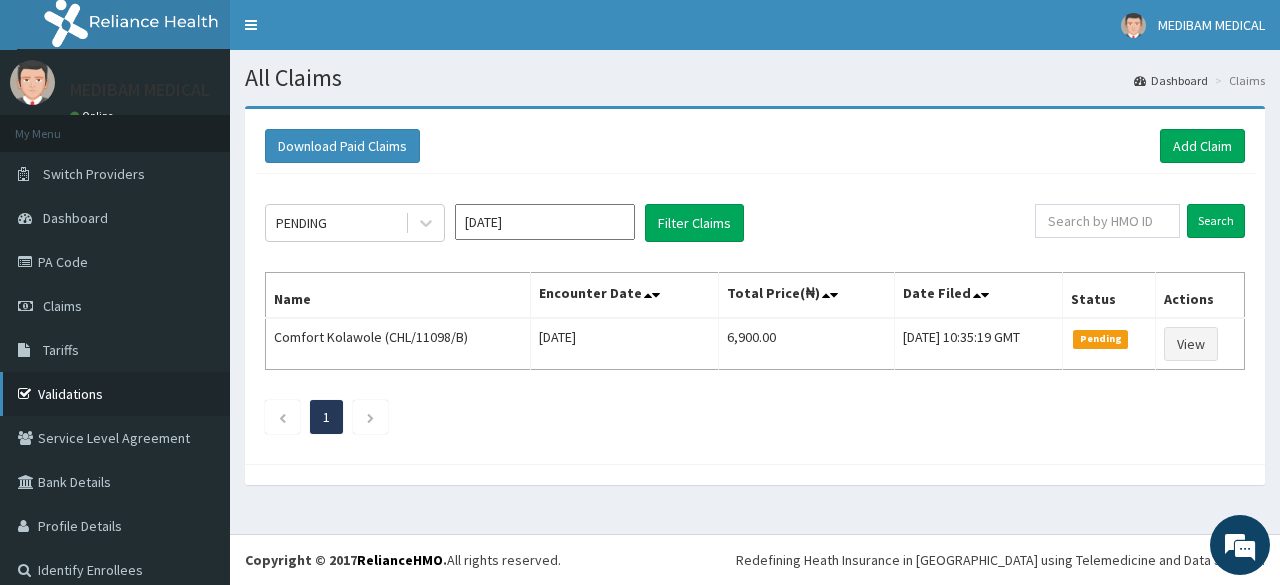 click on "Validations" at bounding box center (115, 394) 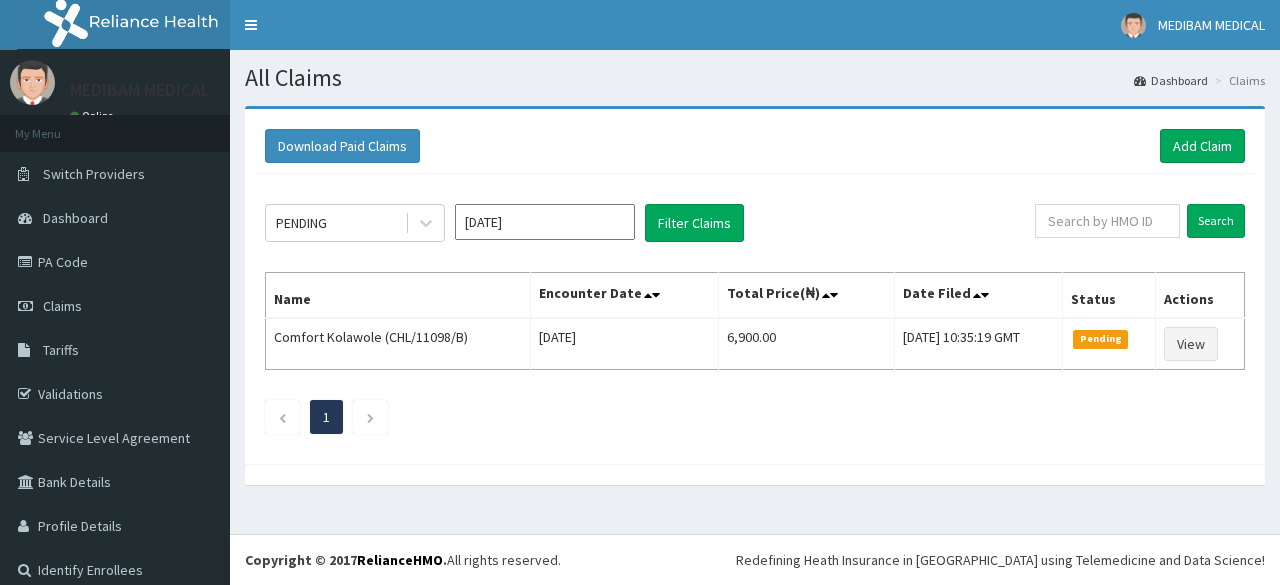 scroll, scrollTop: 0, scrollLeft: 0, axis: both 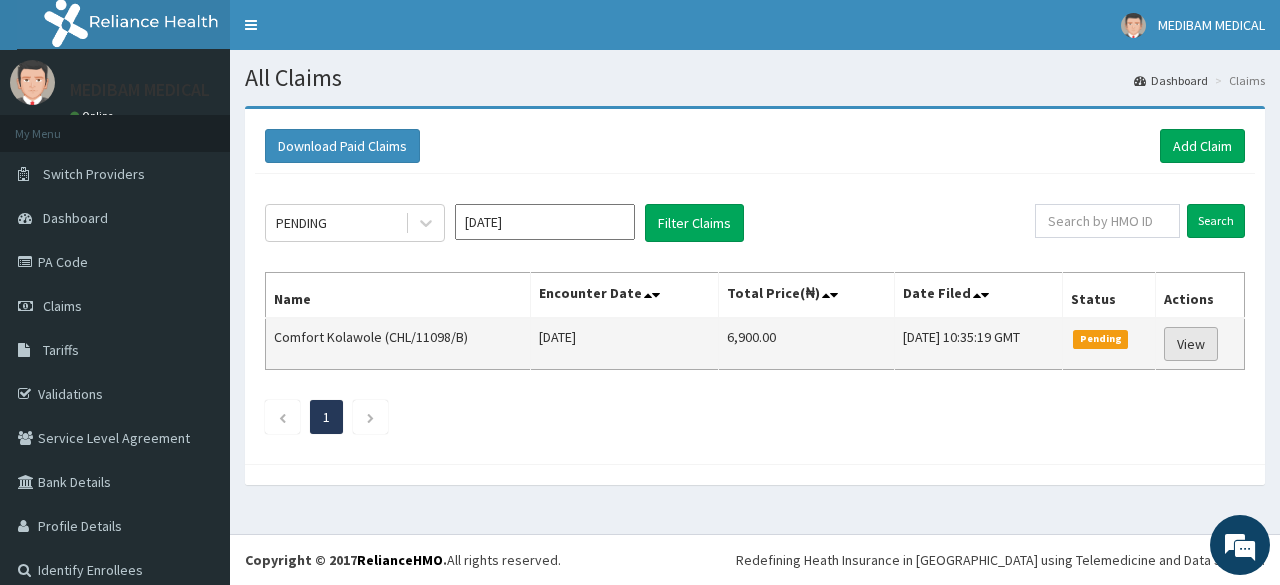 click on "View" at bounding box center [1191, 344] 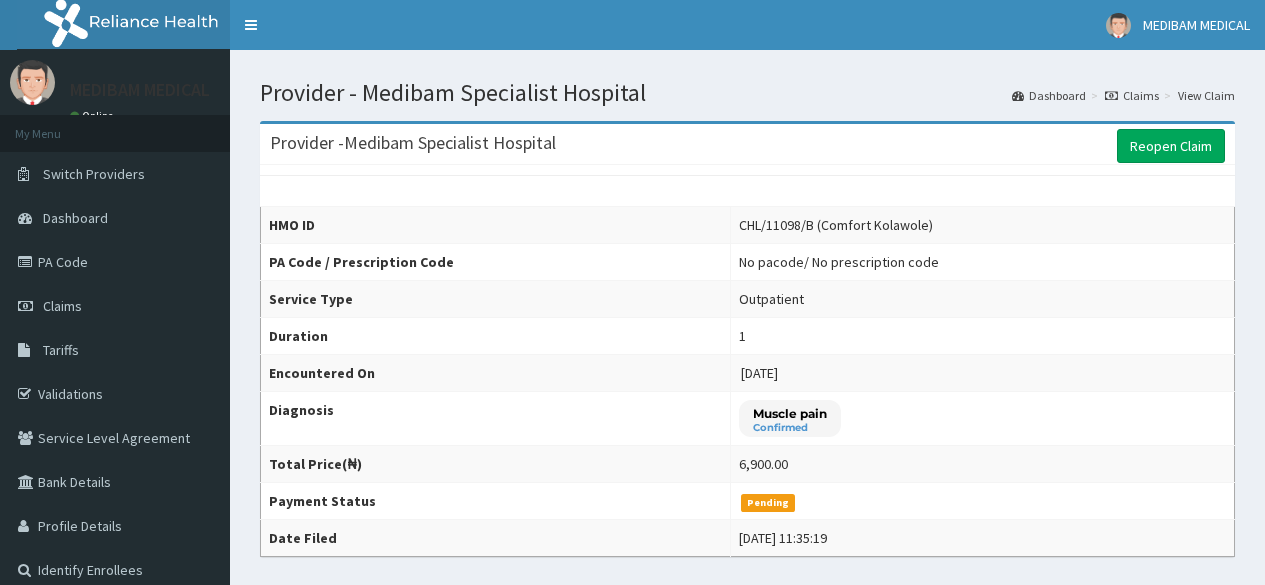 scroll, scrollTop: 0, scrollLeft: 0, axis: both 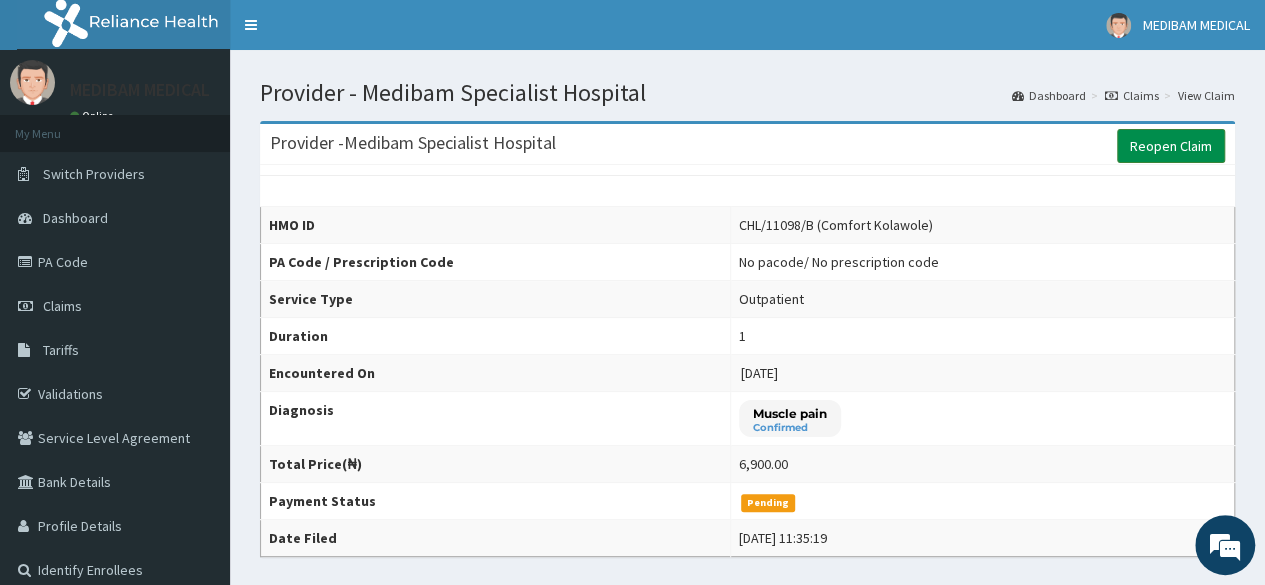 click on "Reopen Claim" at bounding box center [1171, 146] 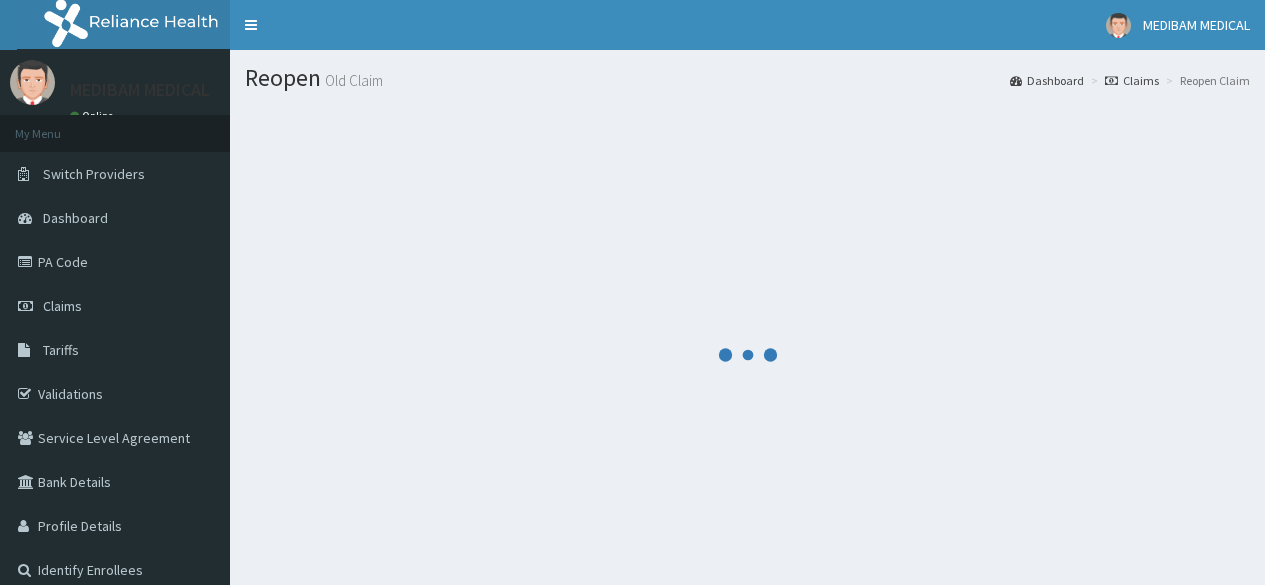 scroll, scrollTop: 0, scrollLeft: 0, axis: both 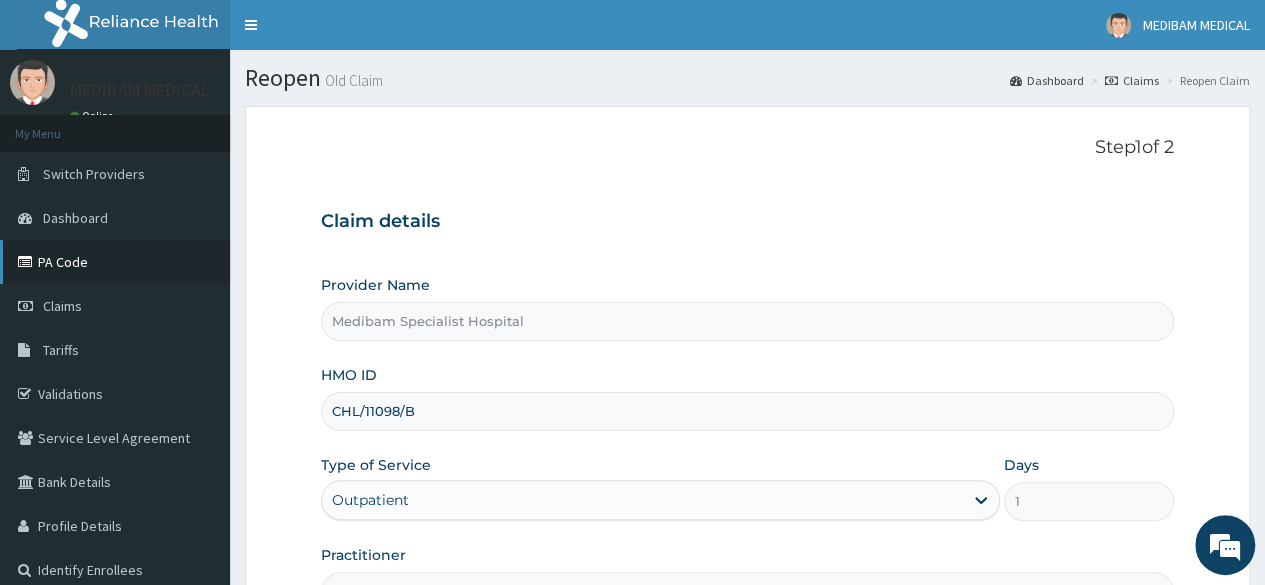 click on "PA Code" at bounding box center (115, 262) 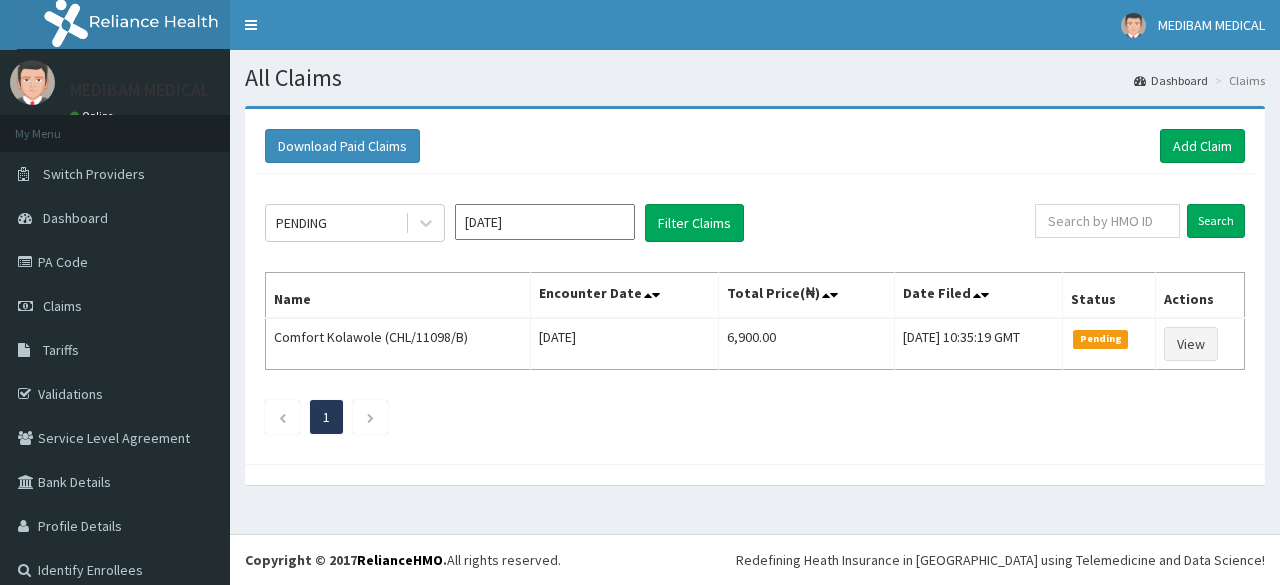 scroll, scrollTop: 0, scrollLeft: 0, axis: both 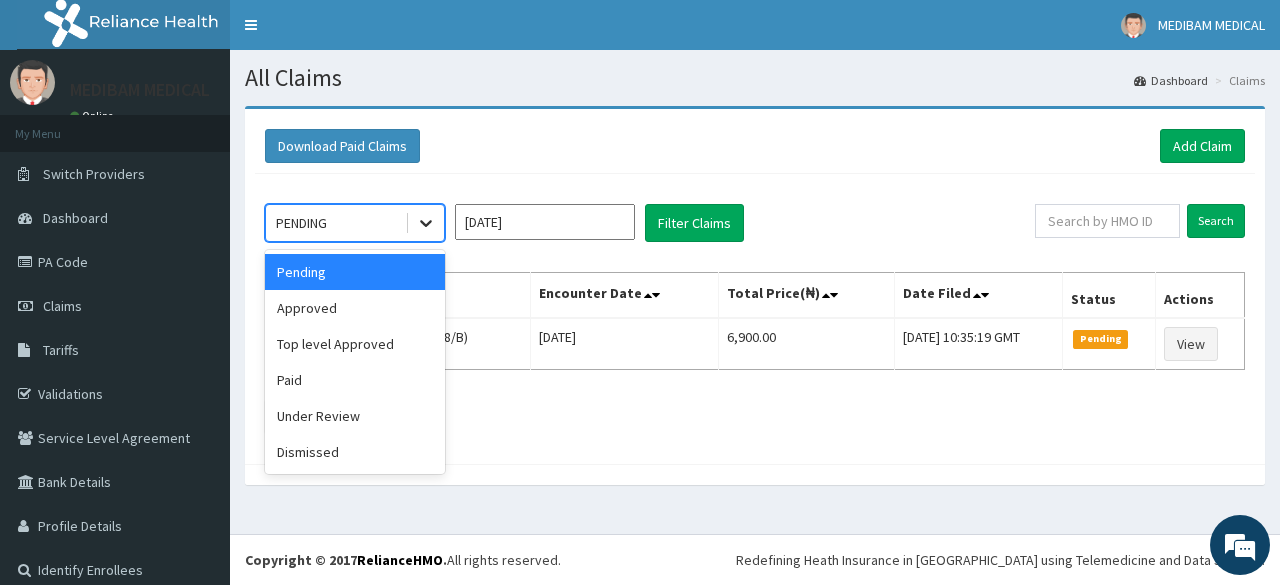 click 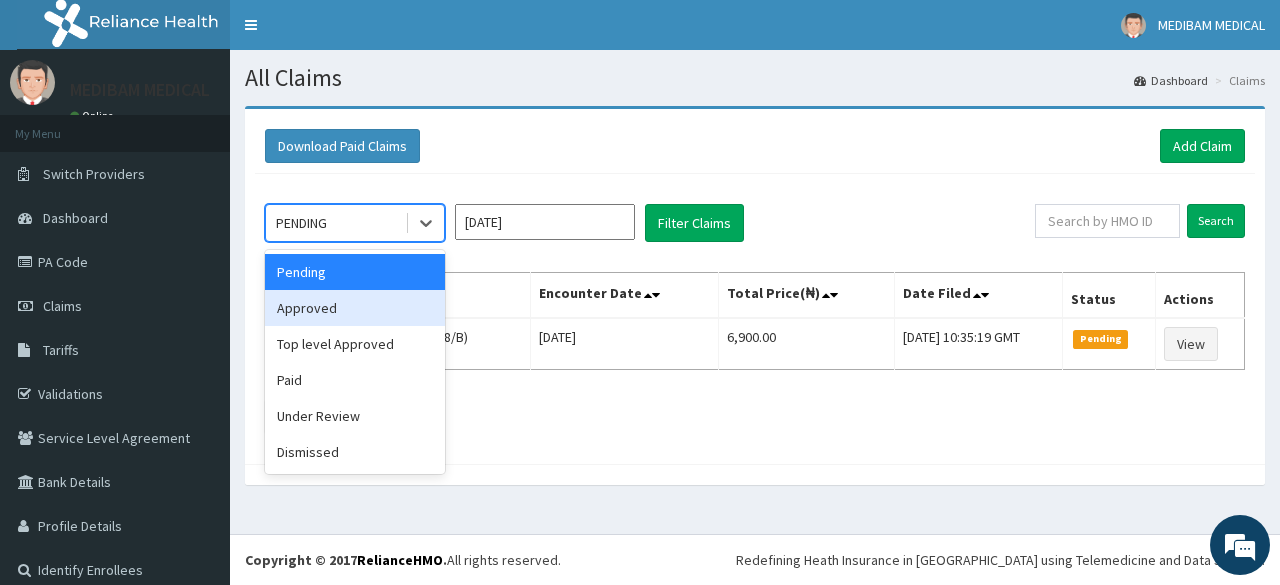 click on "Approved" at bounding box center [355, 308] 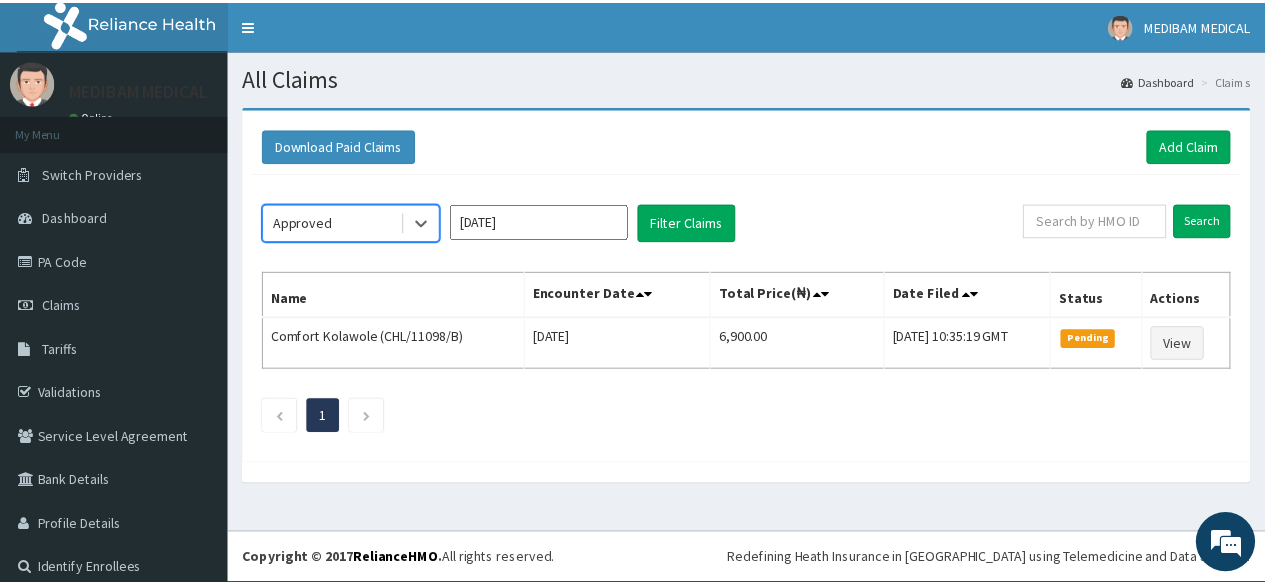 scroll, scrollTop: 0, scrollLeft: 0, axis: both 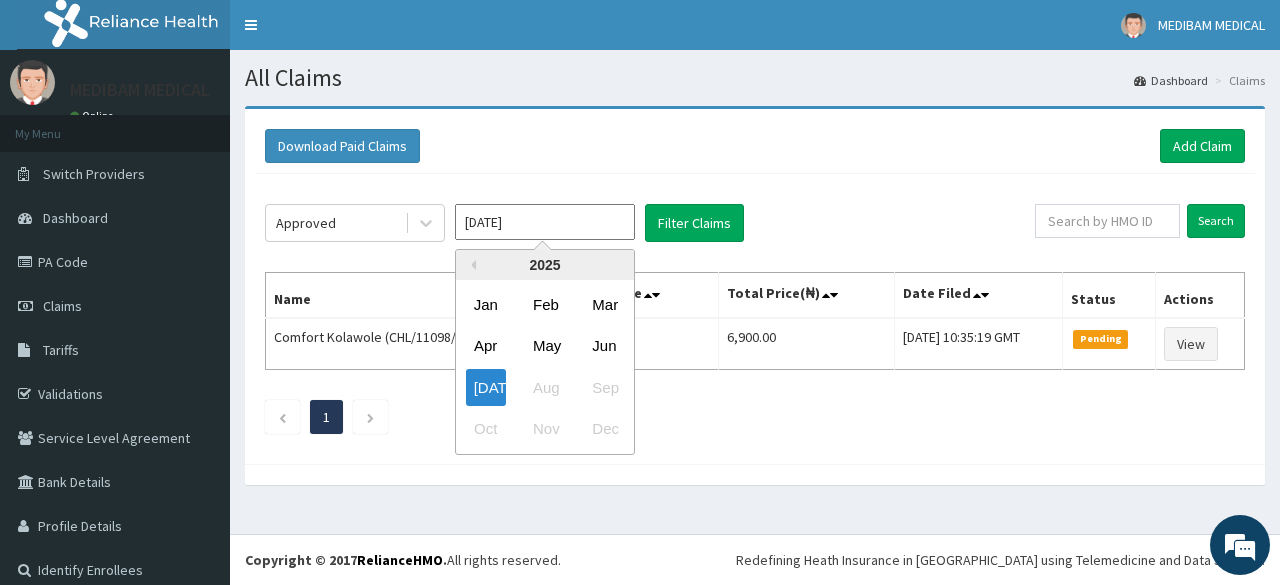 click on "Jul 2025" at bounding box center (545, 222) 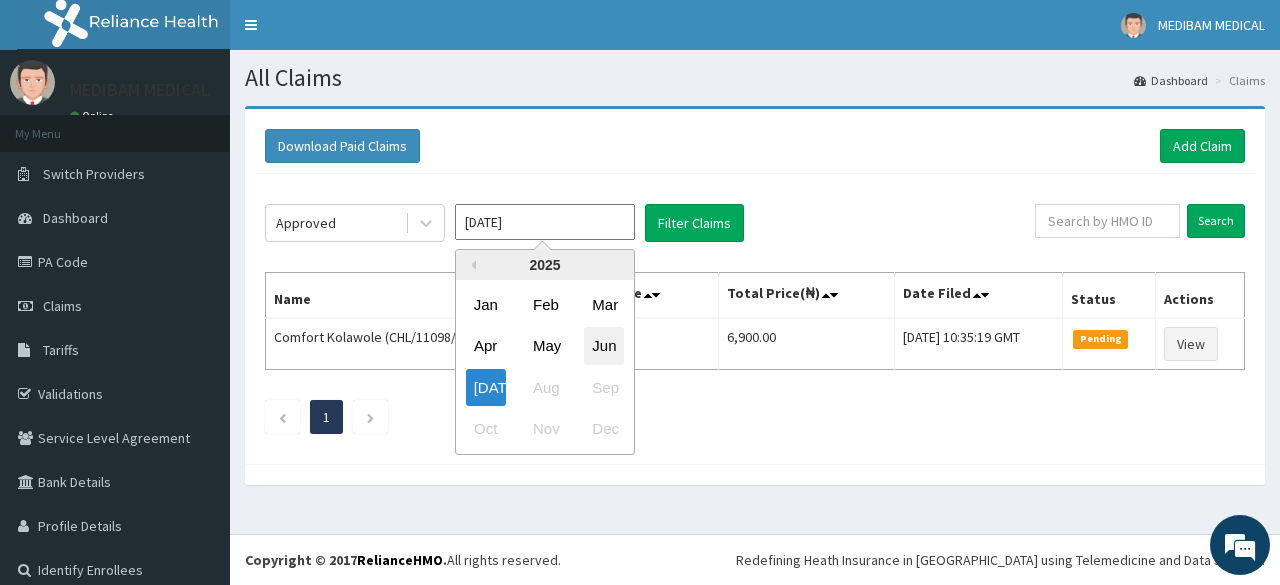 click on "Jun" at bounding box center [604, 346] 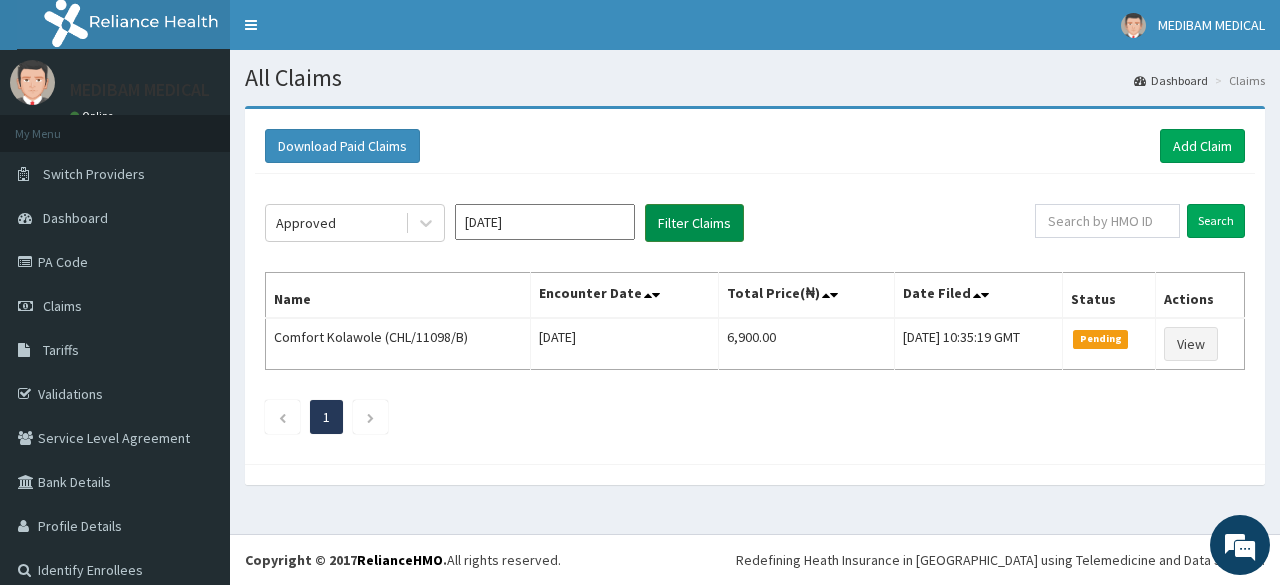 click on "Filter Claims" at bounding box center (694, 223) 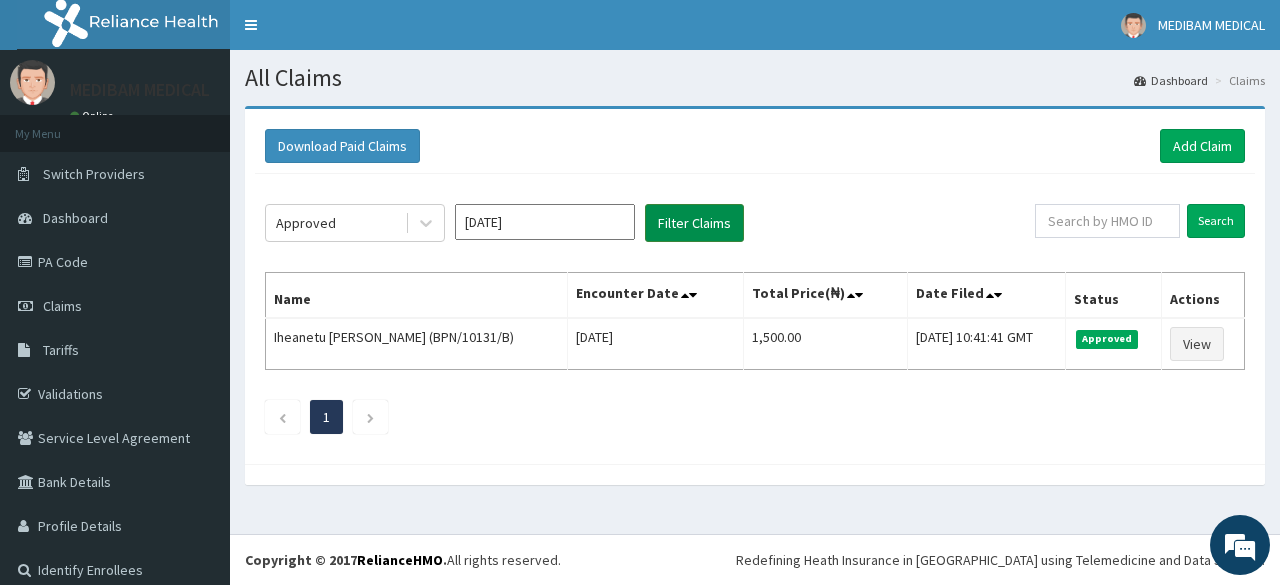 click on "Filter Claims" at bounding box center (694, 223) 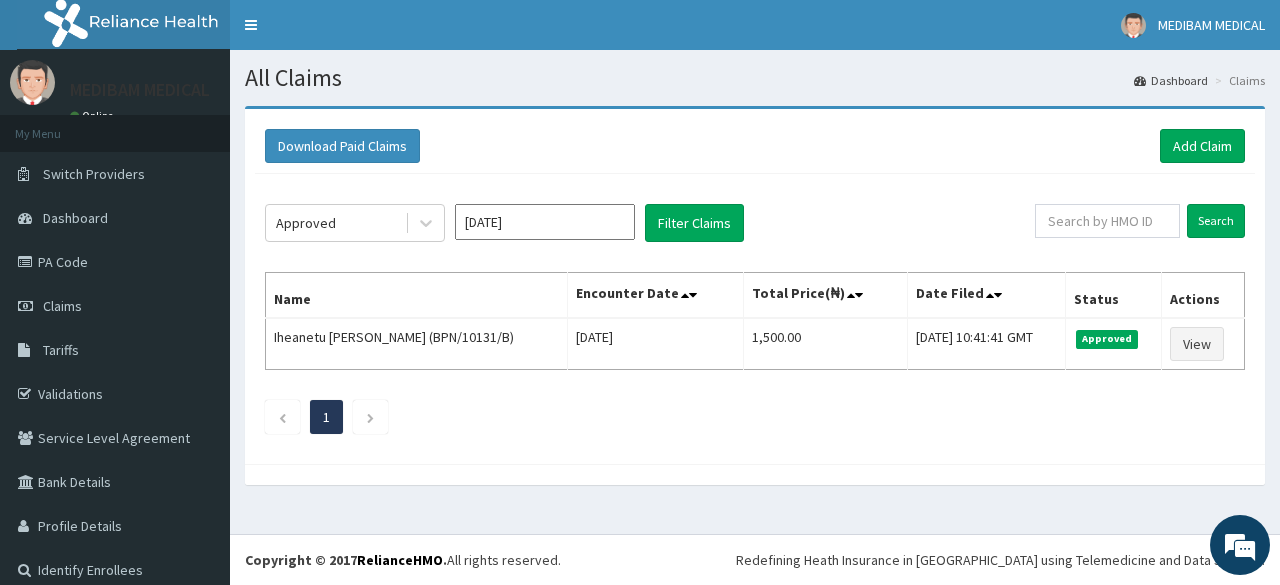 click on "Jun 2025" at bounding box center (545, 222) 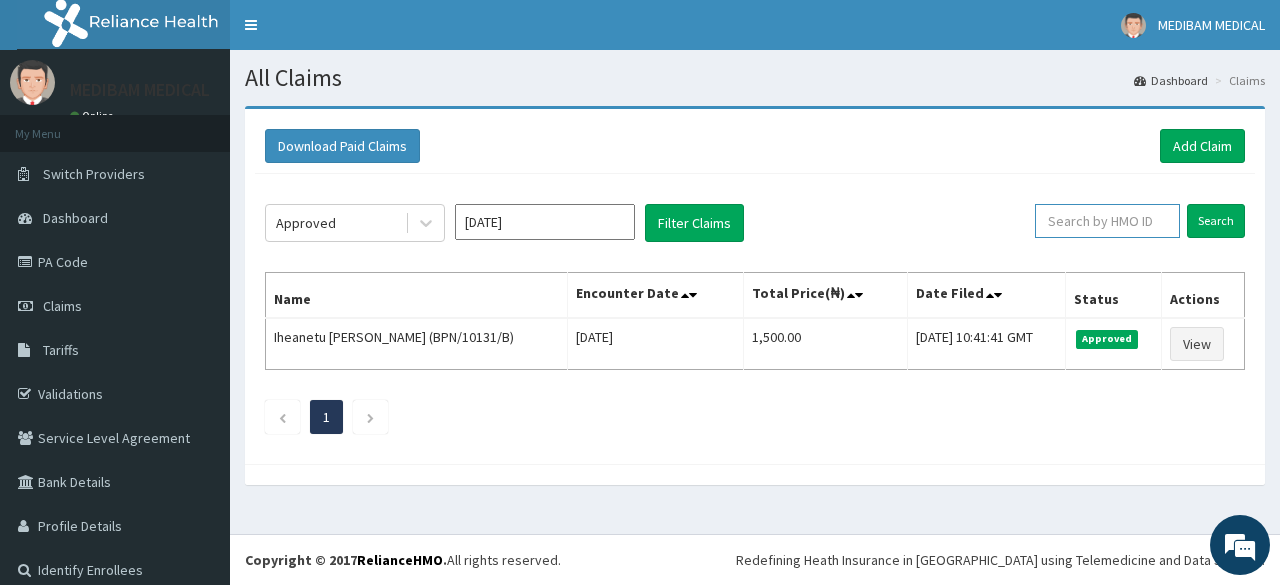 click at bounding box center [1107, 221] 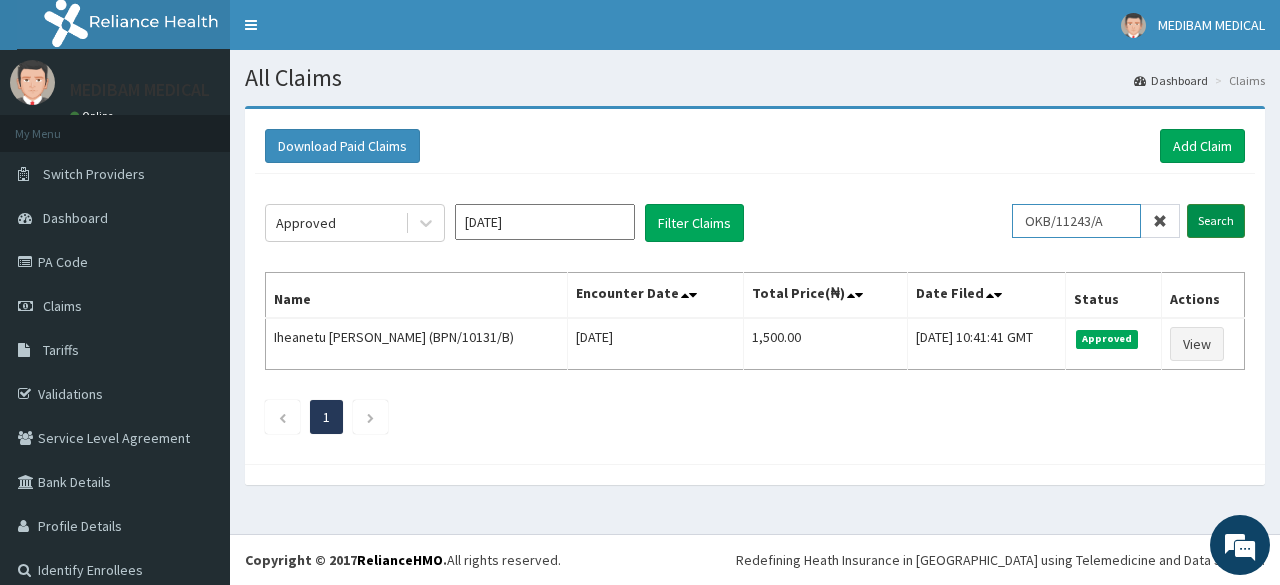 type on "OKB/11243/A" 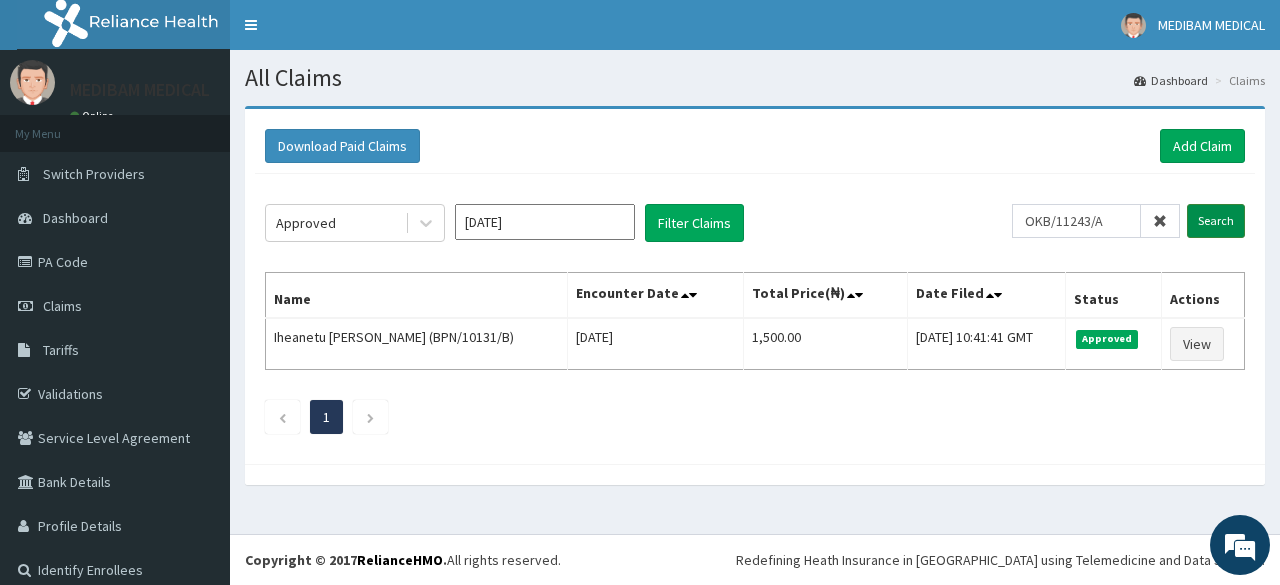 click on "Search" at bounding box center [1216, 221] 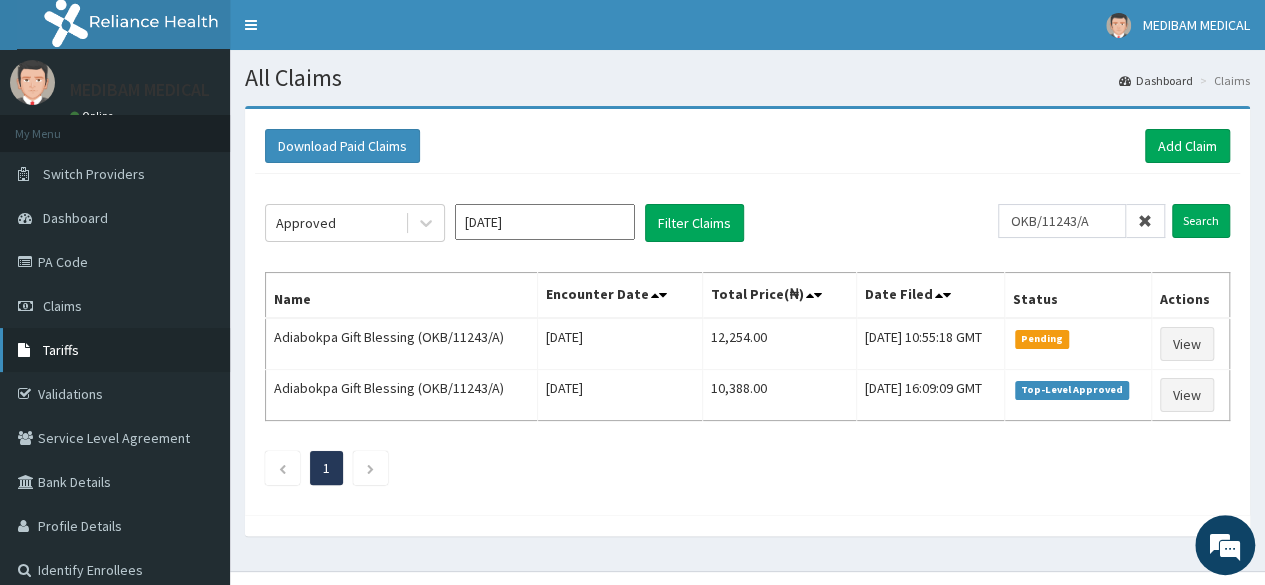 click on "Tariffs" at bounding box center [115, 350] 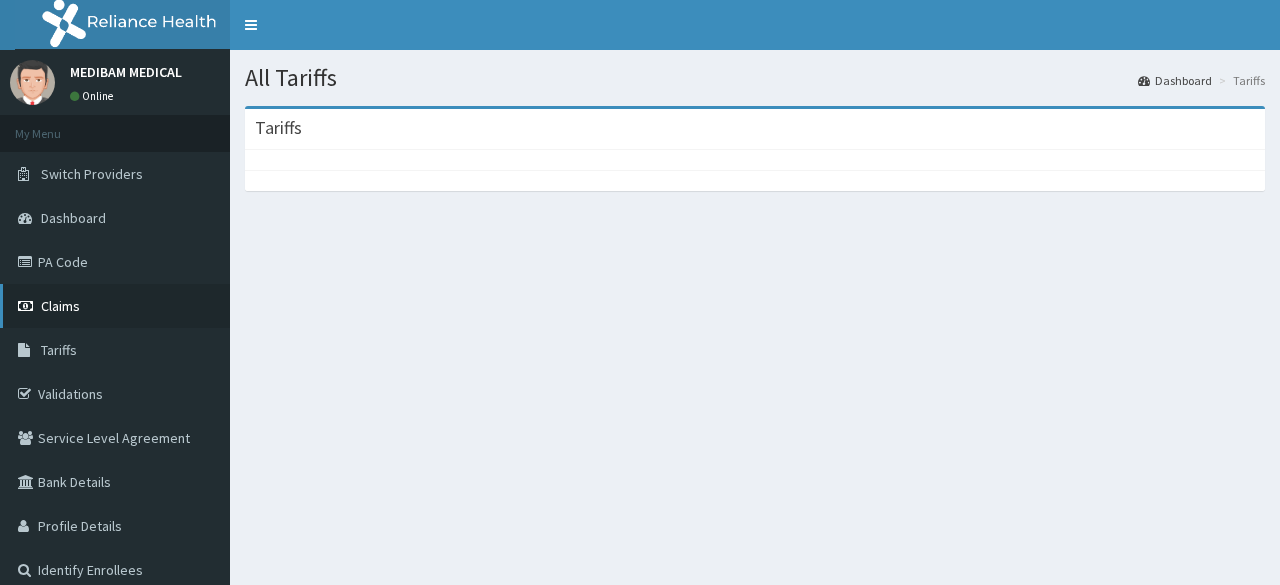 scroll, scrollTop: 0, scrollLeft: 0, axis: both 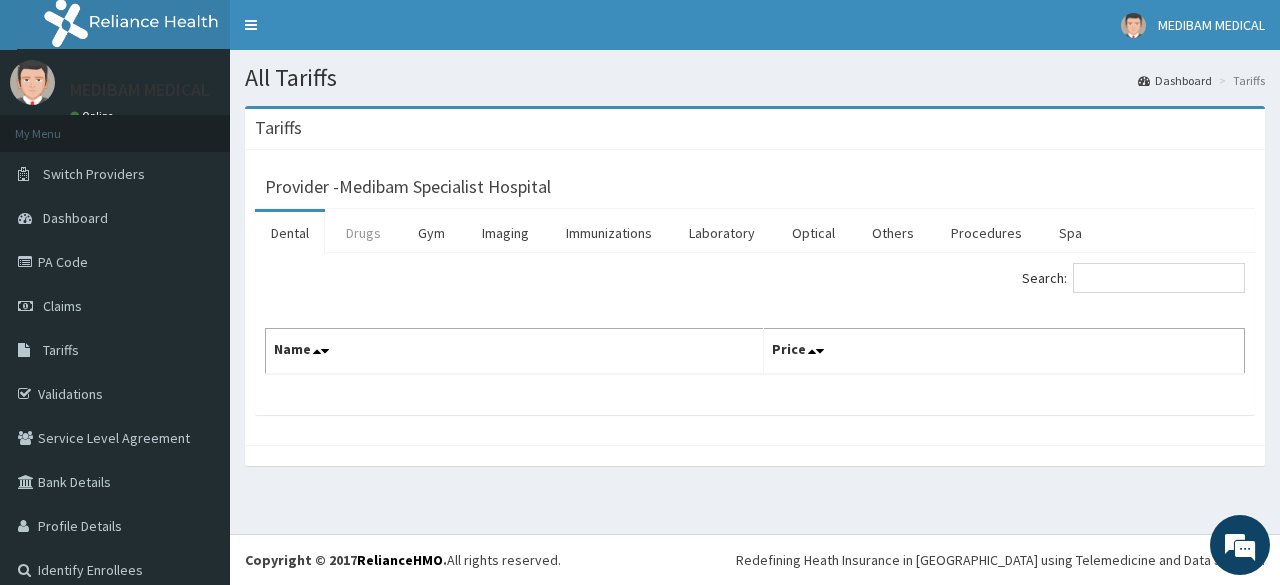 click on "Drugs" at bounding box center (363, 233) 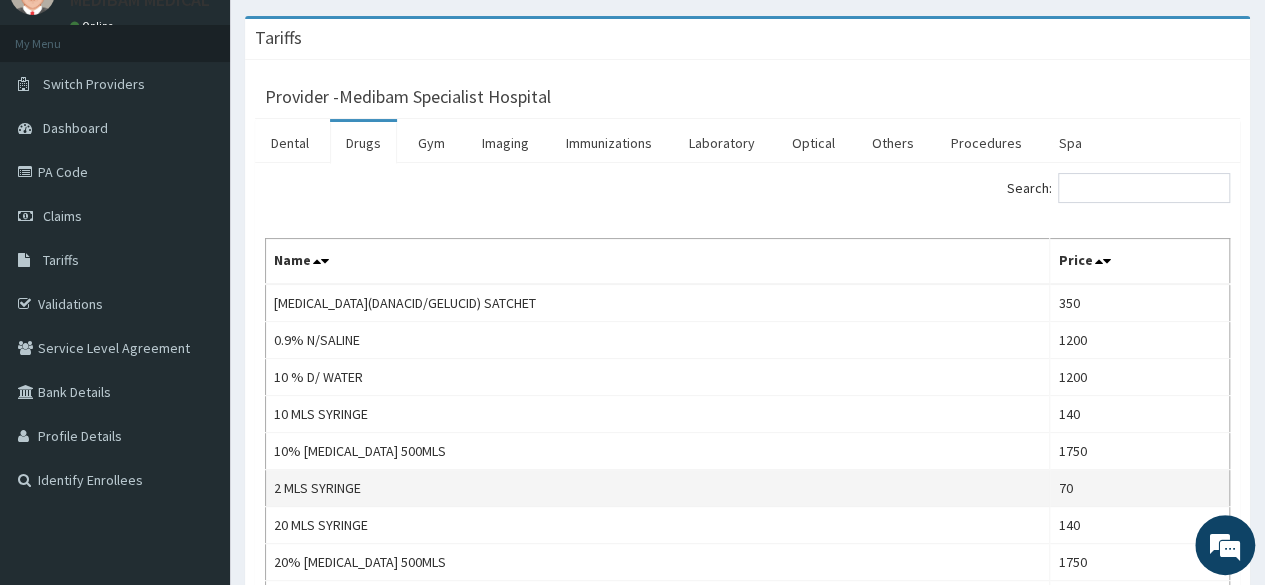 scroll, scrollTop: 200, scrollLeft: 0, axis: vertical 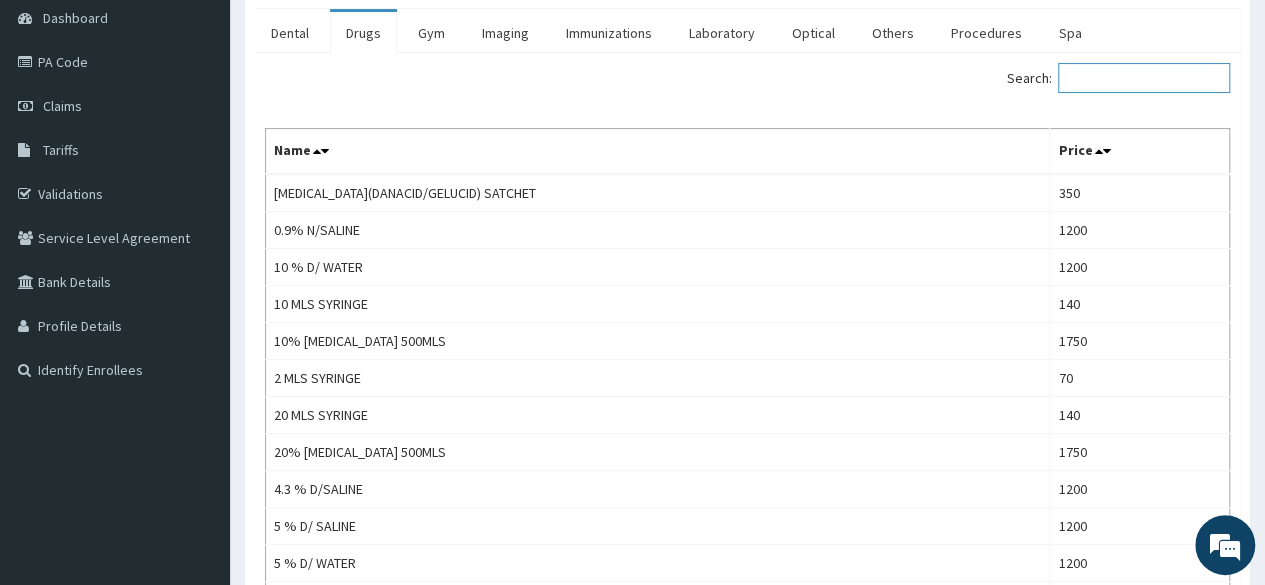 click on "Search:" at bounding box center (1144, 78) 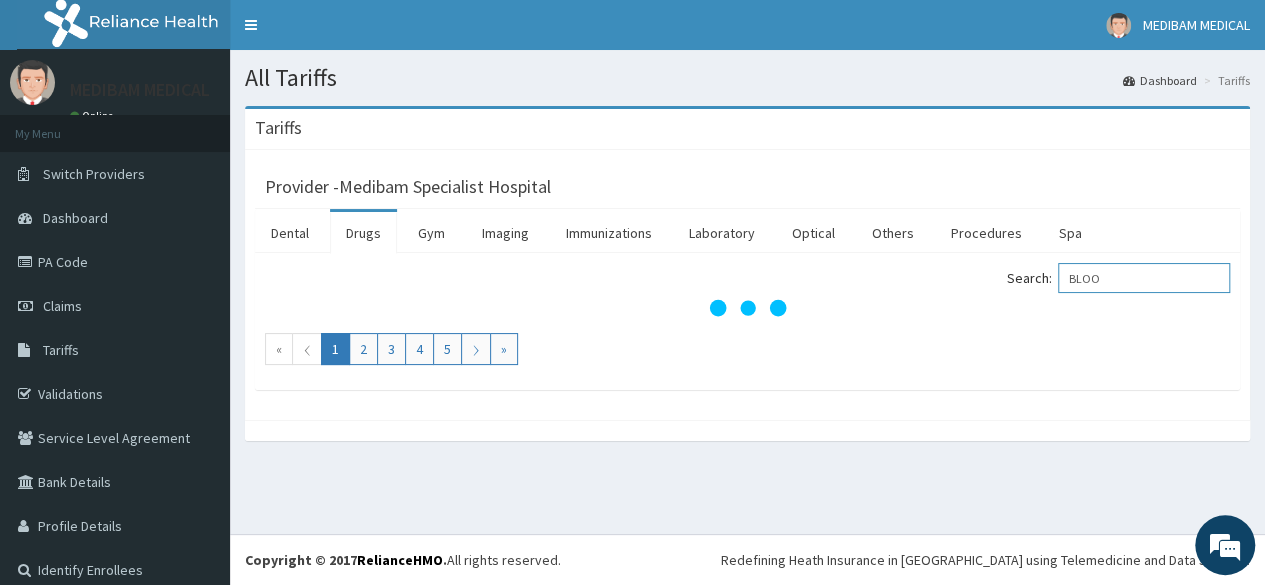 scroll, scrollTop: 0, scrollLeft: 0, axis: both 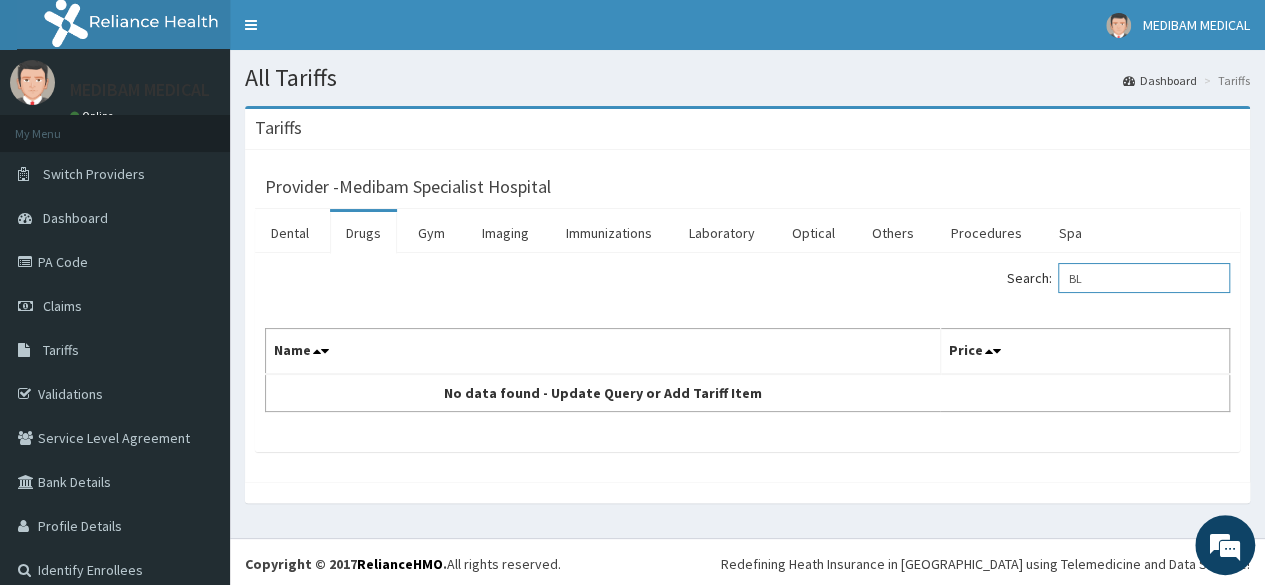type on "B" 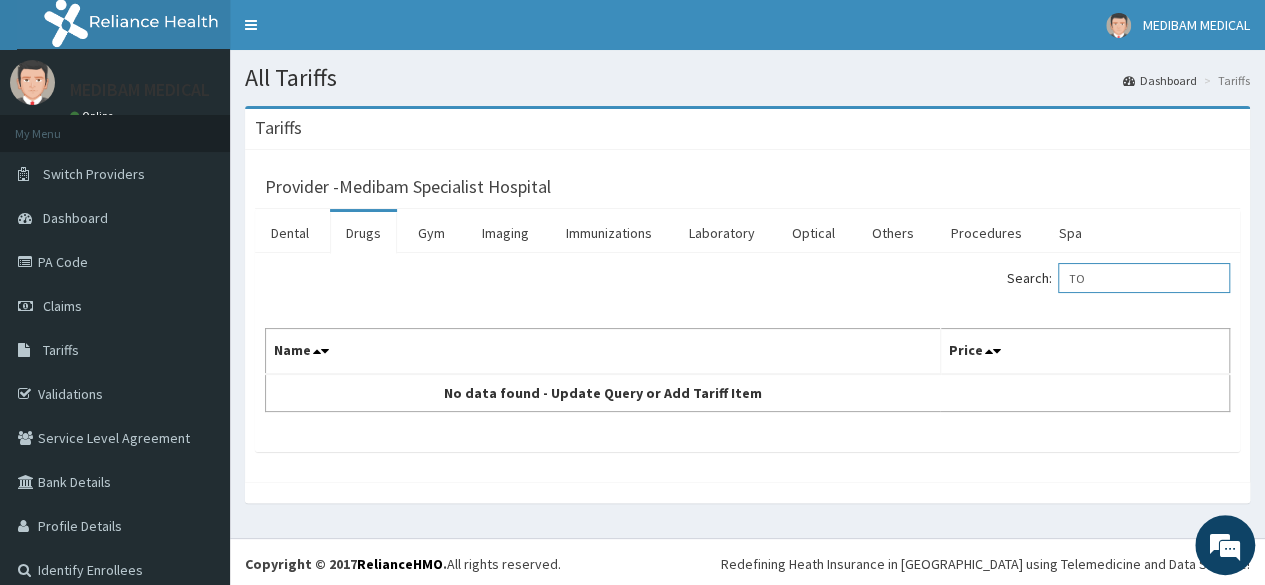 type on "T" 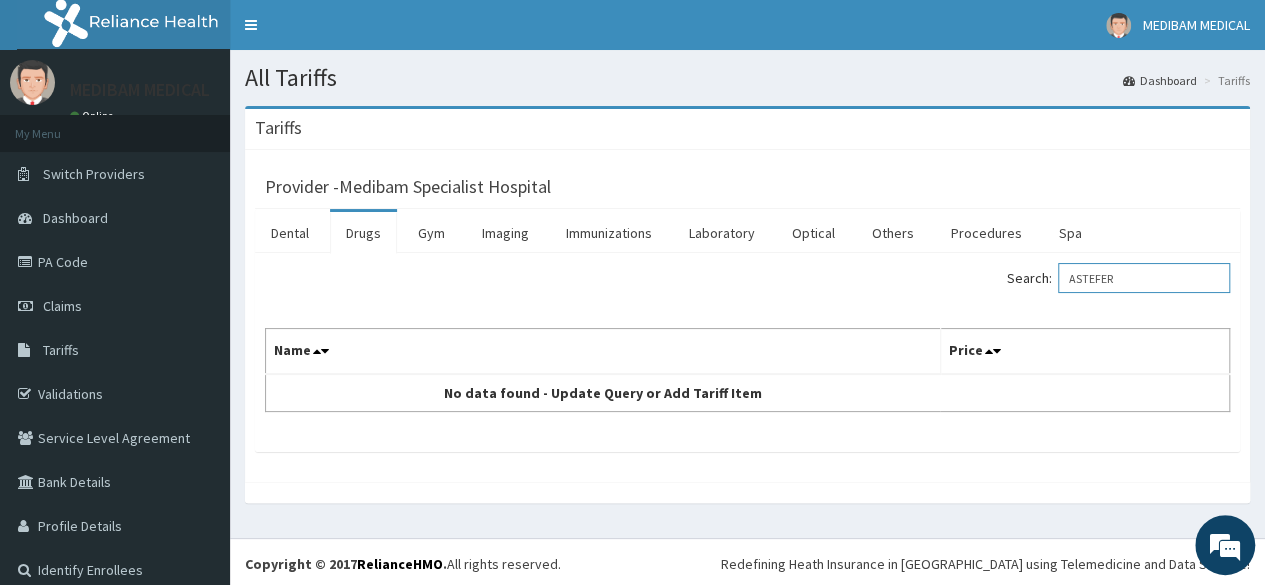 type on "ASTEFER" 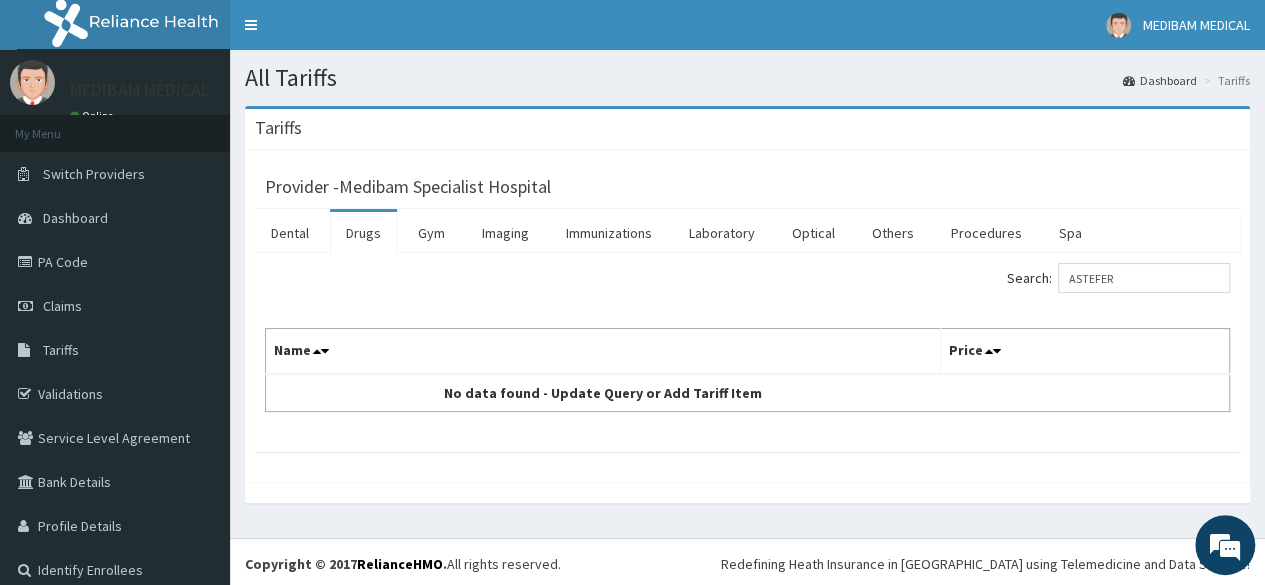 click on "Drugs" at bounding box center [363, 233] 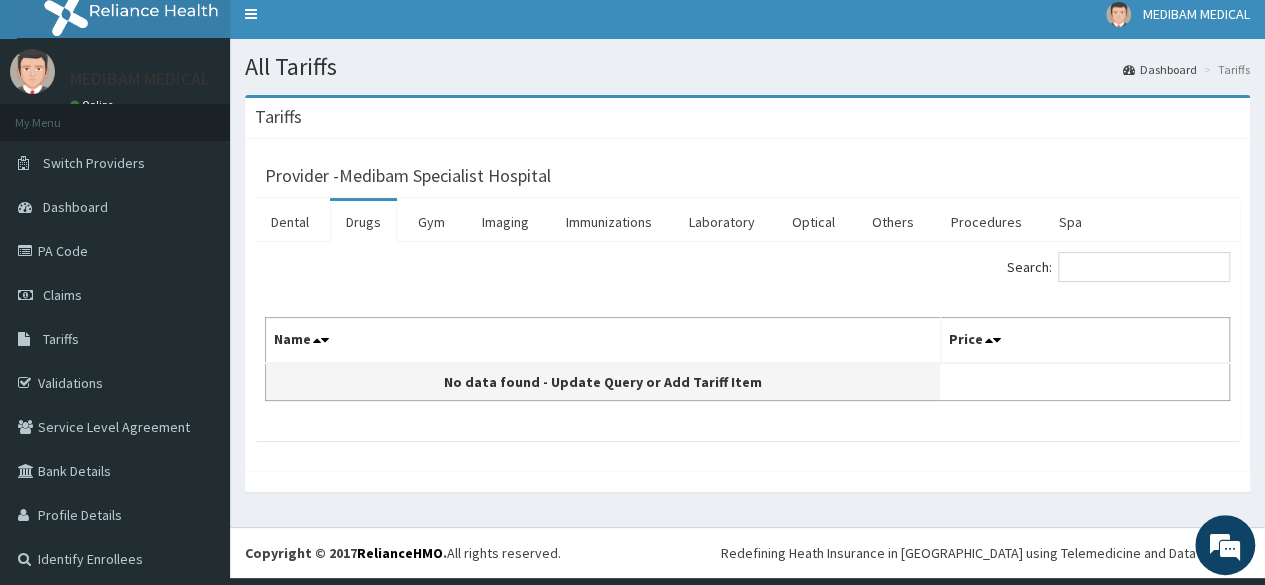 scroll, scrollTop: 14, scrollLeft: 0, axis: vertical 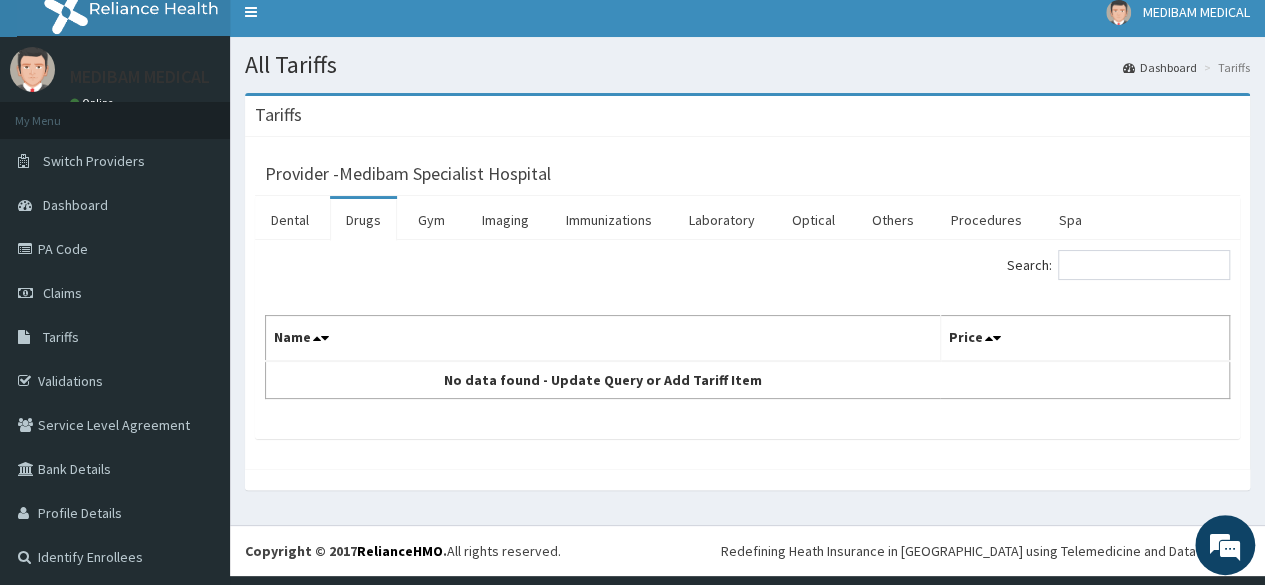 click on "Drugs" at bounding box center (363, 220) 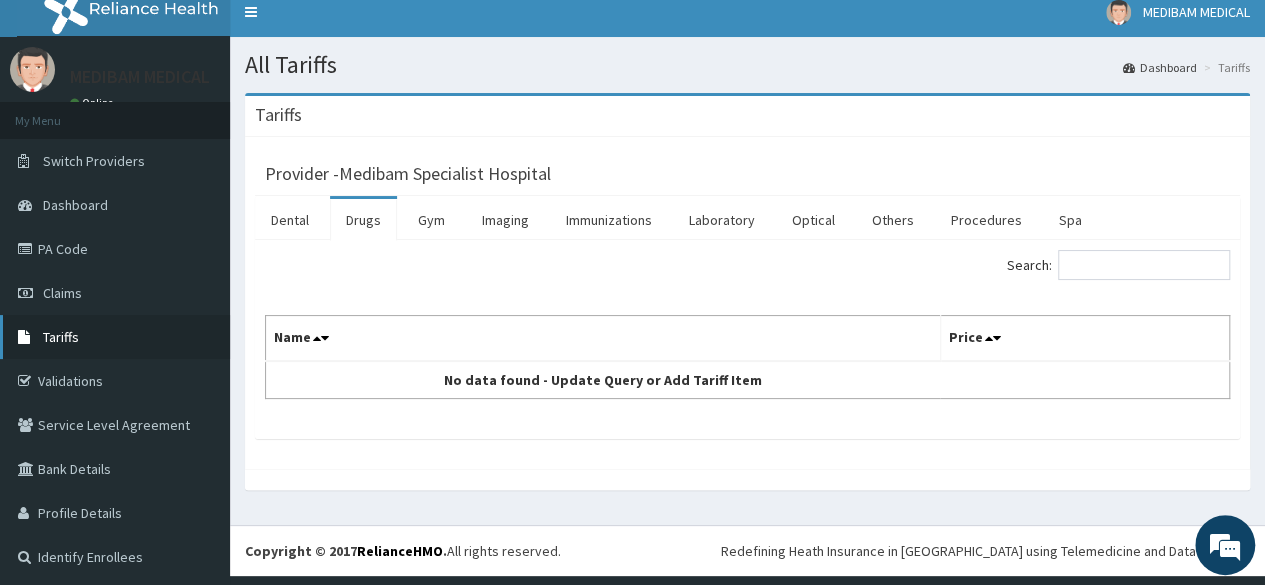 click on "Tariffs" at bounding box center [115, 337] 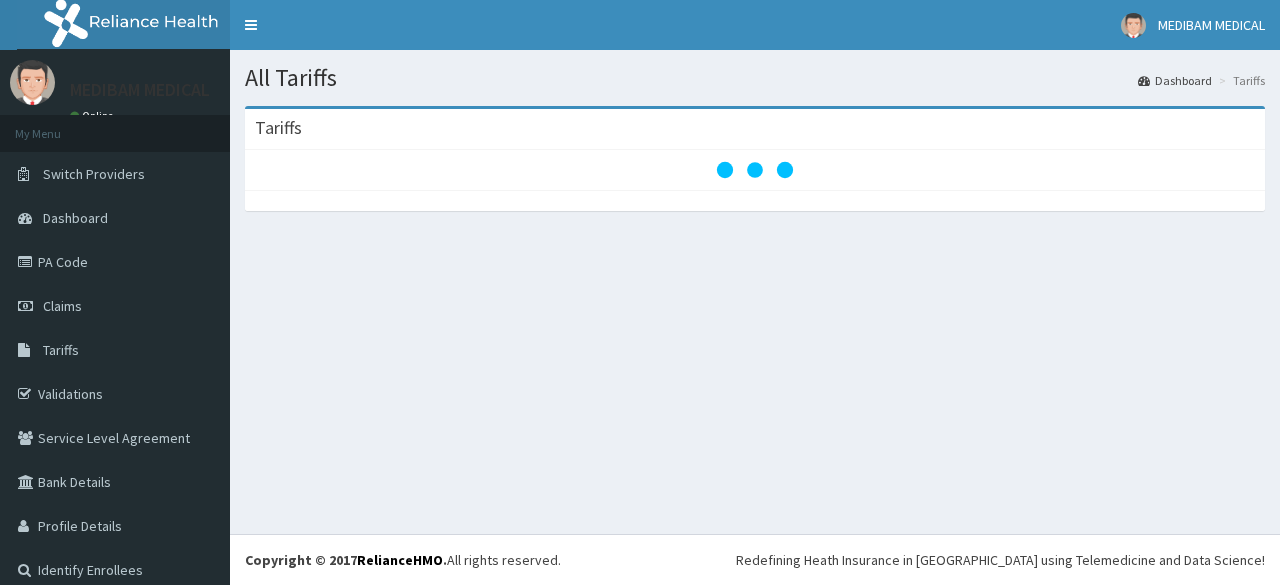 scroll, scrollTop: 0, scrollLeft: 0, axis: both 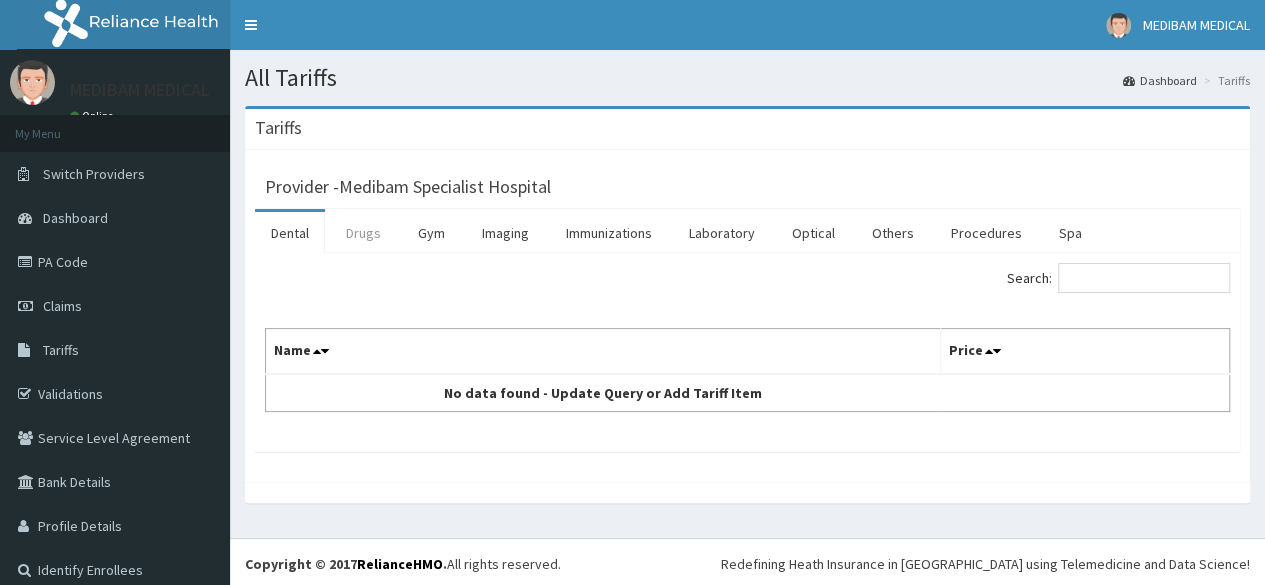 click on "Drugs" at bounding box center [363, 233] 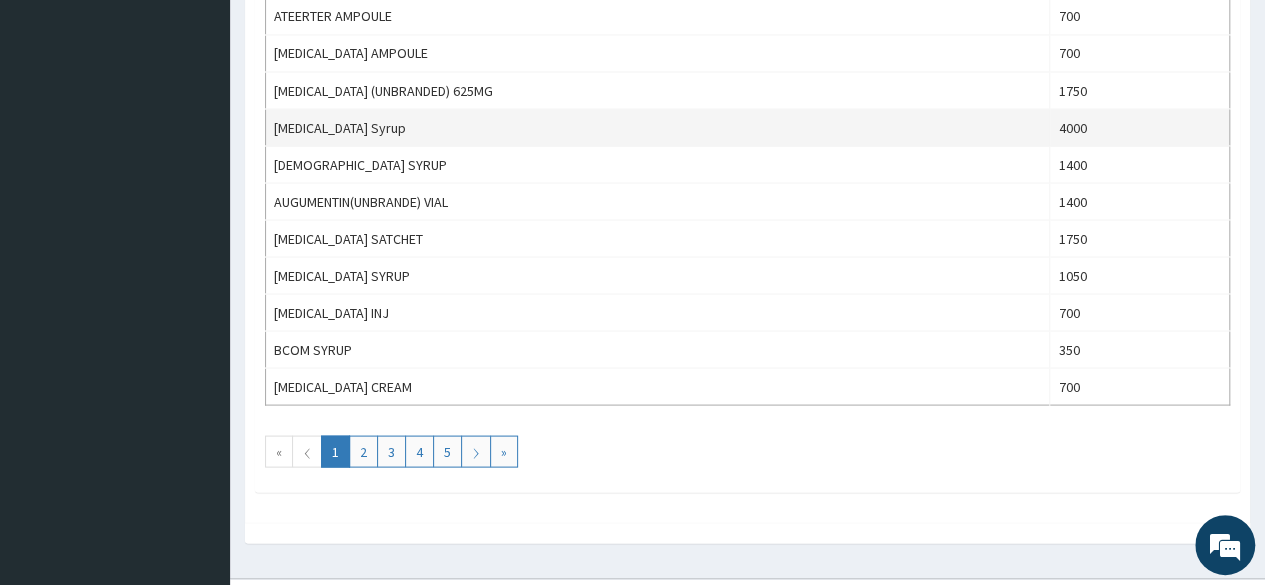scroll, scrollTop: 1844, scrollLeft: 0, axis: vertical 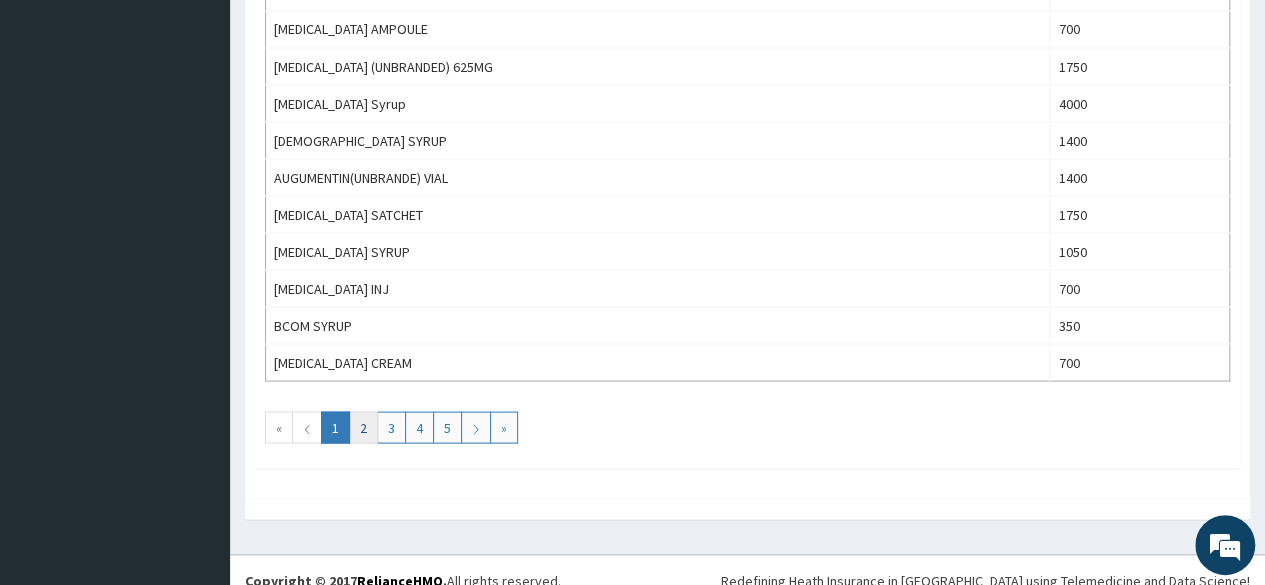 click on "2" at bounding box center [363, 427] 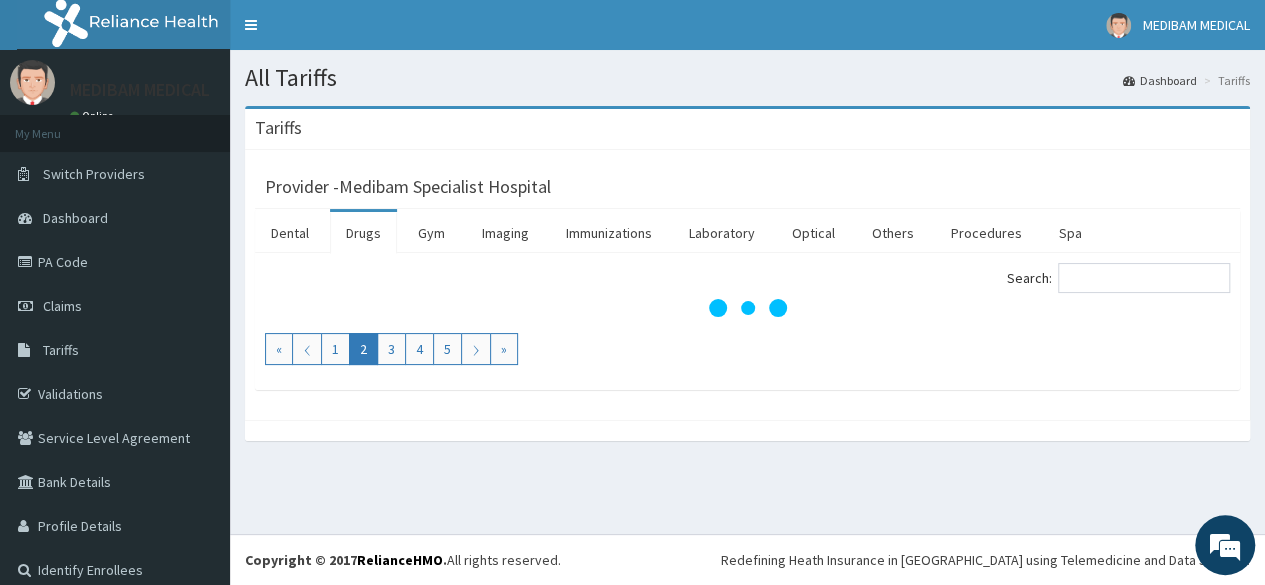 scroll, scrollTop: 0, scrollLeft: 0, axis: both 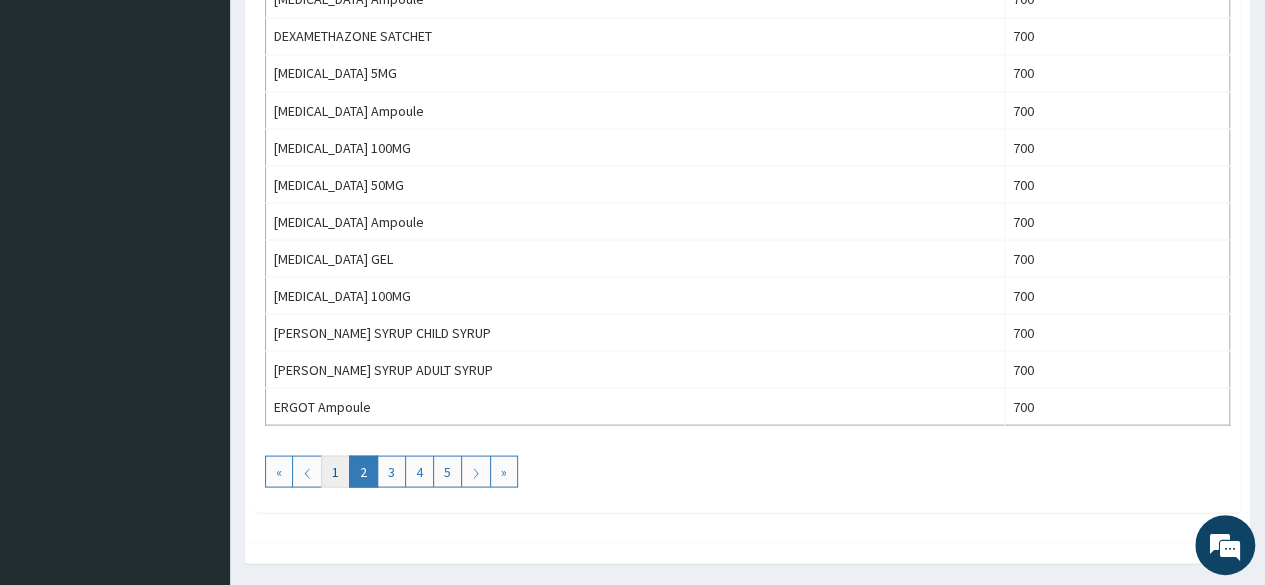 click on "1" at bounding box center (335, 471) 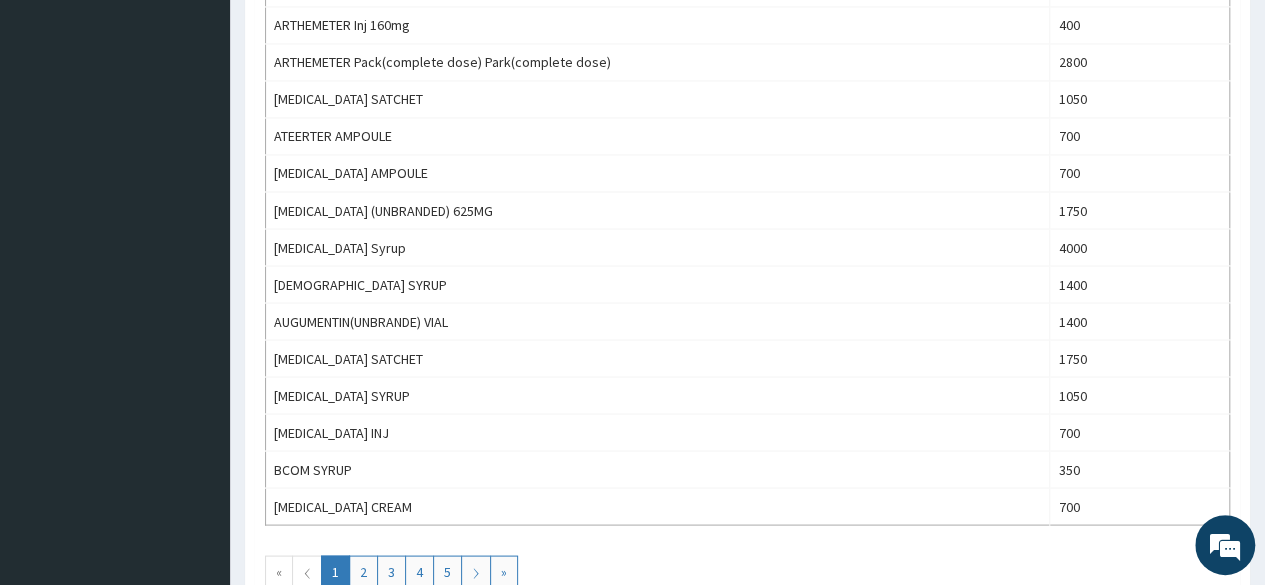 scroll, scrollTop: 1800, scrollLeft: 0, axis: vertical 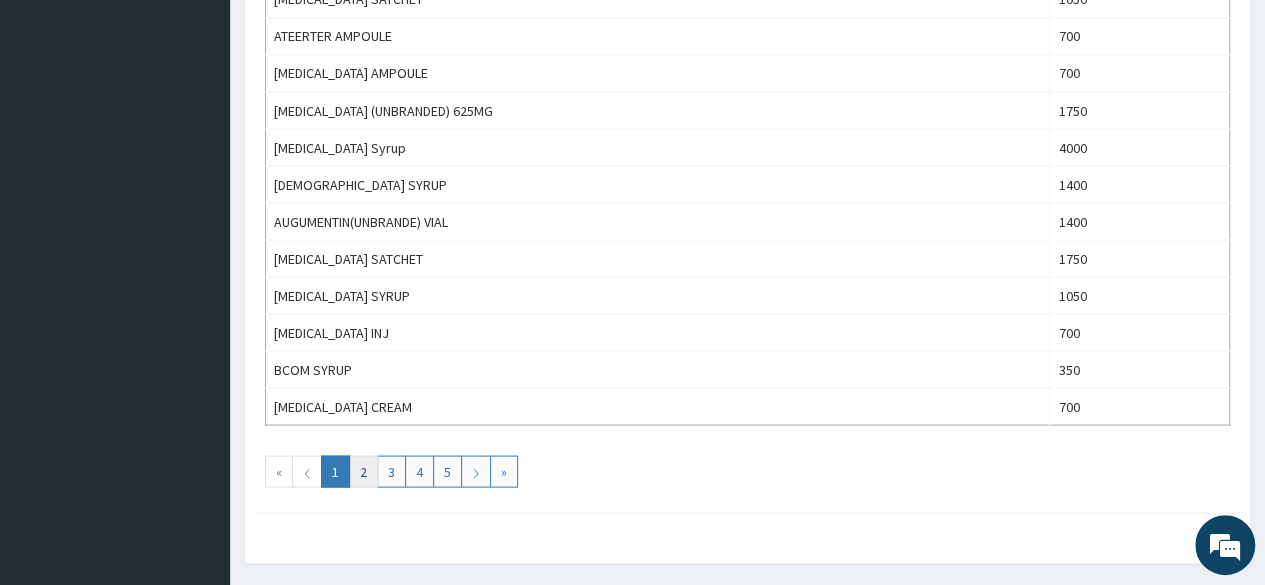 click on "2" at bounding box center (363, 471) 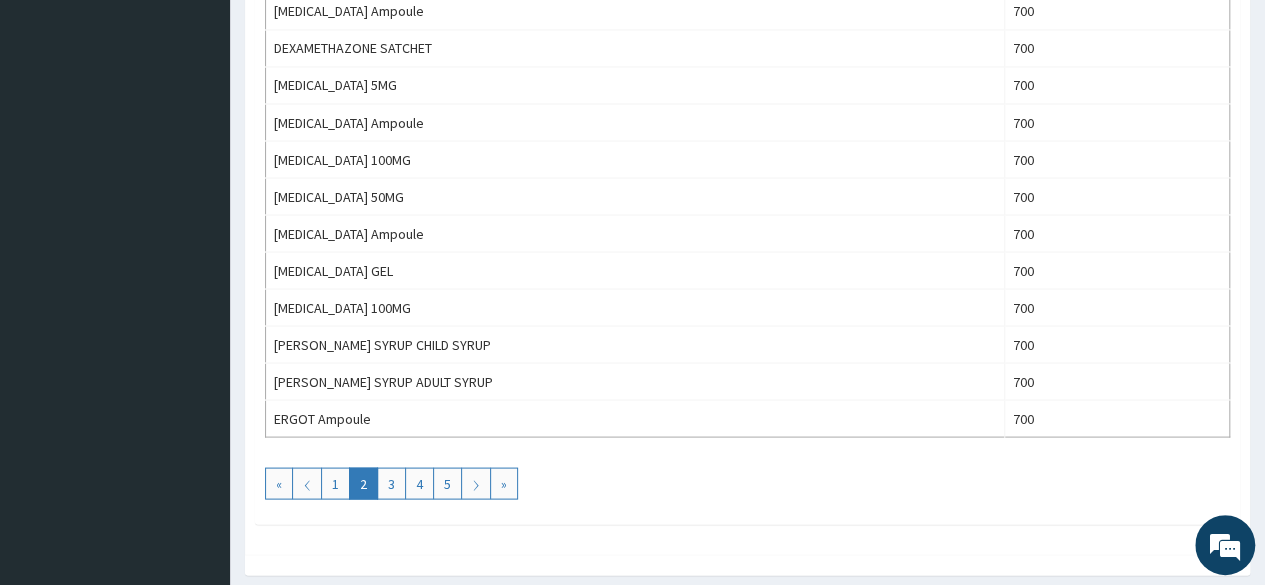 scroll, scrollTop: 1844, scrollLeft: 0, axis: vertical 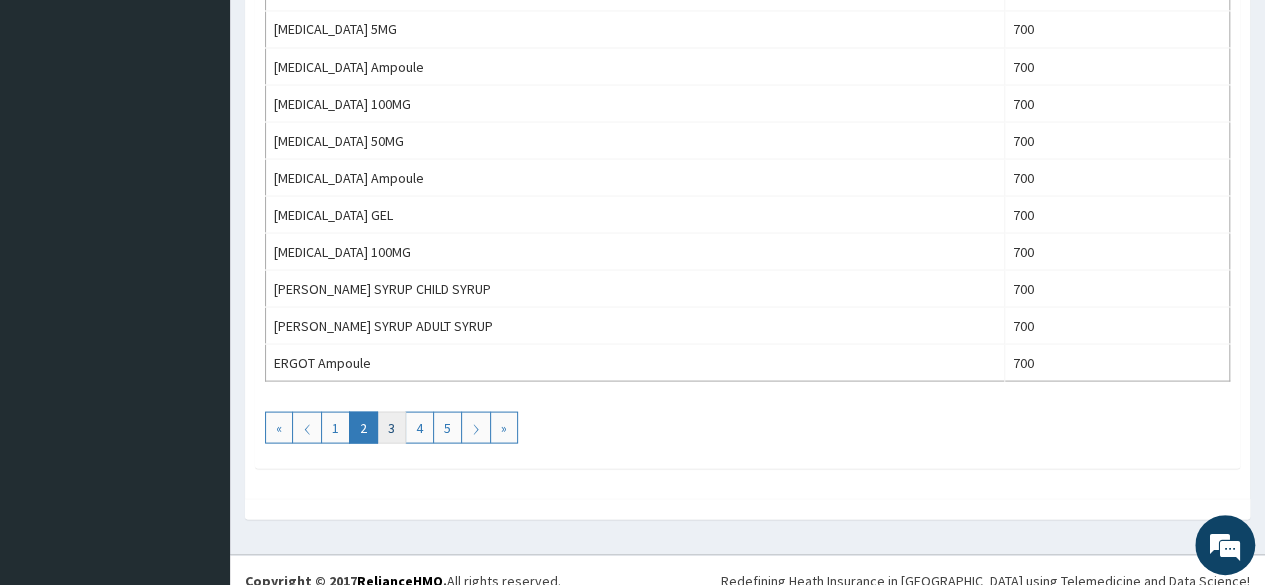 click on "3" at bounding box center (391, 427) 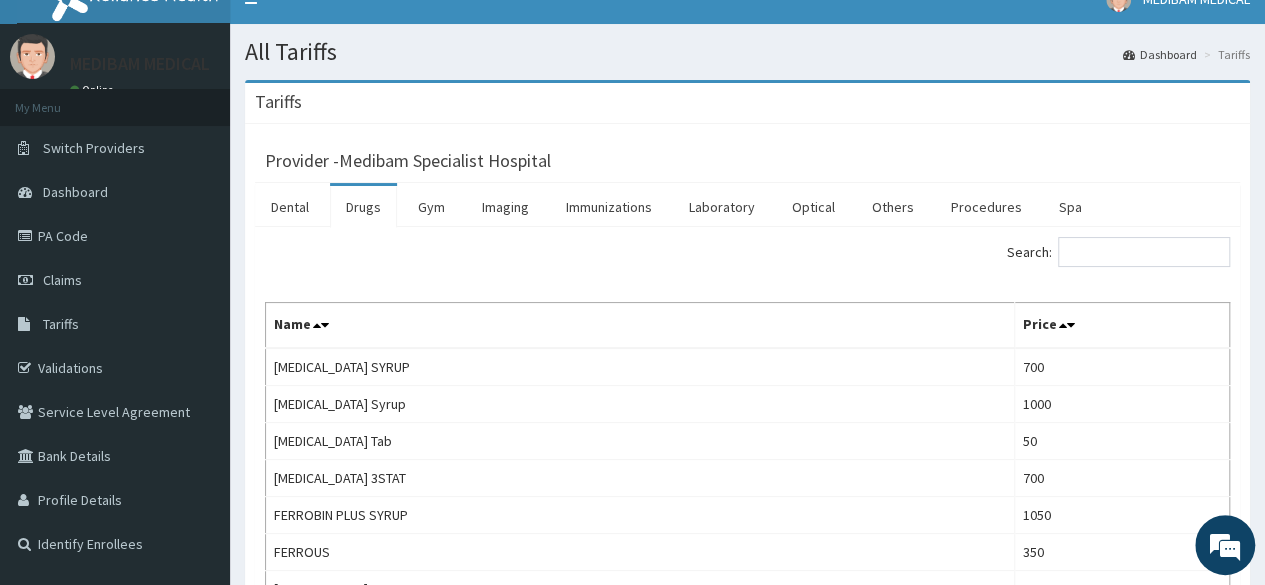 scroll, scrollTop: 0, scrollLeft: 0, axis: both 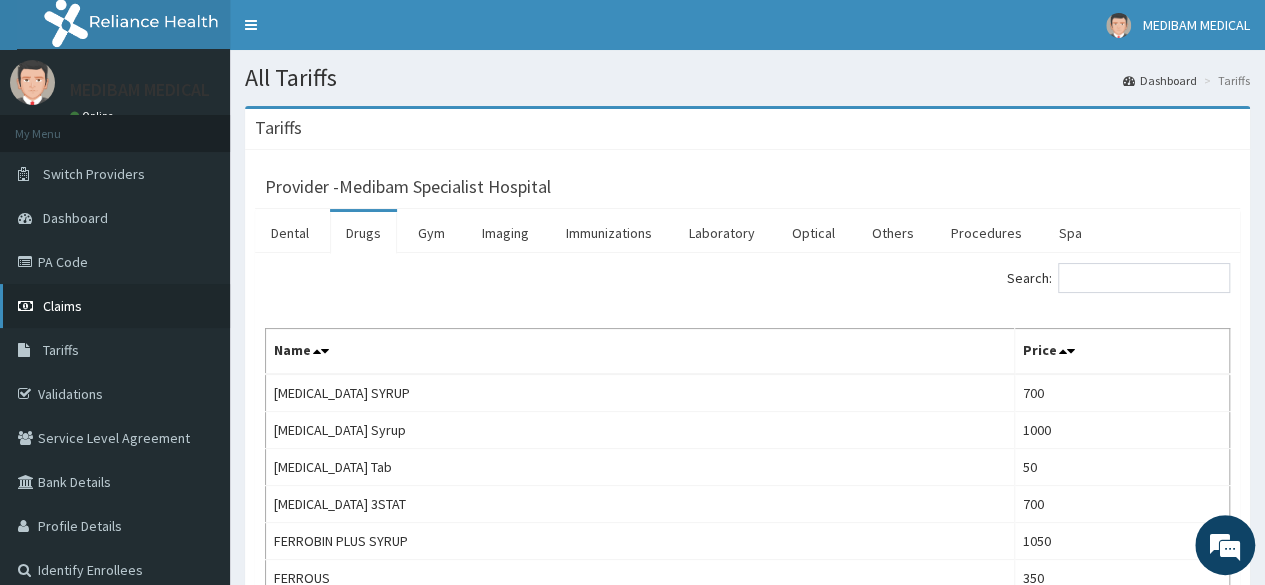 click on "Claims" at bounding box center [62, 306] 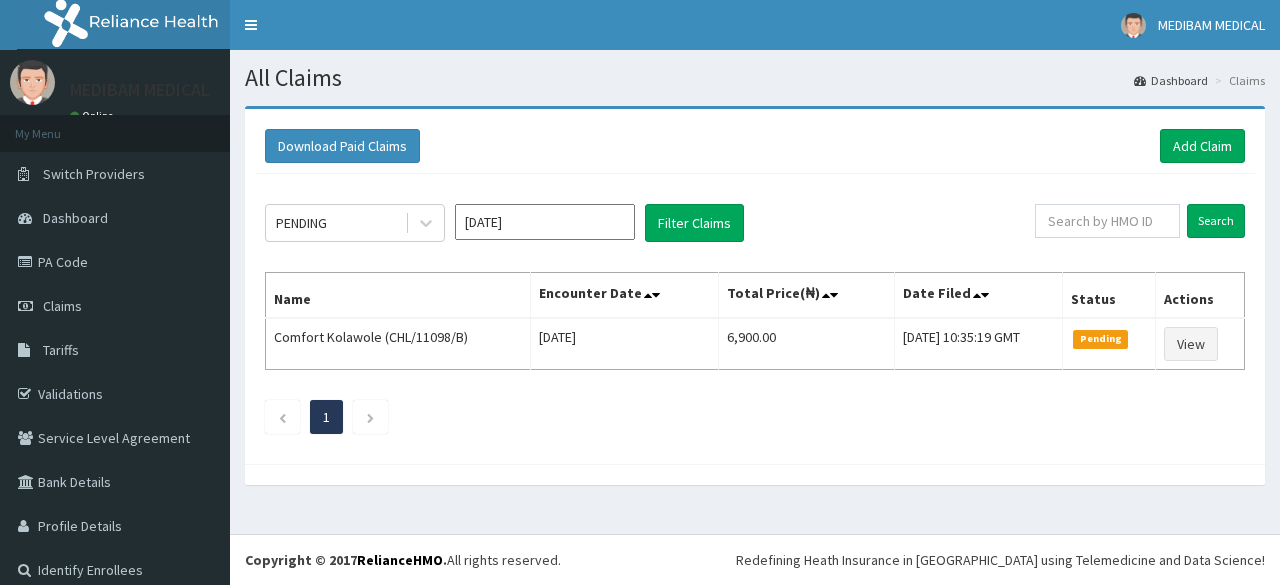 scroll, scrollTop: 0, scrollLeft: 0, axis: both 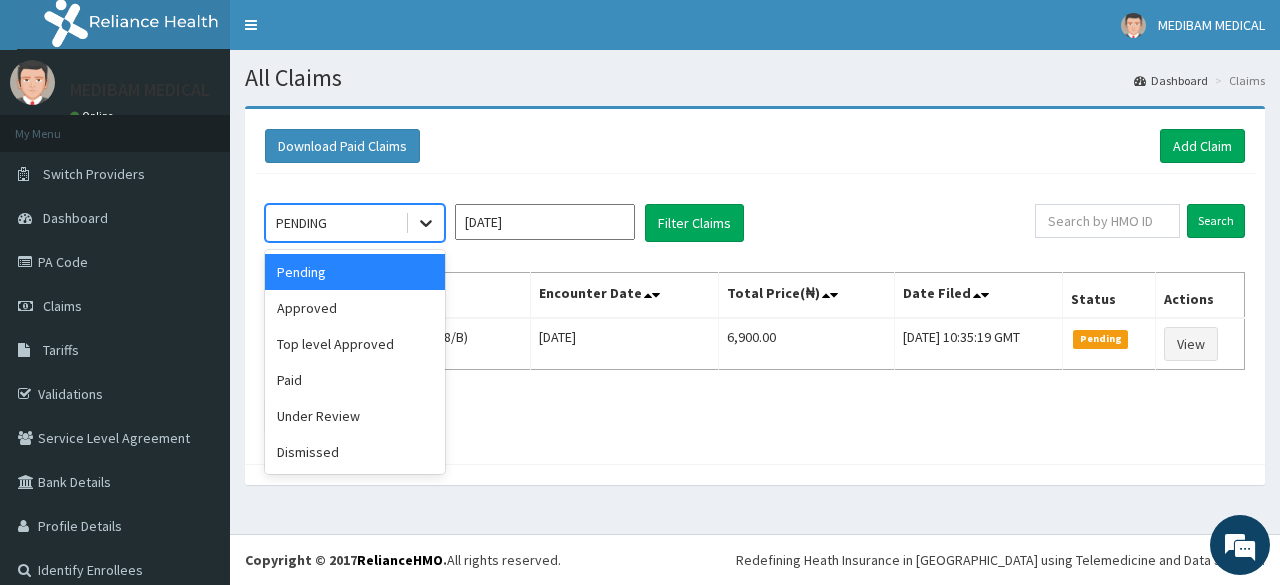 click 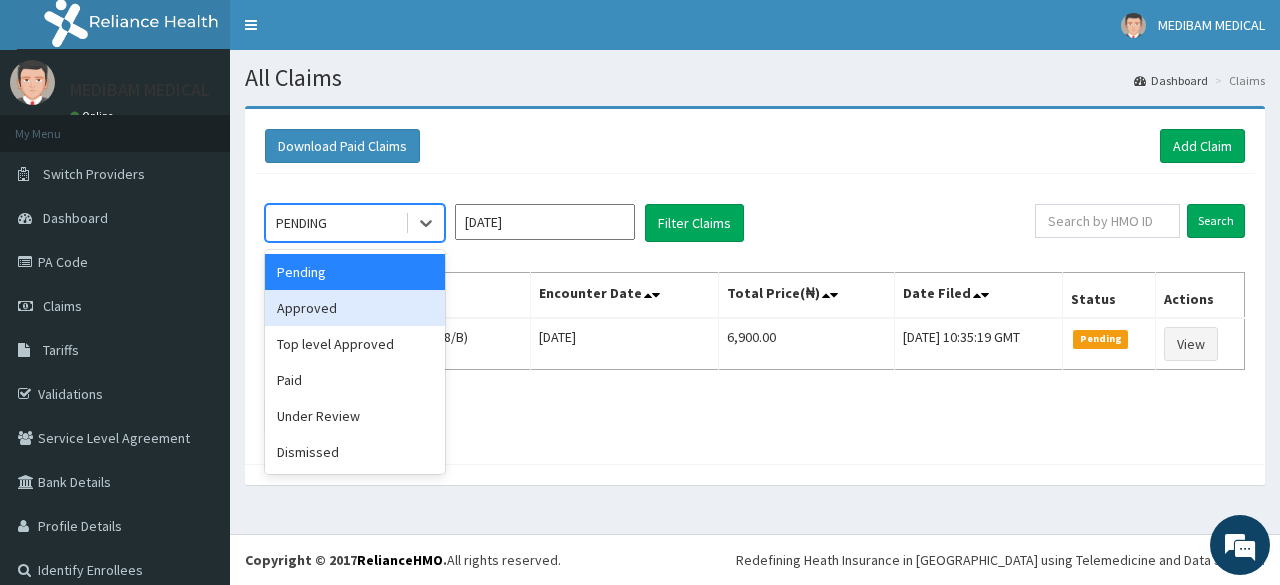click on "Approved" at bounding box center (355, 308) 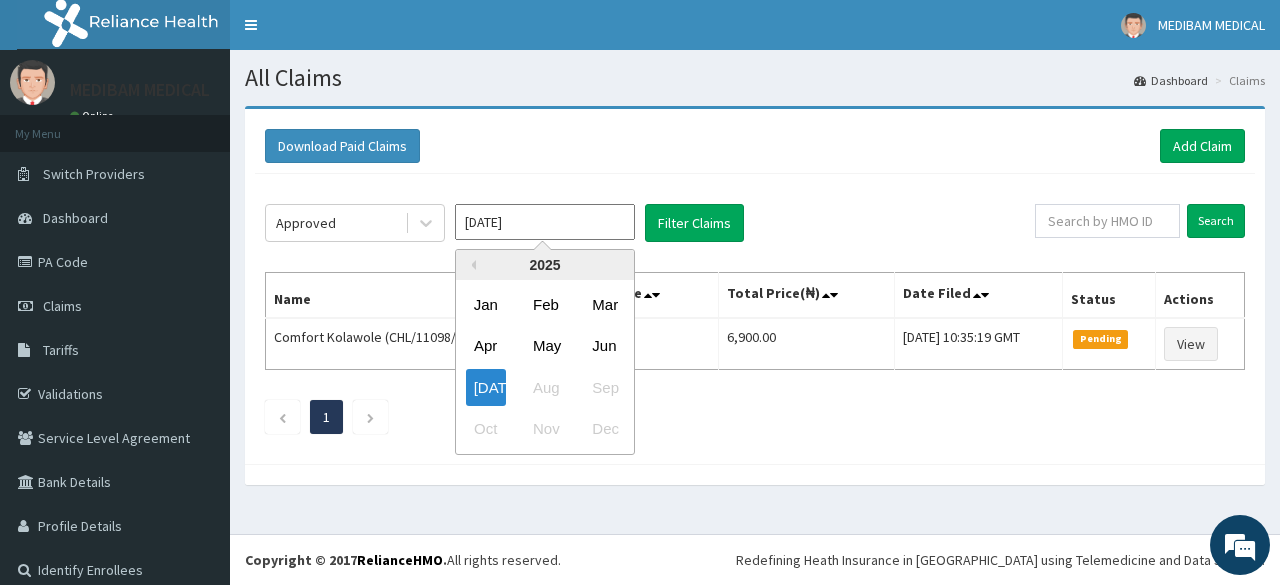 click on "[DATE]" at bounding box center [545, 222] 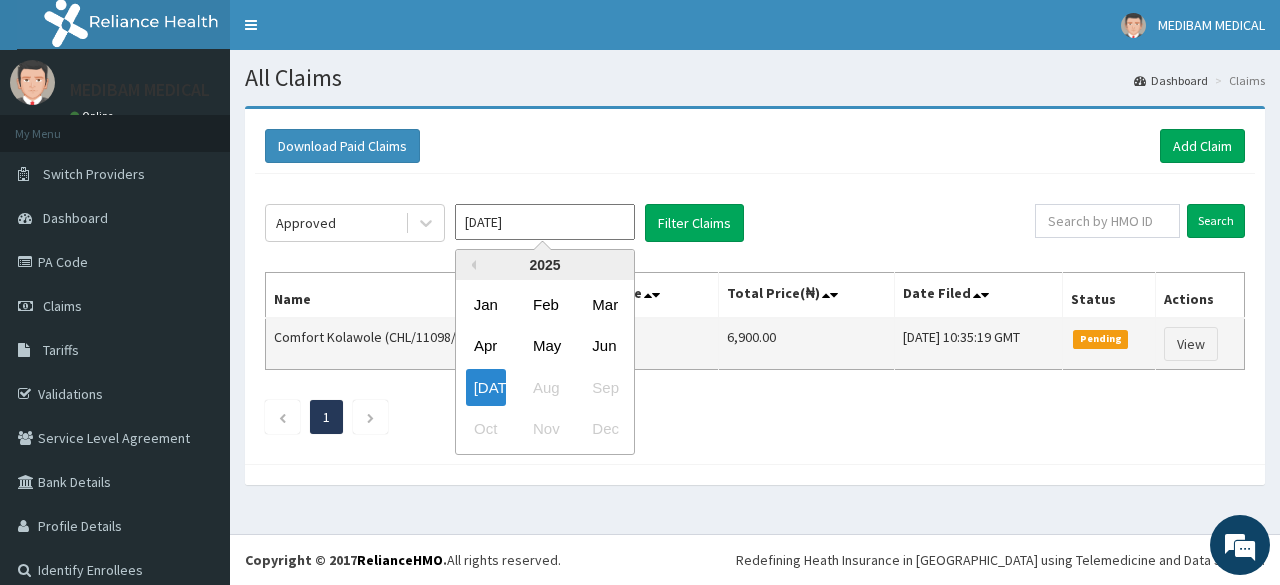 drag, startPoint x: 612, startPoint y: 354, endPoint x: 612, endPoint y: 330, distance: 24 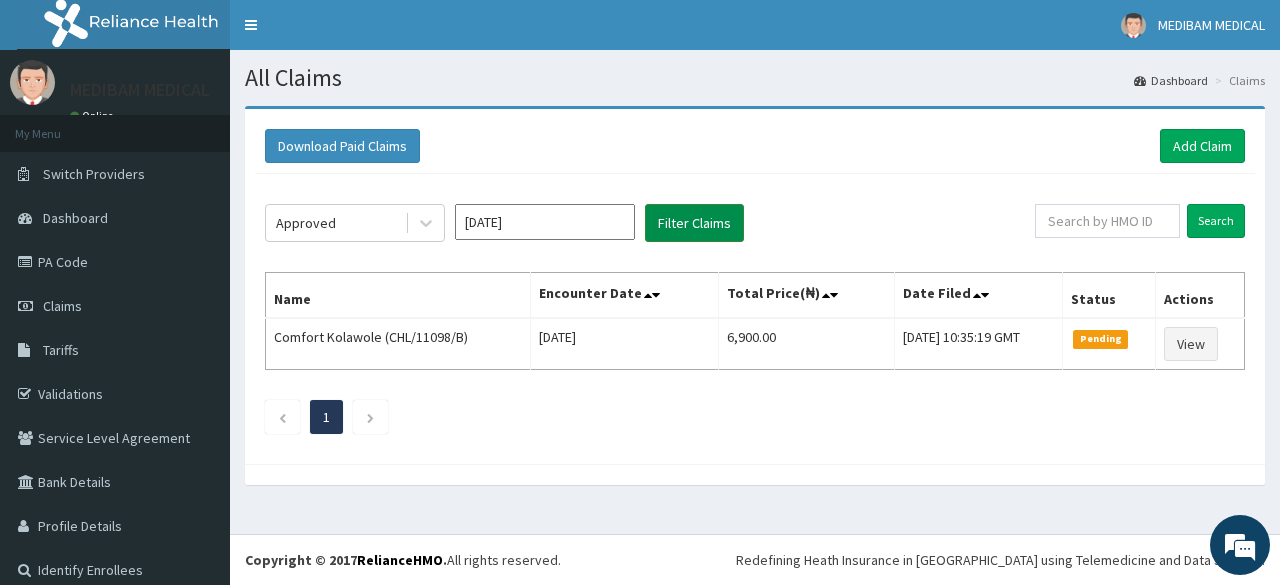 click on "Filter Claims" at bounding box center [694, 223] 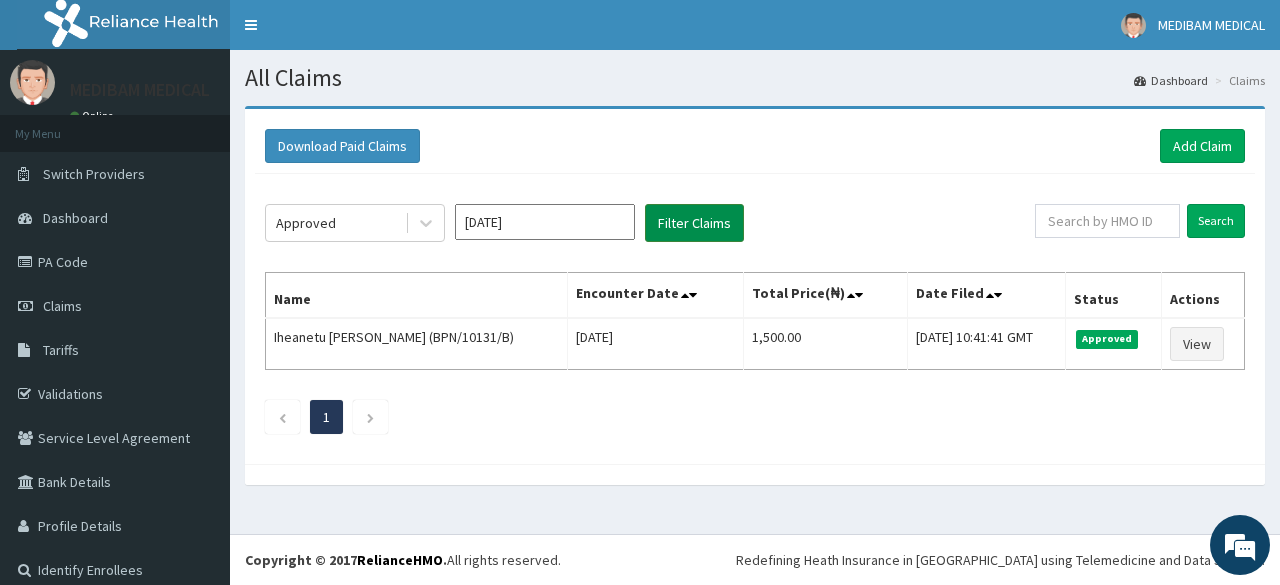 click on "Filter Claims" at bounding box center (694, 223) 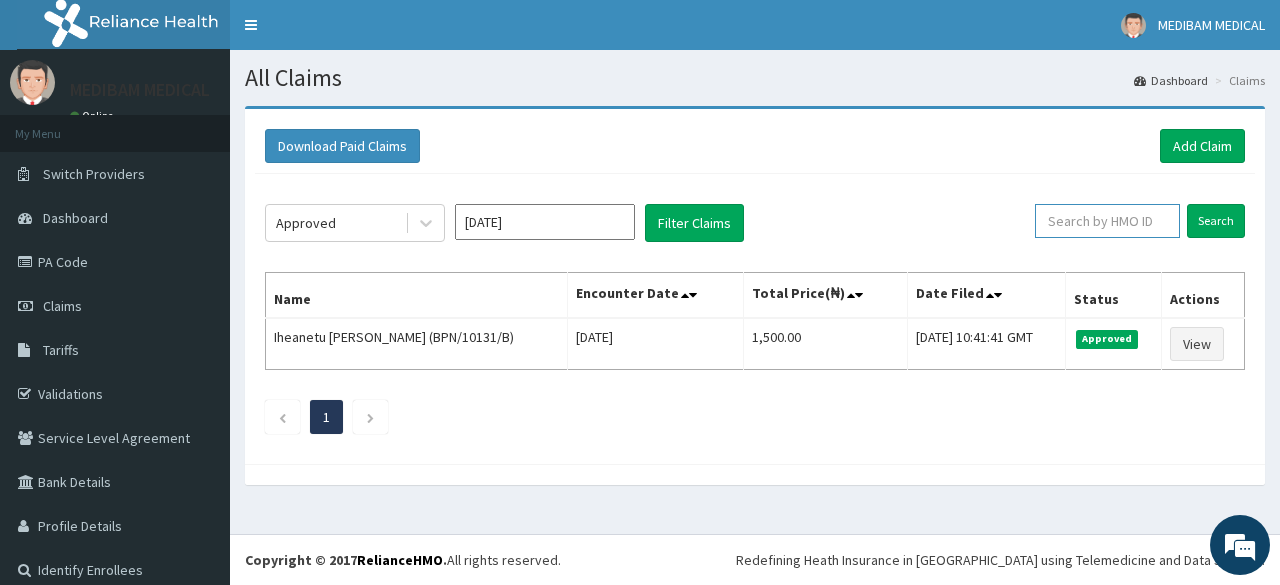 click at bounding box center (1107, 221) 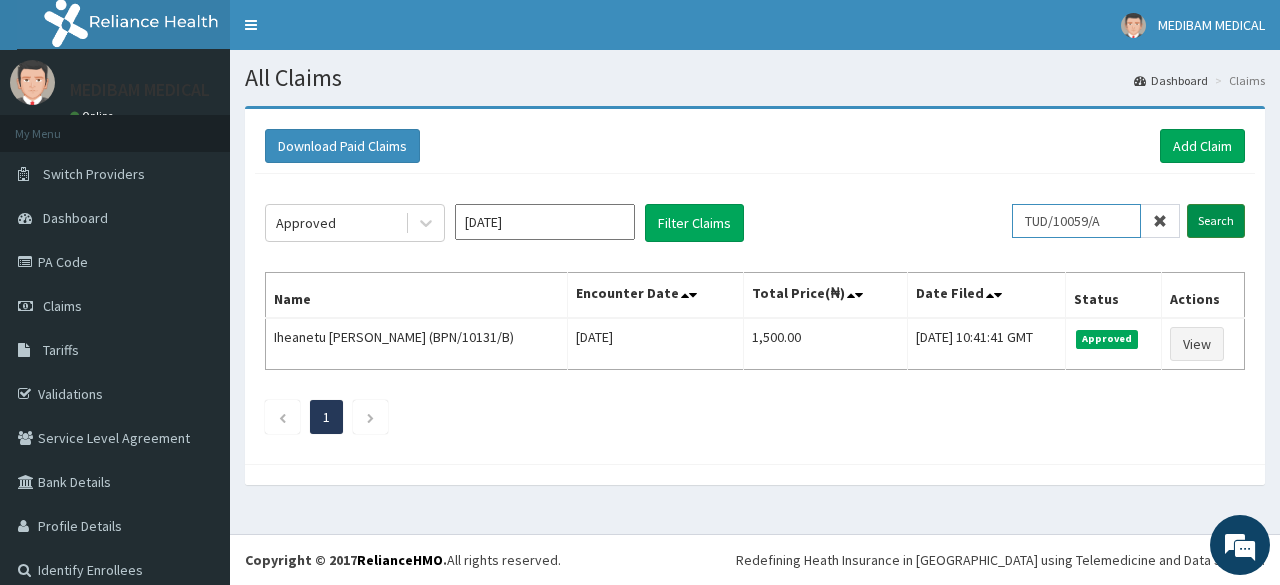 type on "TUD/10059/A" 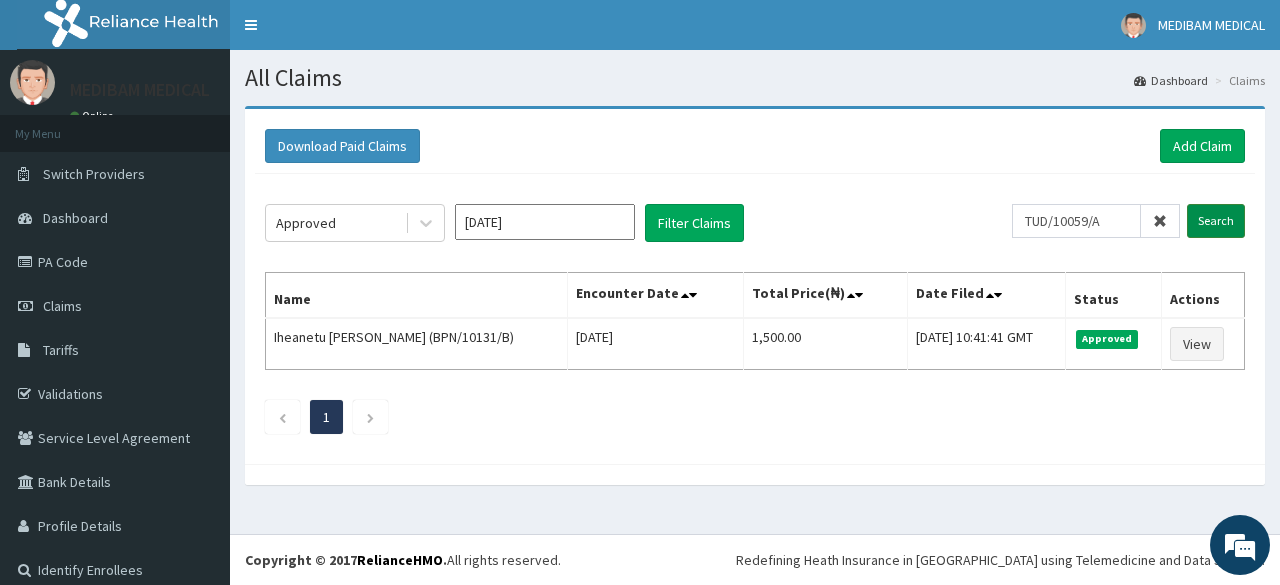 click on "Search" at bounding box center (1216, 221) 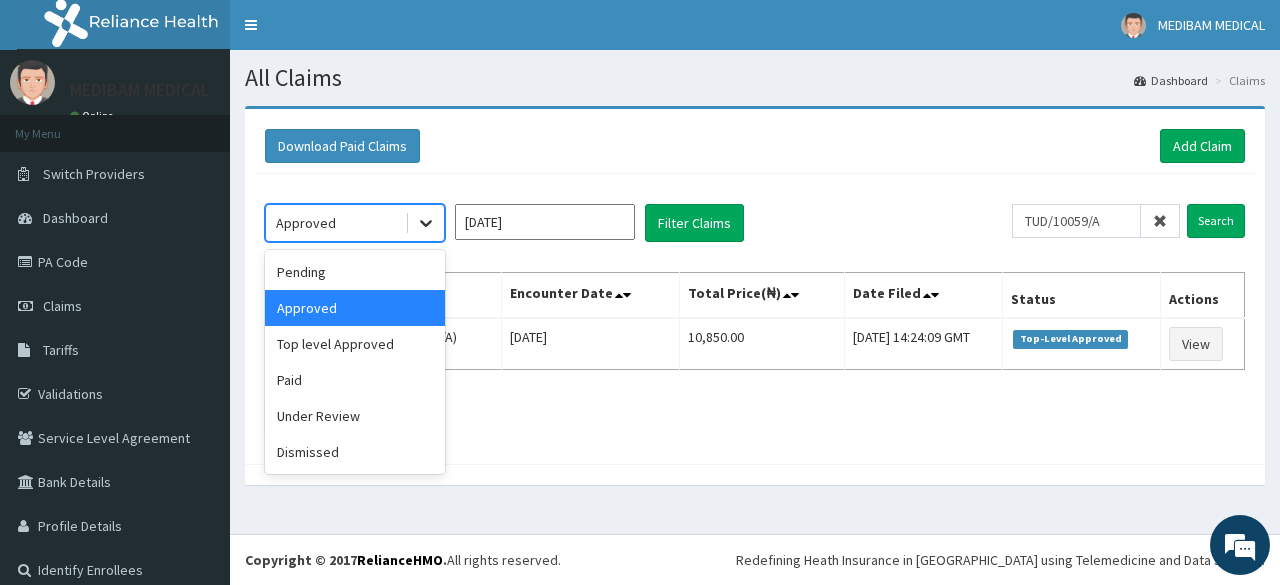 click 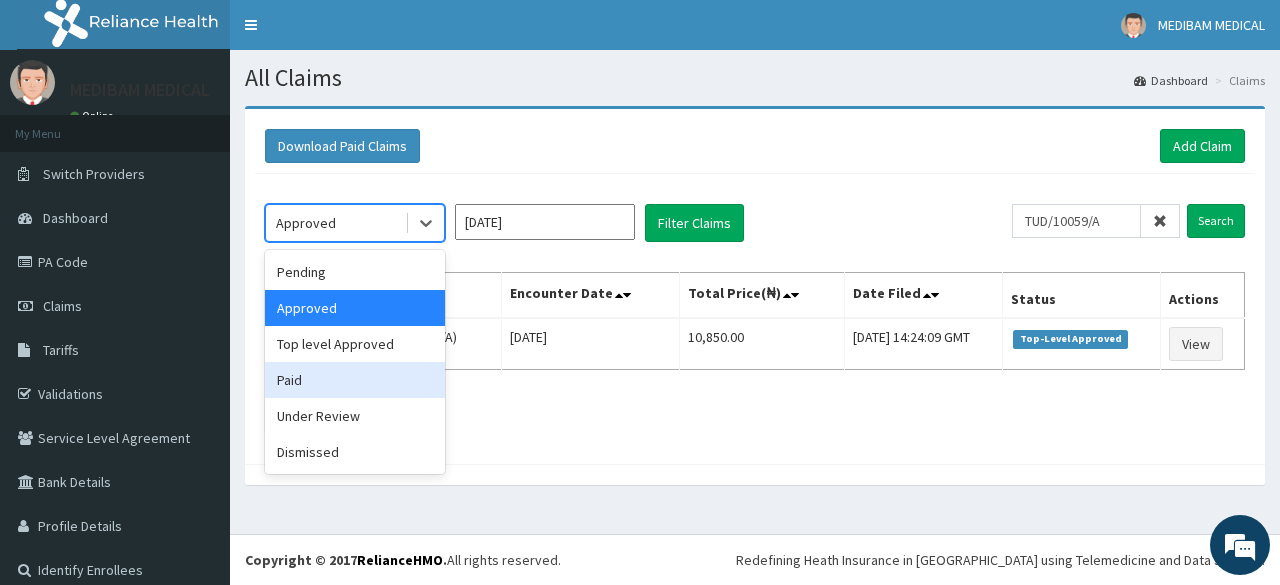 click on "Paid" at bounding box center (355, 380) 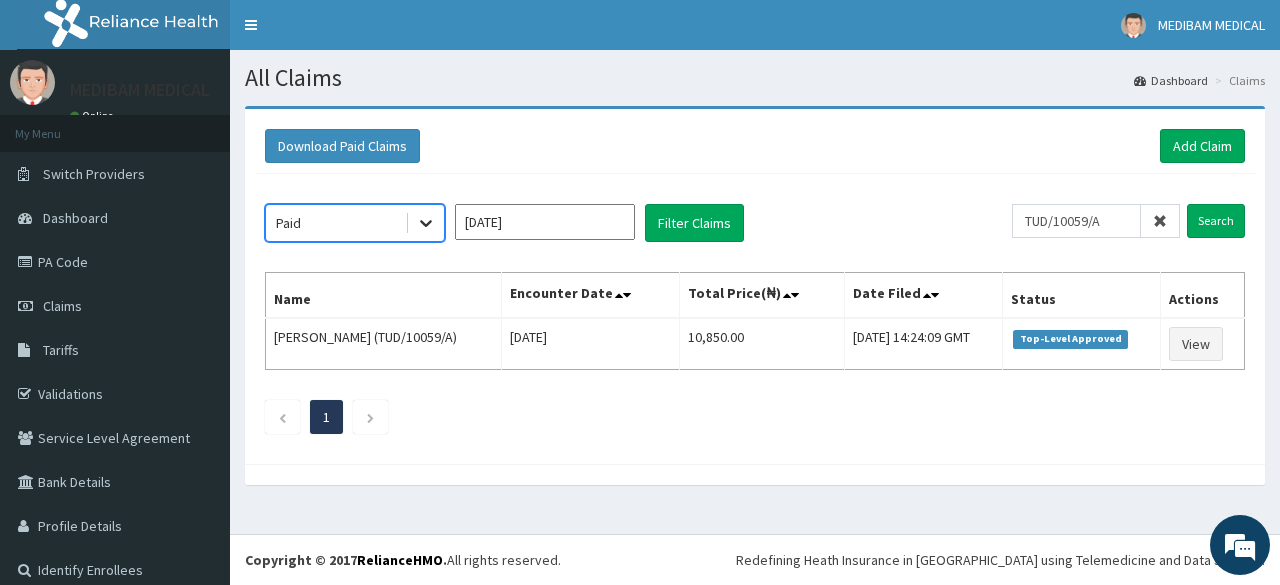 click 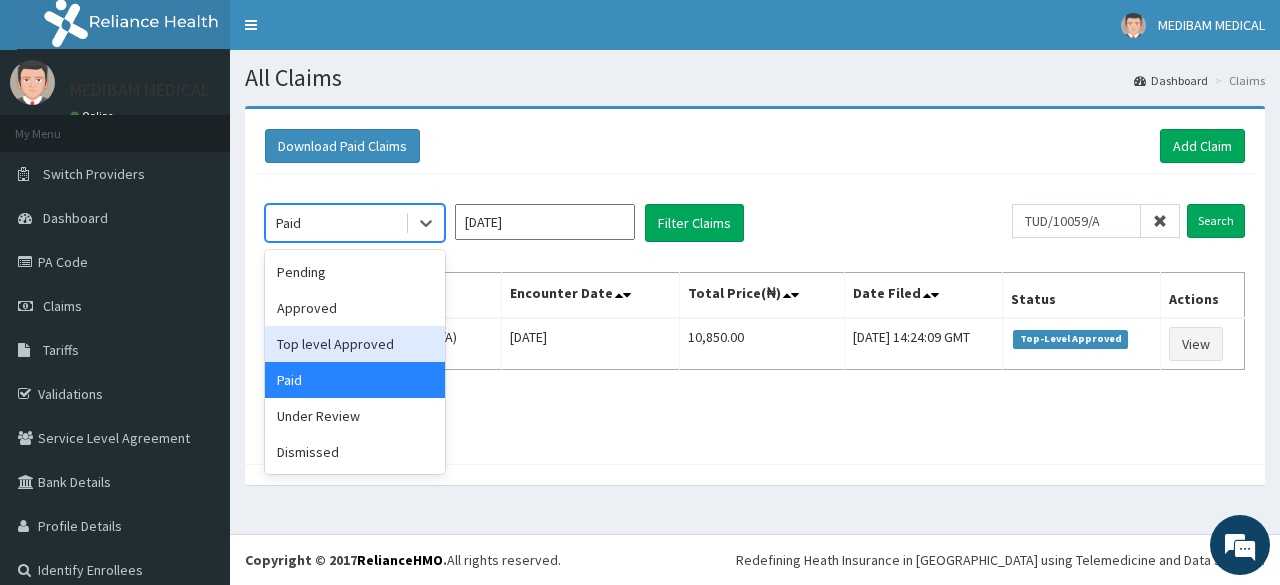 click on "Top level Approved" at bounding box center (355, 344) 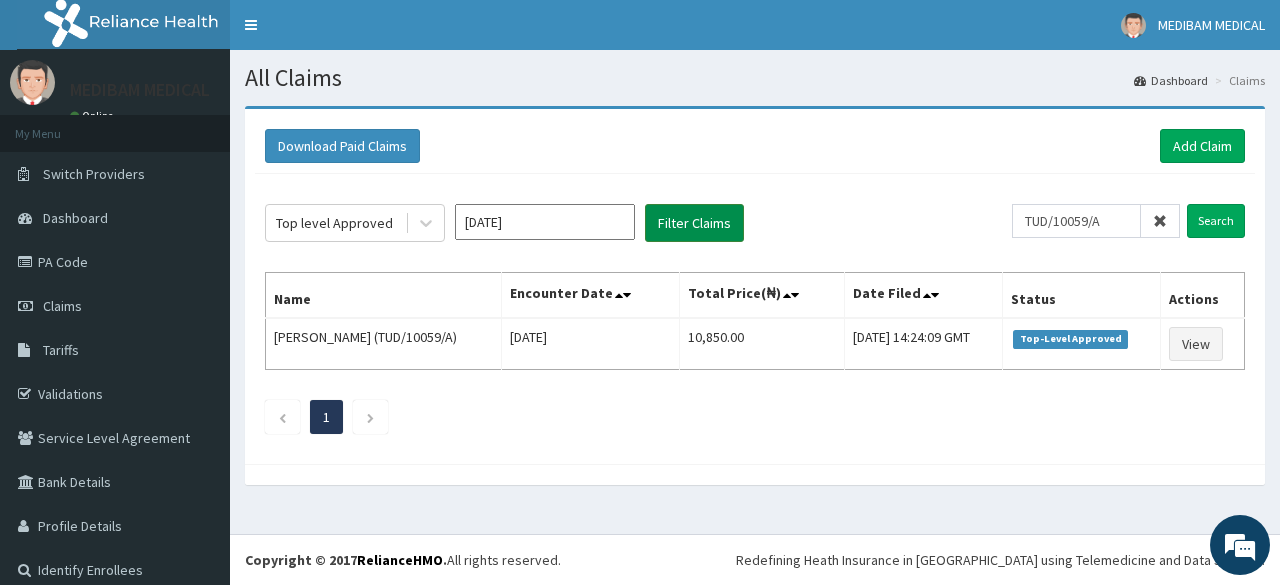 click on "Filter Claims" at bounding box center (694, 223) 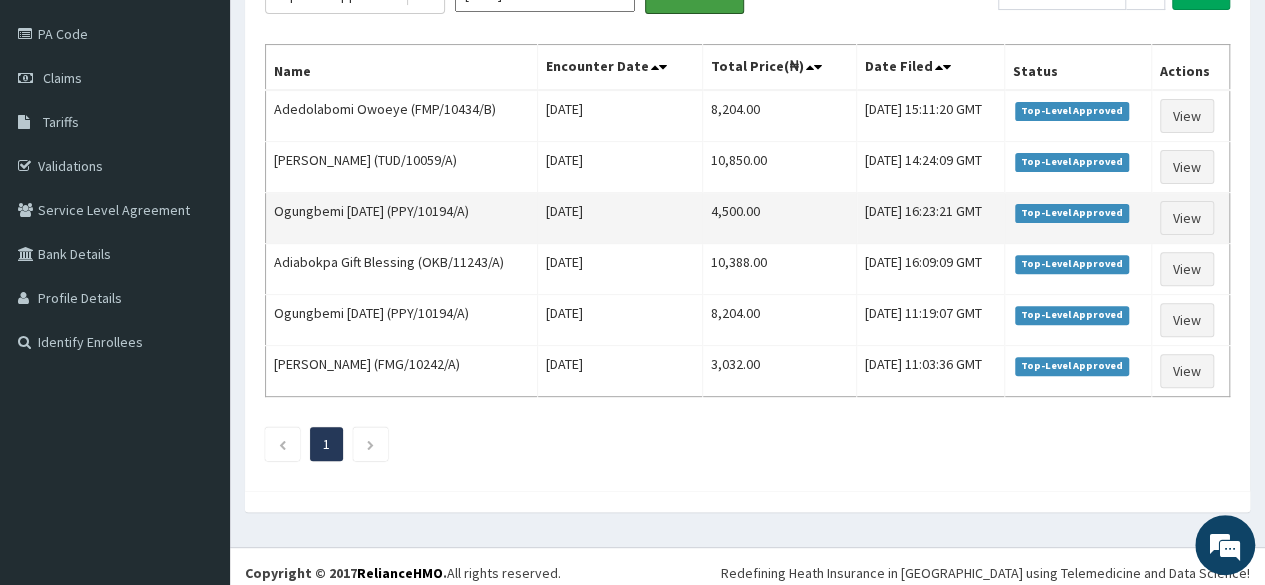 scroll, scrollTop: 233, scrollLeft: 0, axis: vertical 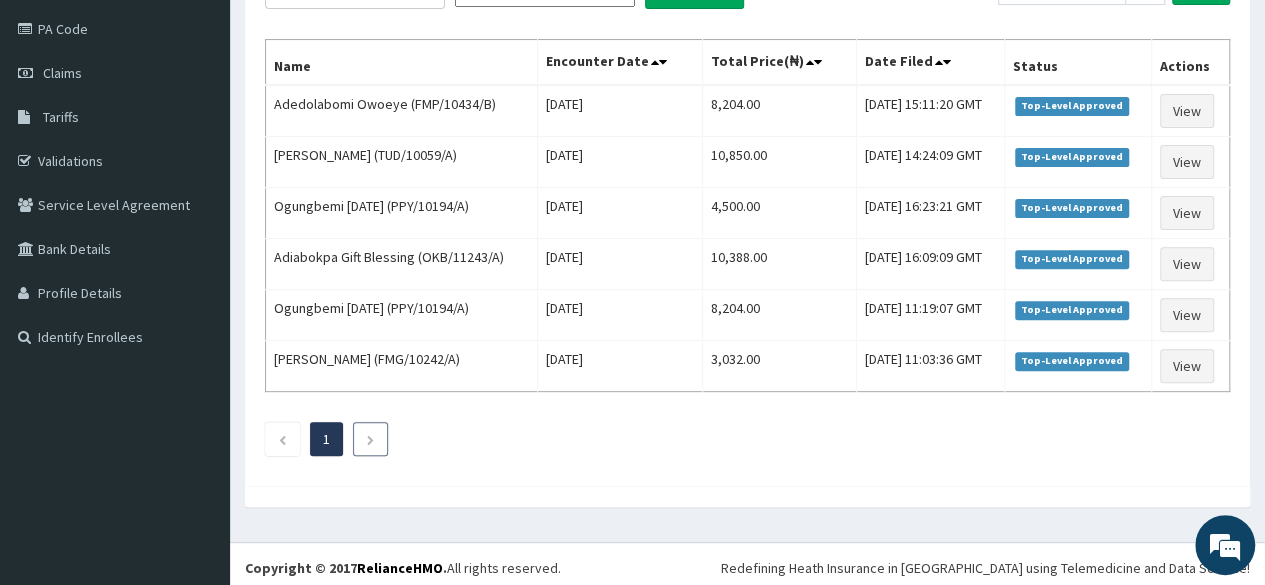 click at bounding box center [370, 439] 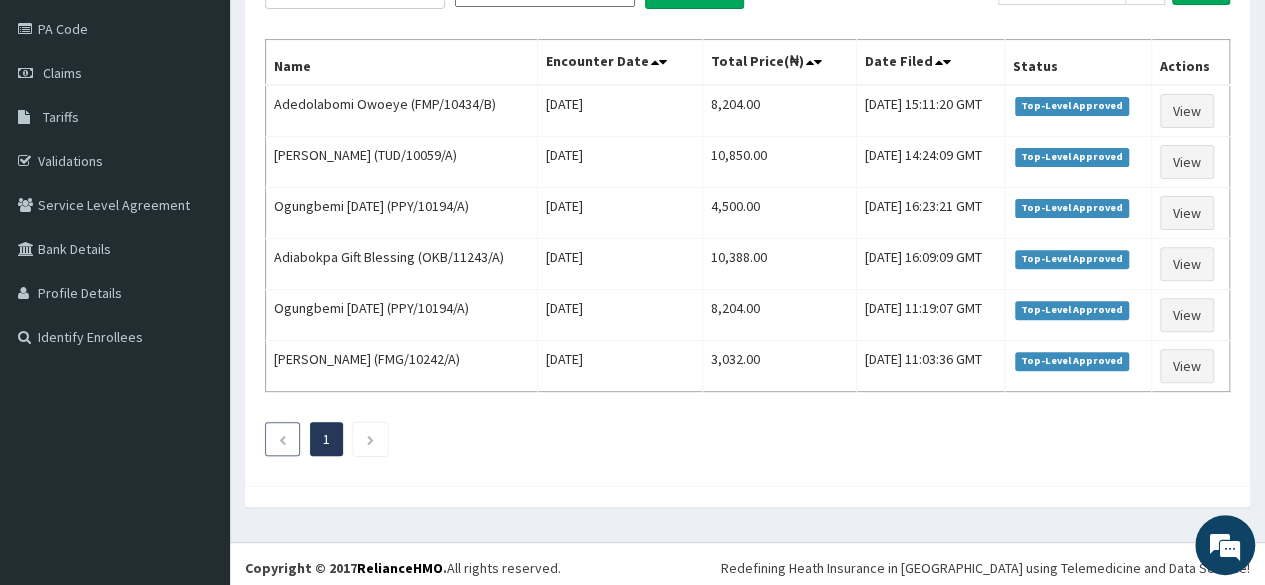 click at bounding box center (282, 440) 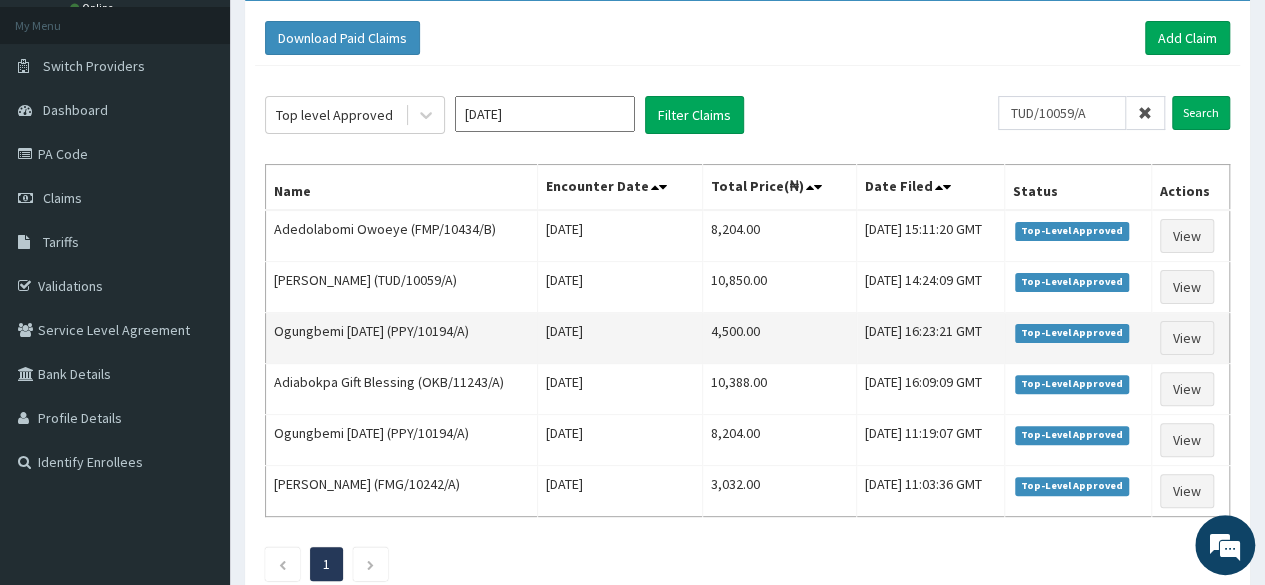 scroll, scrollTop: 133, scrollLeft: 0, axis: vertical 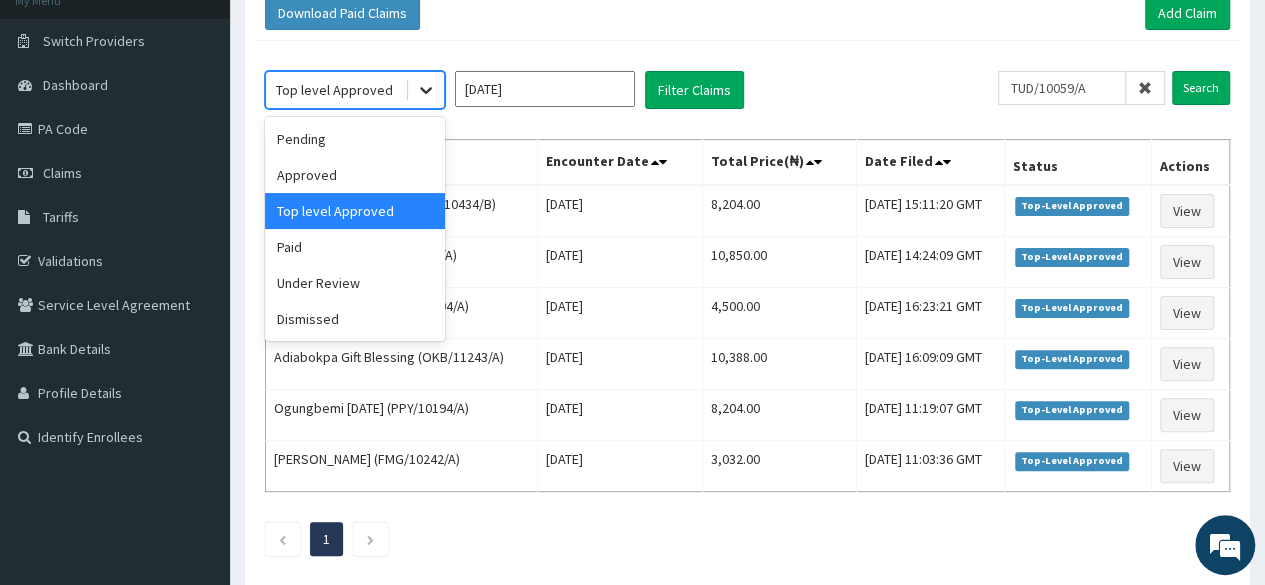 click 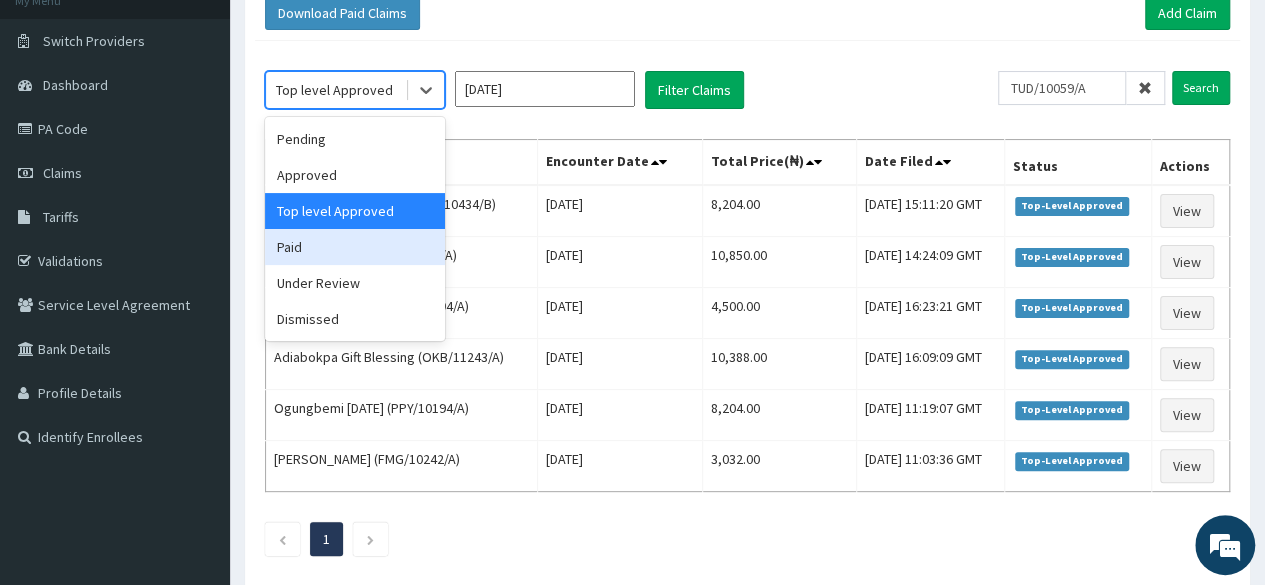 click on "Paid" at bounding box center (355, 247) 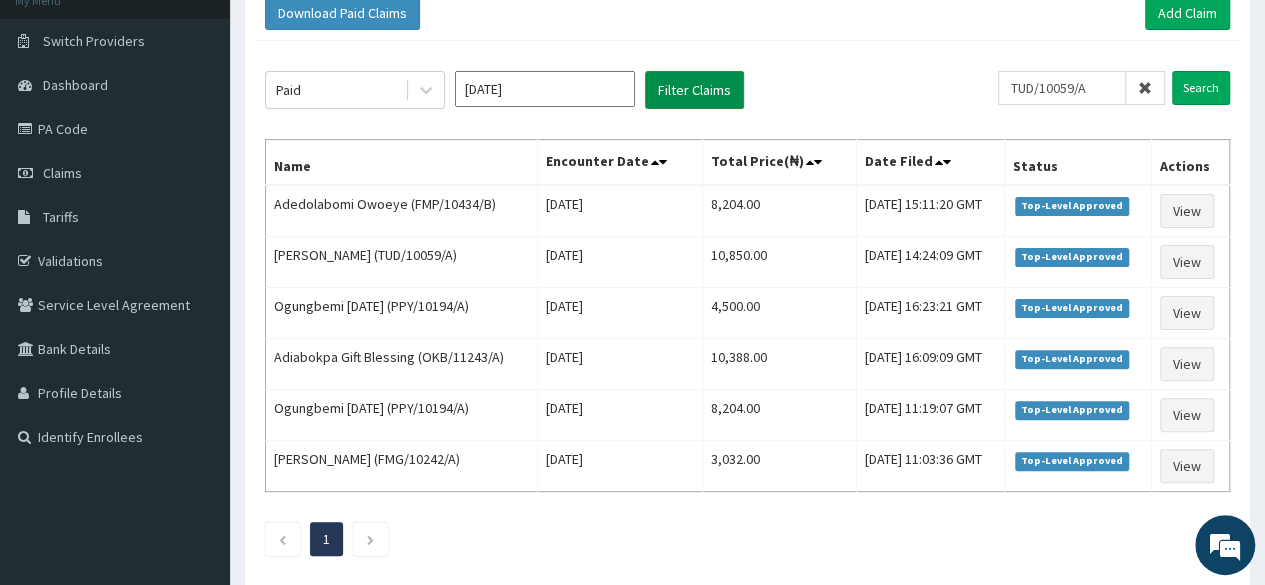click on "Filter Claims" at bounding box center (694, 90) 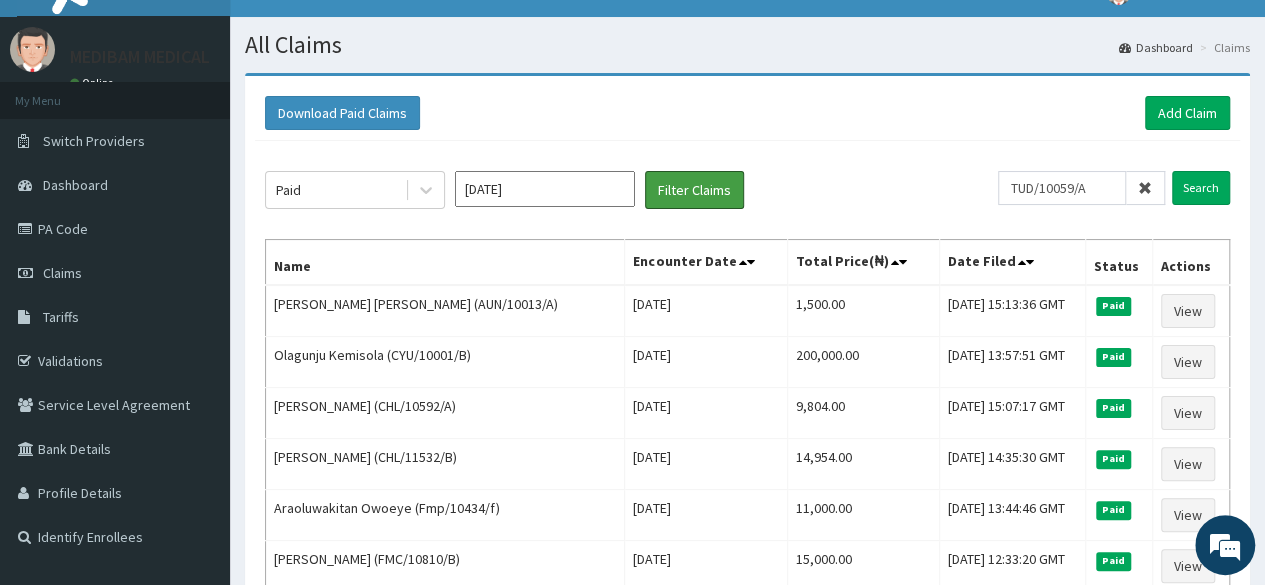 scroll, scrollTop: 0, scrollLeft: 0, axis: both 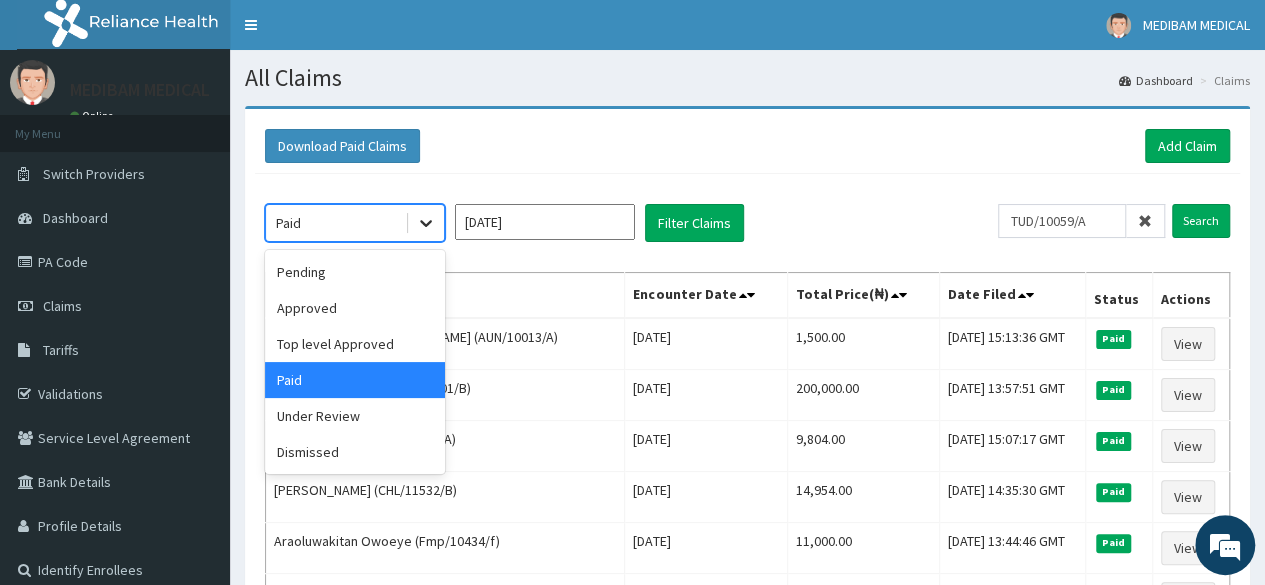 click 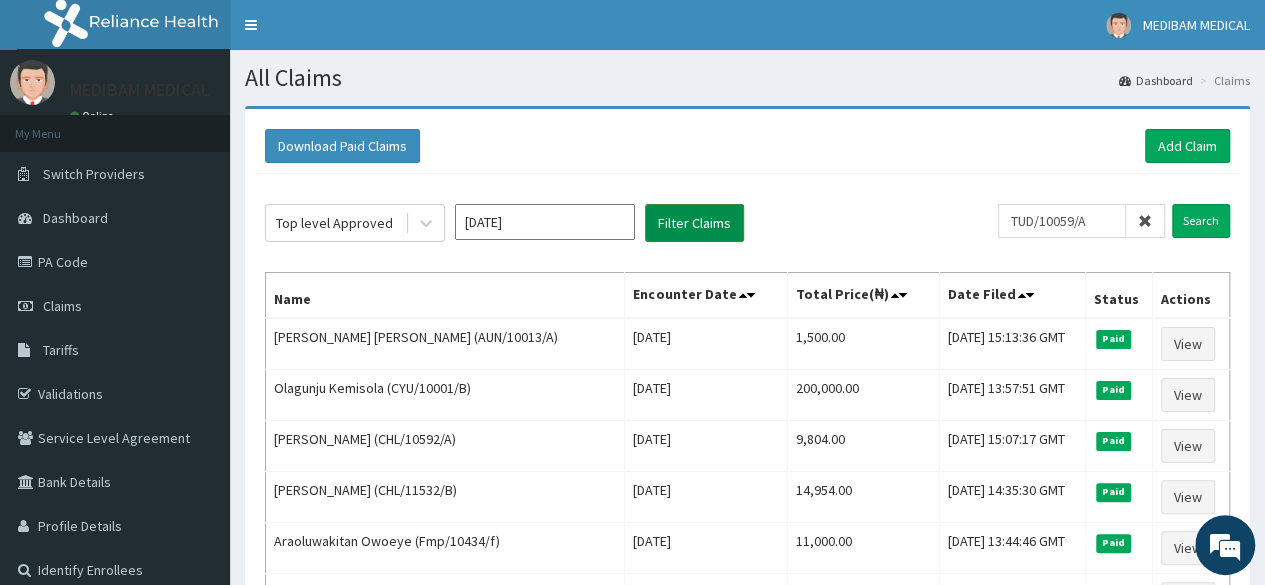 click on "Filter Claims" at bounding box center (694, 223) 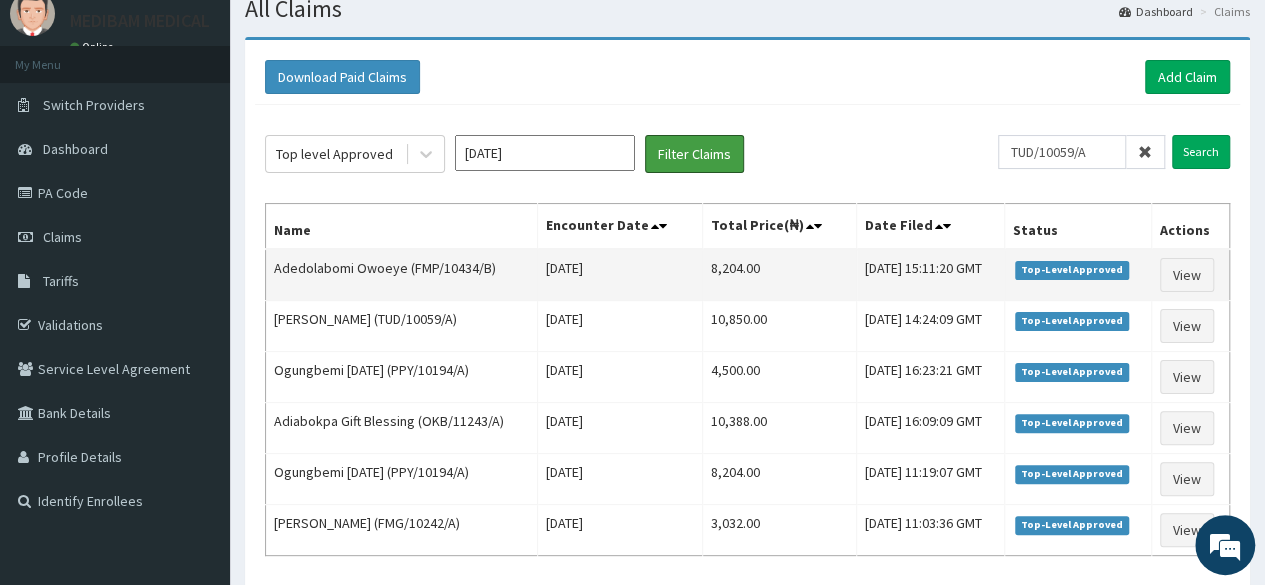 scroll, scrollTop: 100, scrollLeft: 0, axis: vertical 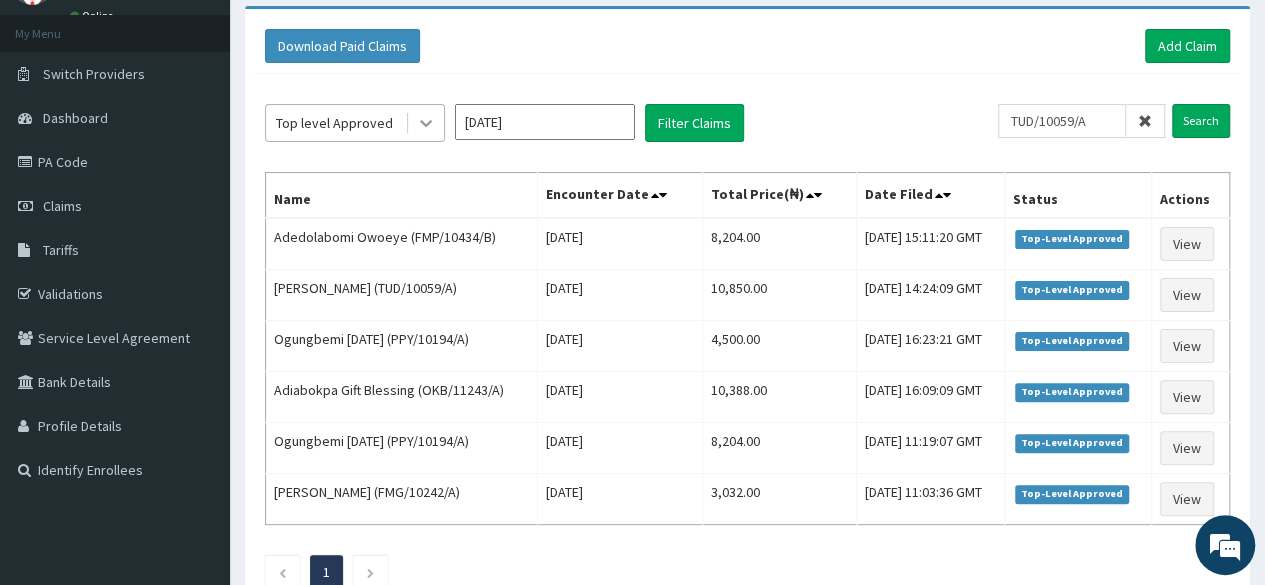 click 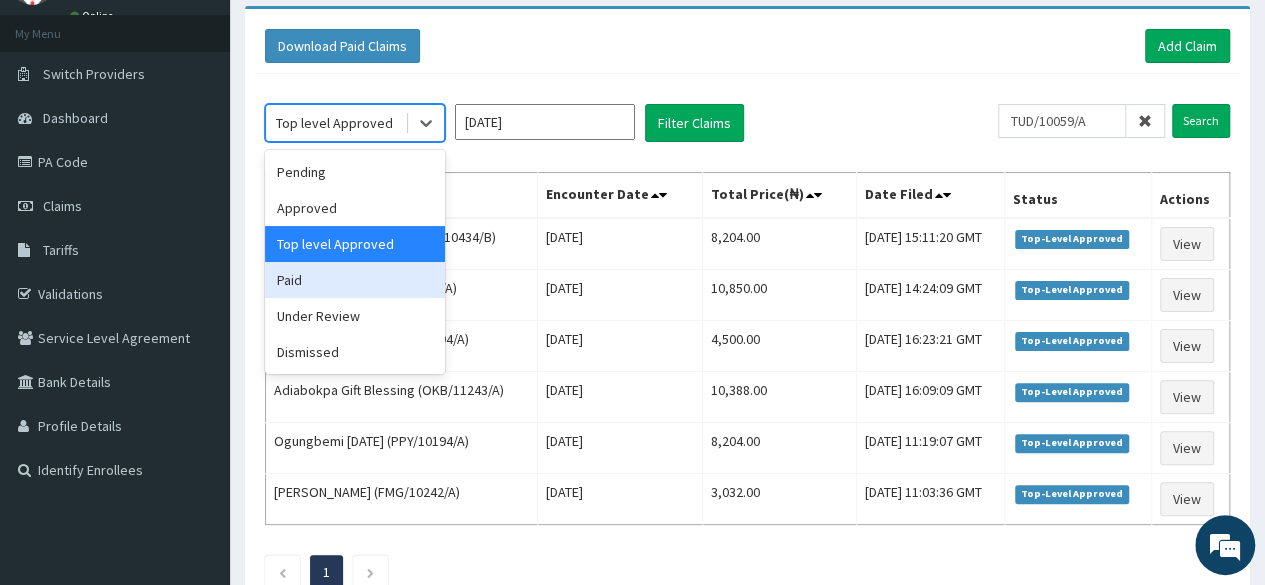 click on "Paid" at bounding box center (355, 280) 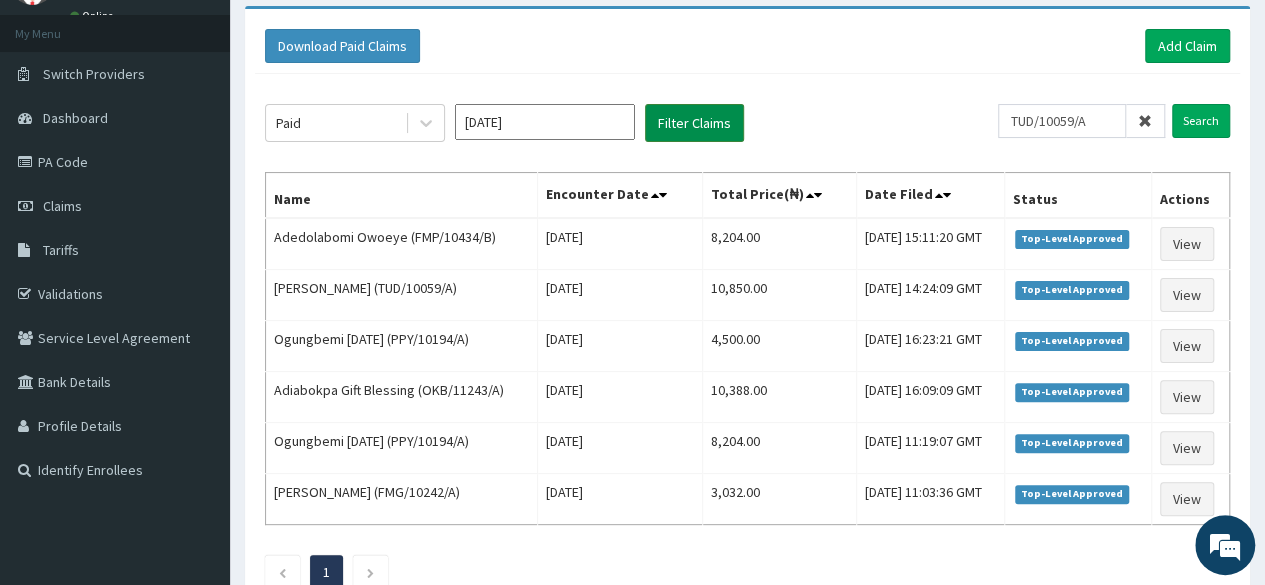 click on "Filter Claims" at bounding box center [694, 123] 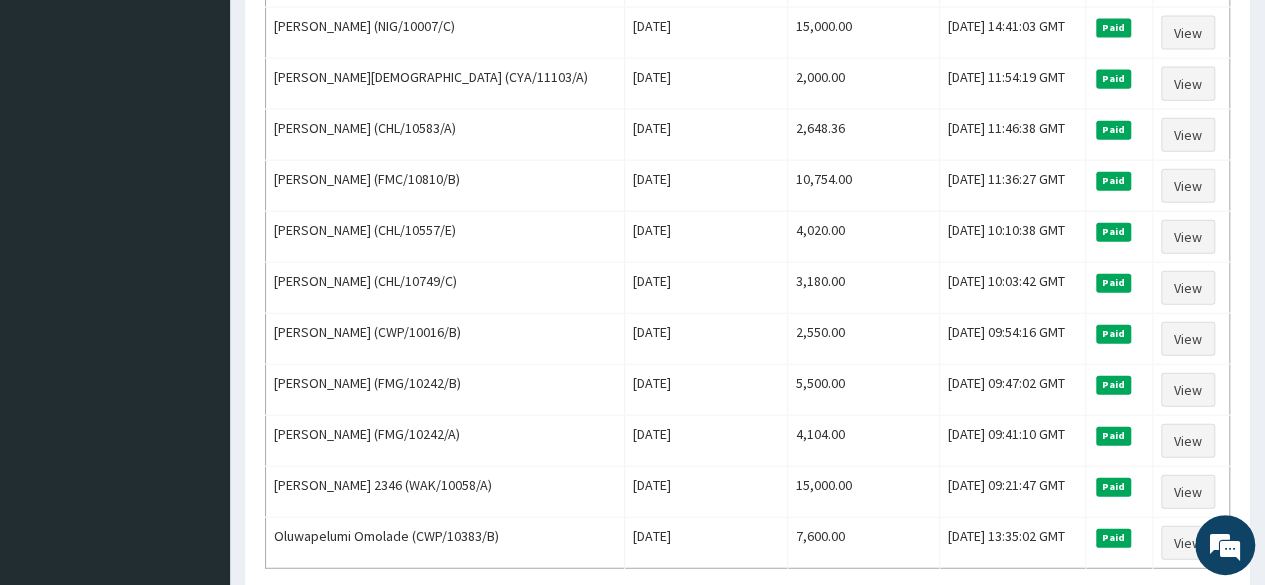 scroll, scrollTop: 2400, scrollLeft: 0, axis: vertical 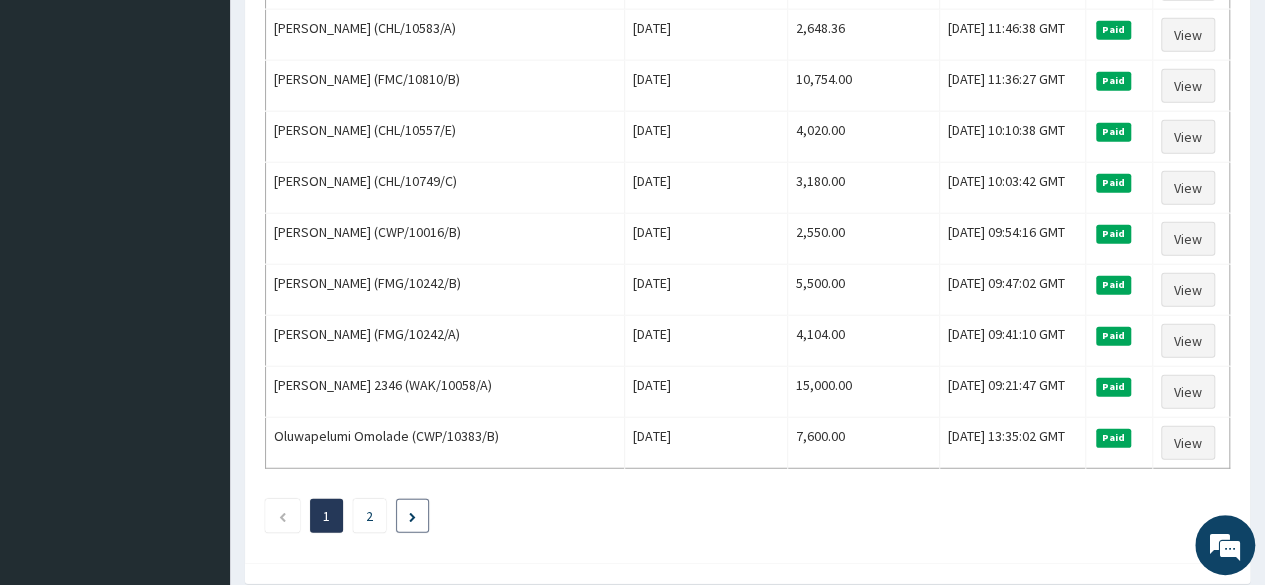 click at bounding box center (412, 517) 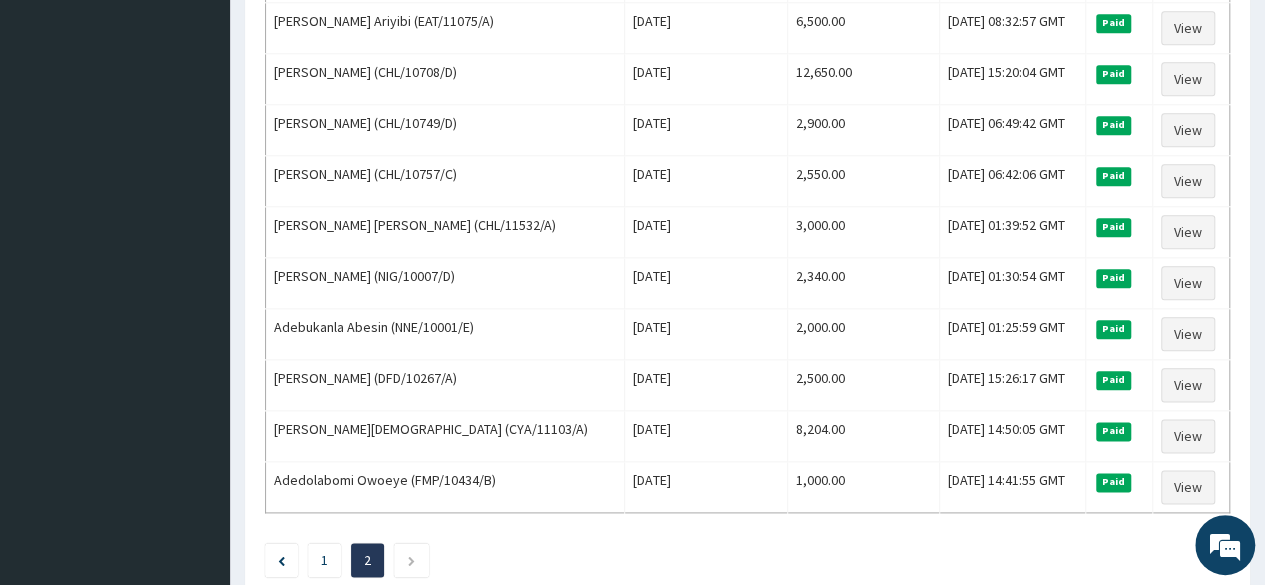 scroll, scrollTop: 1133, scrollLeft: 0, axis: vertical 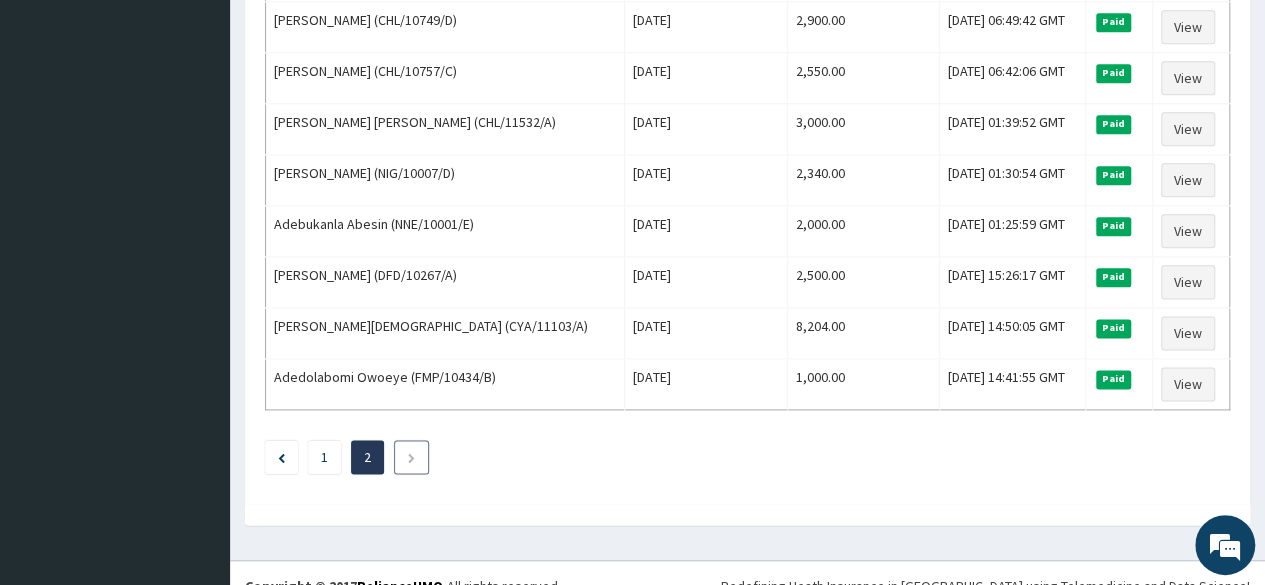 click at bounding box center (411, 458) 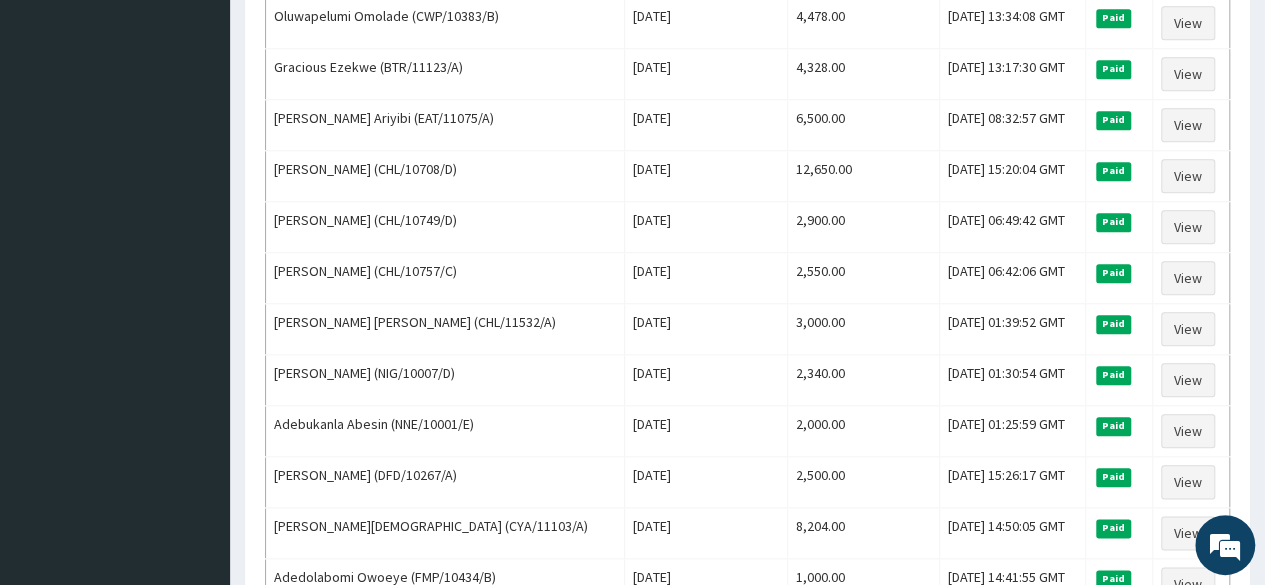 scroll, scrollTop: 1133, scrollLeft: 0, axis: vertical 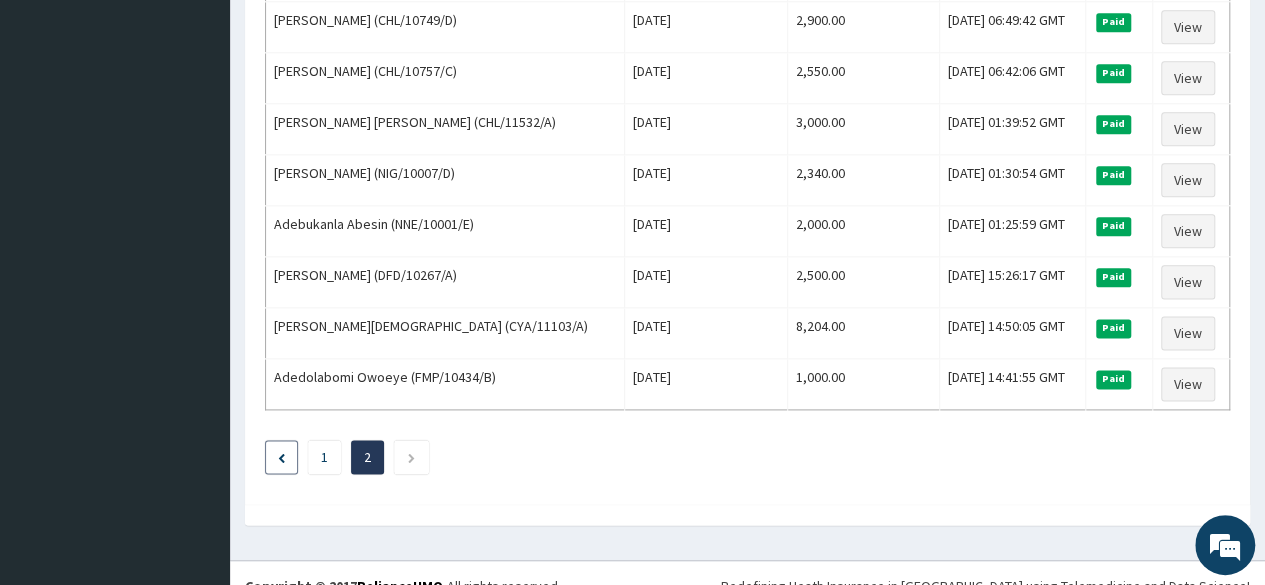 click at bounding box center [281, 457] 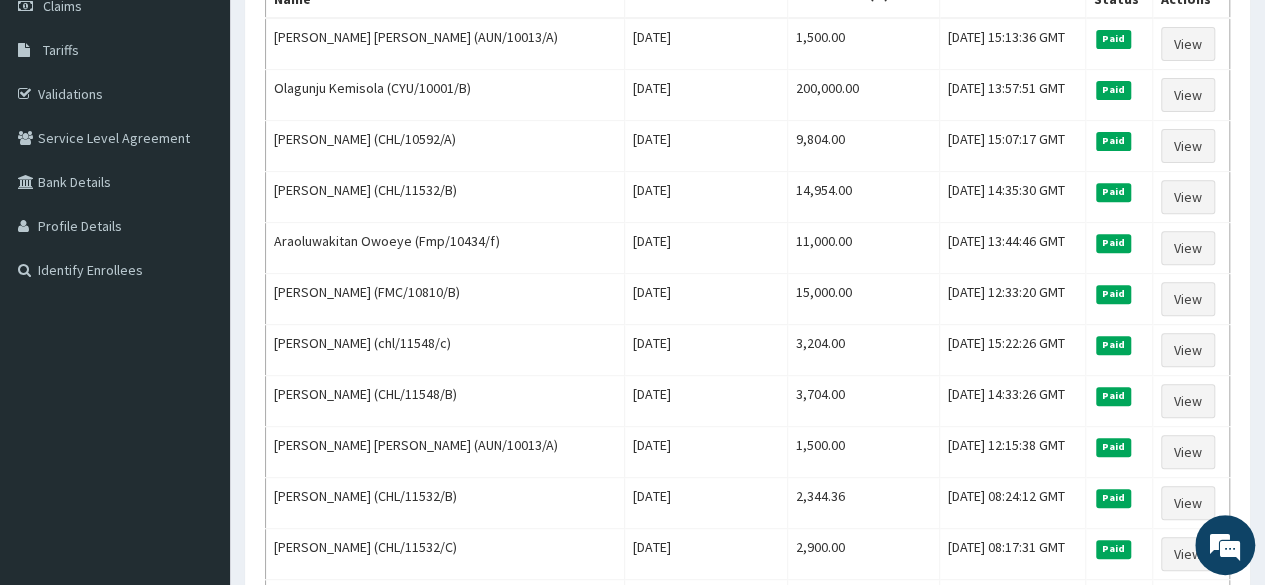 scroll, scrollTop: 0, scrollLeft: 0, axis: both 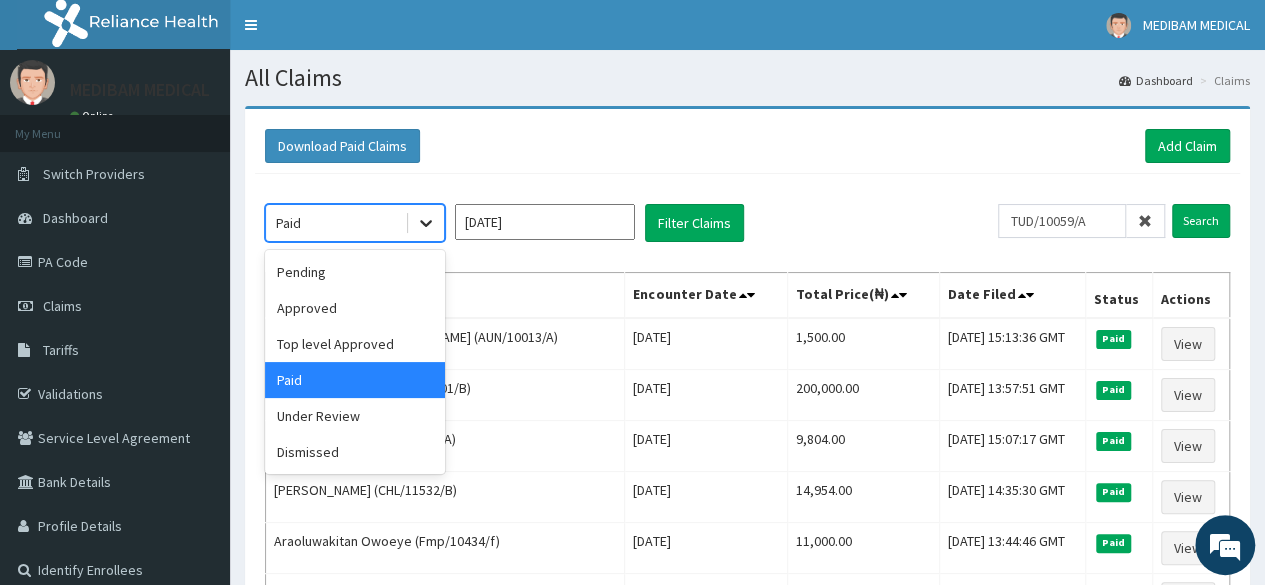 click 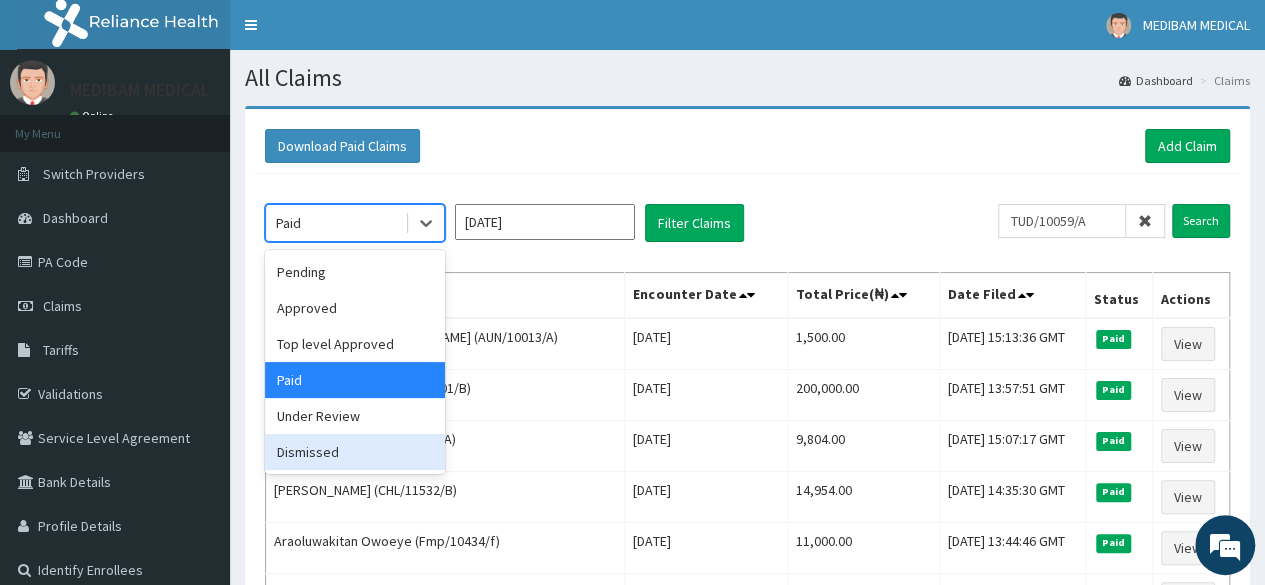 click on "Dismissed" at bounding box center (355, 452) 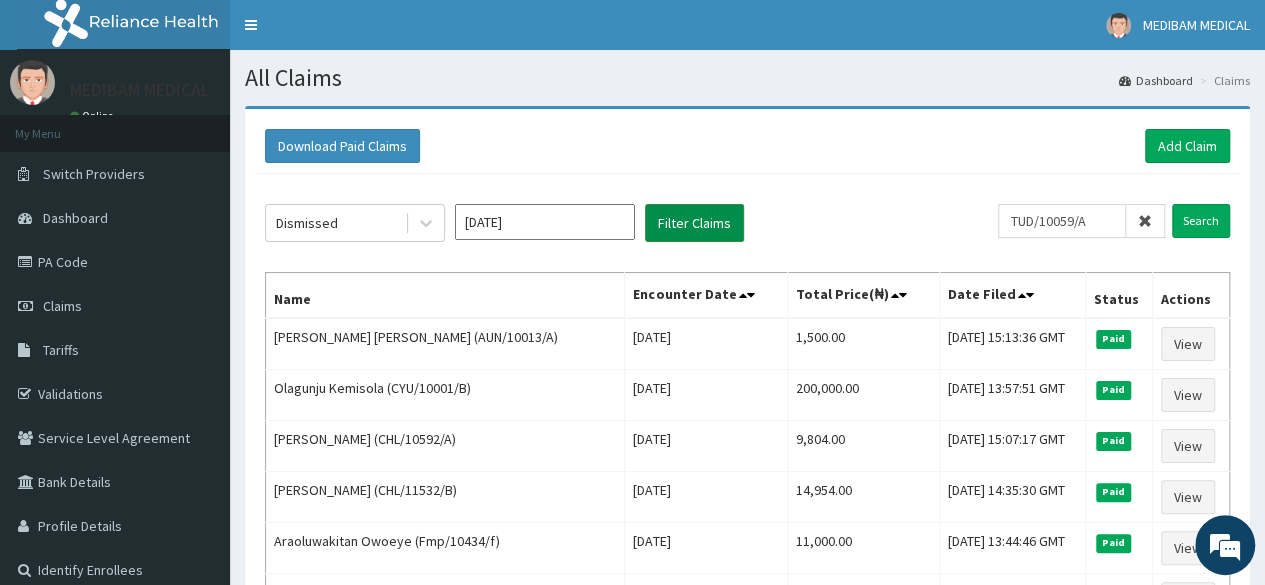 click on "Filter Claims" at bounding box center (694, 223) 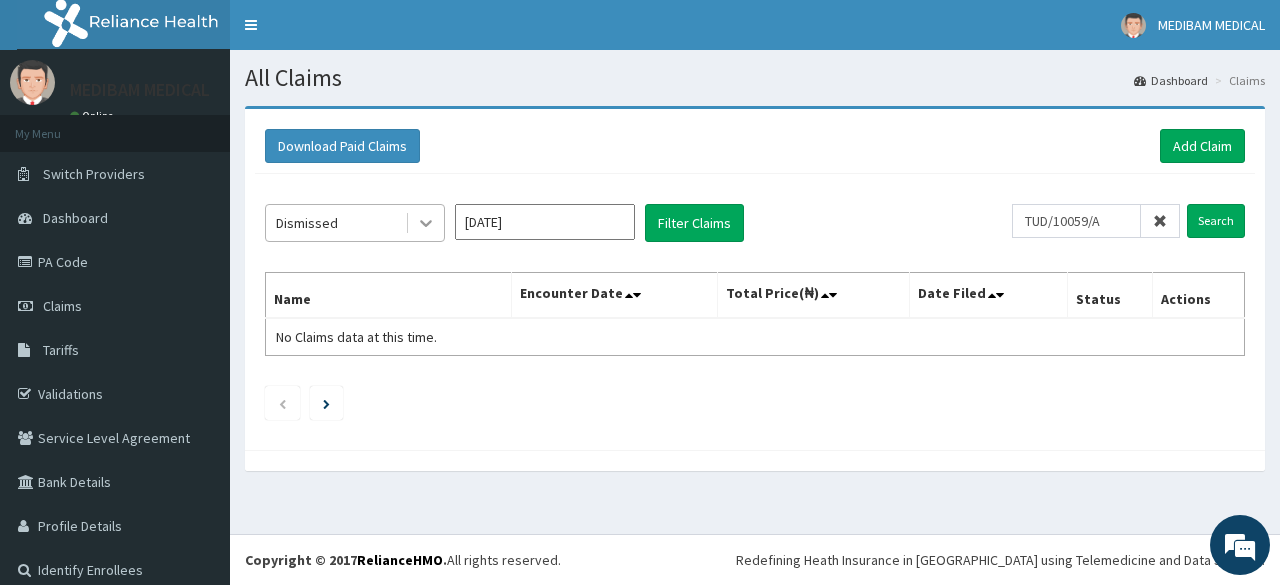 click 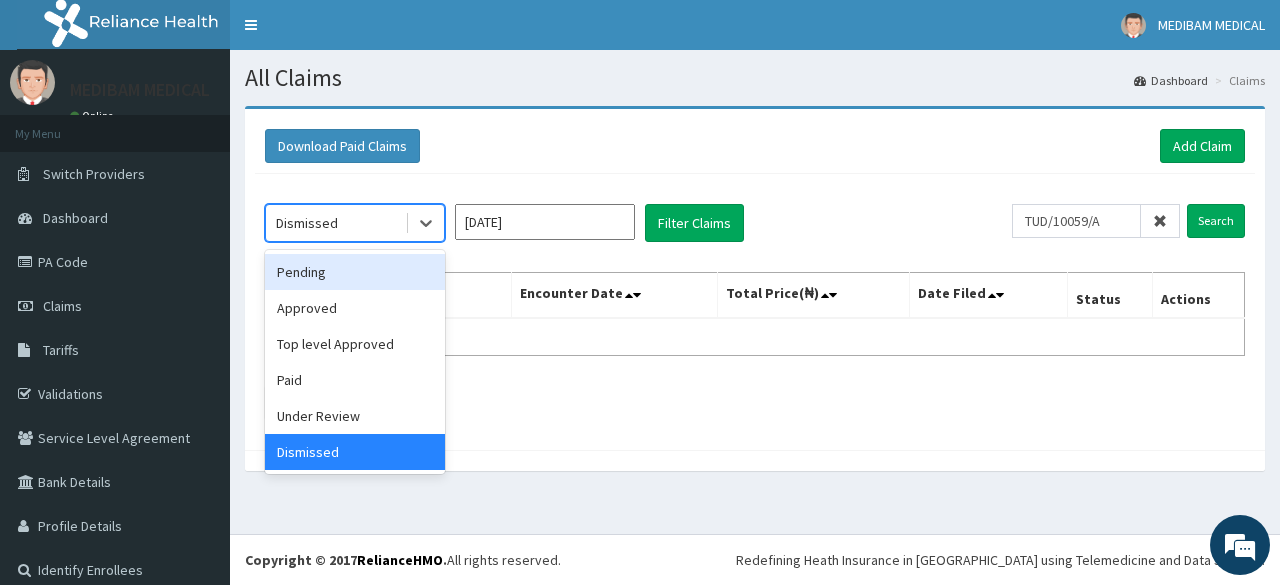 click on "Pending" at bounding box center [355, 272] 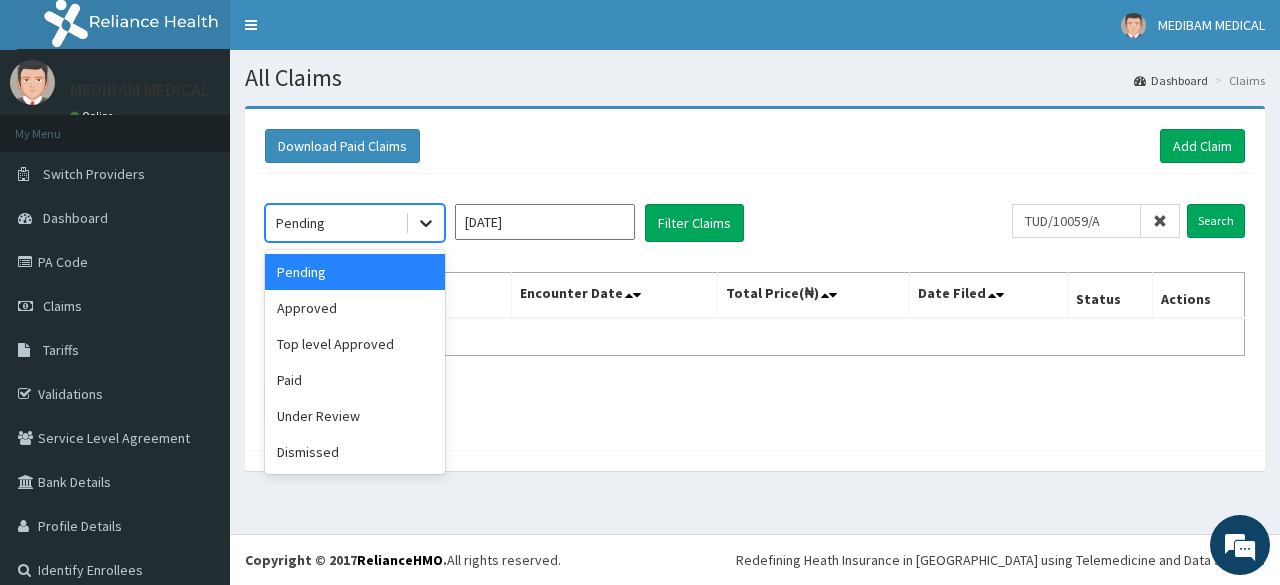 click at bounding box center (426, 223) 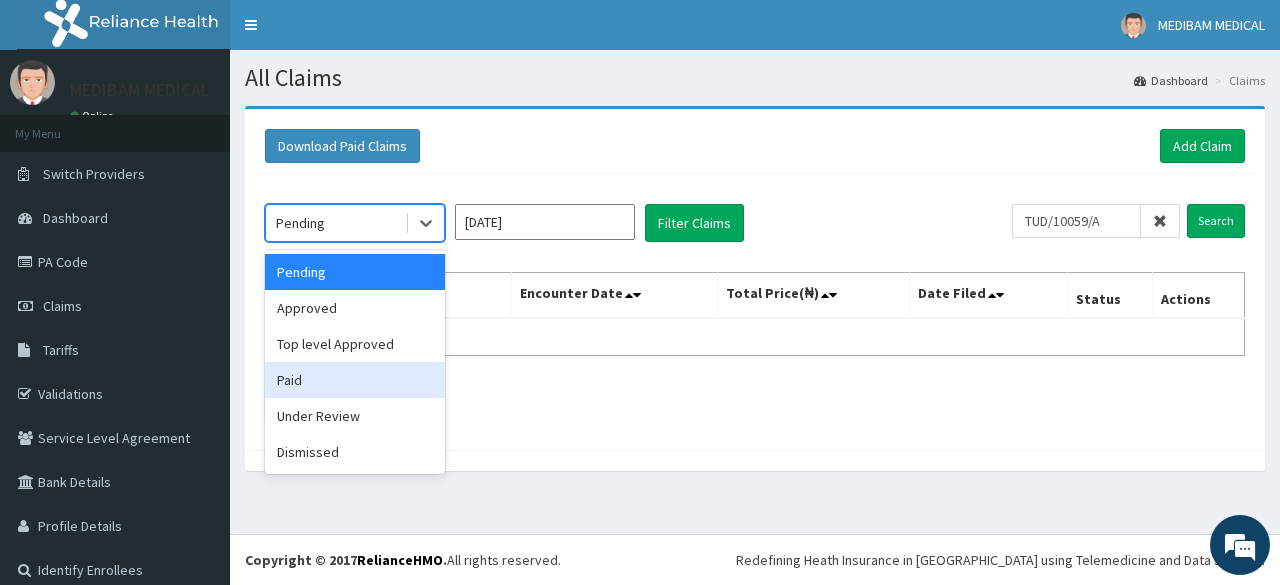 click on "Paid" at bounding box center [355, 380] 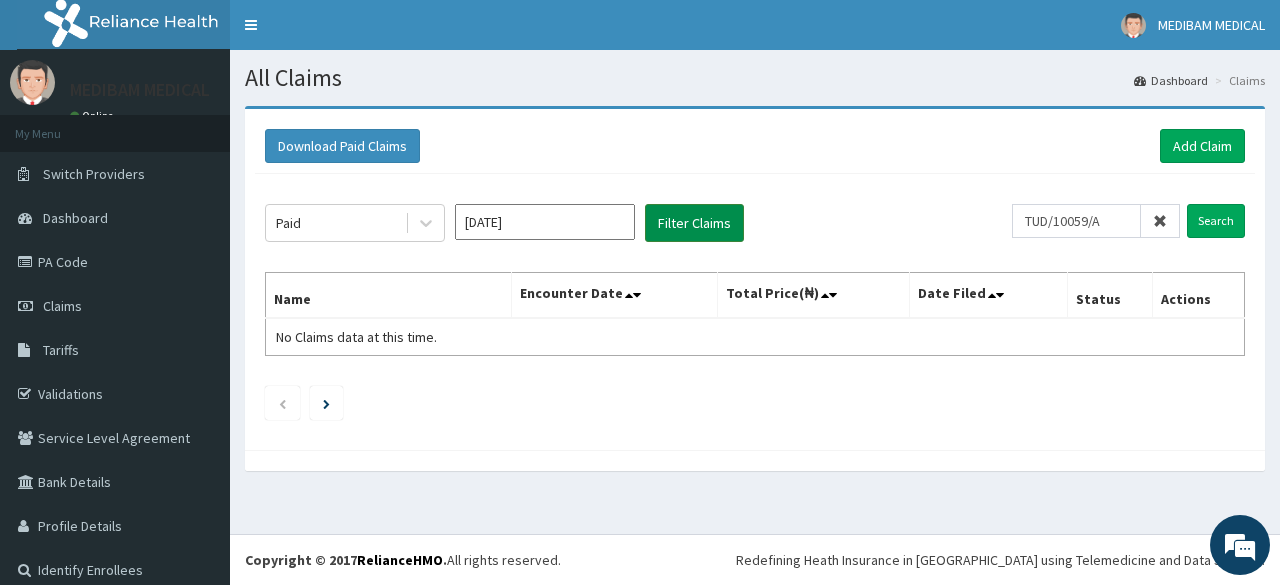 click on "Filter Claims" at bounding box center [694, 223] 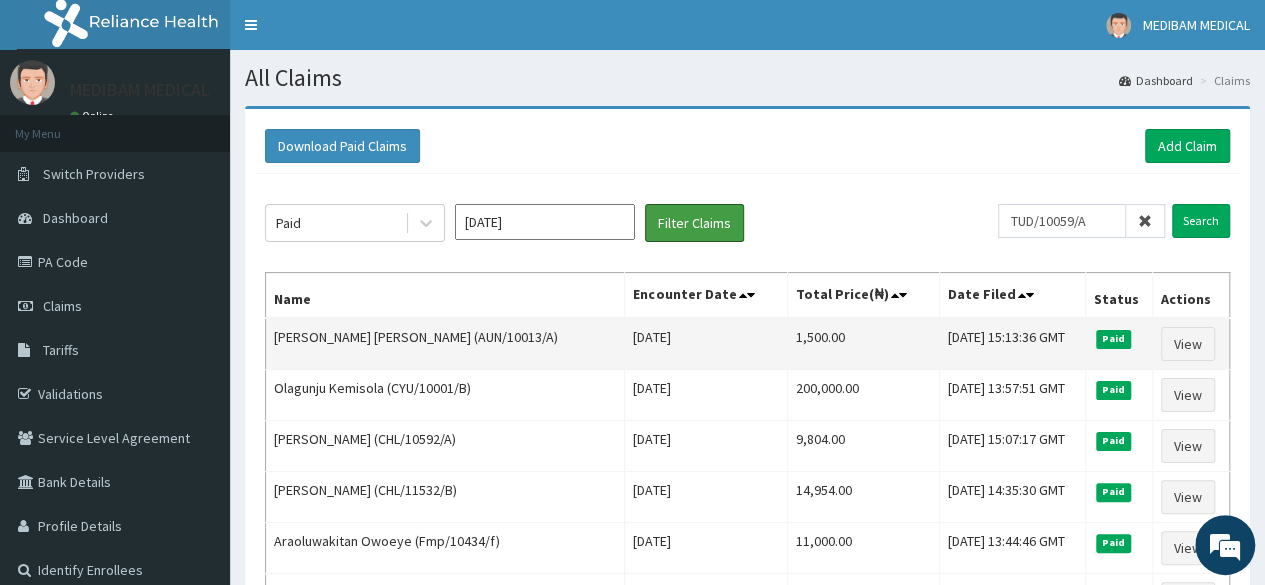 scroll, scrollTop: 100, scrollLeft: 0, axis: vertical 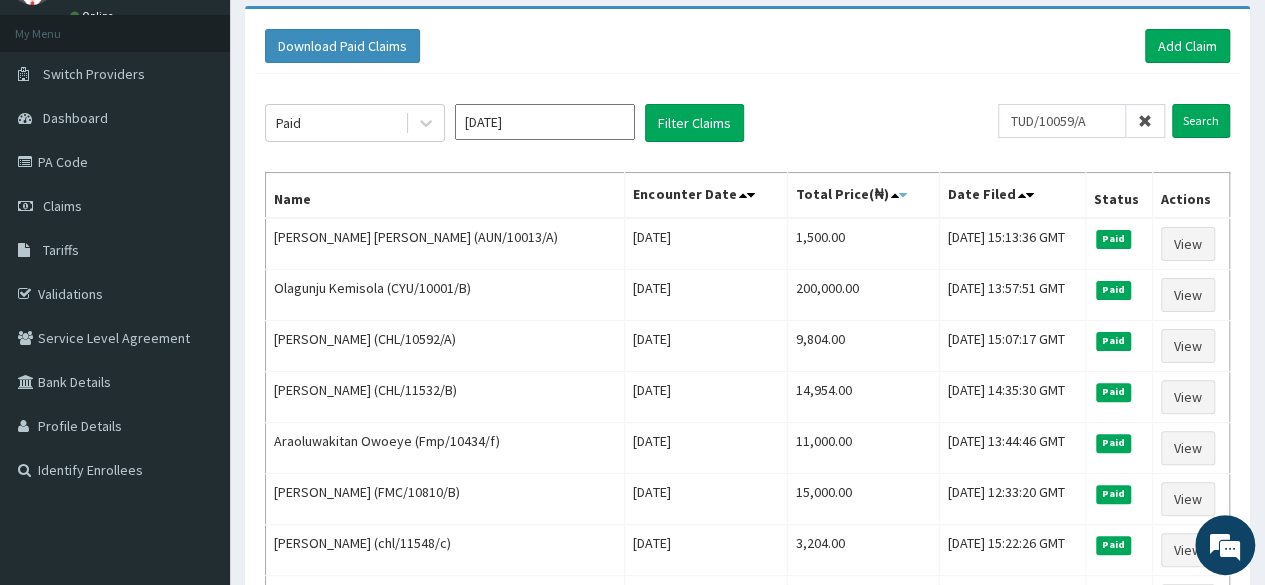 click at bounding box center [903, 195] 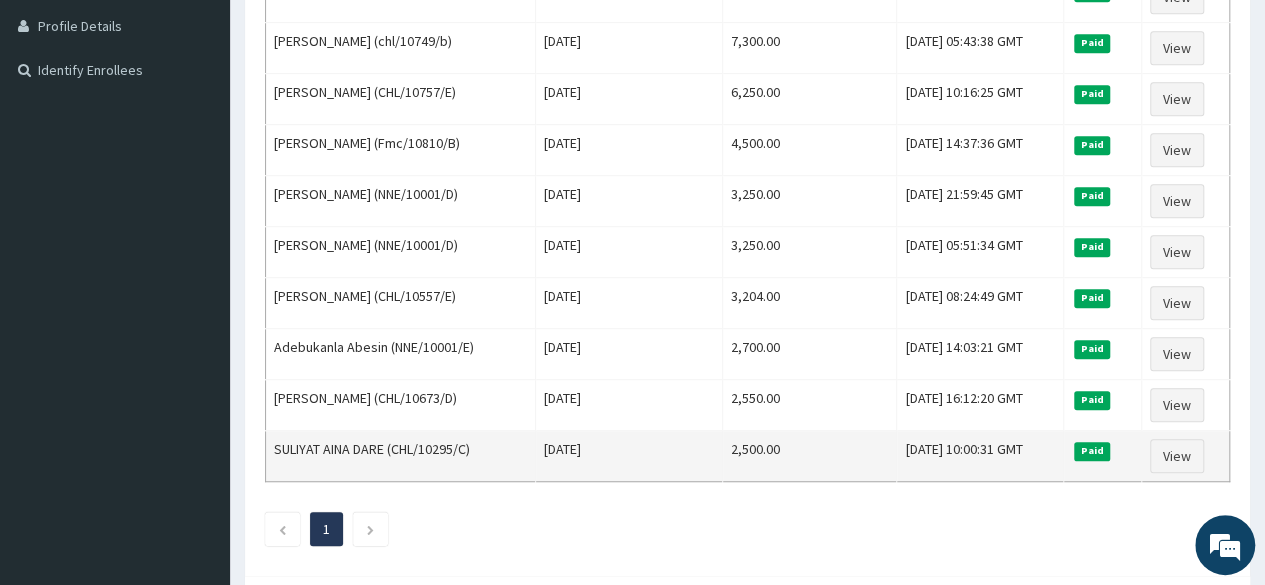 scroll, scrollTop: 583, scrollLeft: 0, axis: vertical 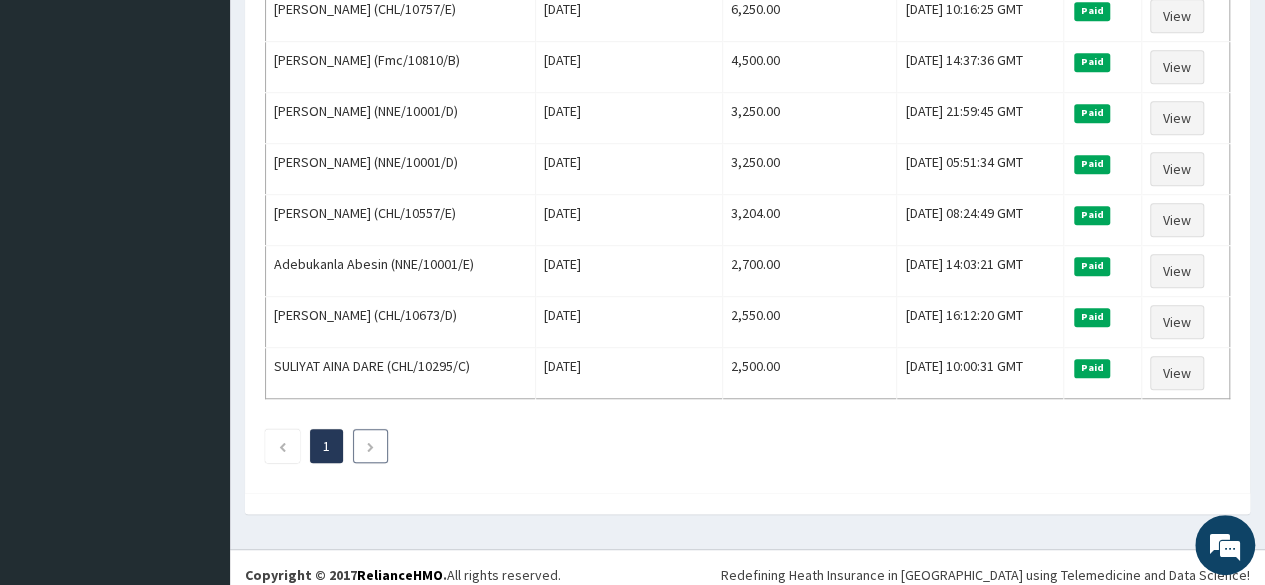 click at bounding box center [370, 446] 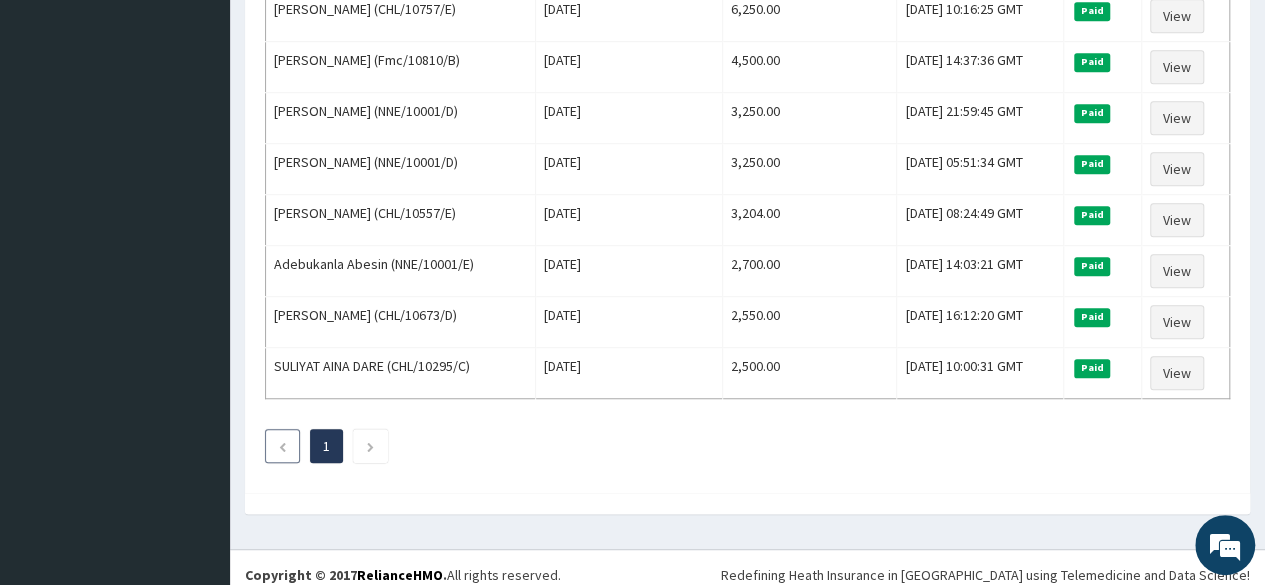 click at bounding box center (282, 447) 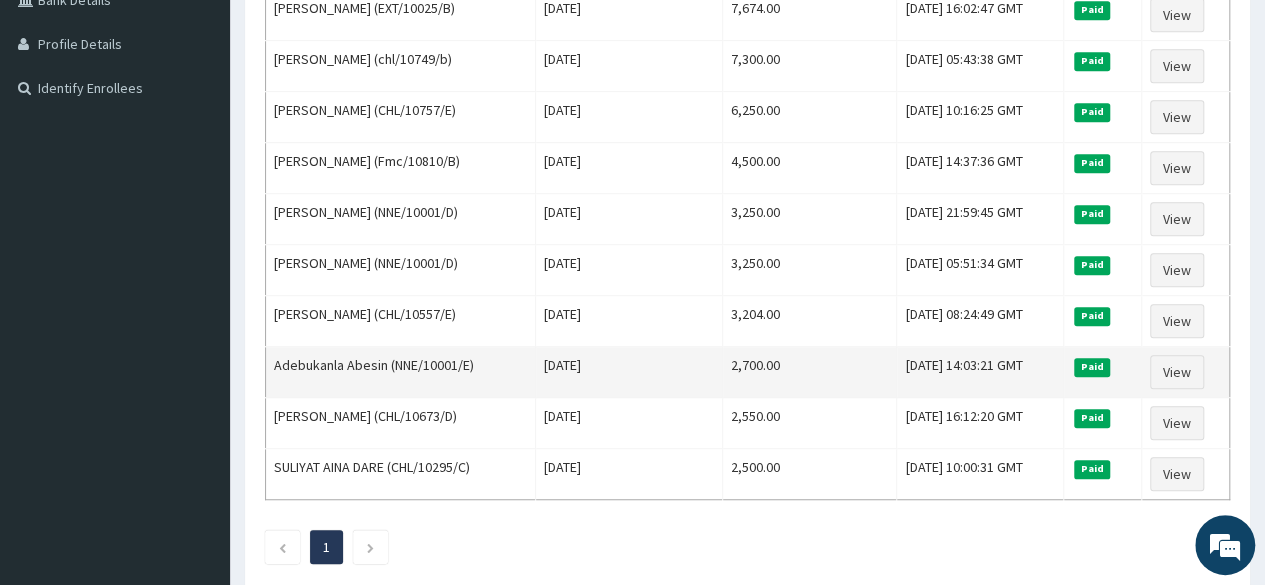 scroll, scrollTop: 583, scrollLeft: 0, axis: vertical 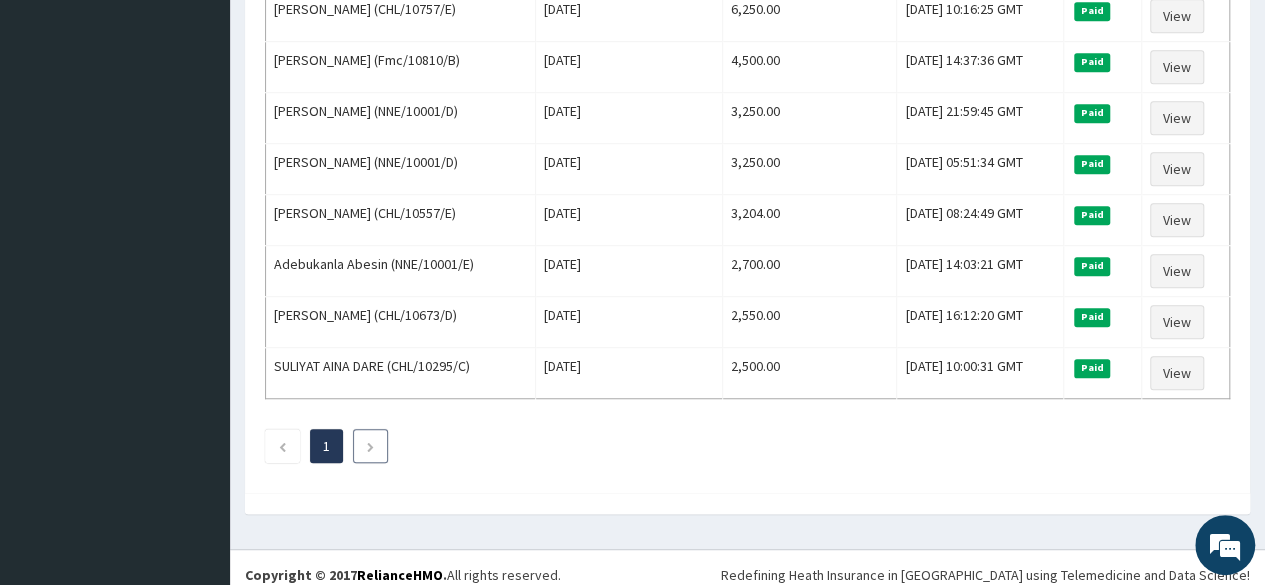 click at bounding box center [370, 447] 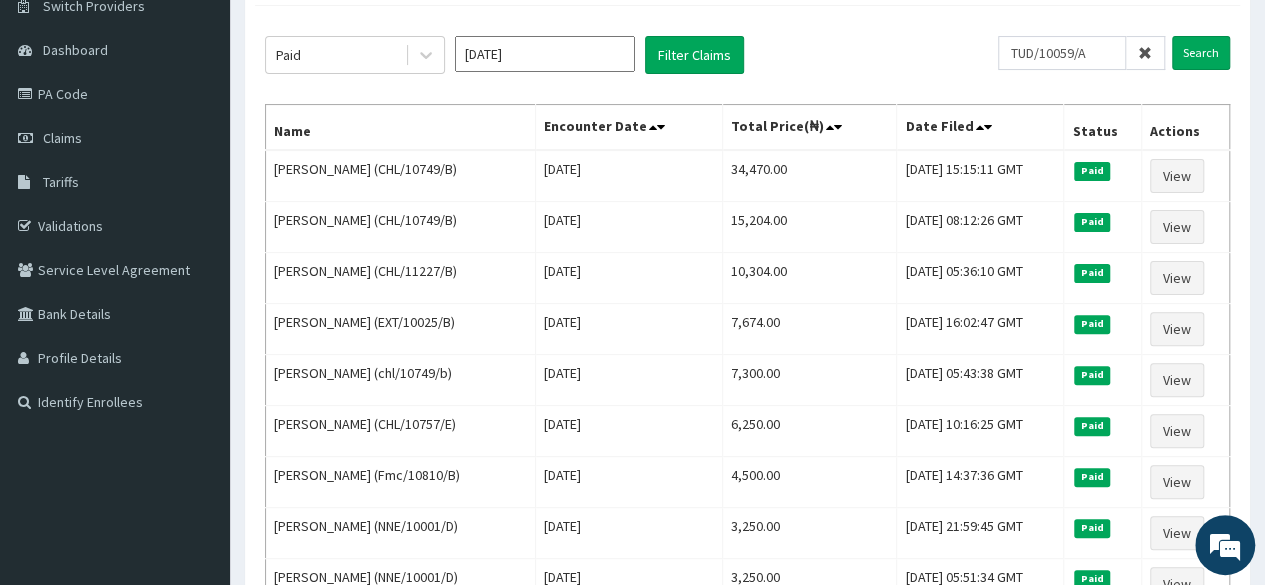 scroll, scrollTop: 83, scrollLeft: 0, axis: vertical 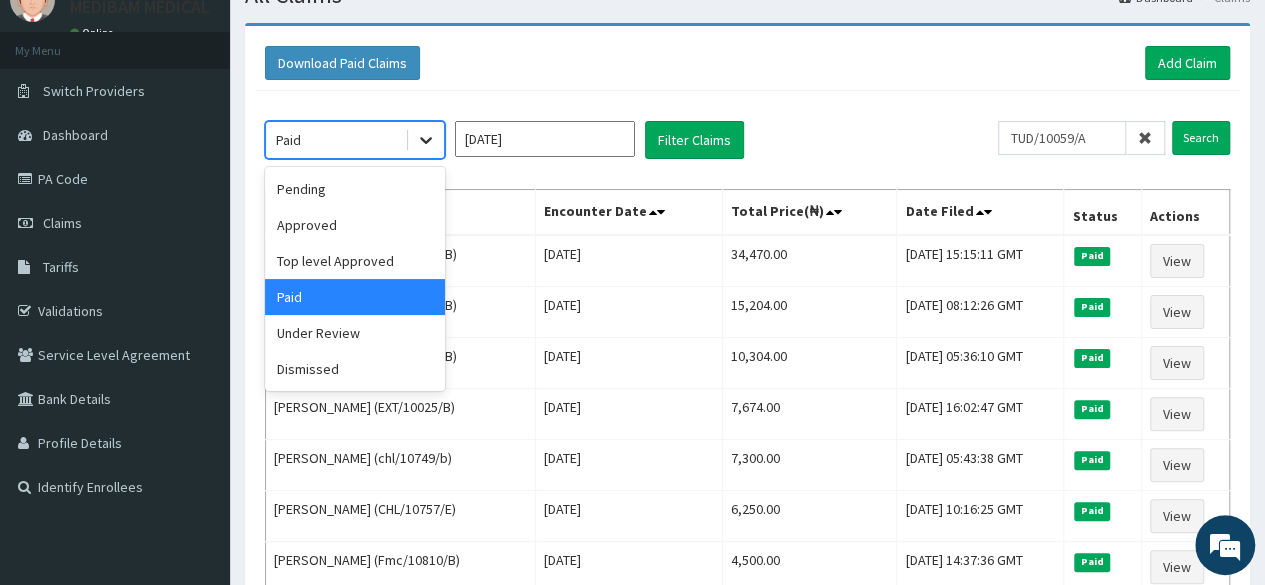 click 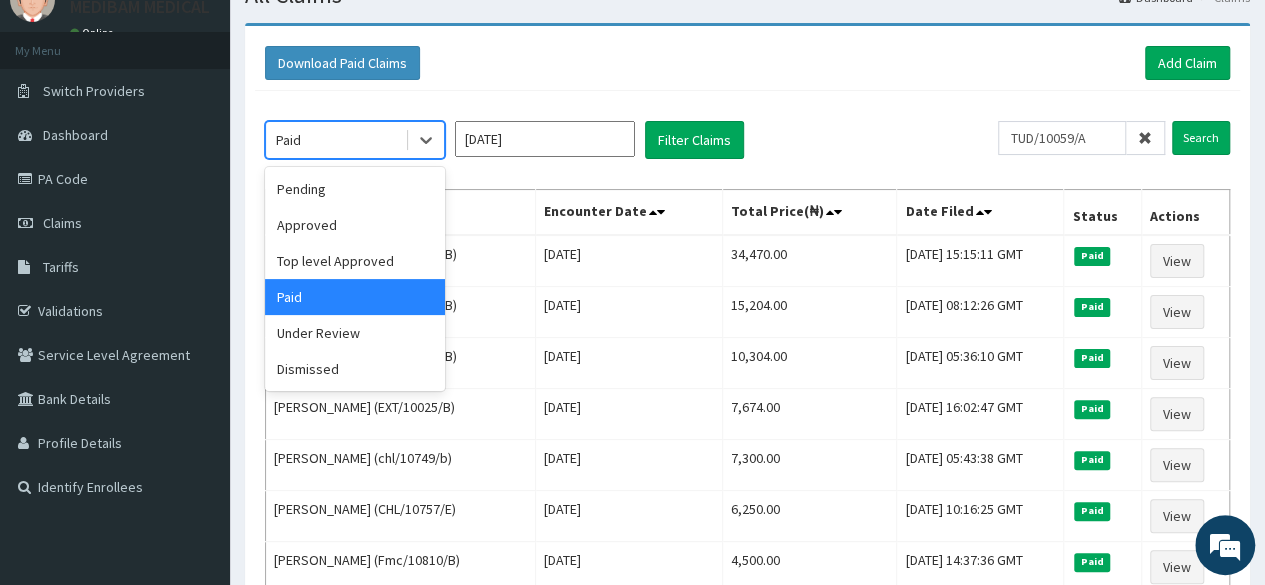 click on "Paid" at bounding box center (355, 297) 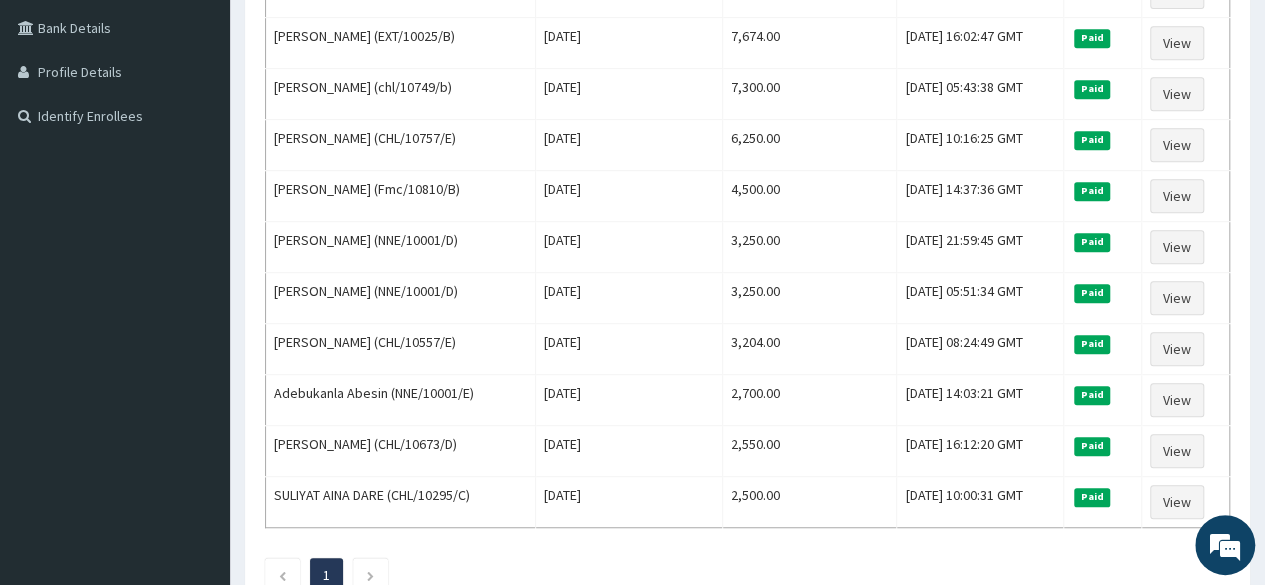 scroll, scrollTop: 583, scrollLeft: 0, axis: vertical 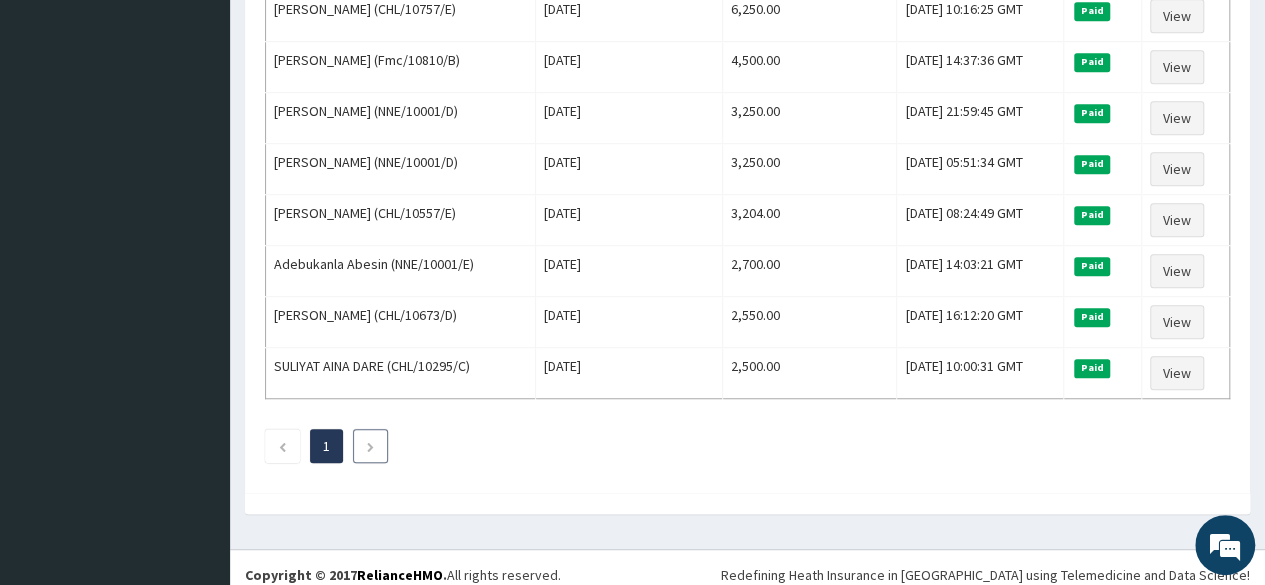 click at bounding box center [370, 447] 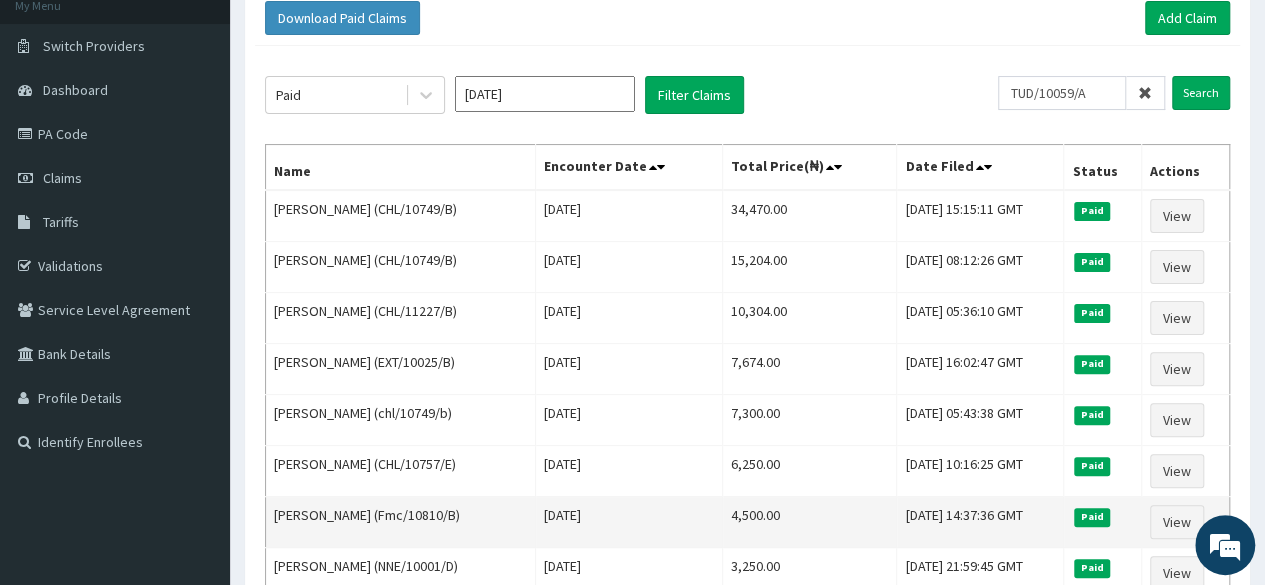 scroll, scrollTop: 0, scrollLeft: 0, axis: both 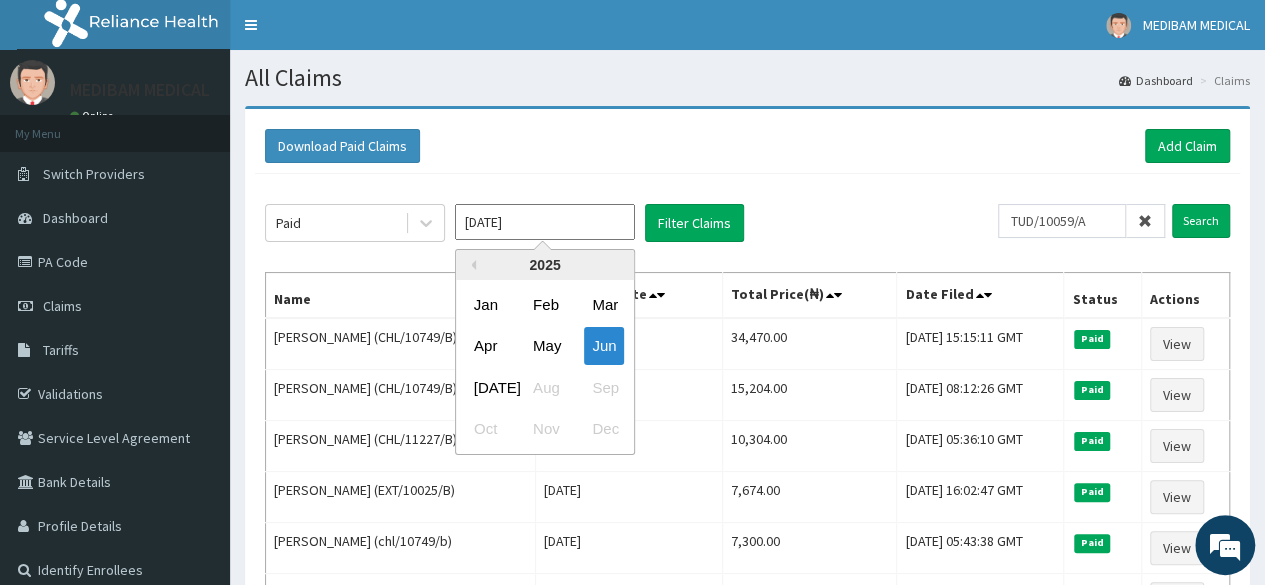 click on "[DATE]" at bounding box center (545, 222) 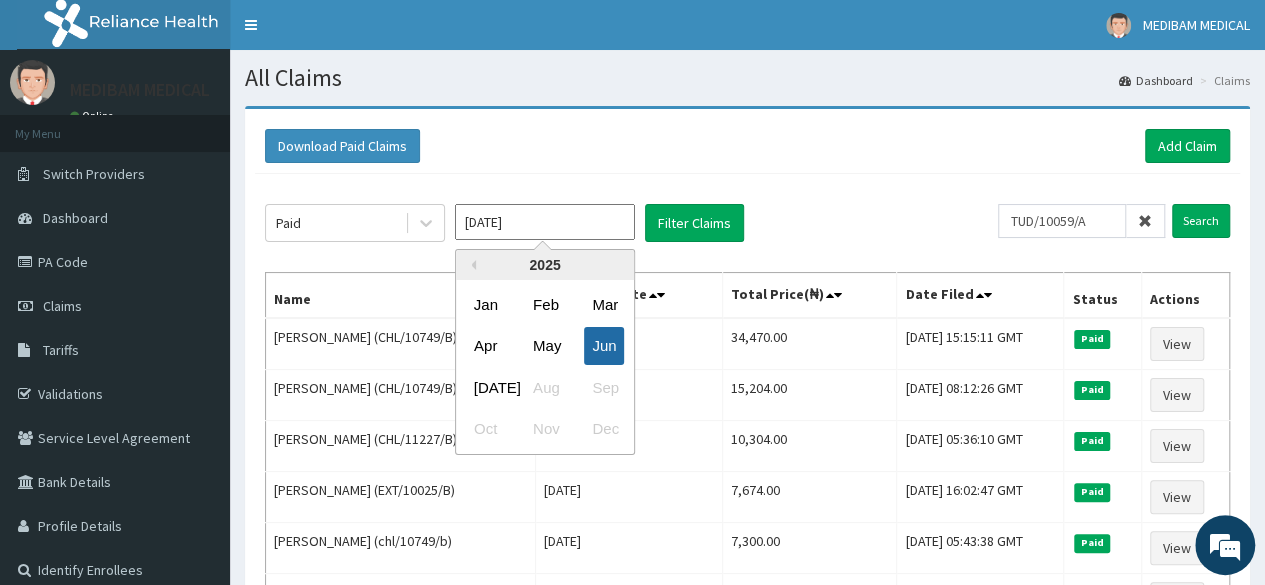 click on "Jun" at bounding box center (604, 346) 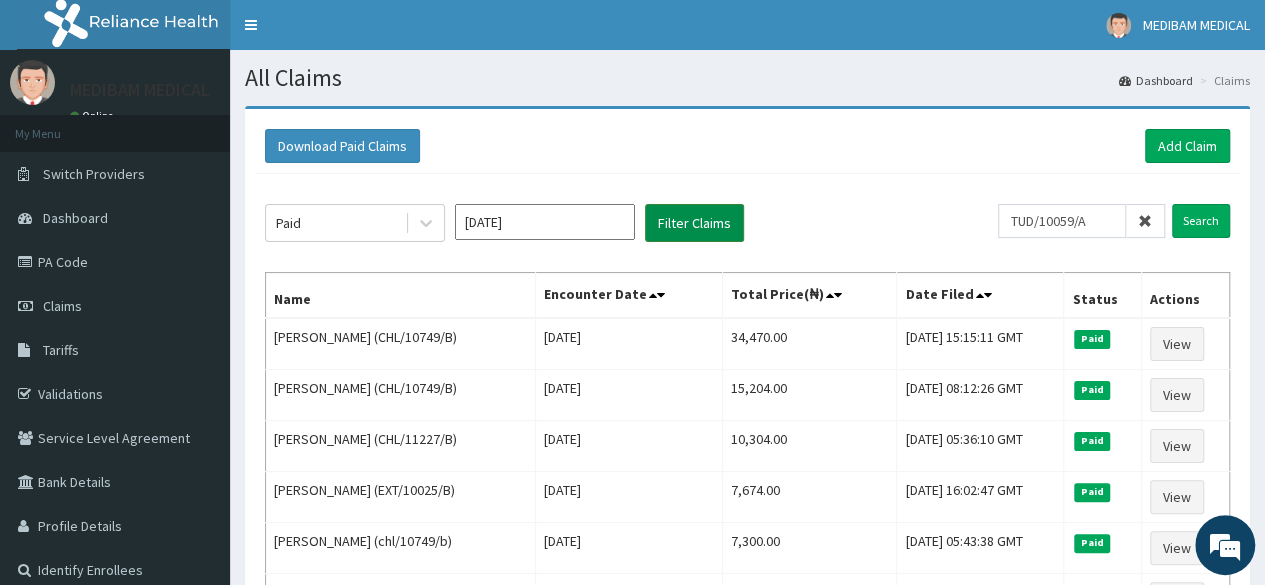 click on "Filter Claims" at bounding box center [694, 223] 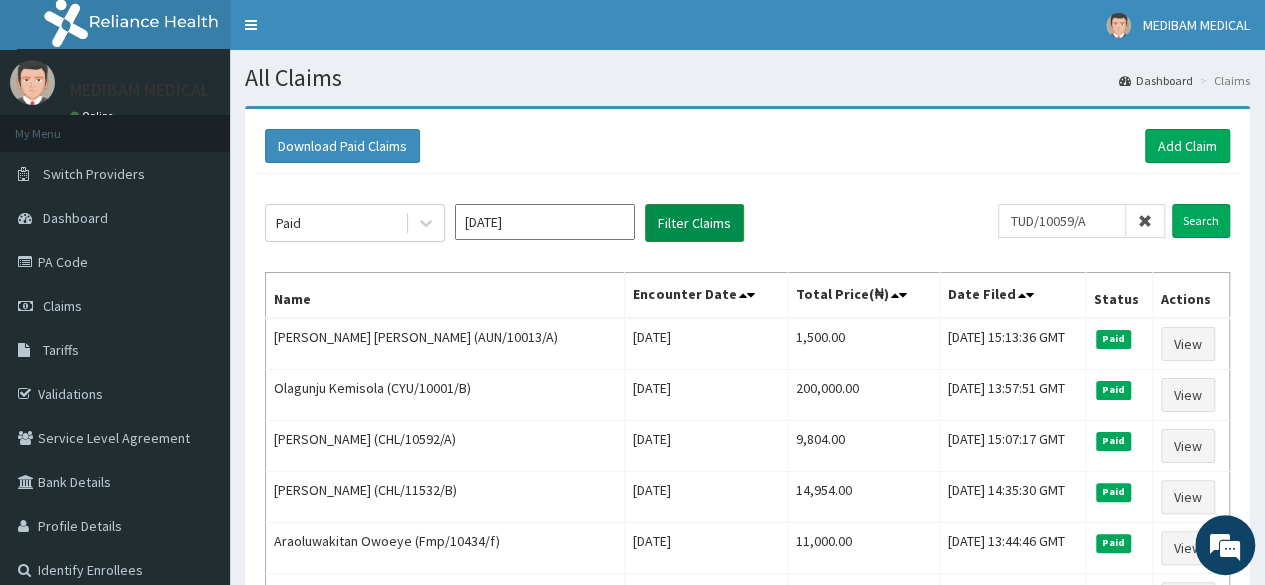 click on "Filter Claims" at bounding box center [694, 223] 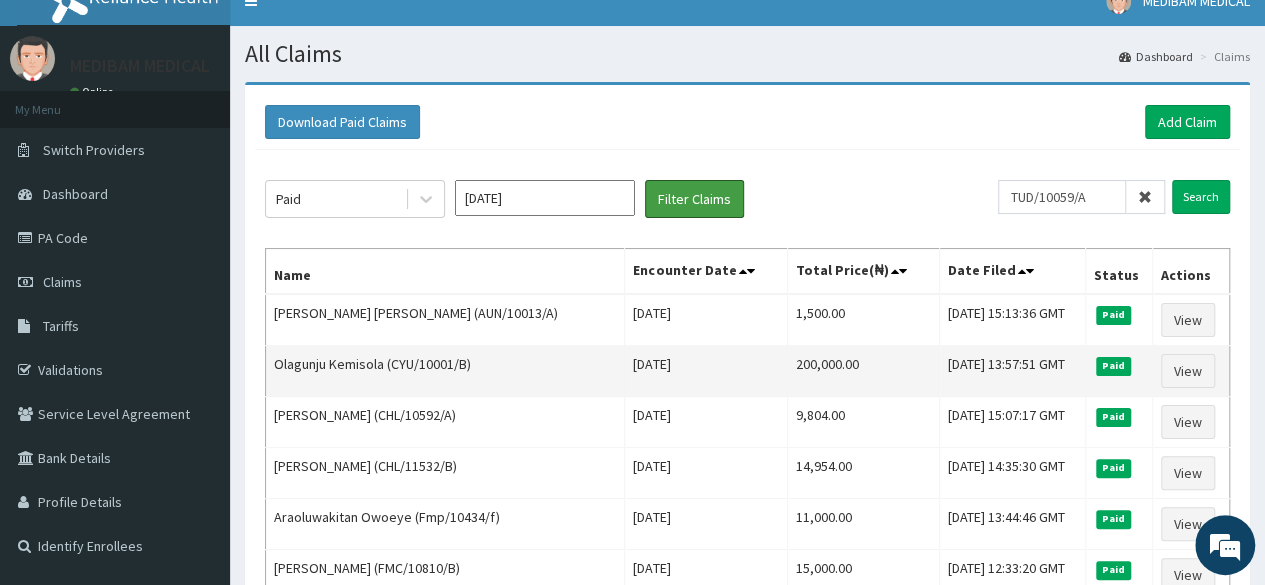 scroll, scrollTop: 0, scrollLeft: 0, axis: both 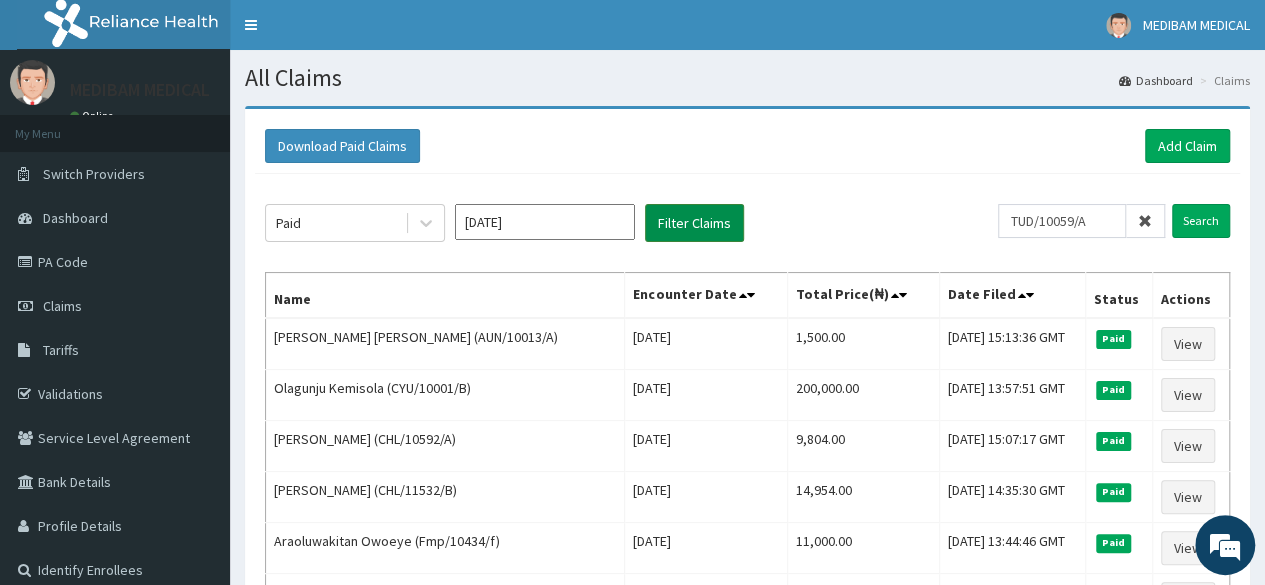 click on "Filter Claims" at bounding box center [694, 223] 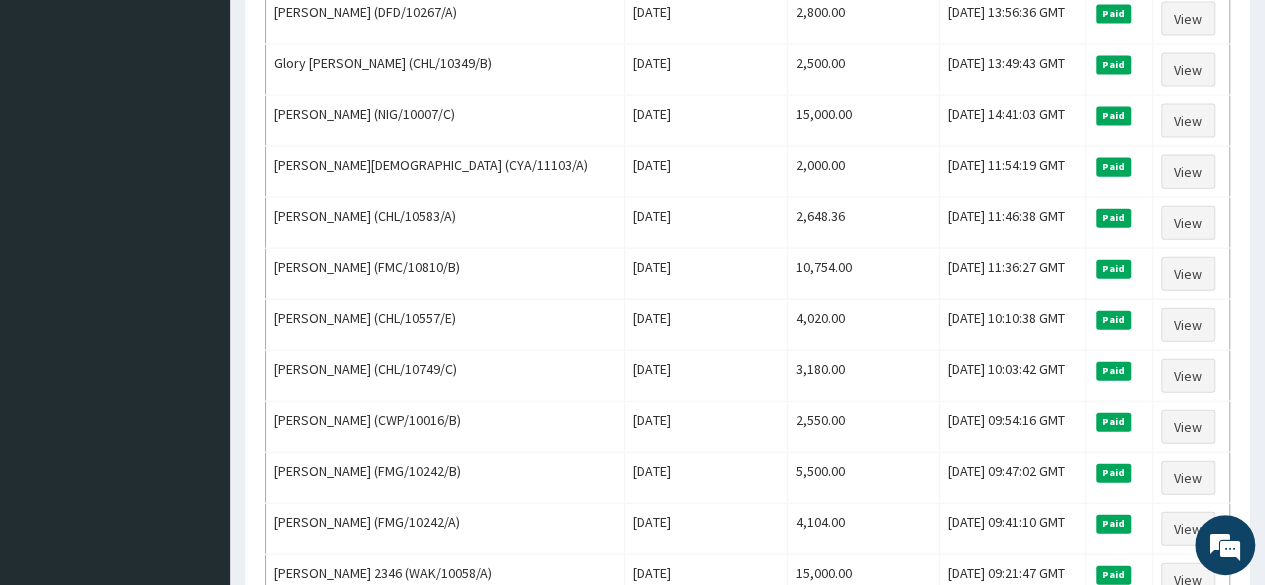 scroll, scrollTop: 2400, scrollLeft: 0, axis: vertical 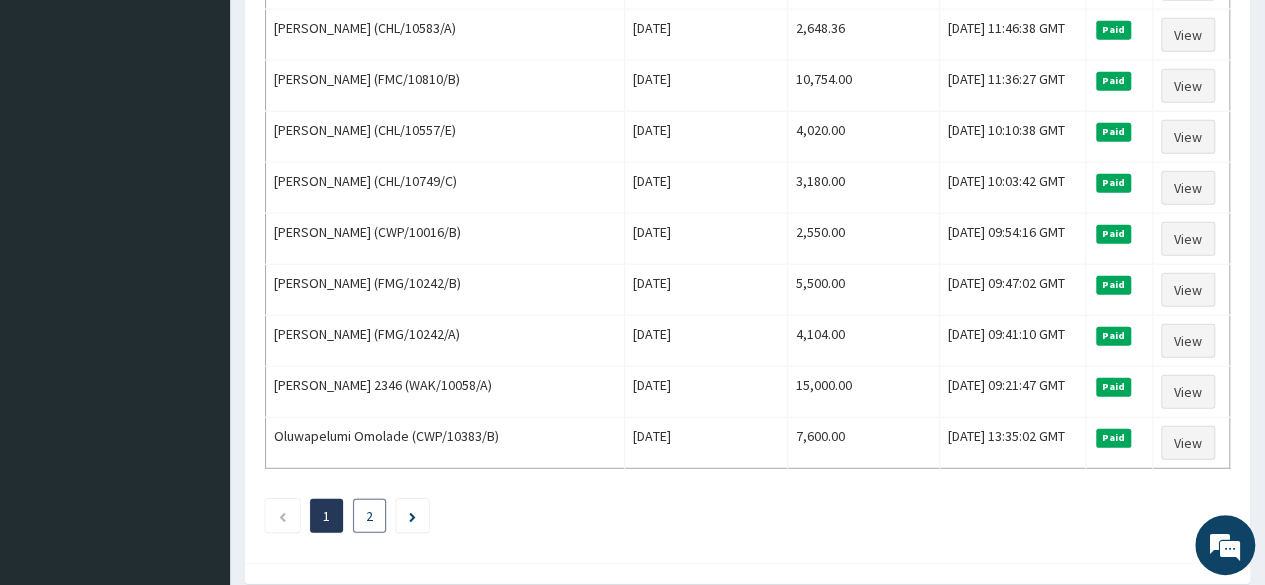 click on "2" at bounding box center (369, 516) 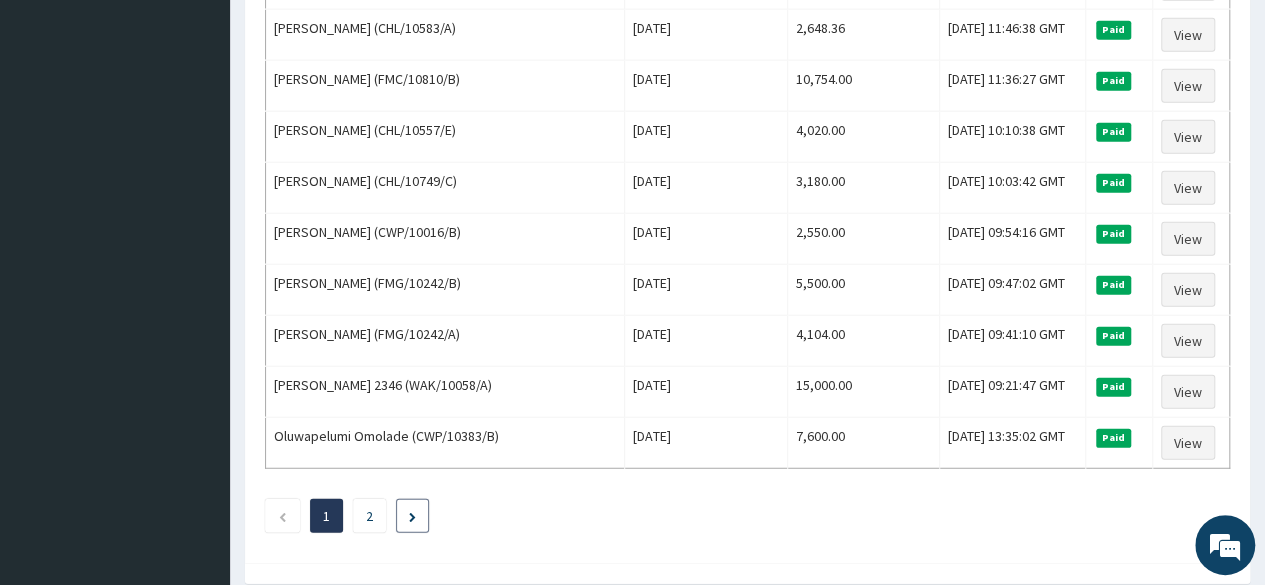 click at bounding box center [412, 517] 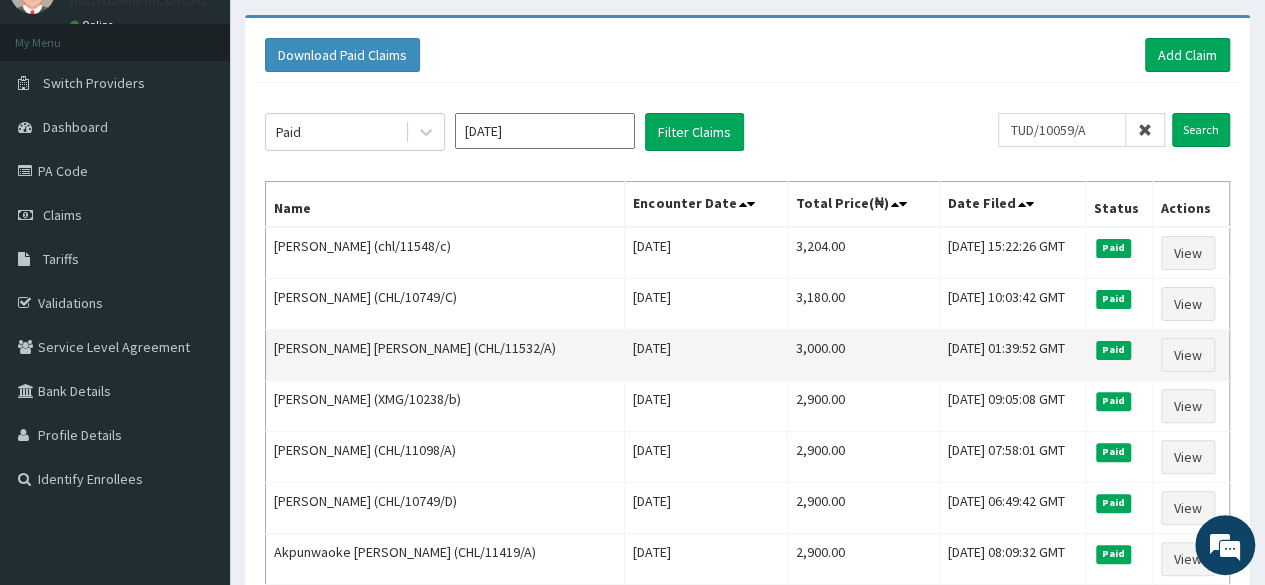 scroll, scrollTop: 33, scrollLeft: 0, axis: vertical 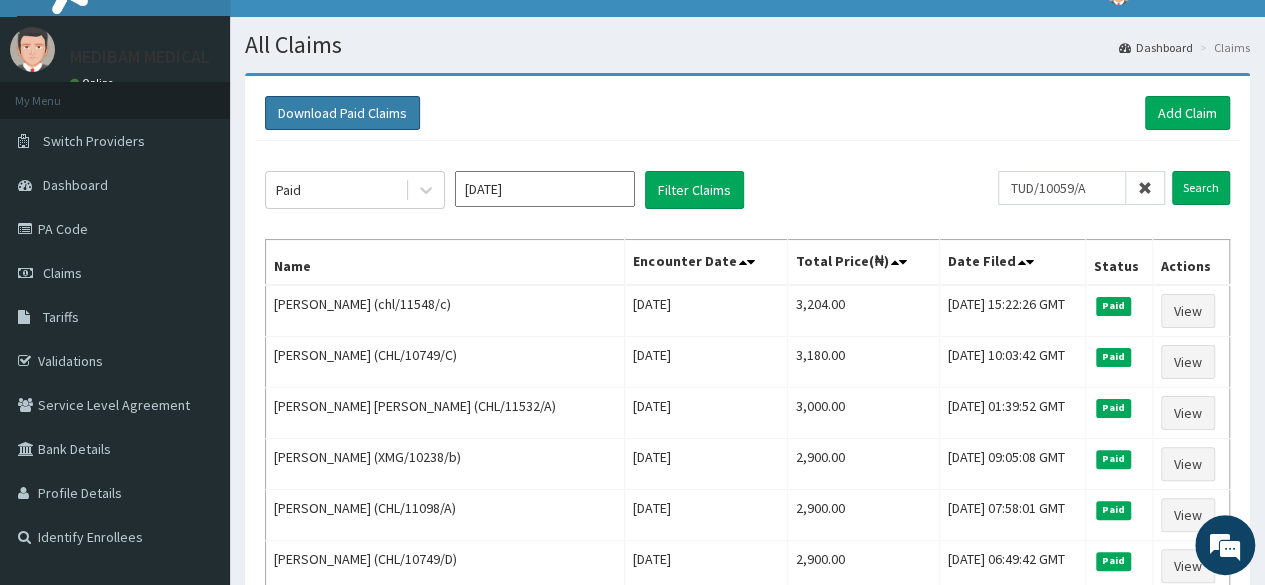 click on "Download Paid Claims" at bounding box center (342, 113) 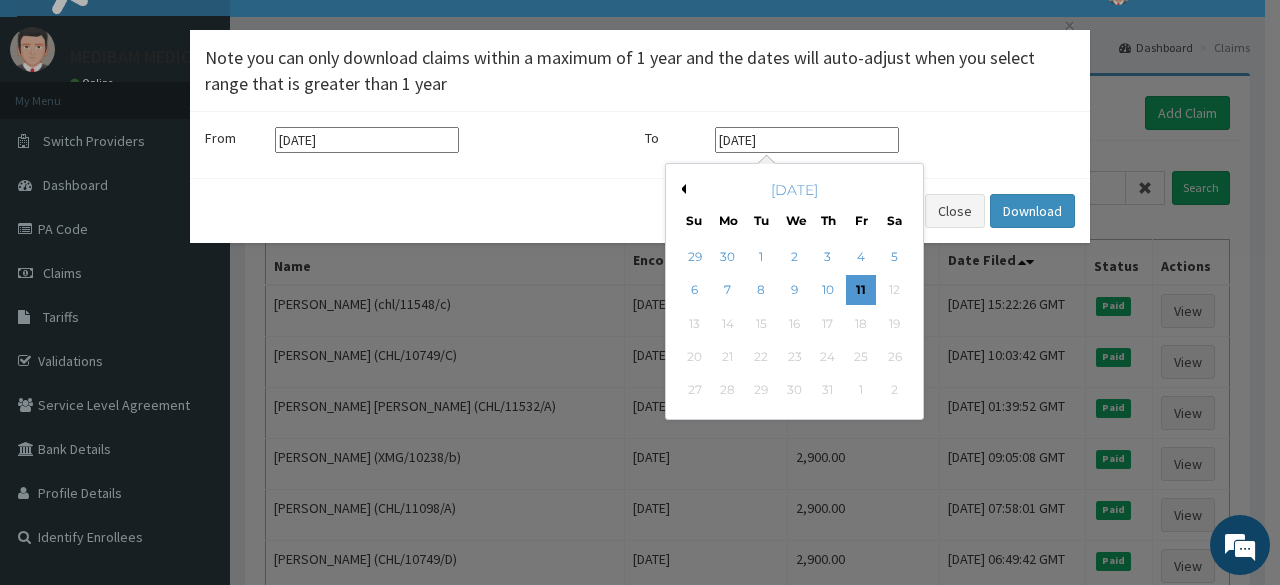 click on "[DATE]" at bounding box center [807, 140] 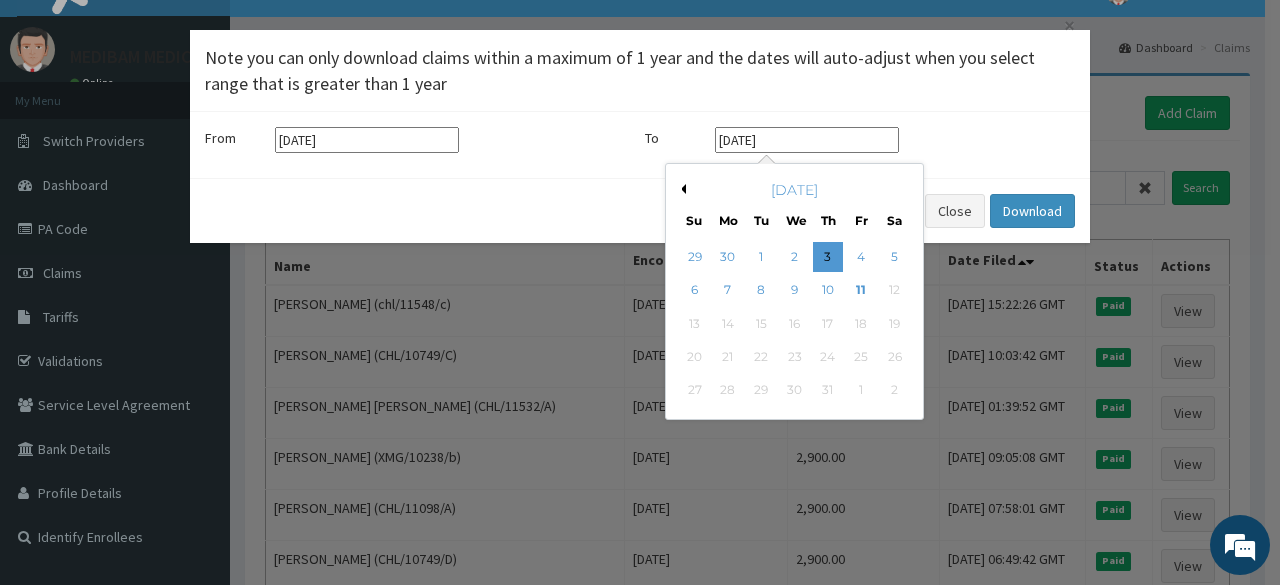 click on "[DATE]" at bounding box center (807, 140) 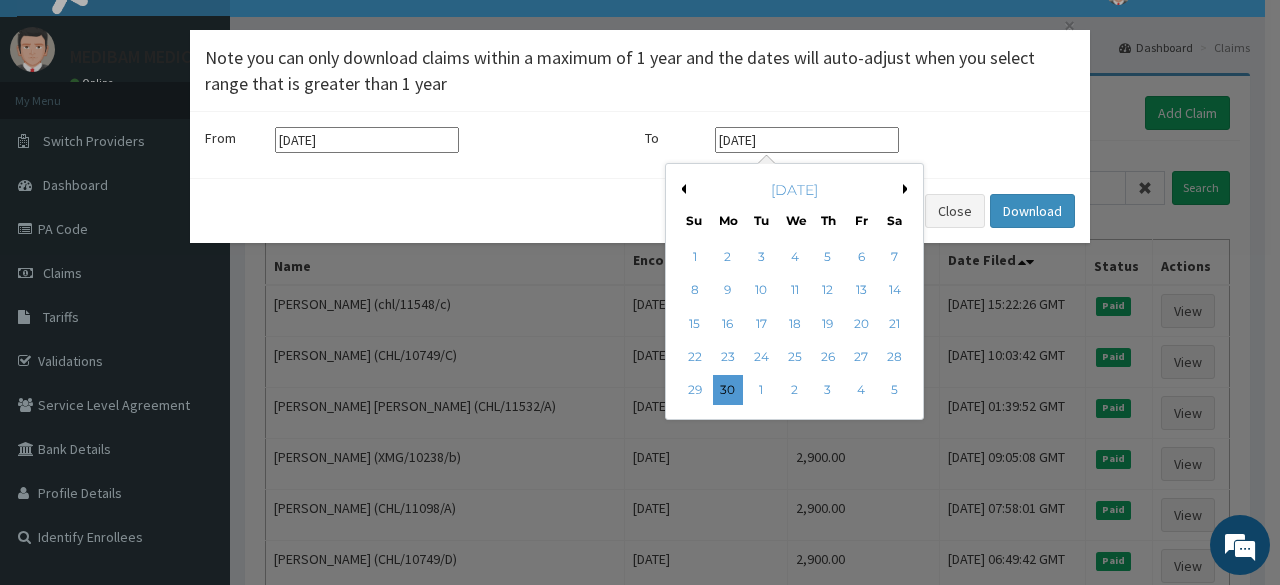 type on "[DATE]" 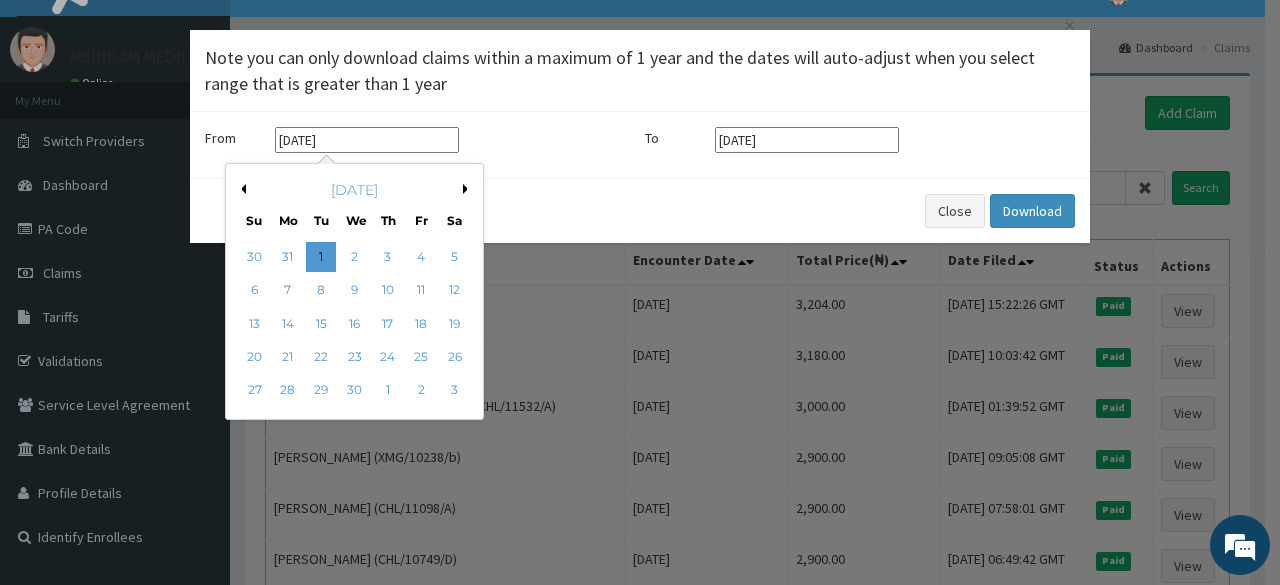 drag, startPoint x: 302, startPoint y: 143, endPoint x: 314, endPoint y: 111, distance: 34.176014 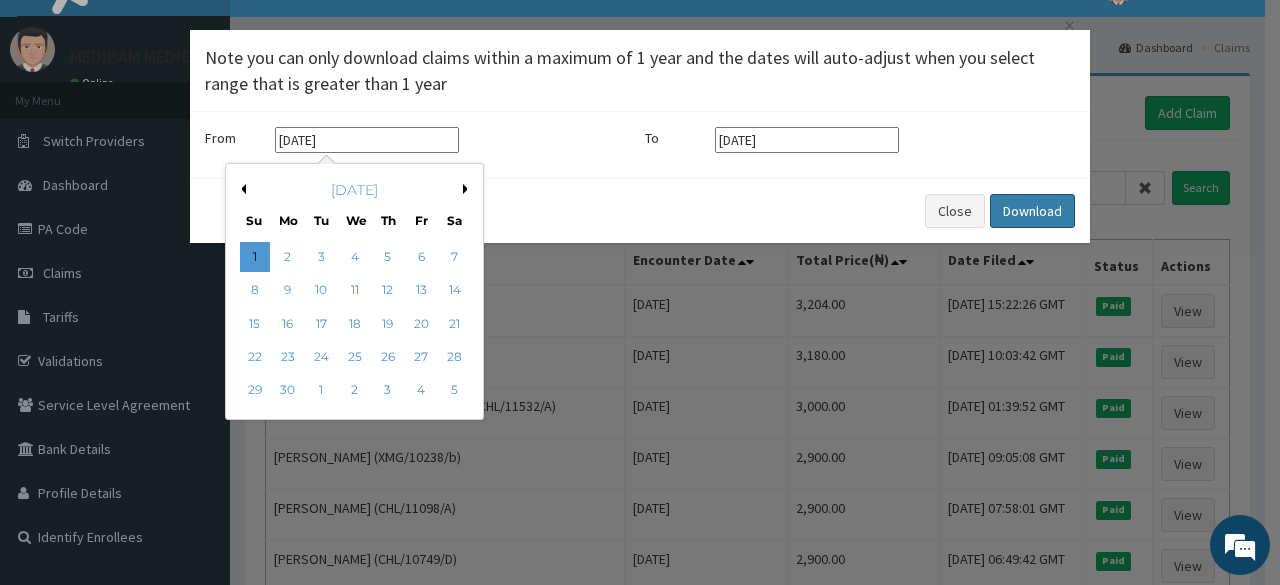 type on "[DATE]" 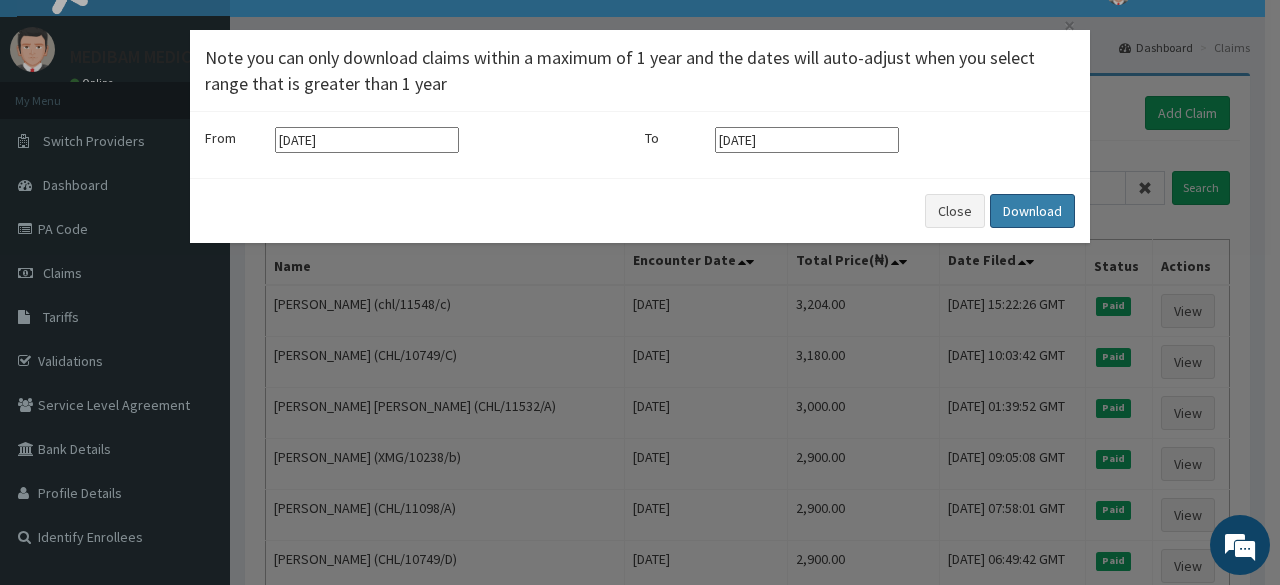 click on "Download" at bounding box center [1032, 211] 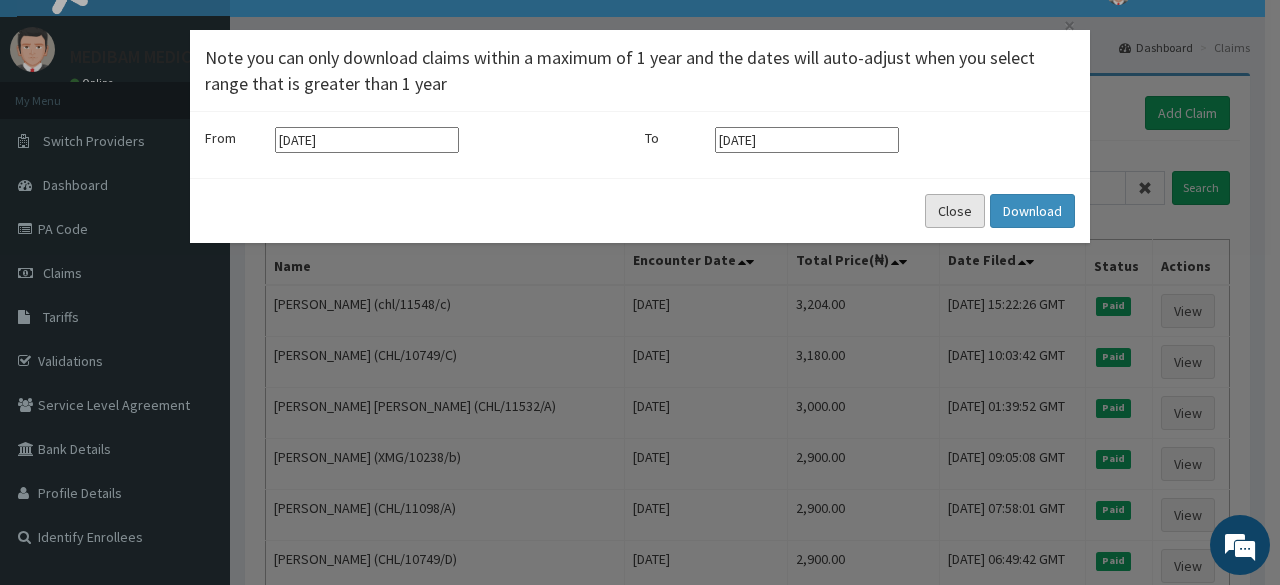 click on "Close" at bounding box center [955, 211] 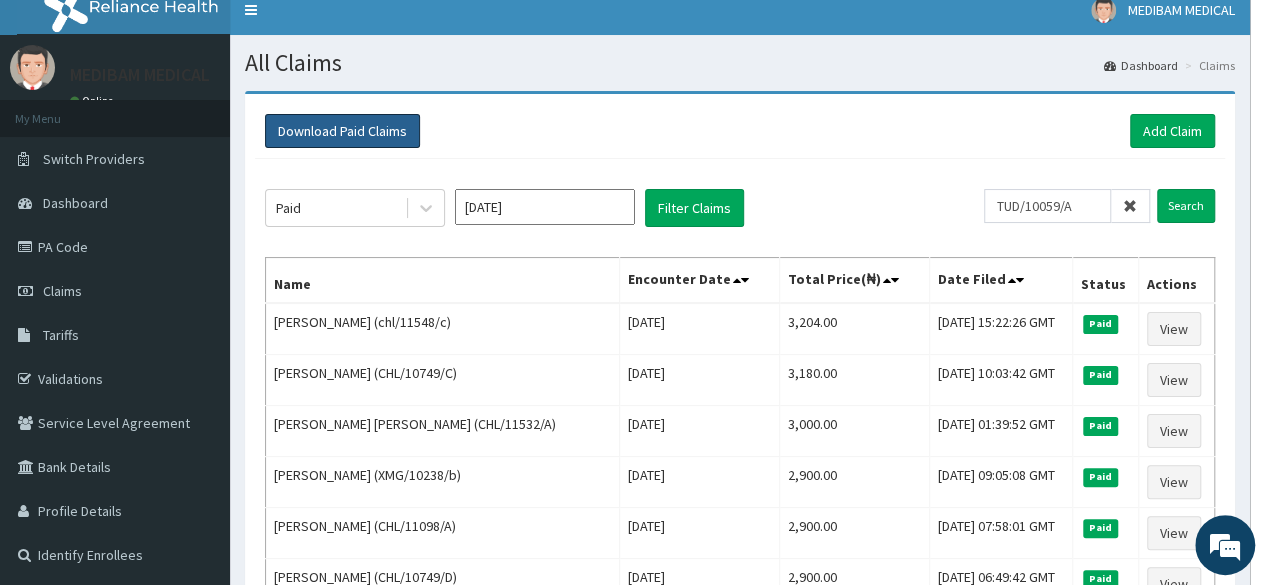 scroll, scrollTop: 0, scrollLeft: 0, axis: both 